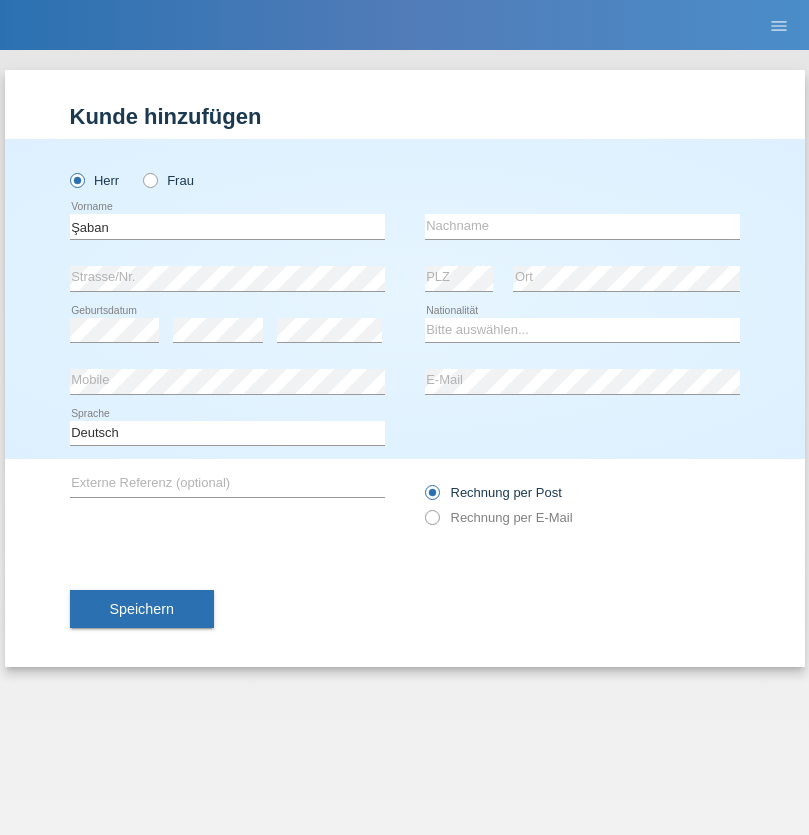 type on "Şaban" 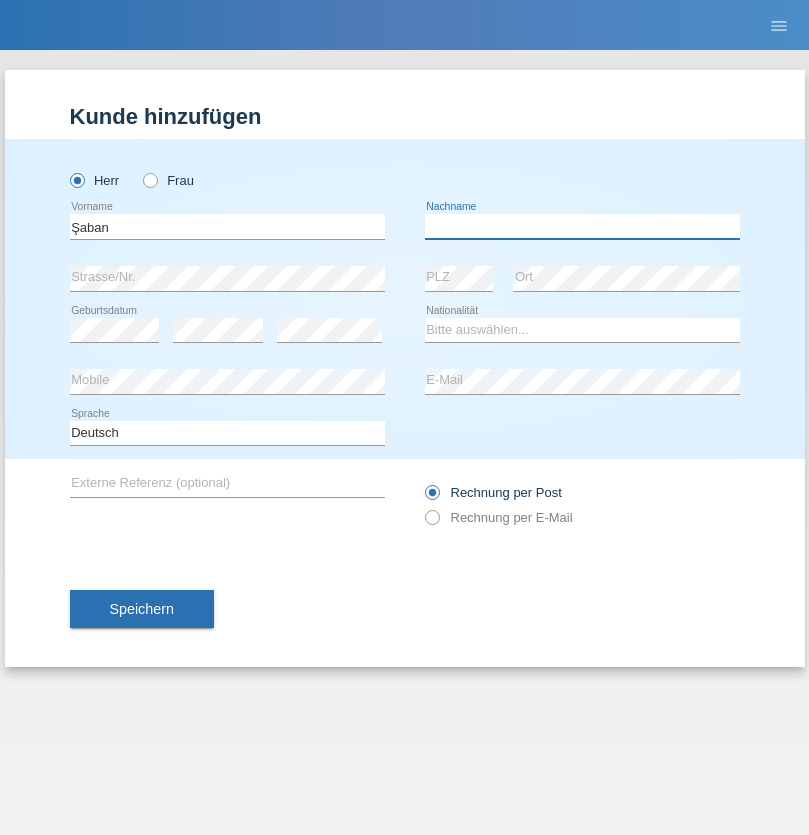 click at bounding box center [582, 226] 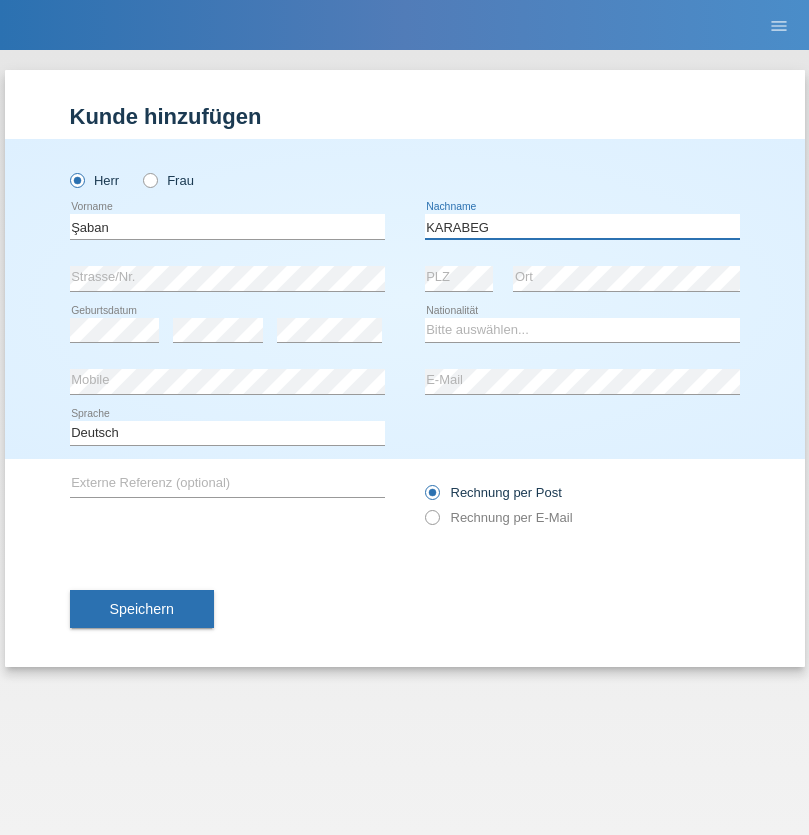 type on "KARABEG" 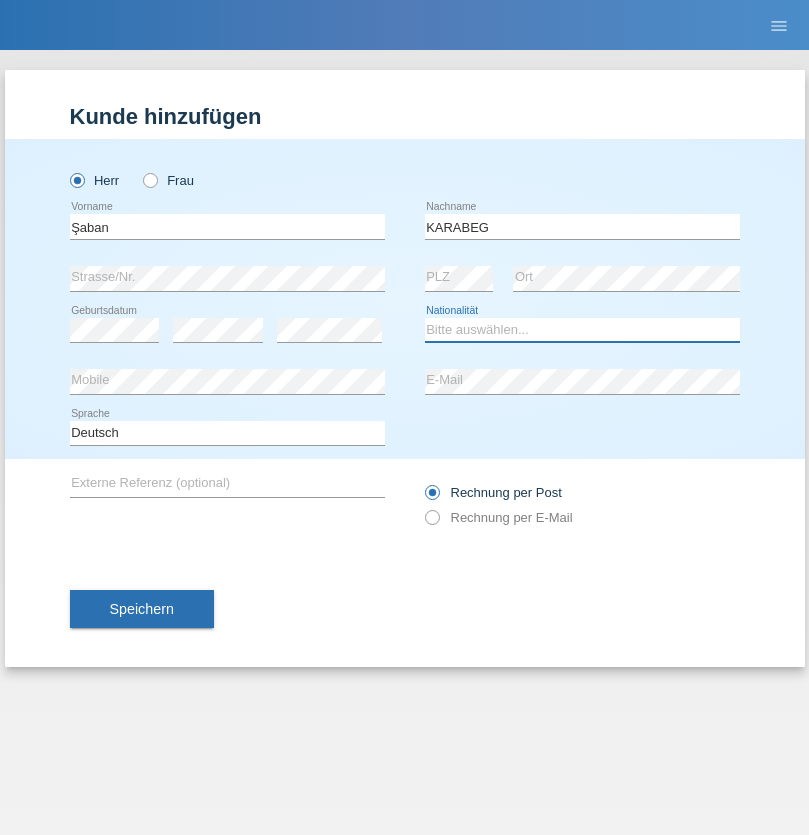 select on "TR" 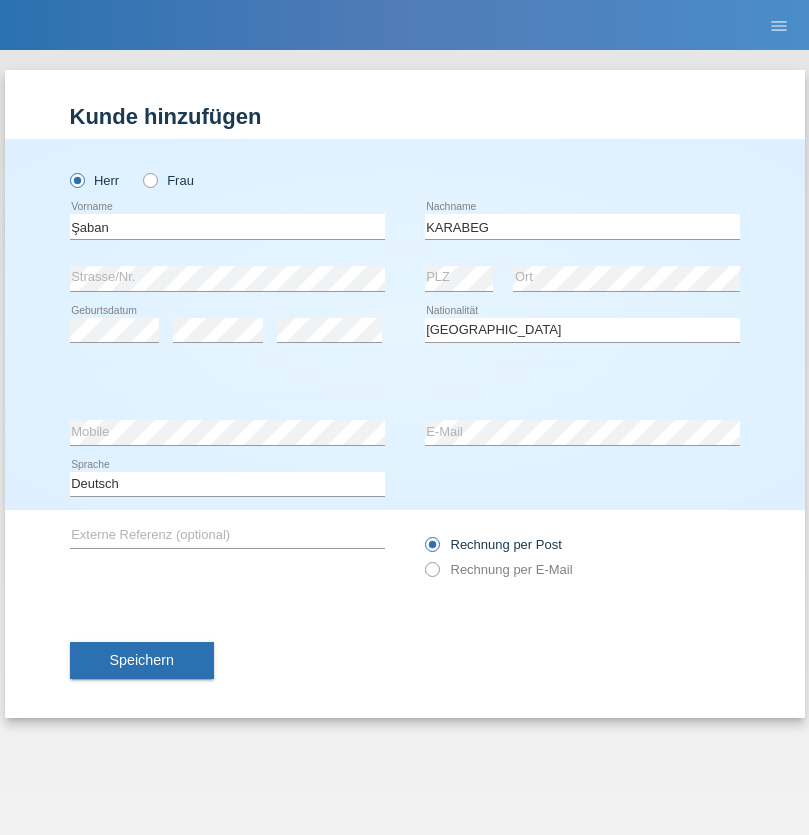 select on "C" 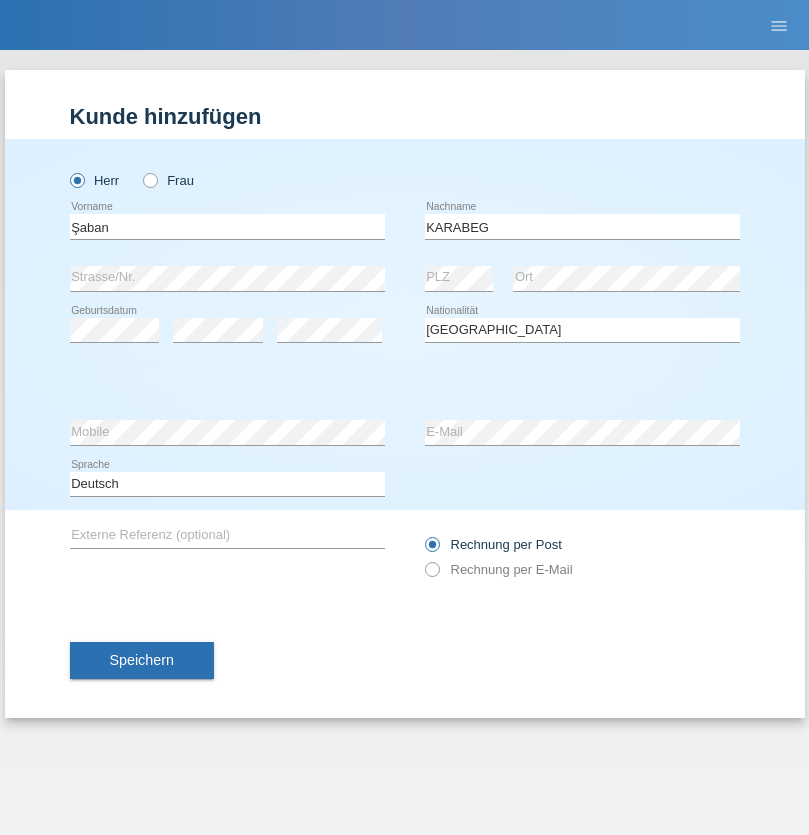 select on "25" 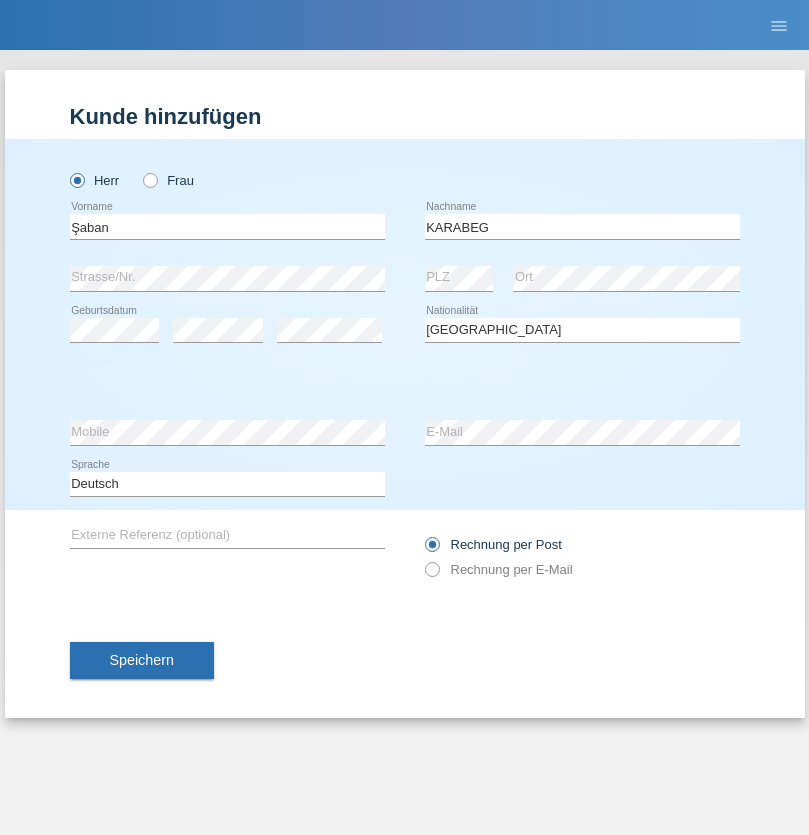 select on "09" 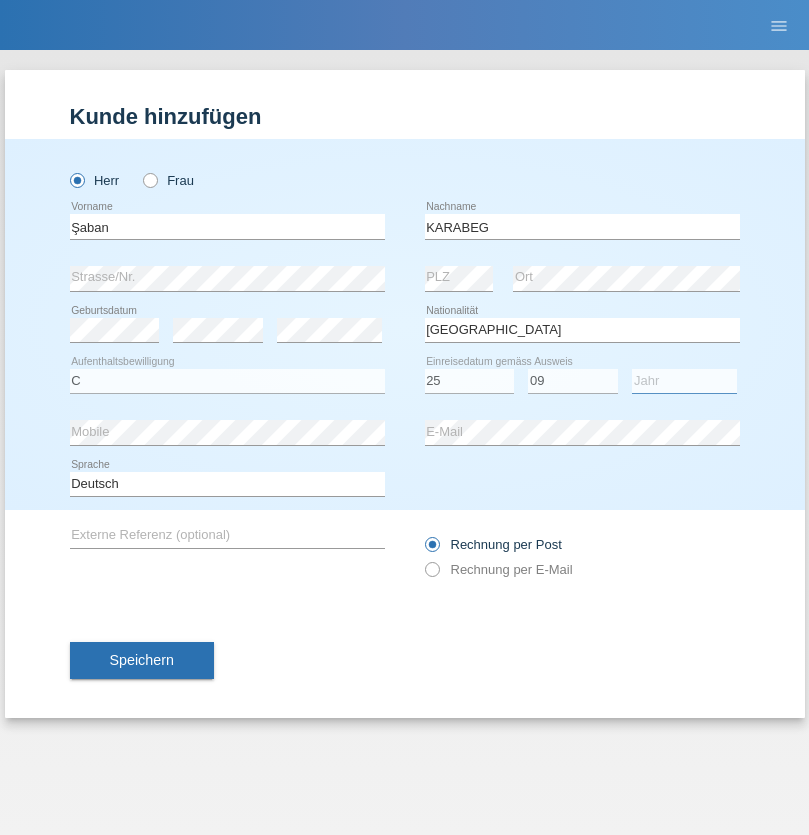 select on "2021" 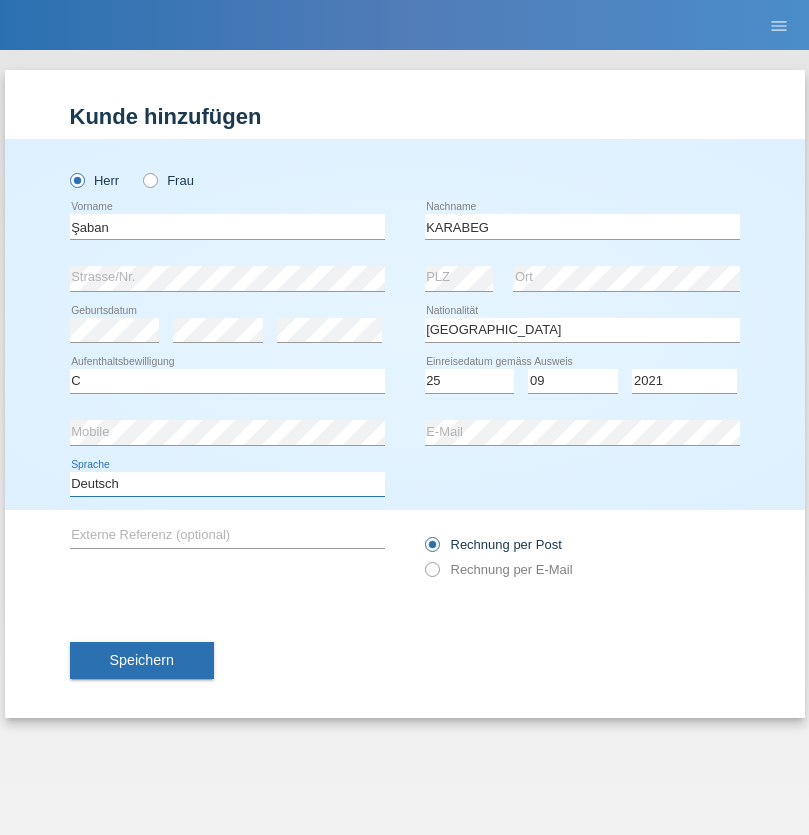 select on "en" 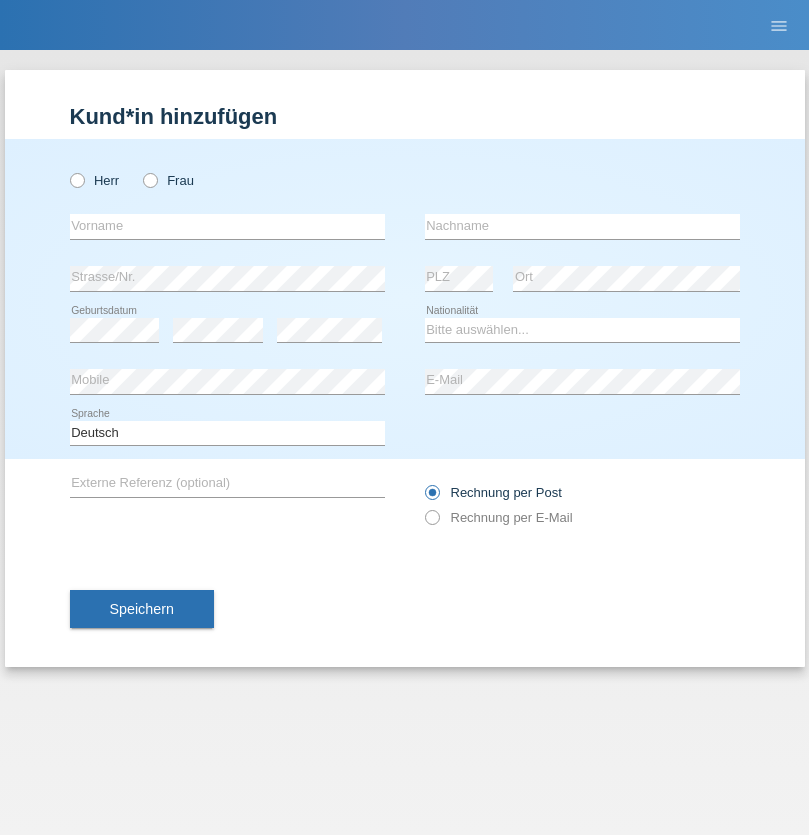 scroll, scrollTop: 0, scrollLeft: 0, axis: both 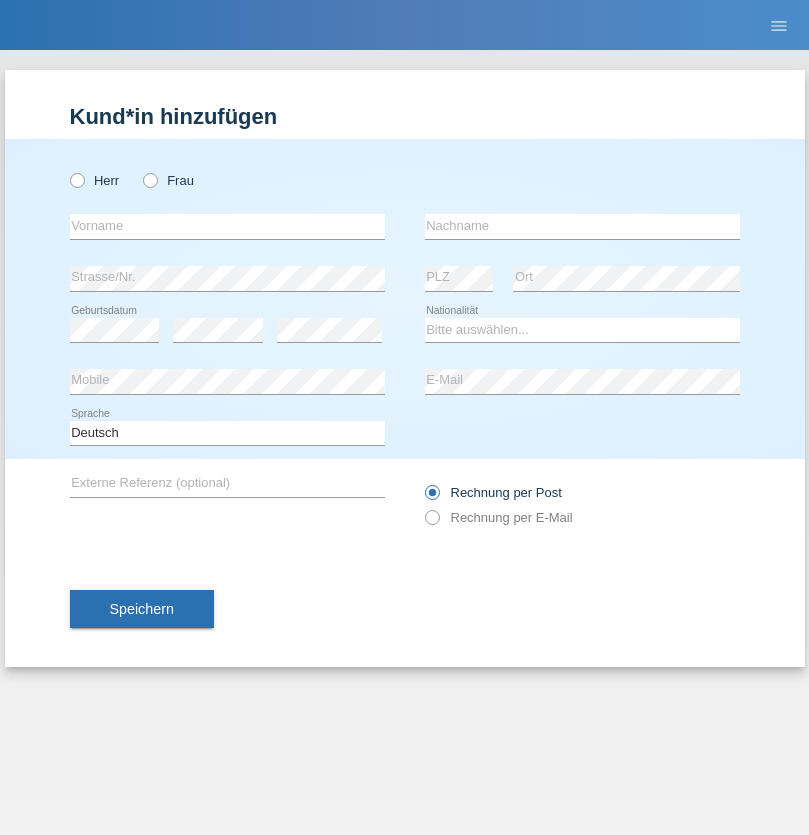 radio on "true" 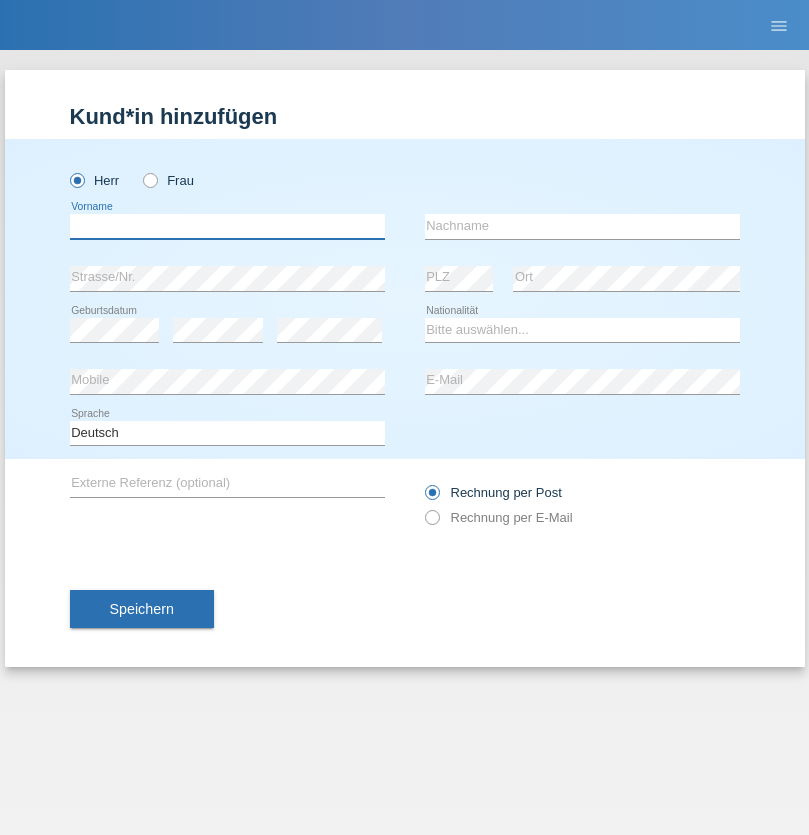 click at bounding box center [227, 226] 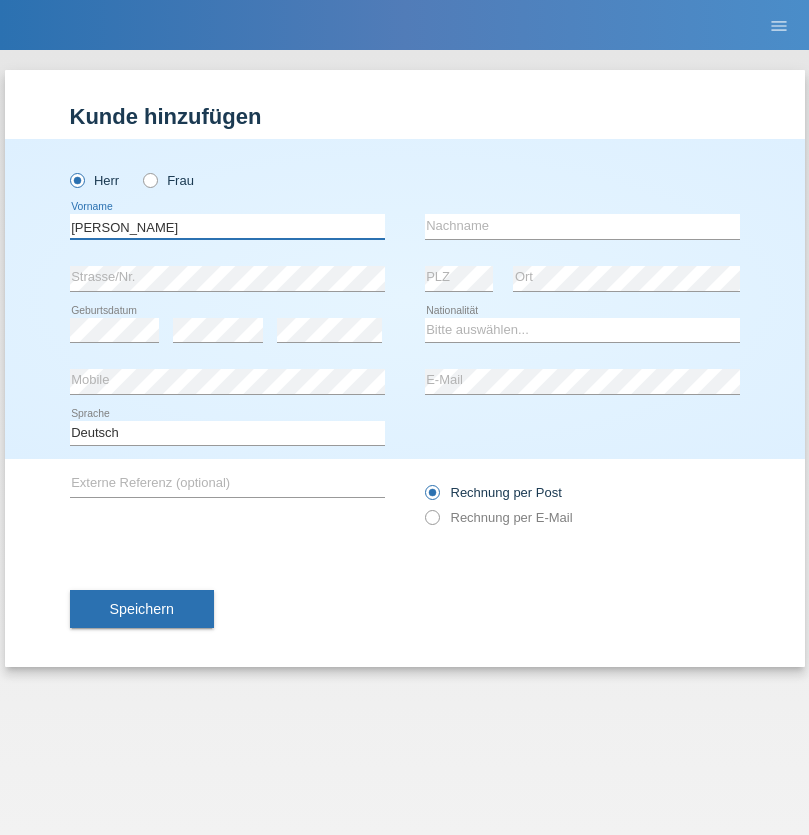type on "Artur" 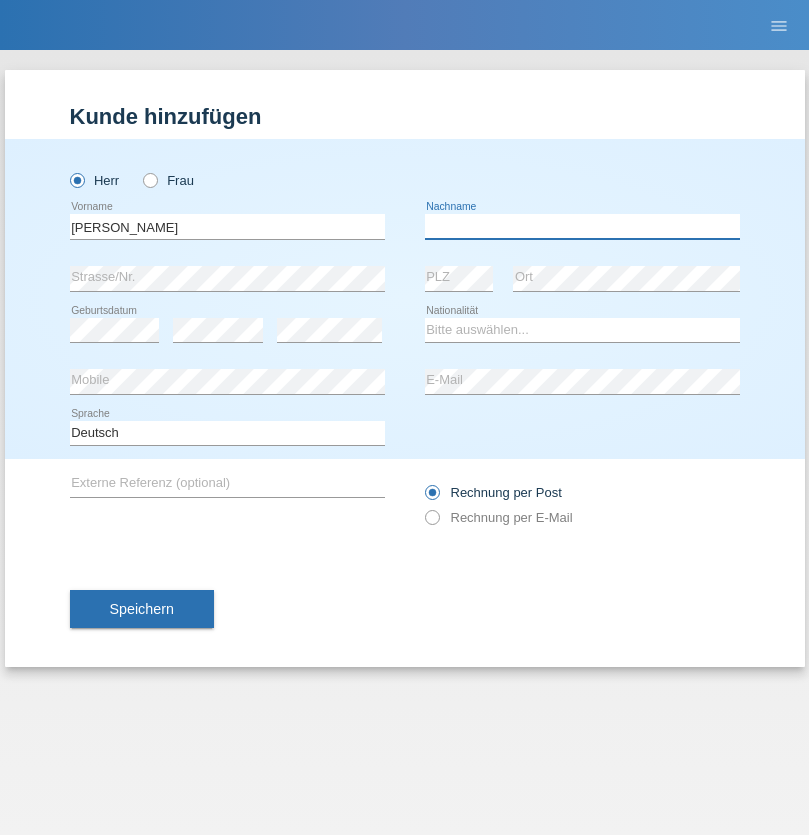 click at bounding box center [582, 226] 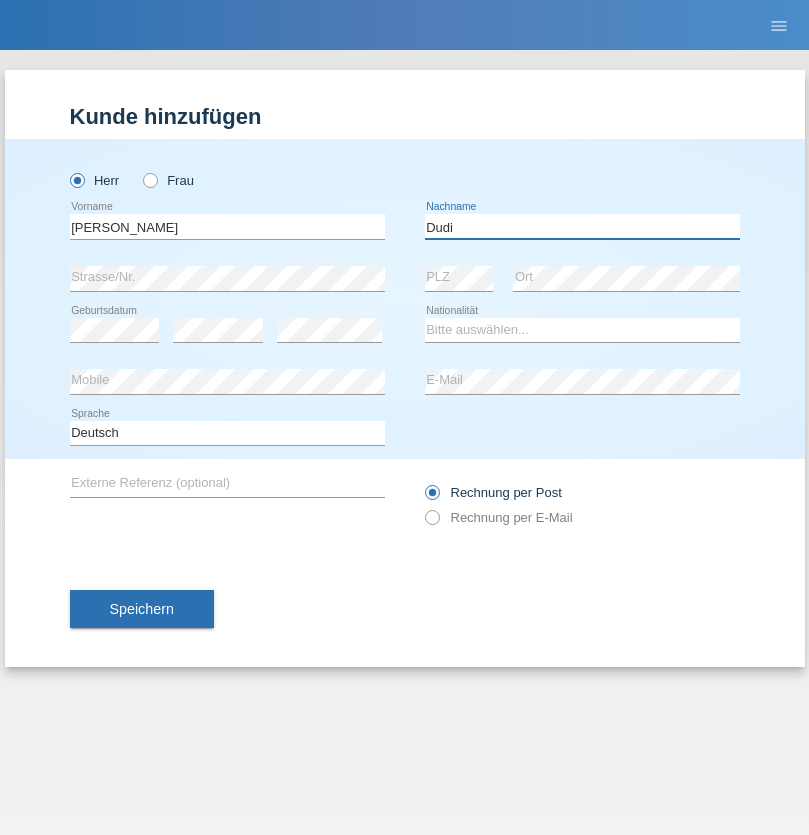 type on "Dudi" 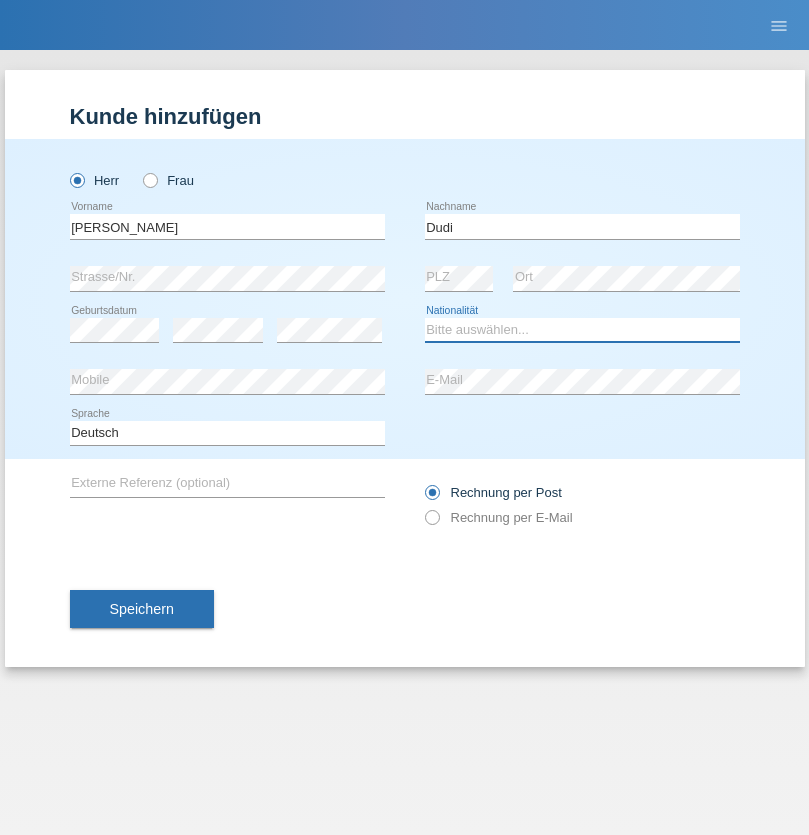 select on "SK" 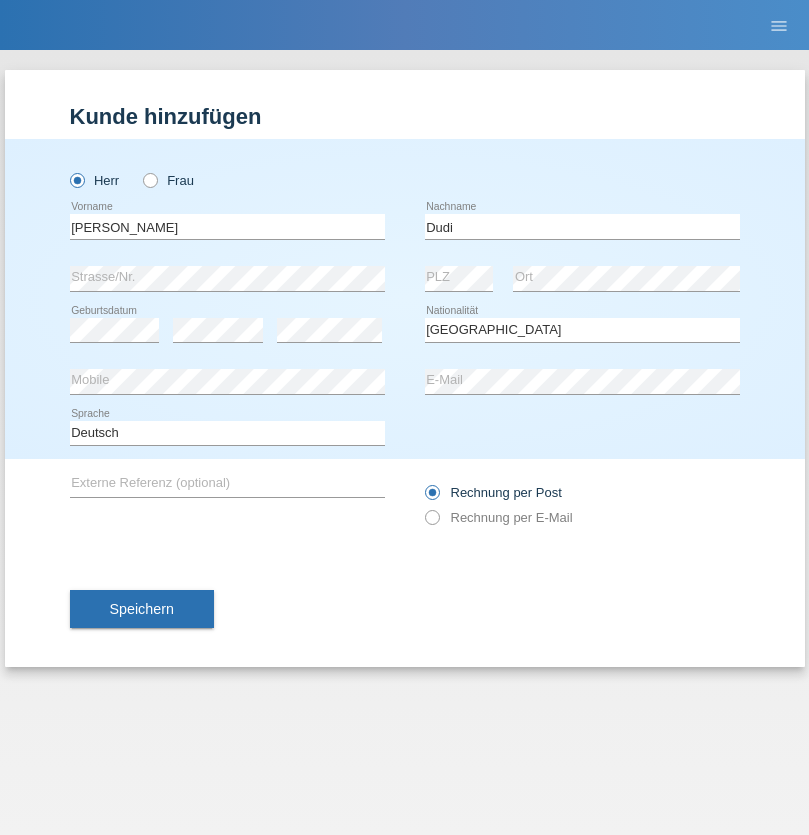 select on "C" 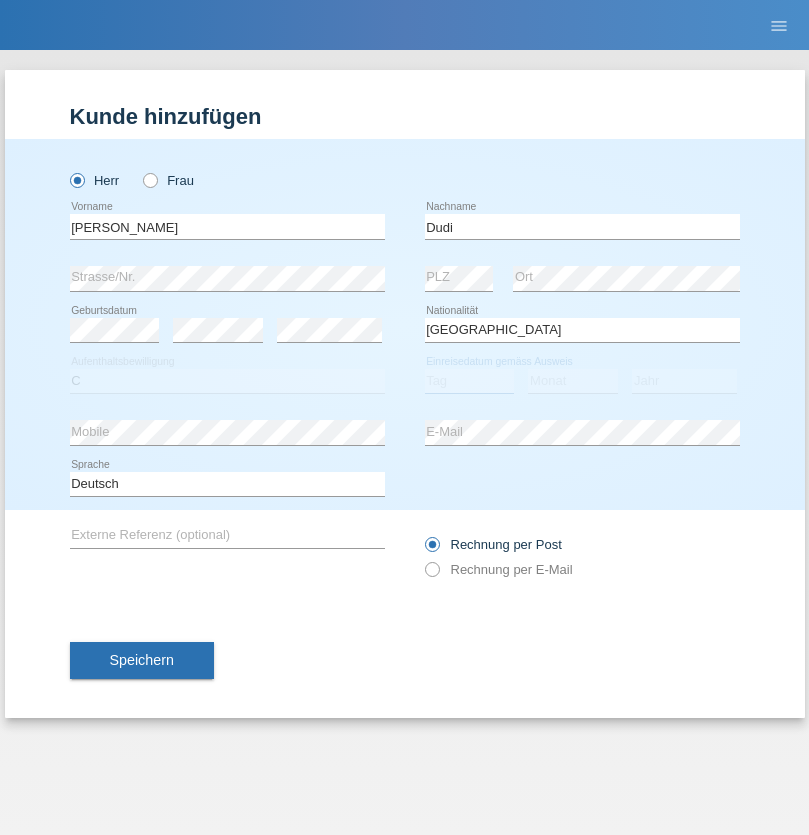 select on "19" 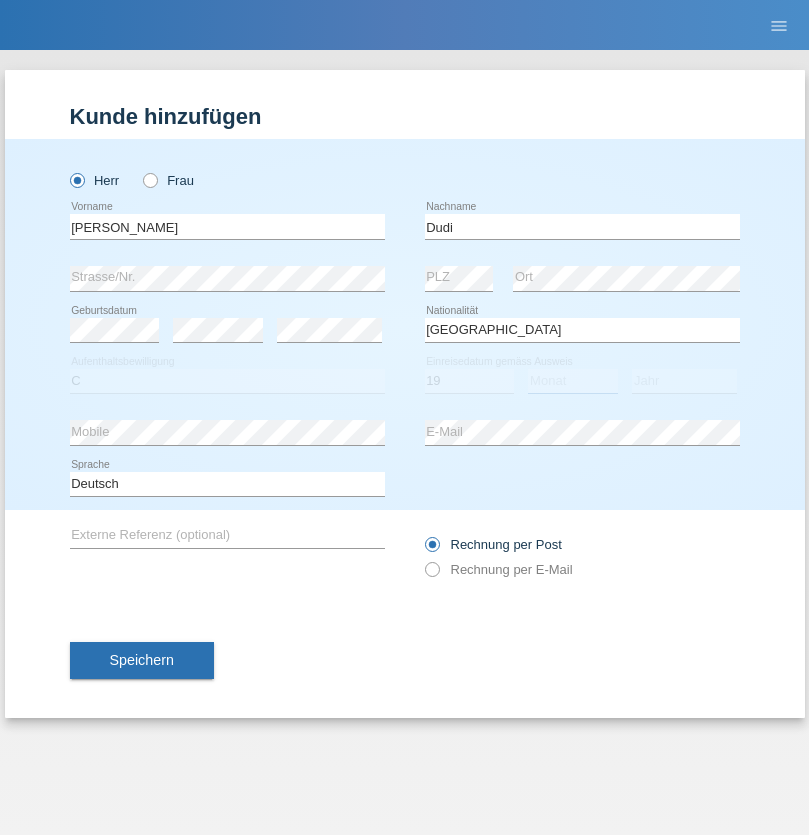 select on "06" 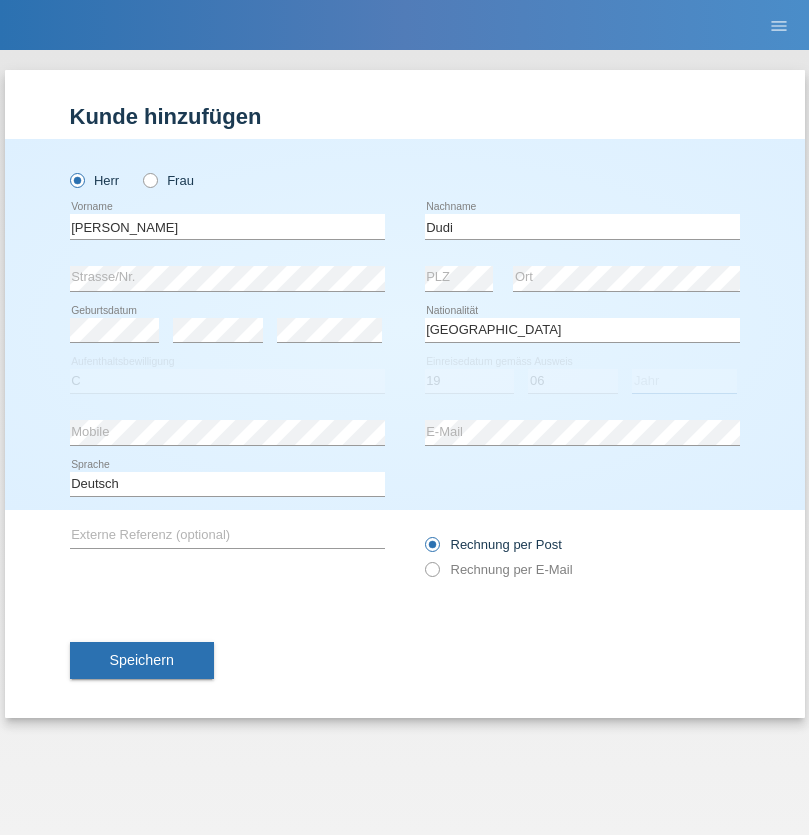 select on "2021" 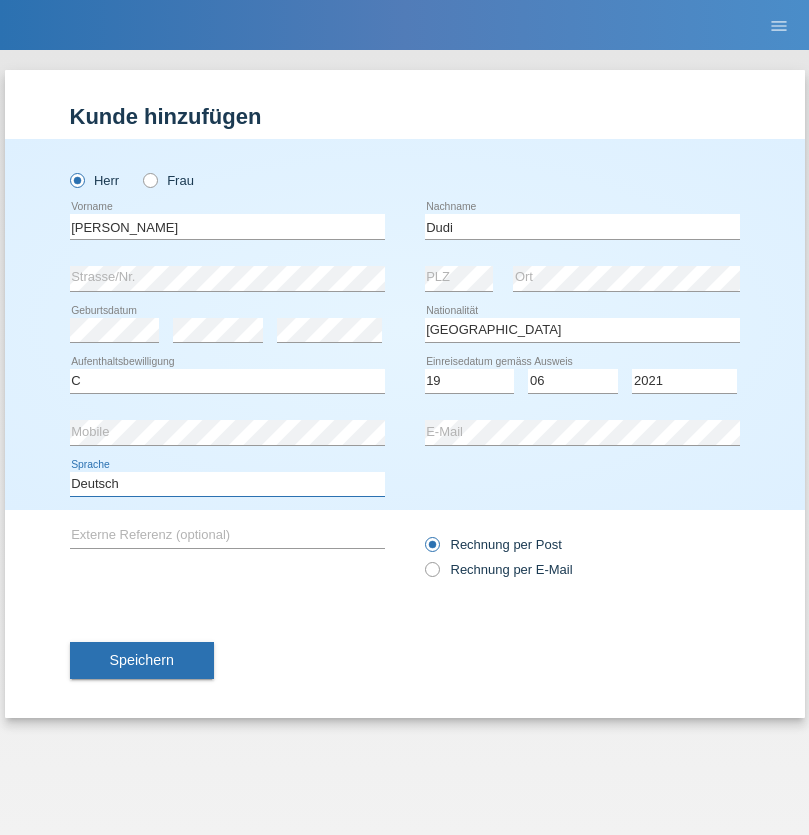 select on "en" 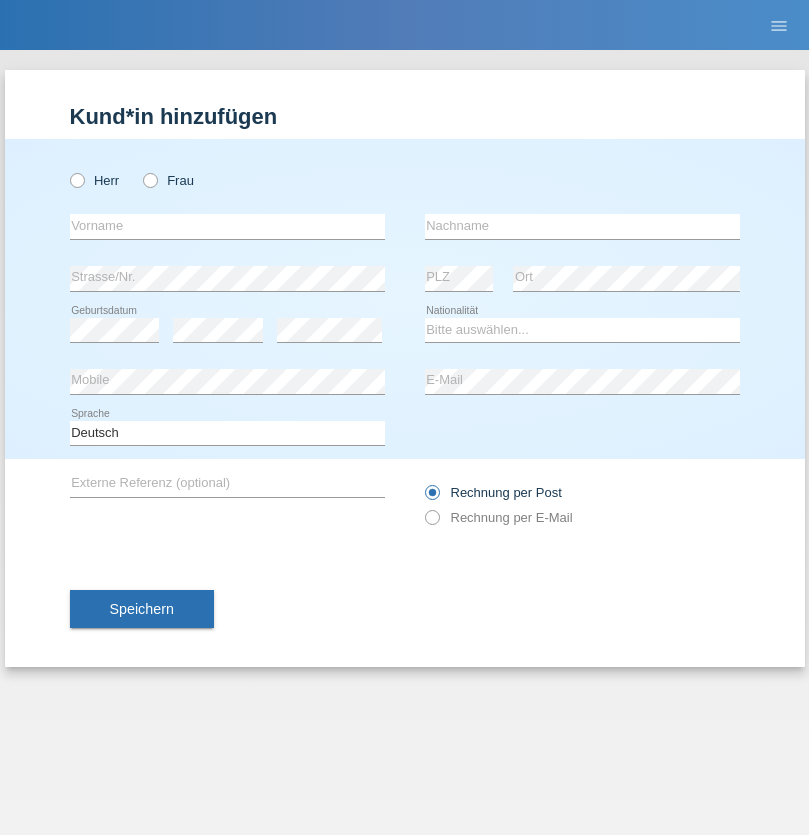 scroll, scrollTop: 0, scrollLeft: 0, axis: both 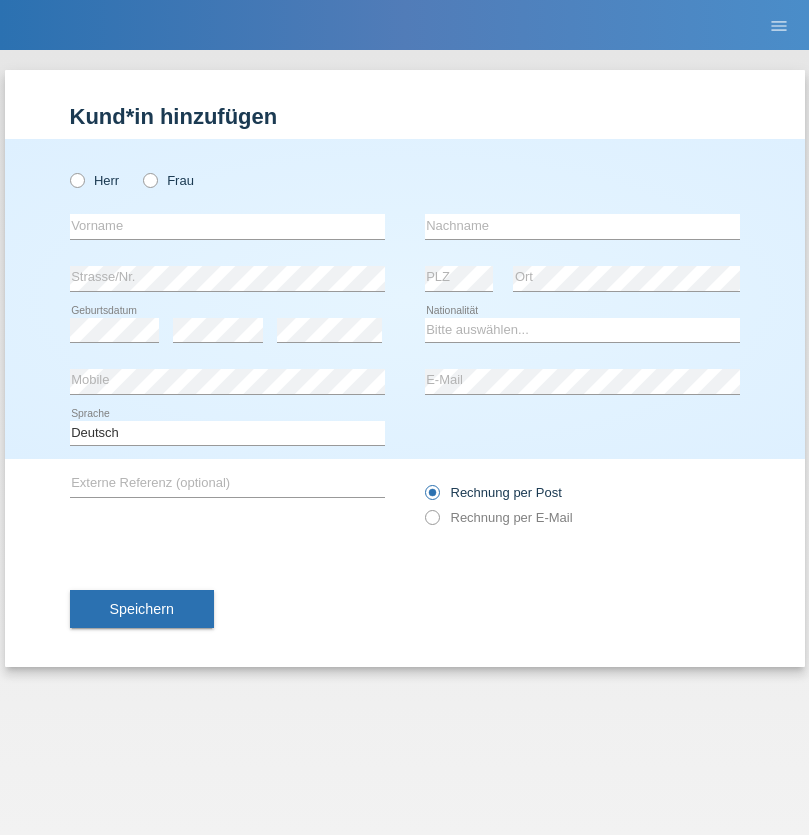 radio on "true" 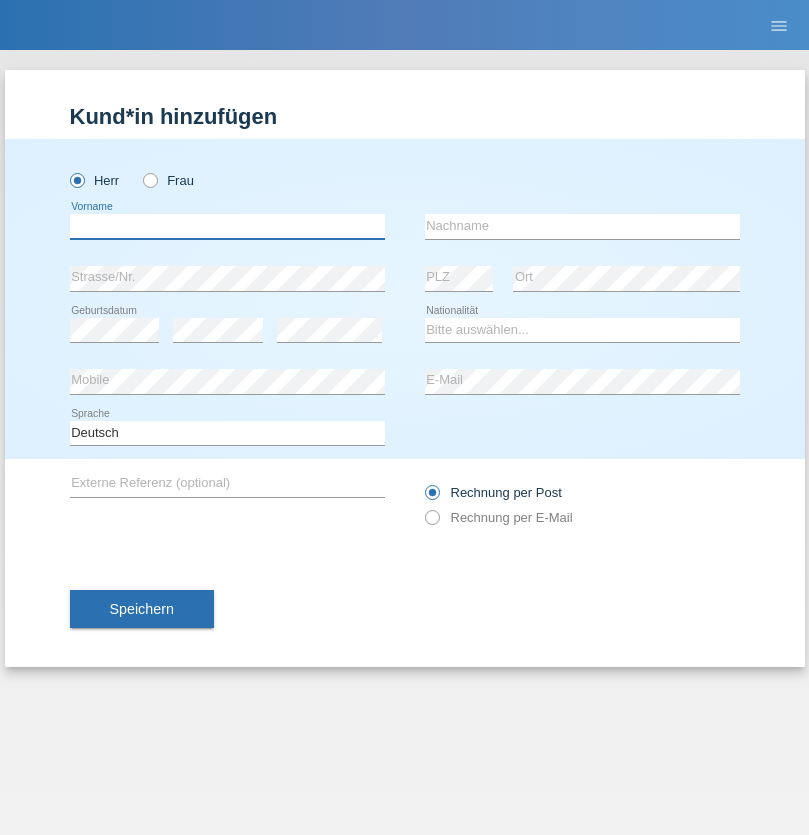 click at bounding box center [227, 226] 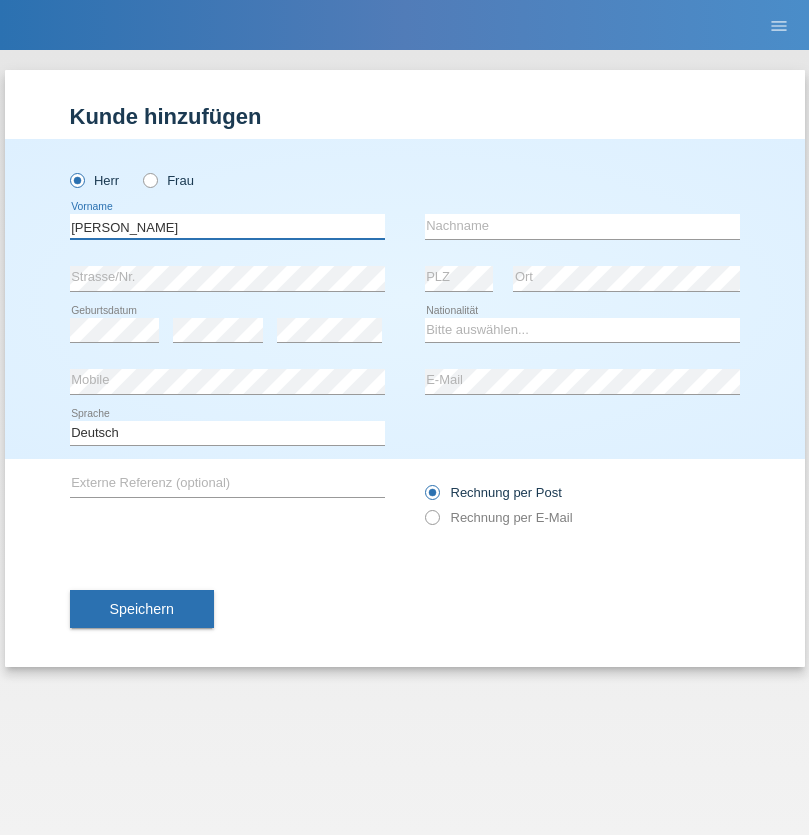 type on "Artur" 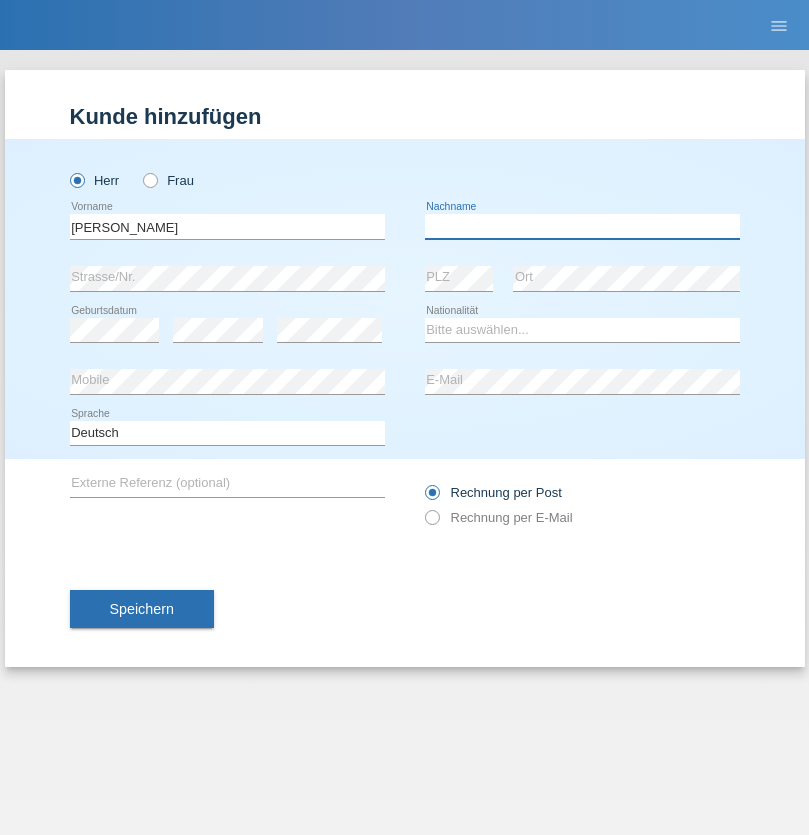 click at bounding box center (582, 226) 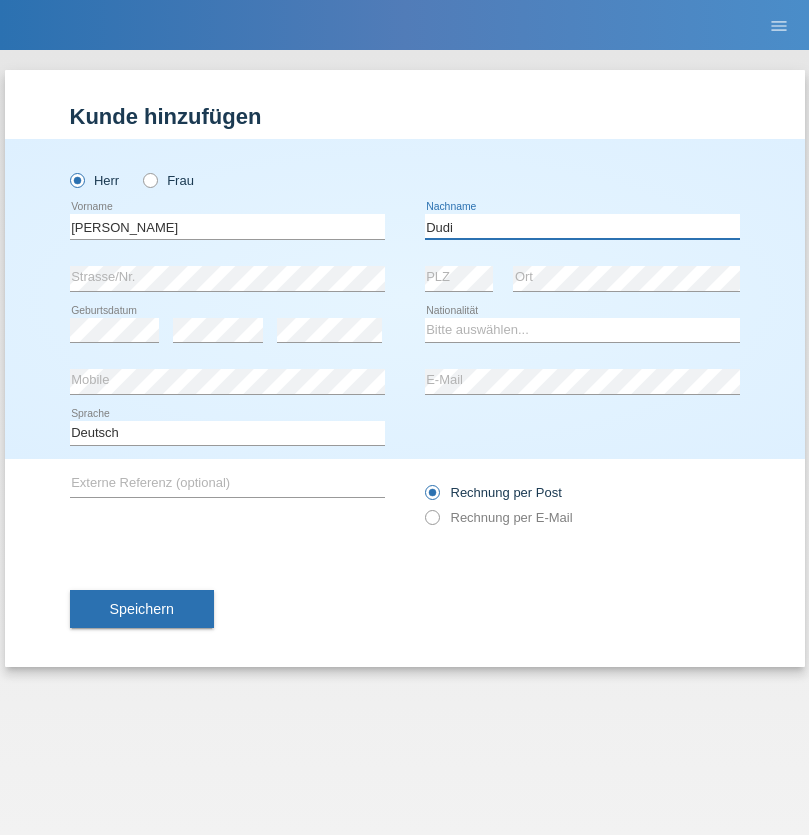 type on "Dudi" 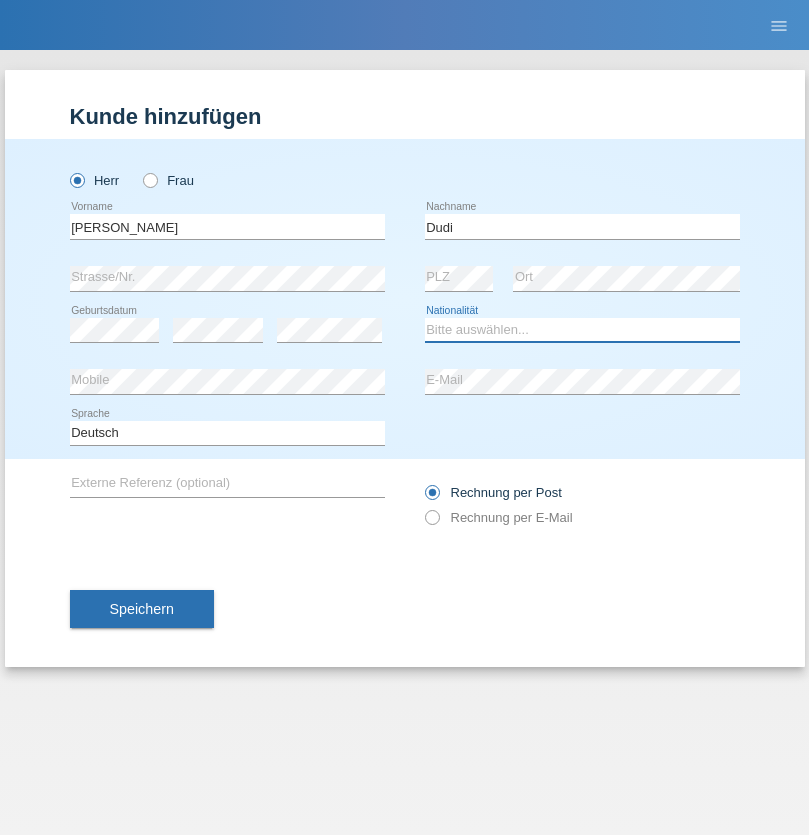 select on "SK" 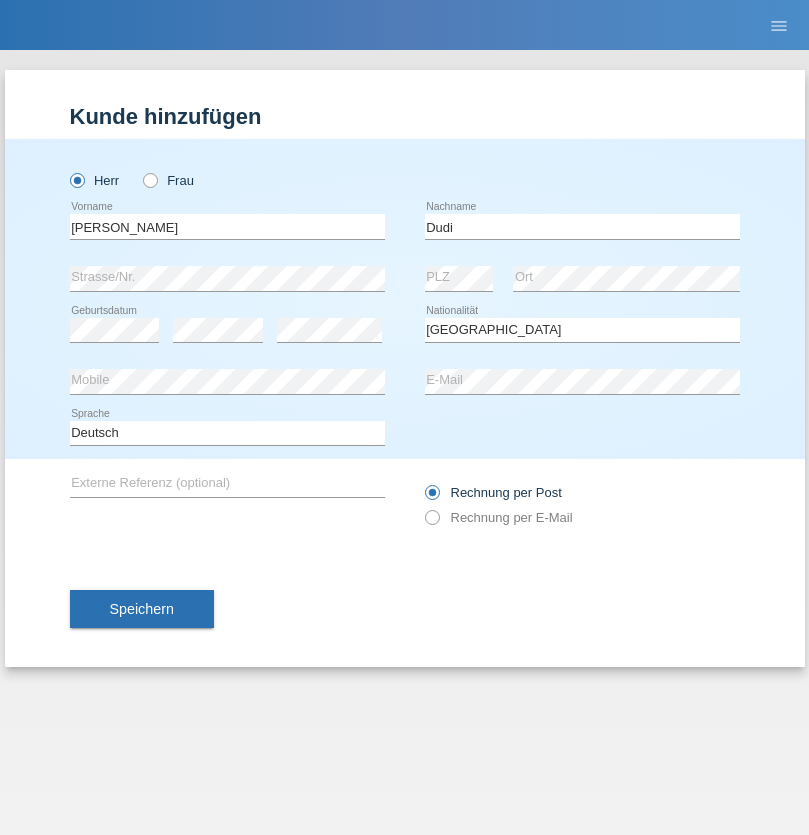 select on "C" 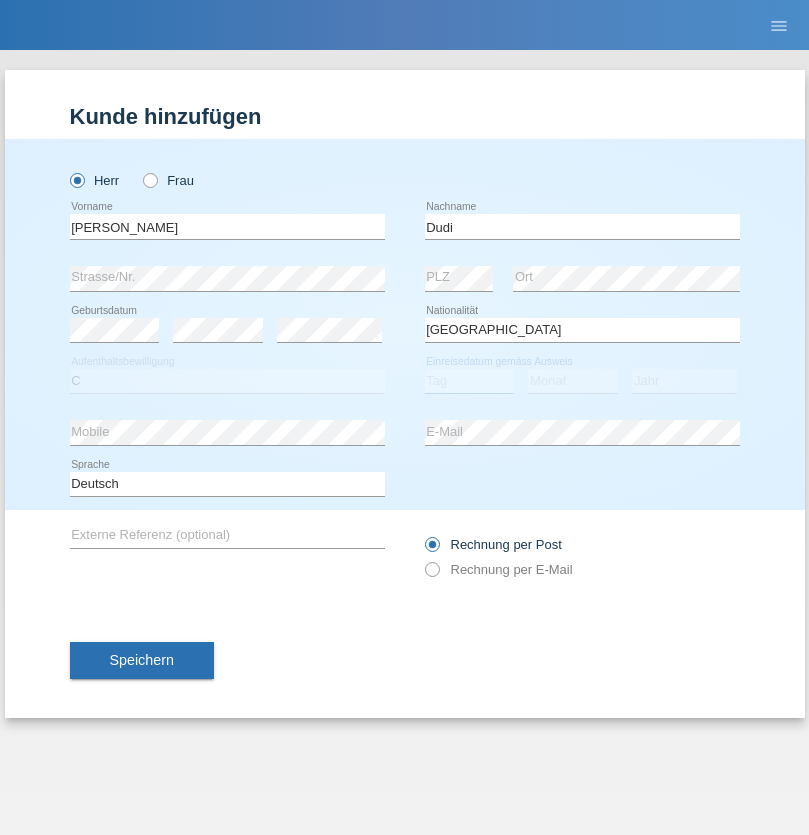 select on "13" 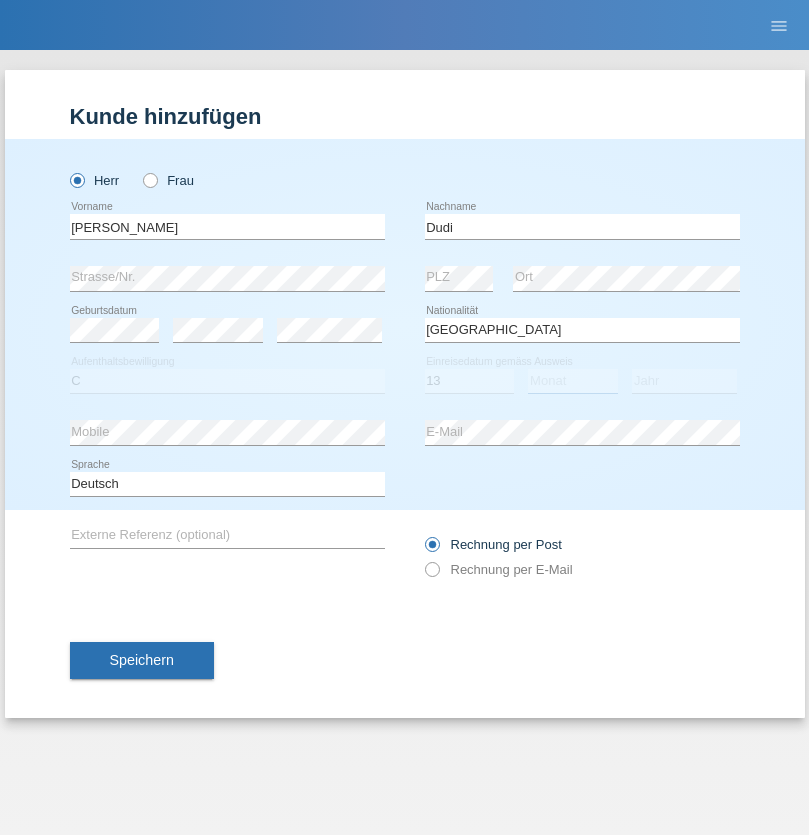 select on "06" 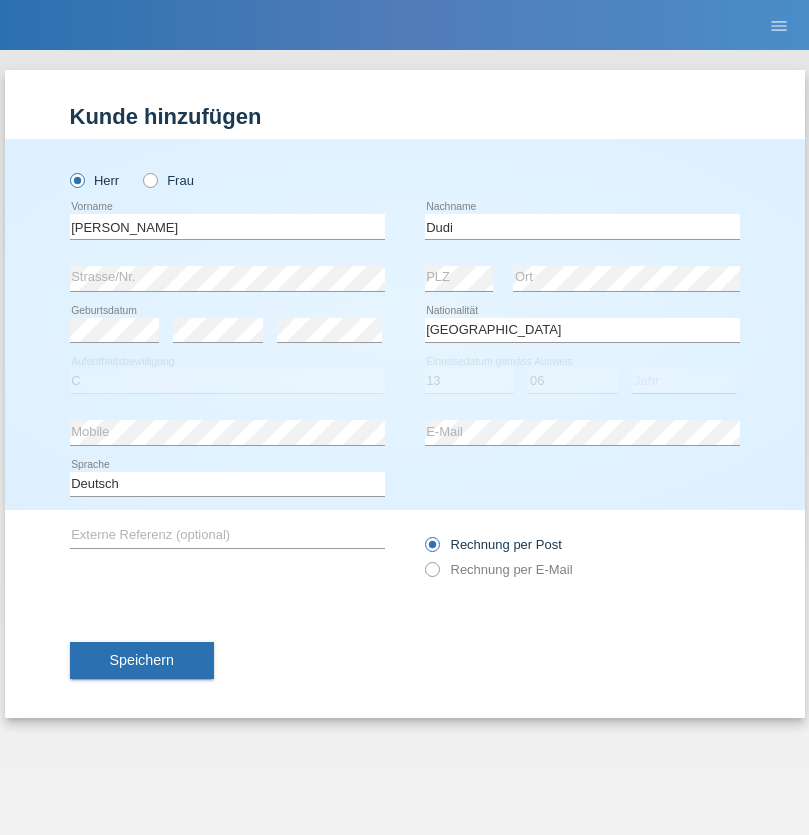select on "2021" 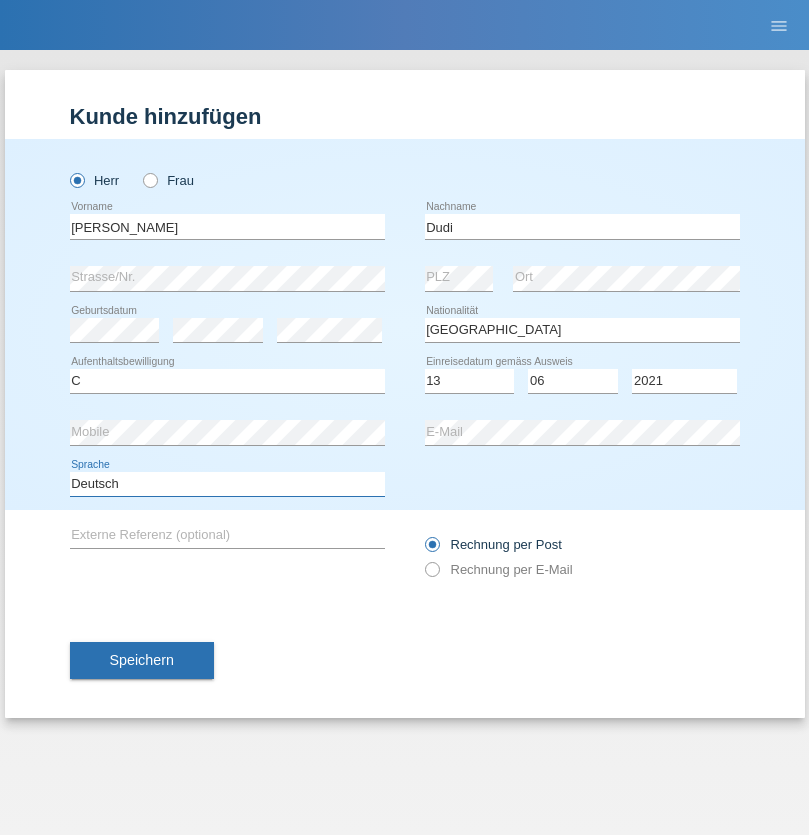select on "en" 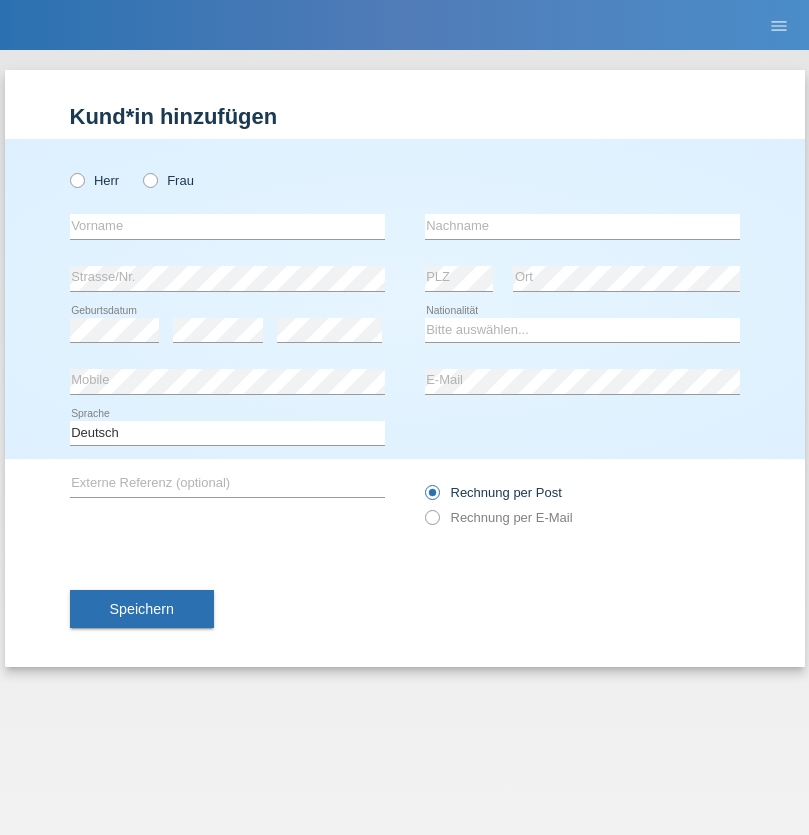 scroll, scrollTop: 0, scrollLeft: 0, axis: both 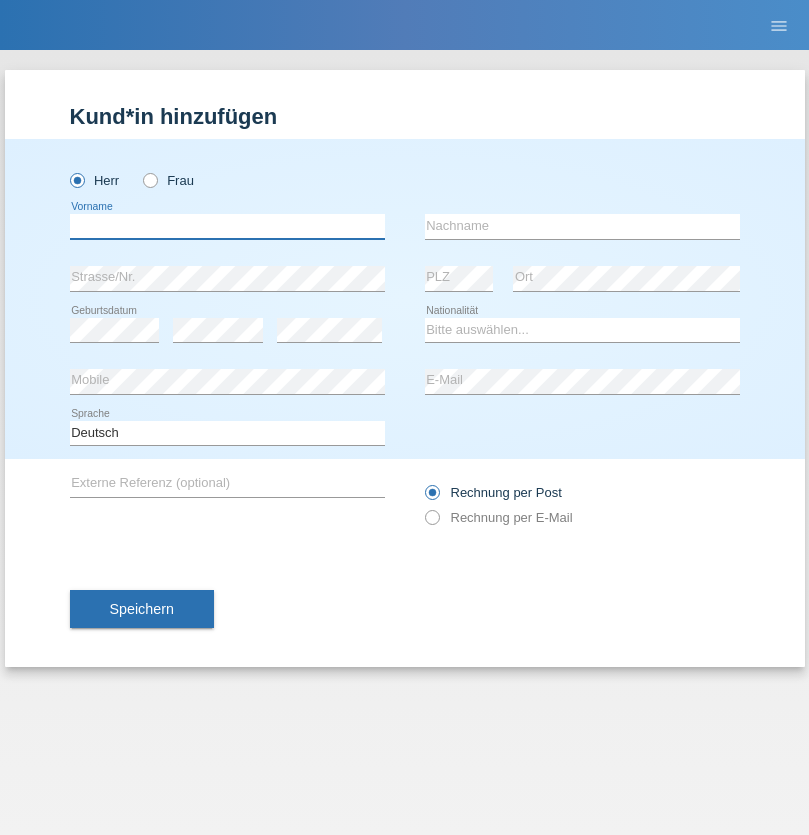click at bounding box center [227, 226] 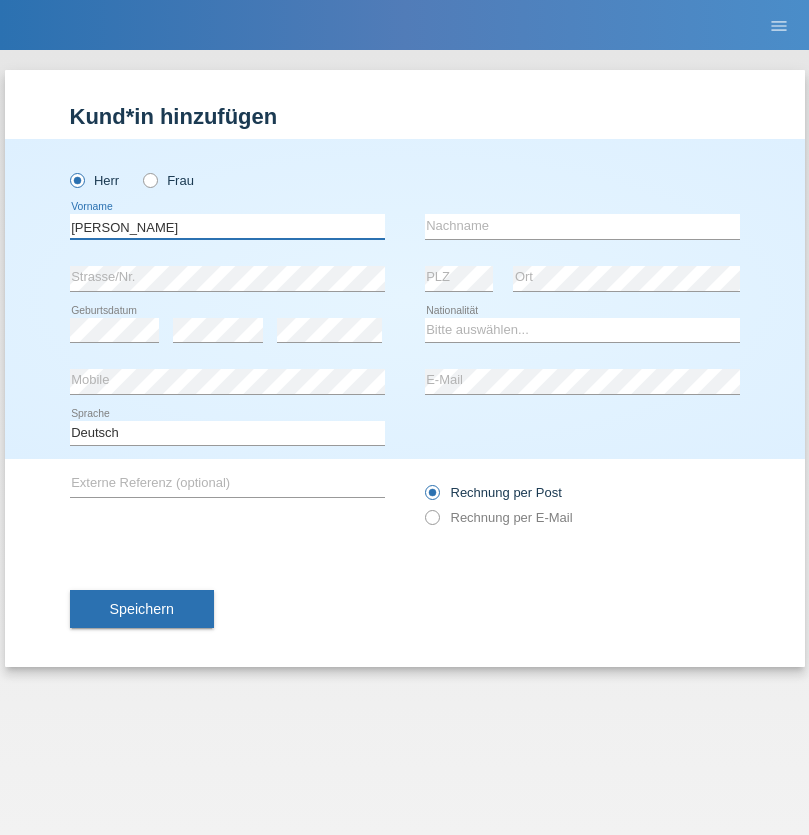 type on "Artur" 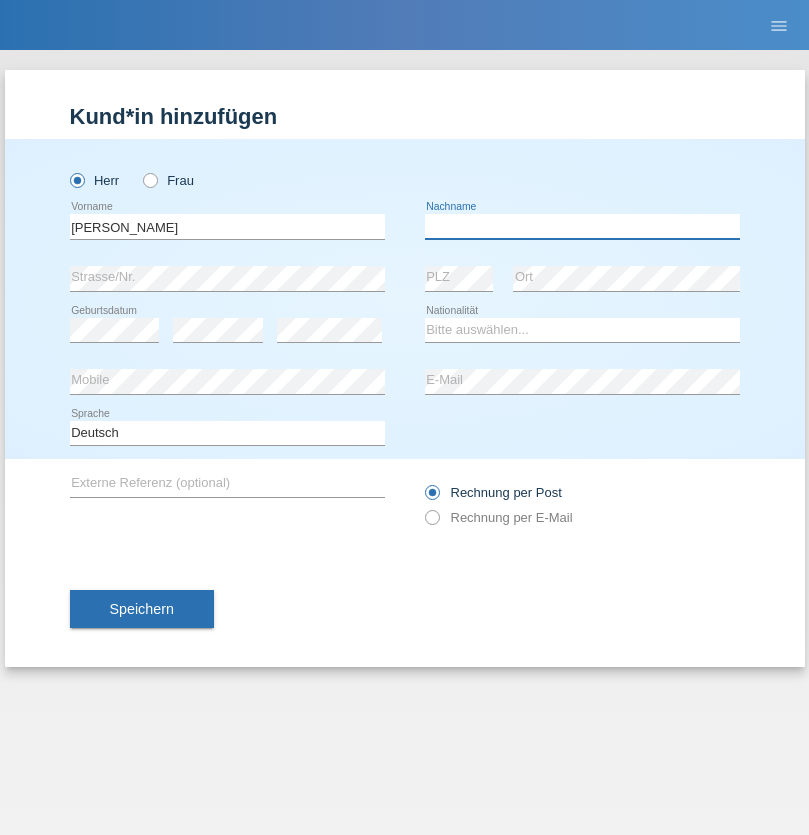 click at bounding box center [582, 226] 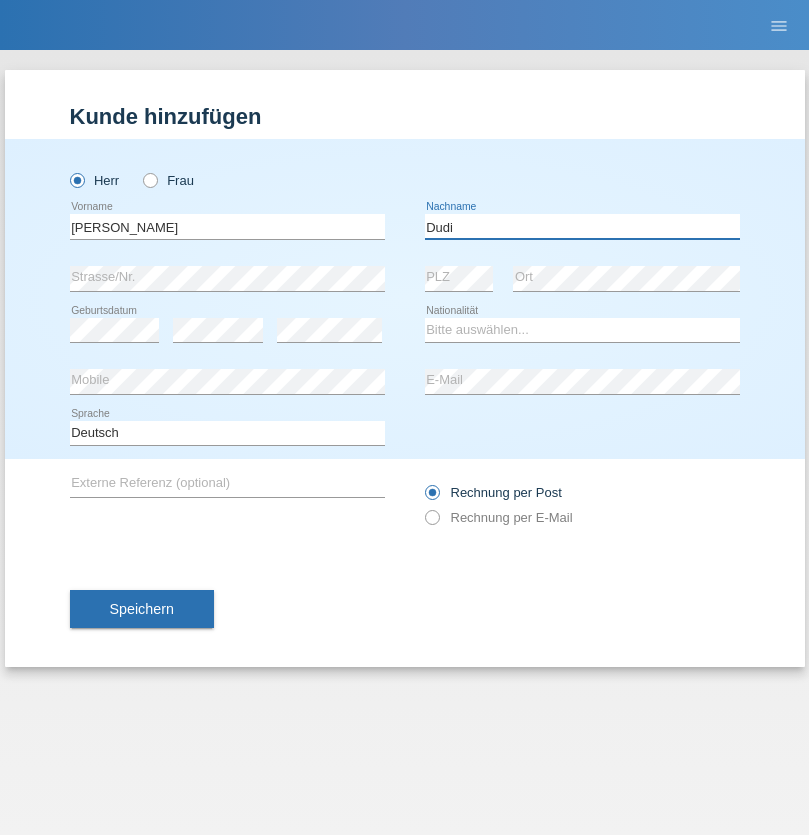 type on "Dudi" 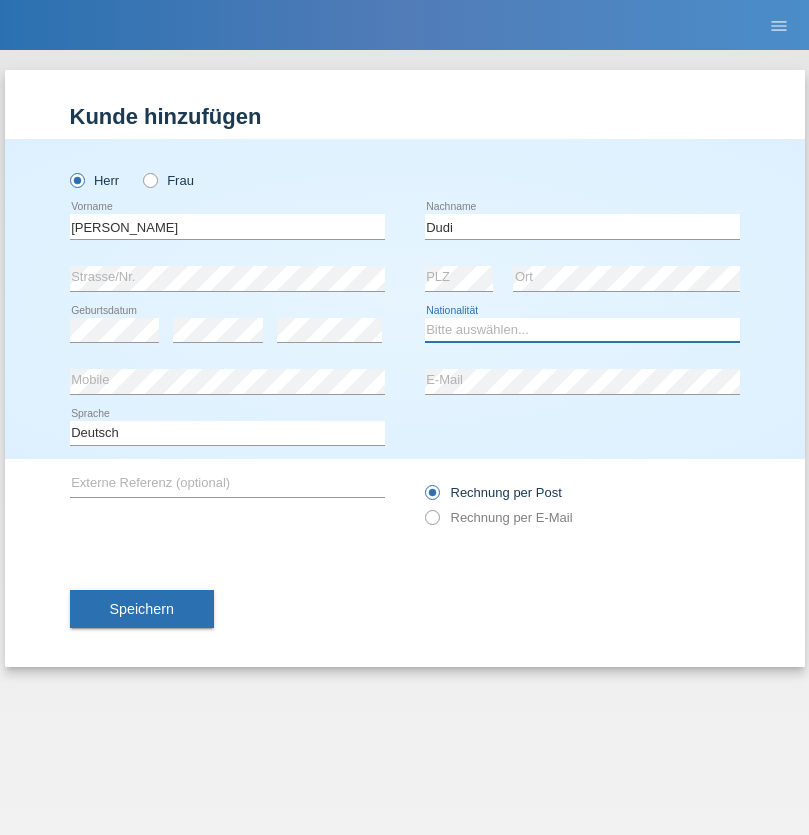select on "SK" 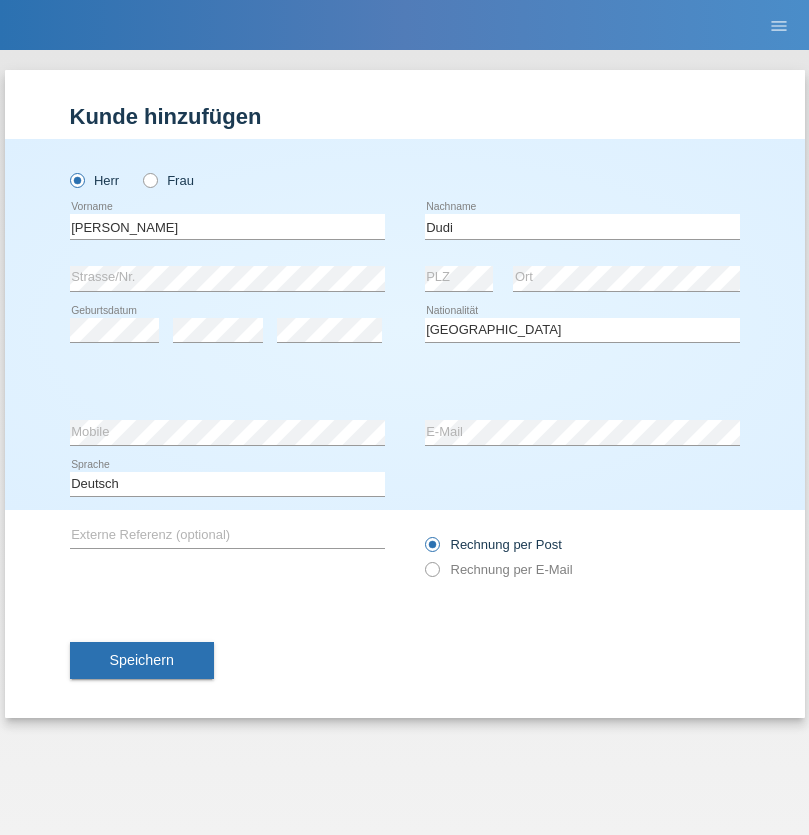 select on "C" 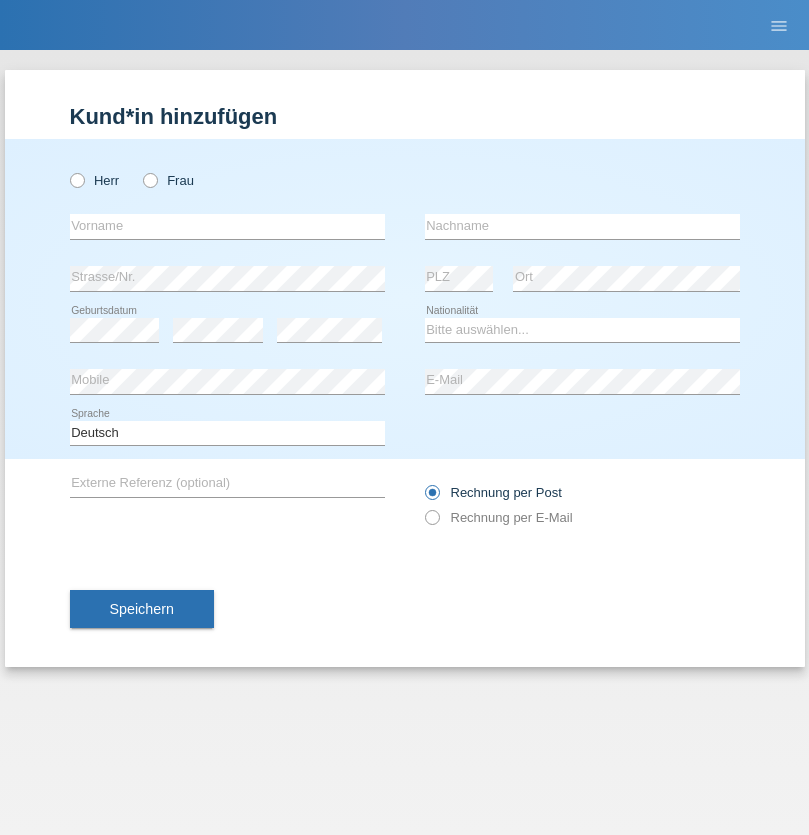 scroll, scrollTop: 0, scrollLeft: 0, axis: both 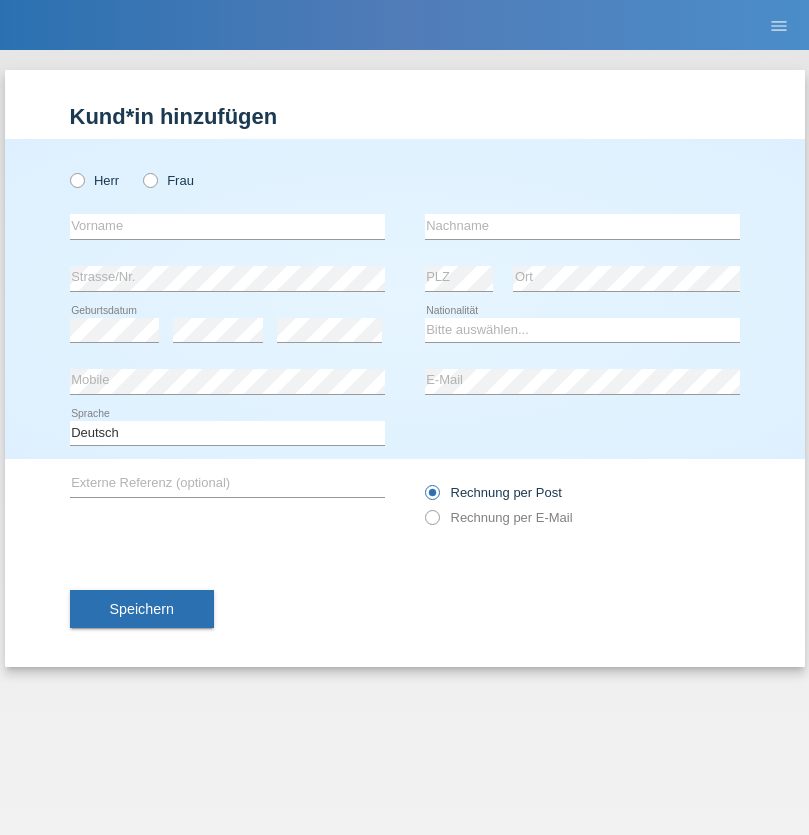 radio on "true" 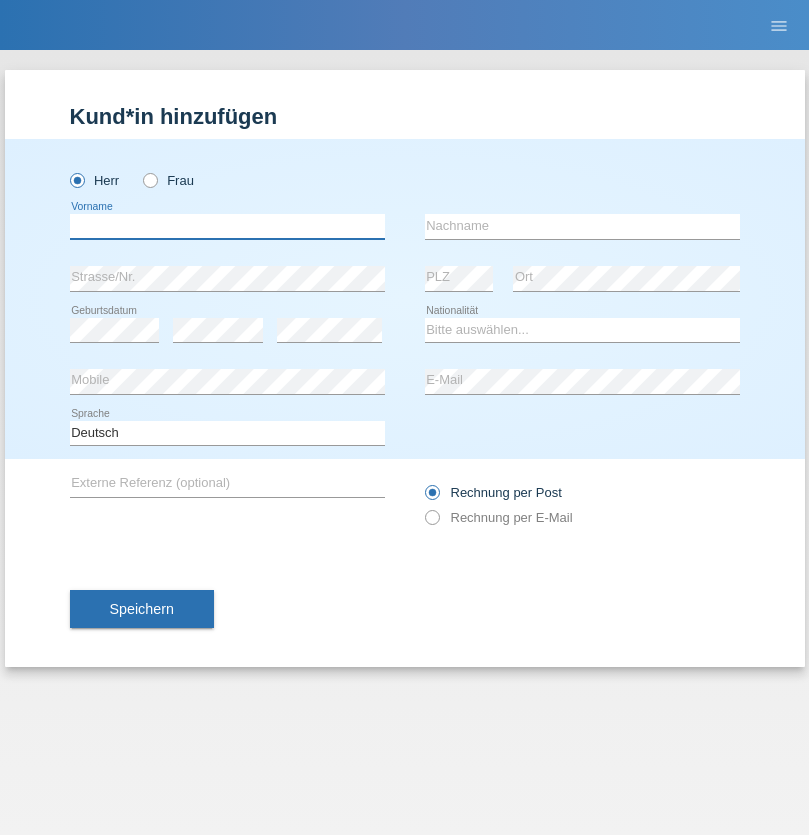 click at bounding box center [227, 226] 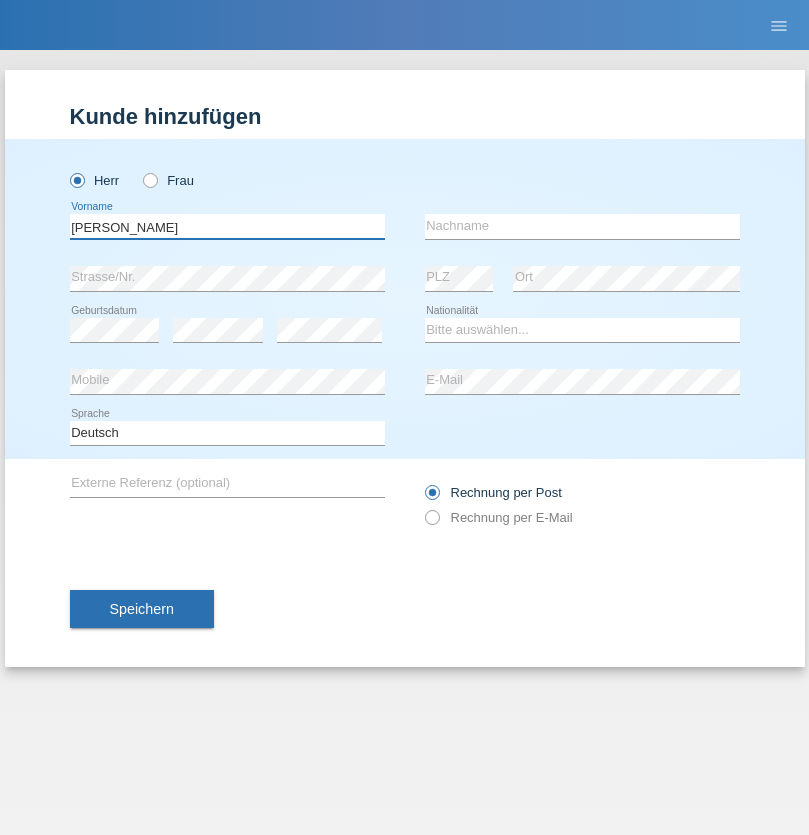 type on "[PERSON_NAME]" 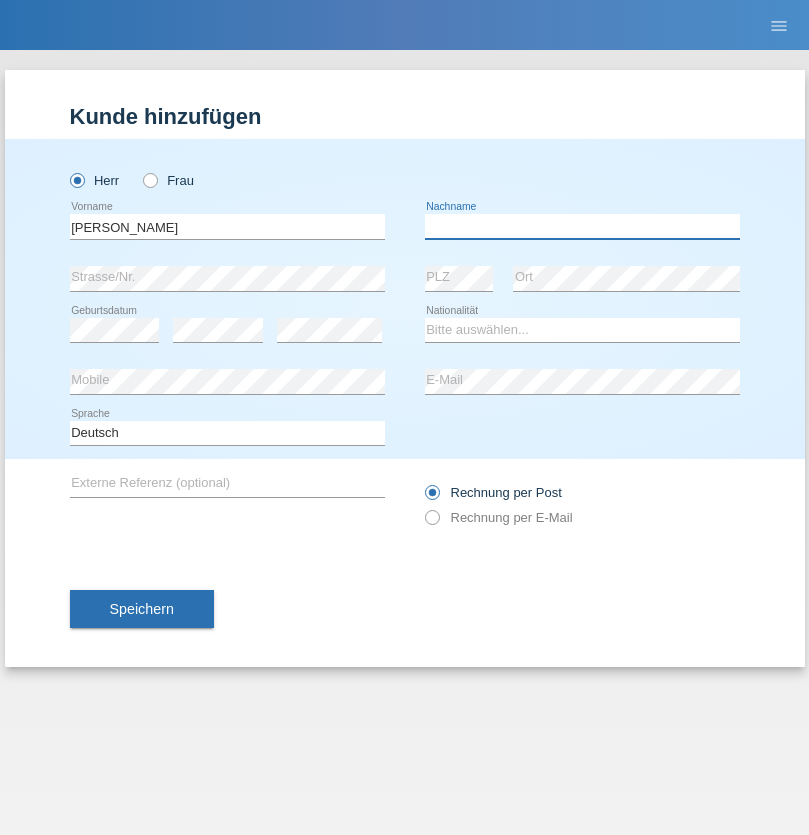 click at bounding box center (582, 226) 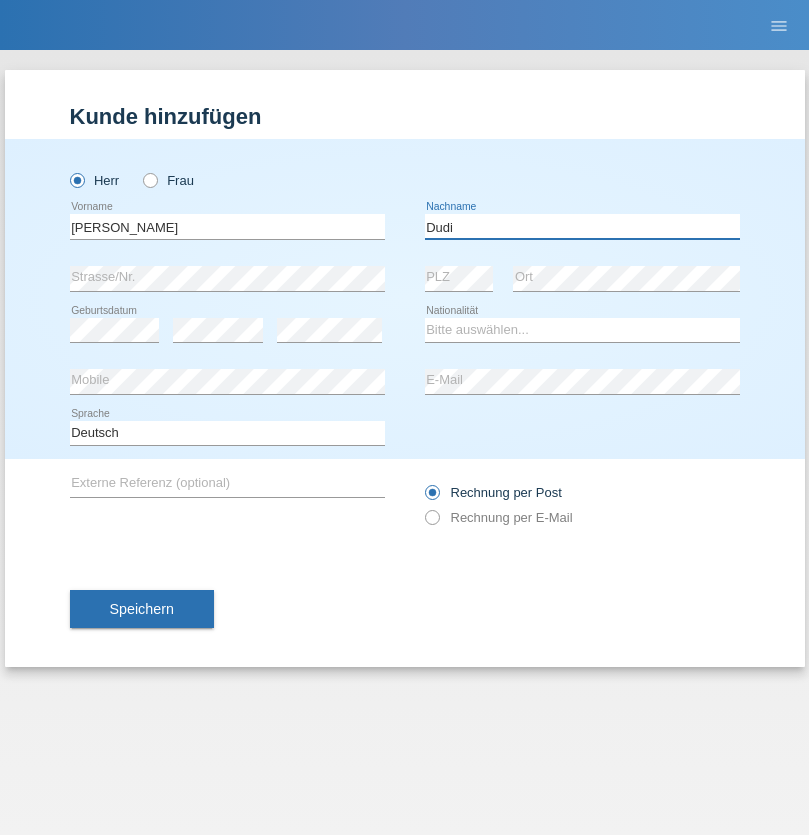 type on "Dudi" 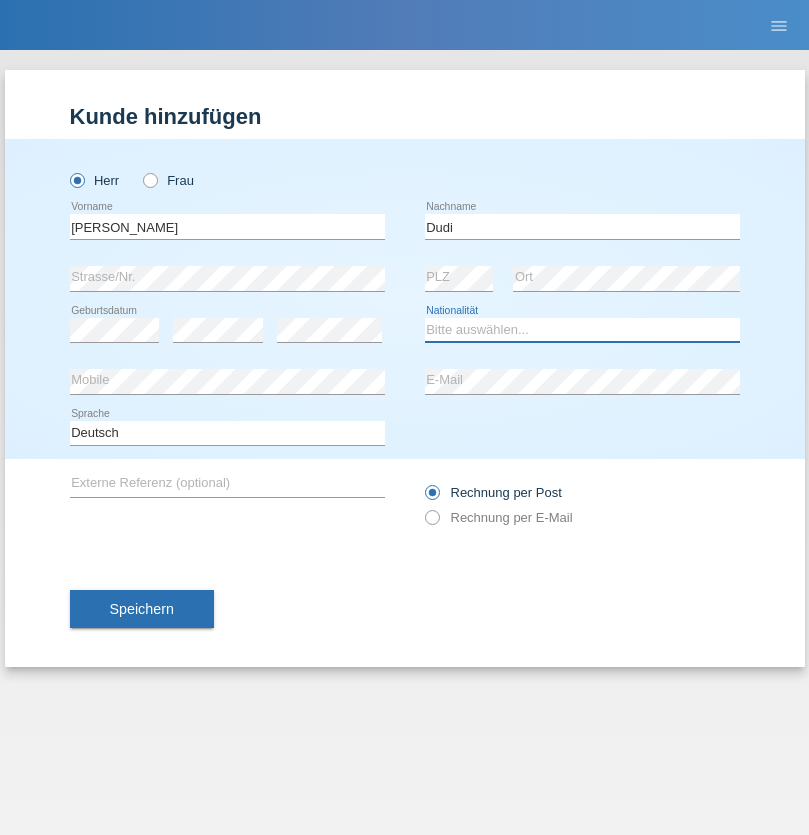 select on "SK" 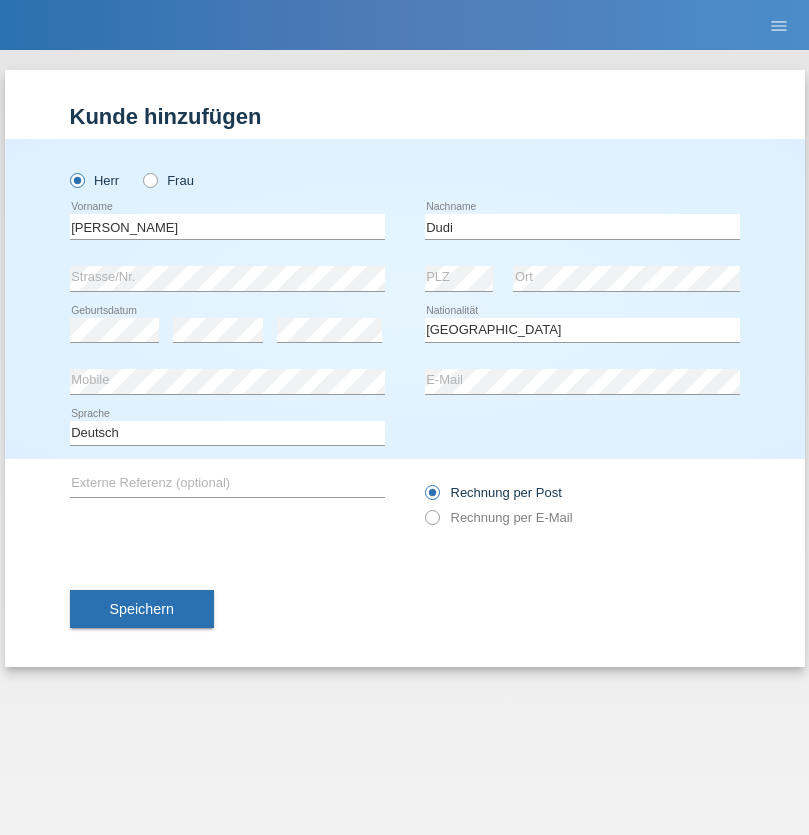 select on "C" 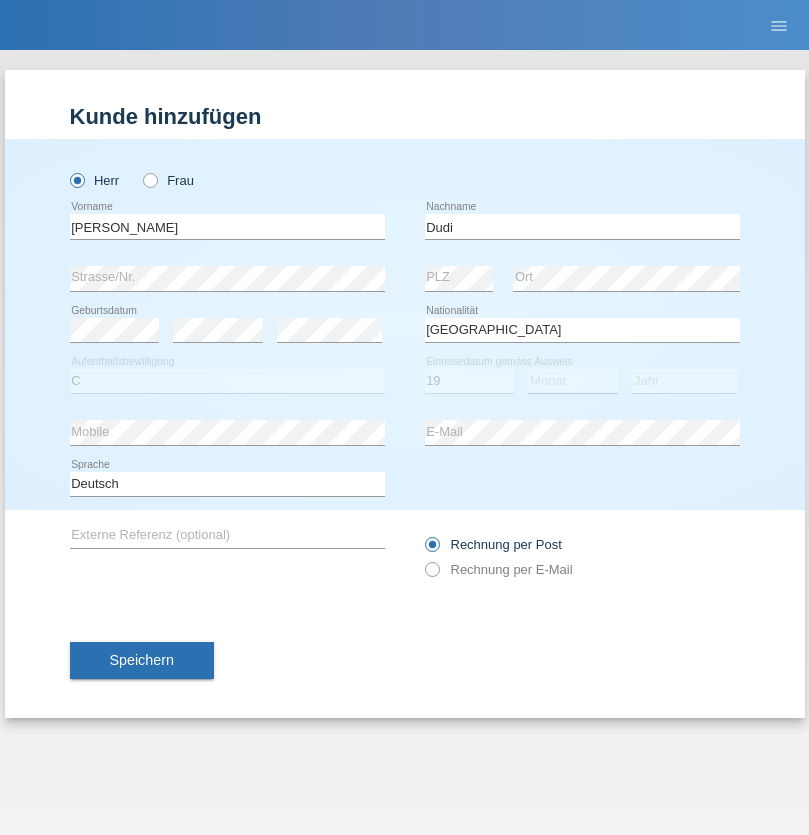 select on "07" 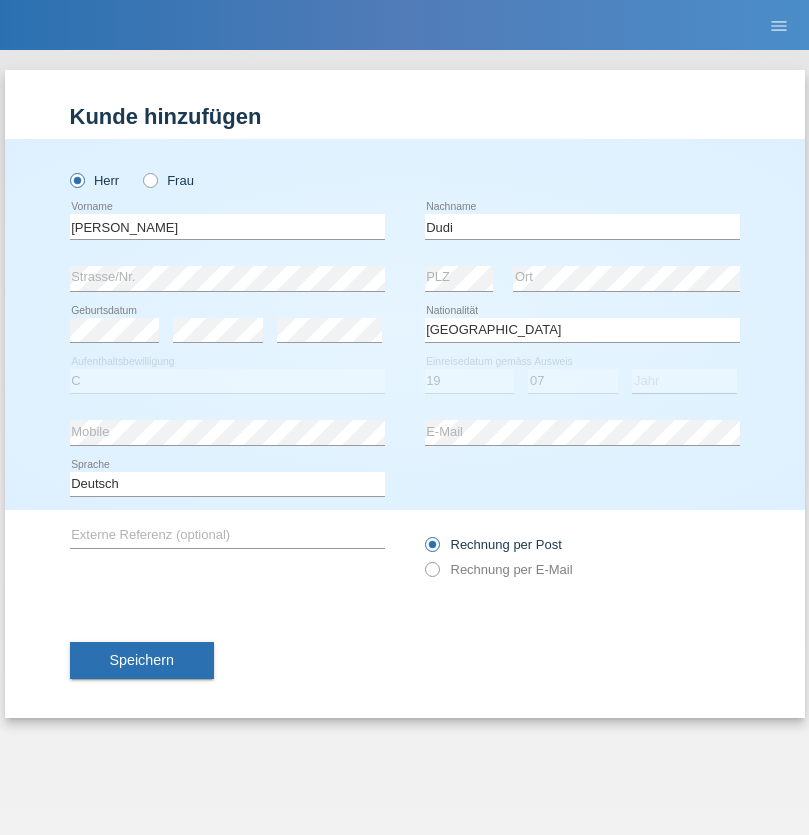 select on "2021" 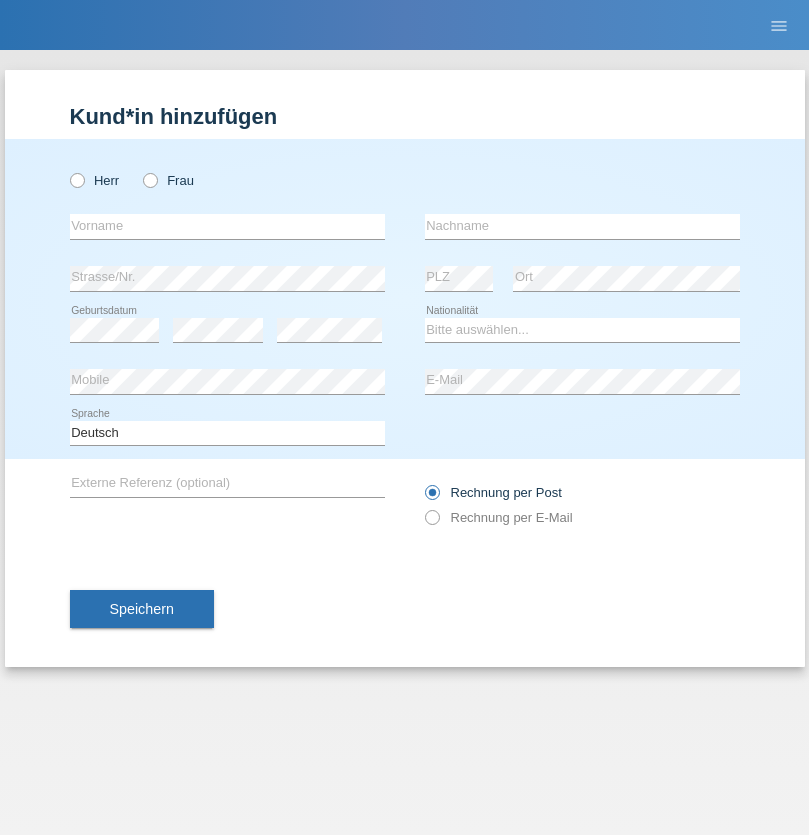 scroll, scrollTop: 0, scrollLeft: 0, axis: both 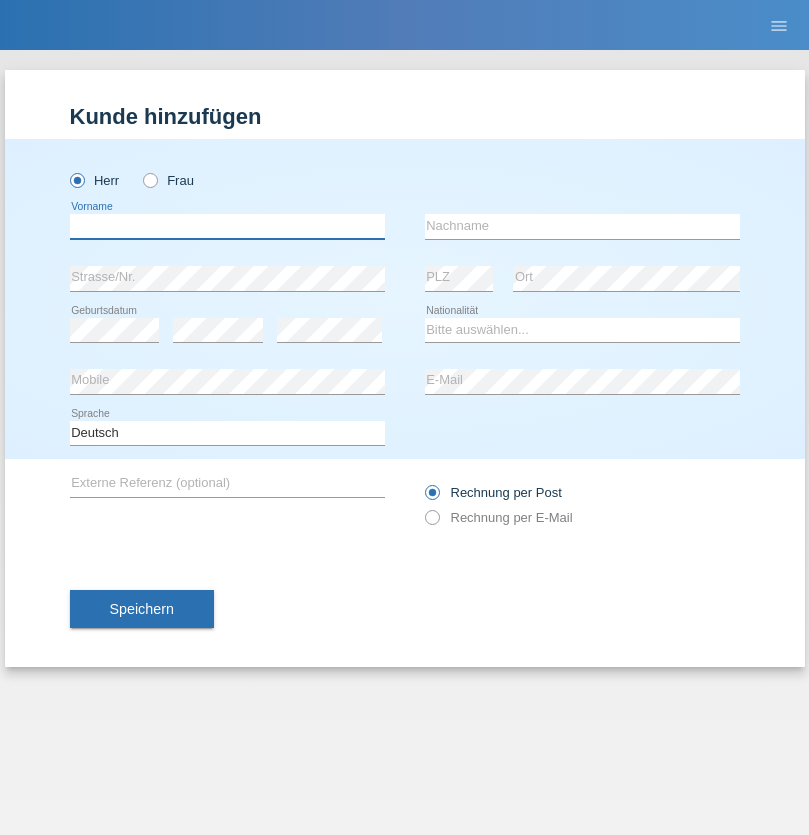 click at bounding box center (227, 226) 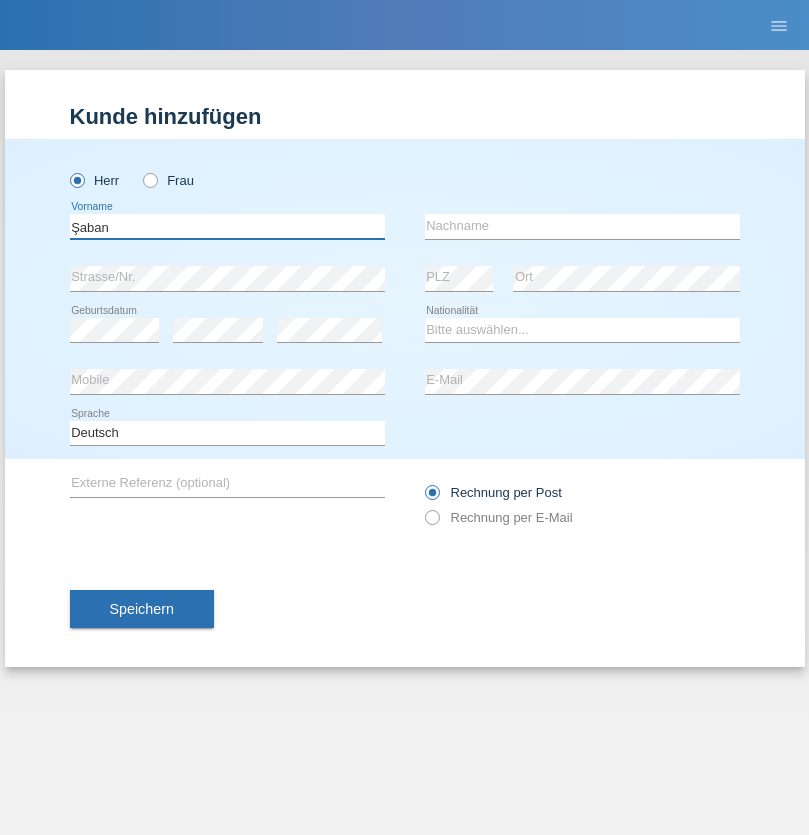 type on "Şaban" 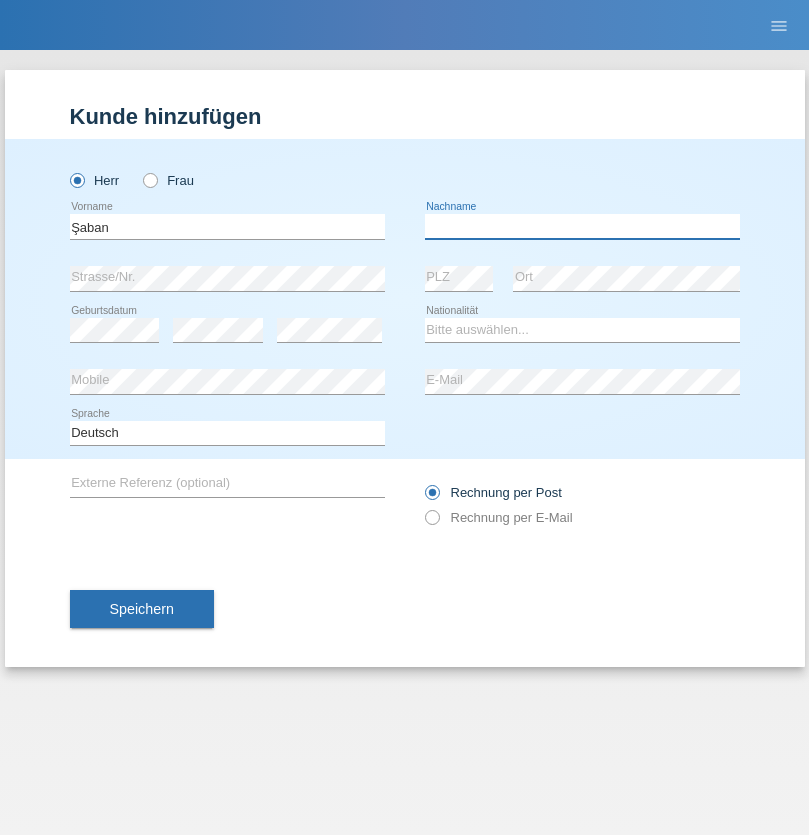 click at bounding box center (582, 226) 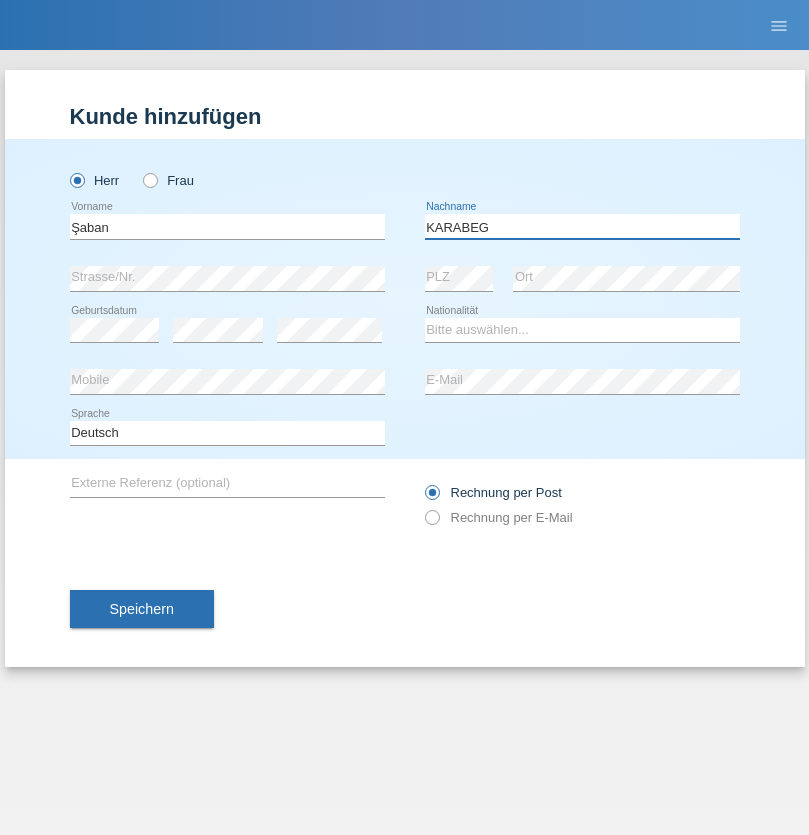 type on "KARABEG" 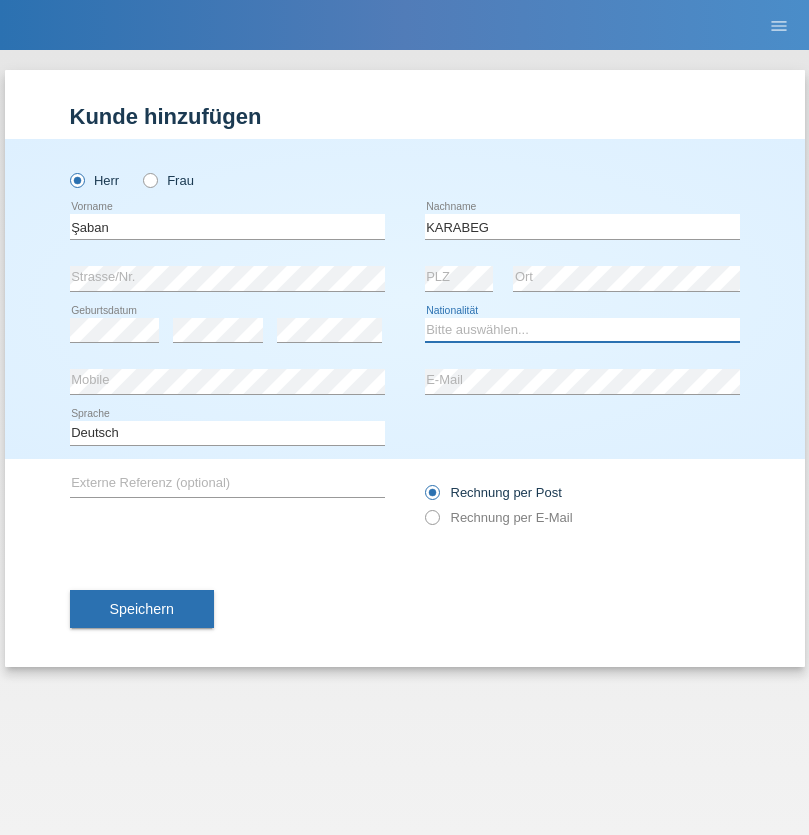 select on "TR" 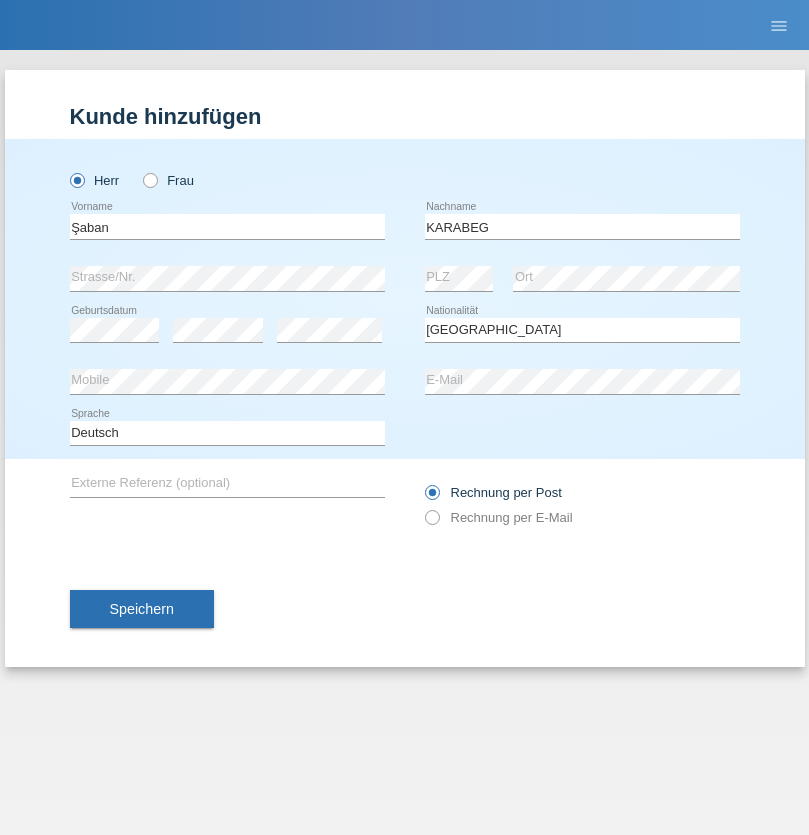 select on "C" 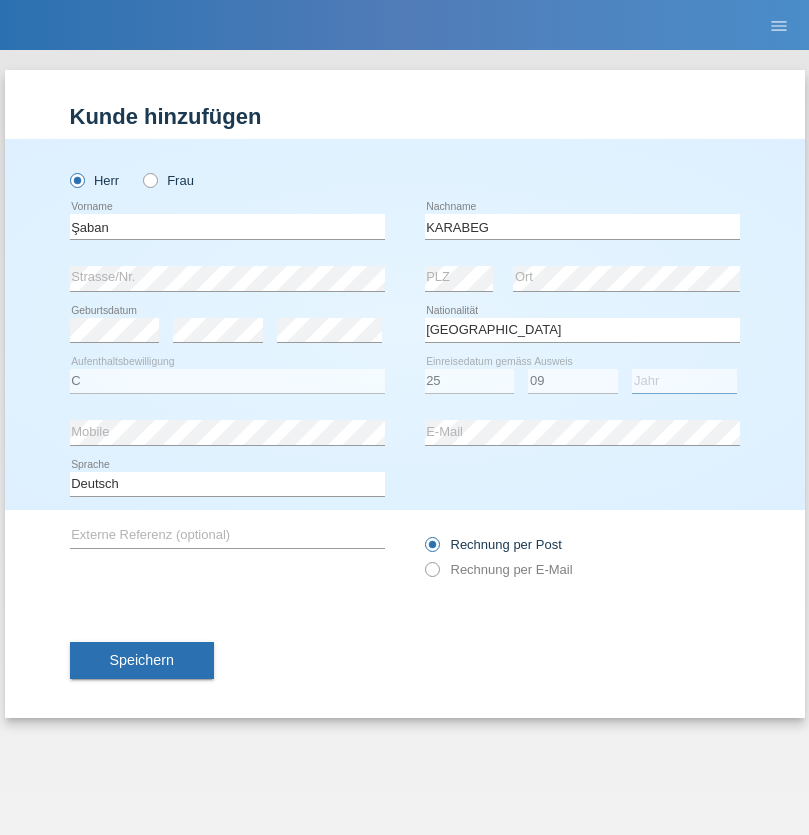 select on "2021" 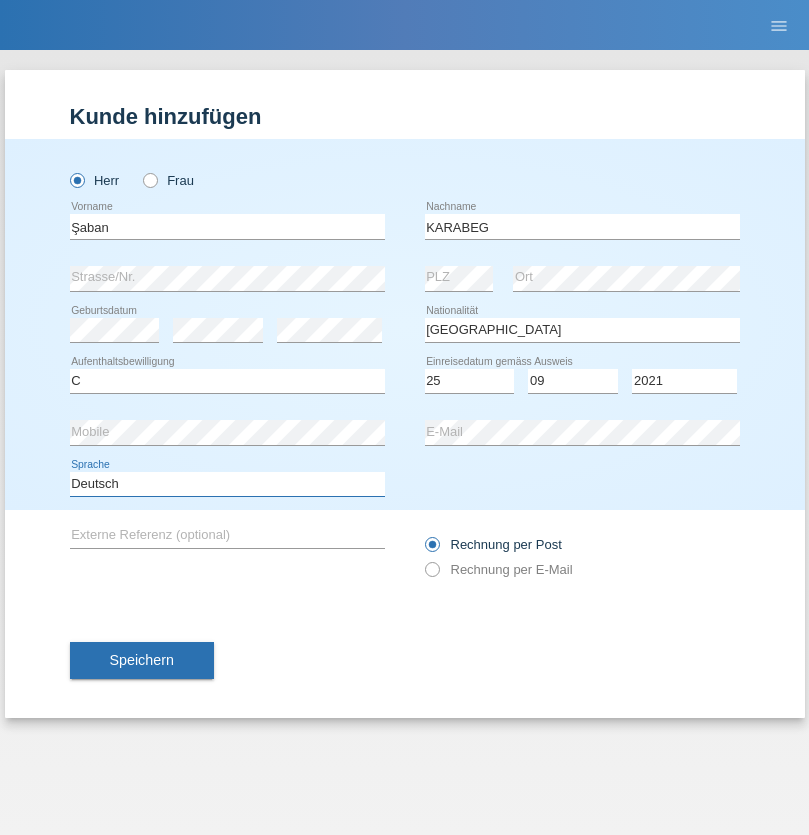 select on "en" 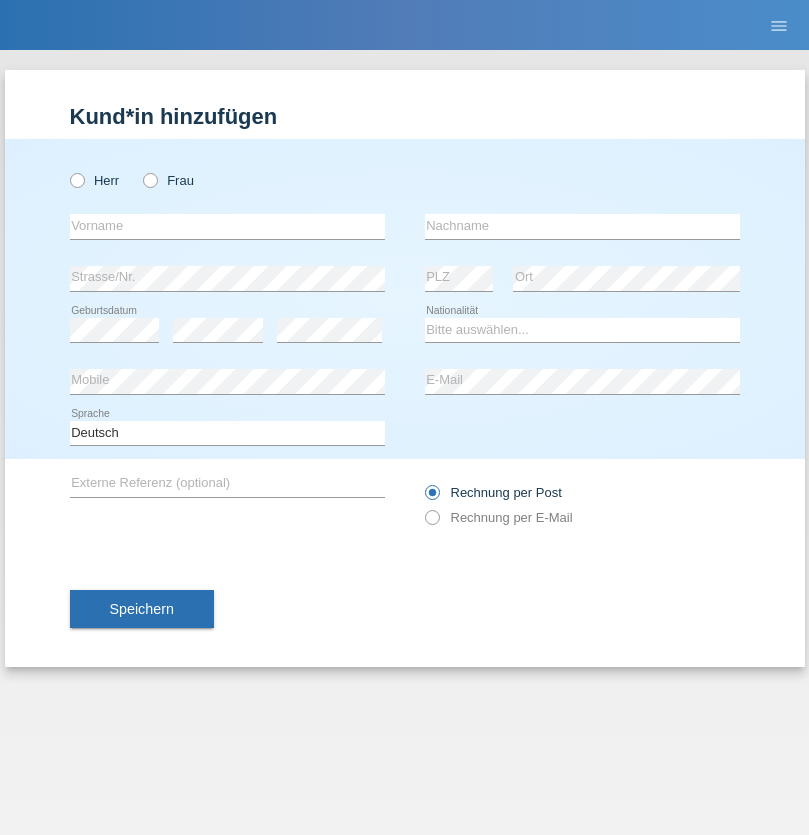 scroll, scrollTop: 0, scrollLeft: 0, axis: both 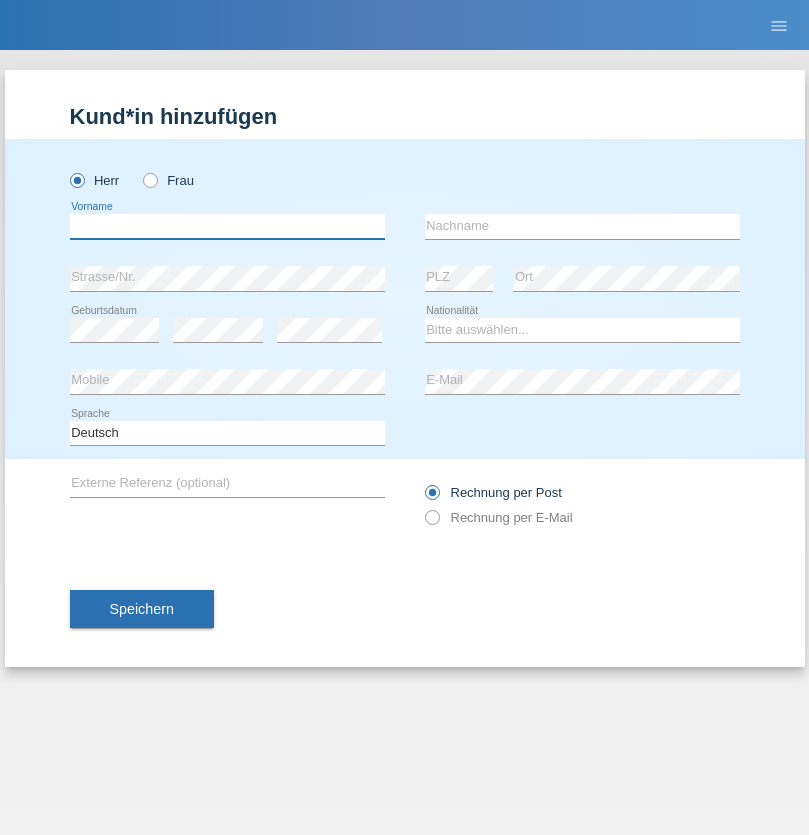 click at bounding box center (227, 226) 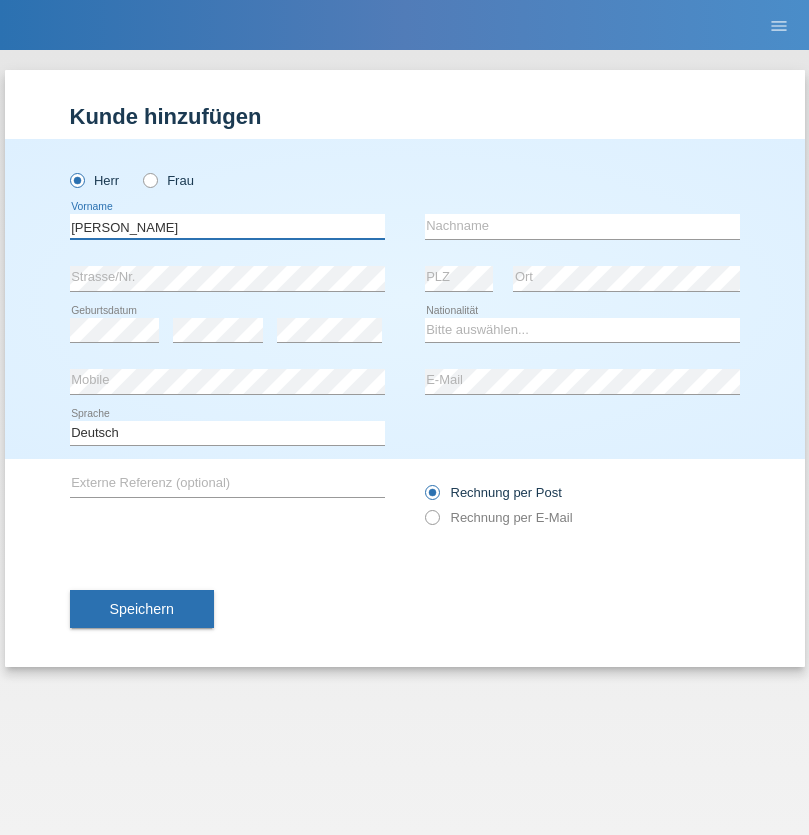type on "Janior francisco" 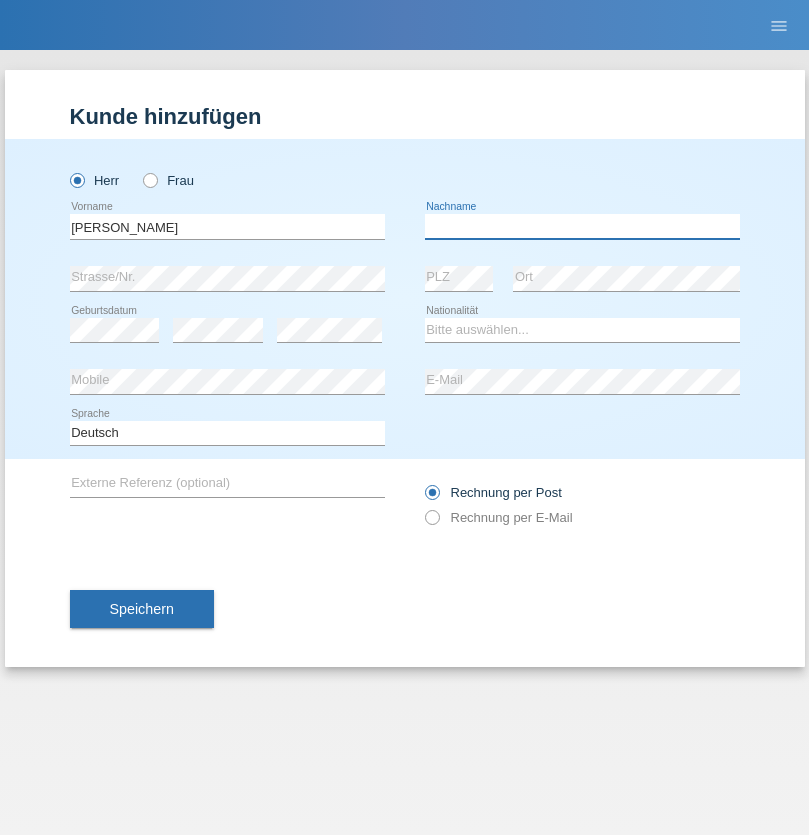 click at bounding box center [582, 226] 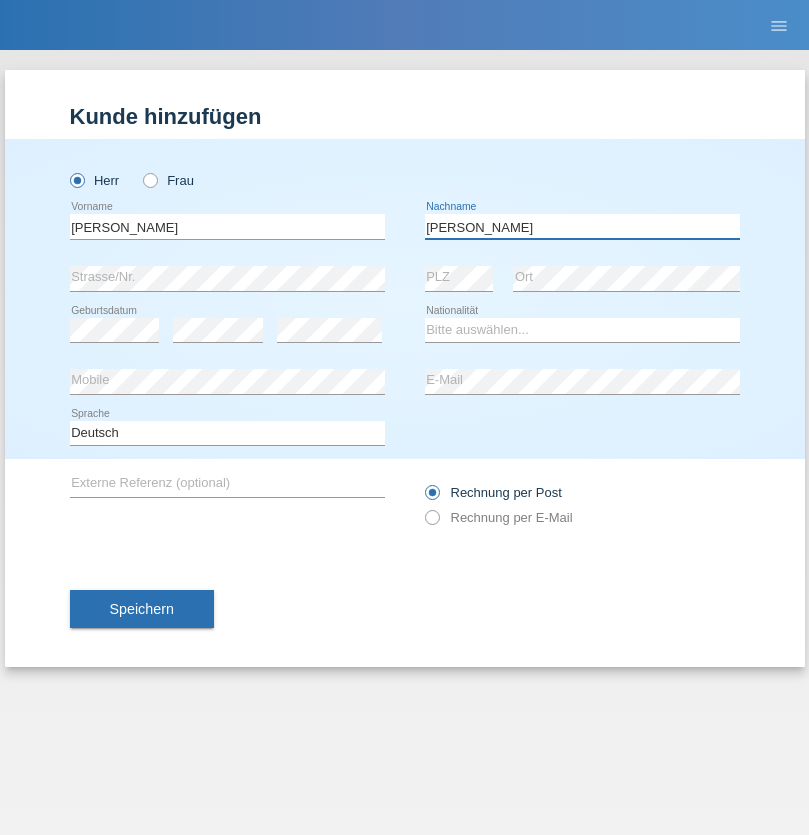 type on "Romero romero" 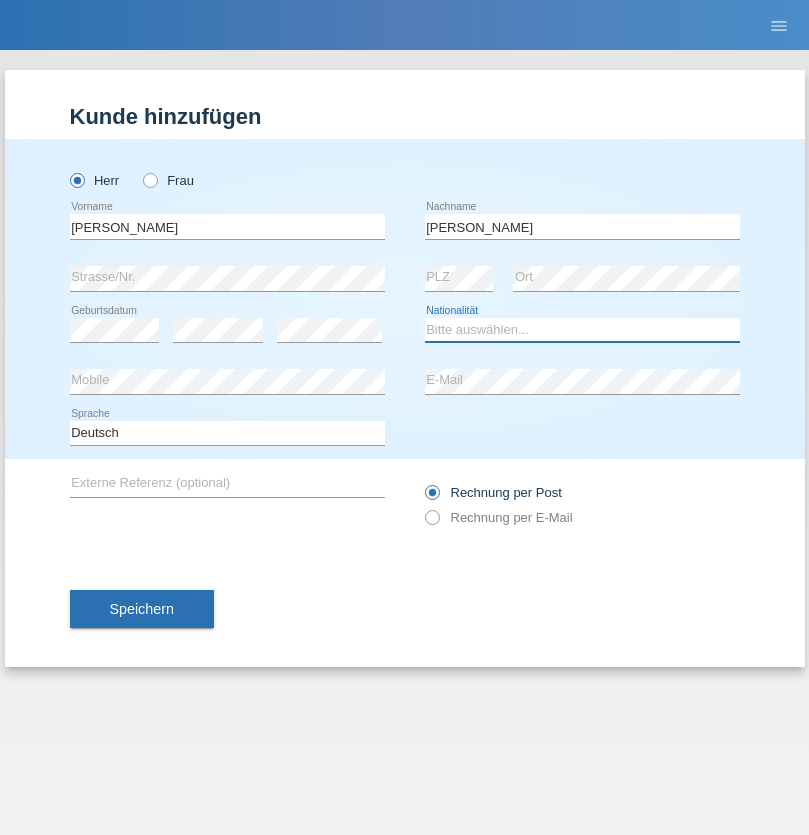 select on "AO" 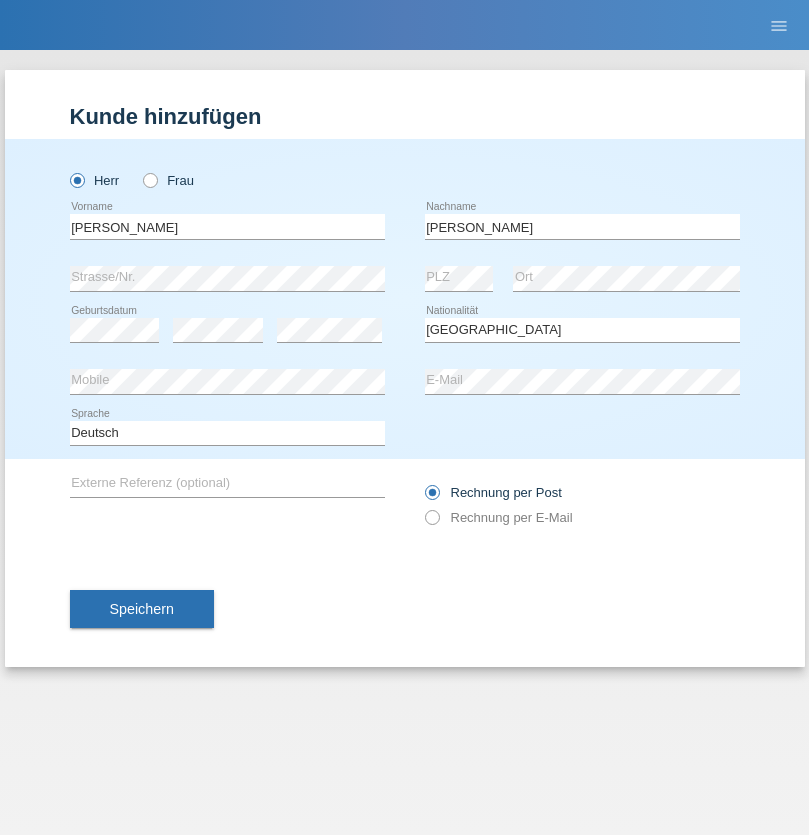 select on "C" 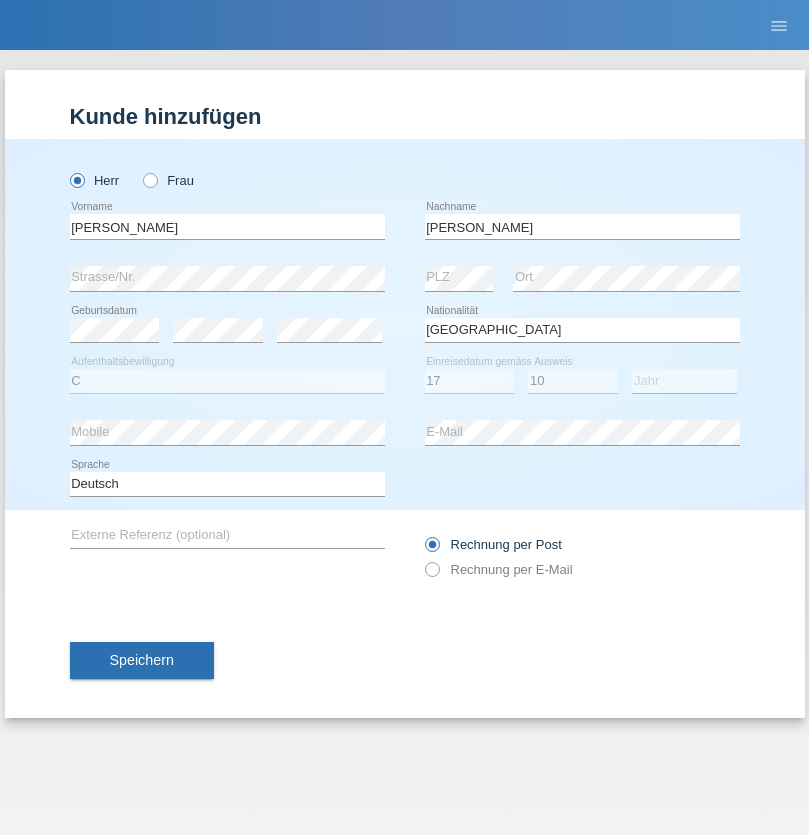 select on "2021" 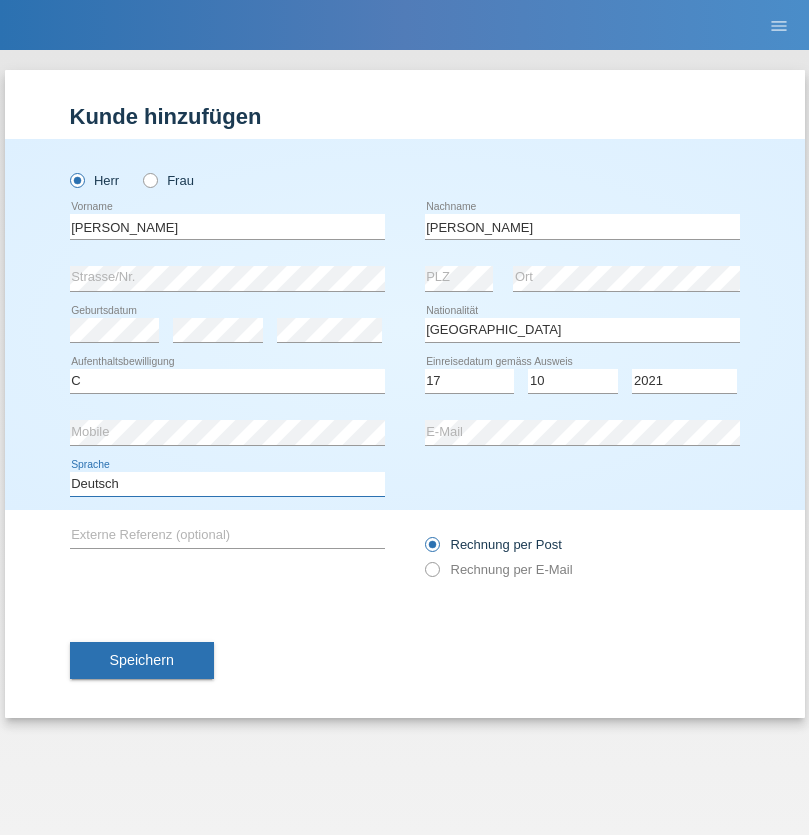 select on "en" 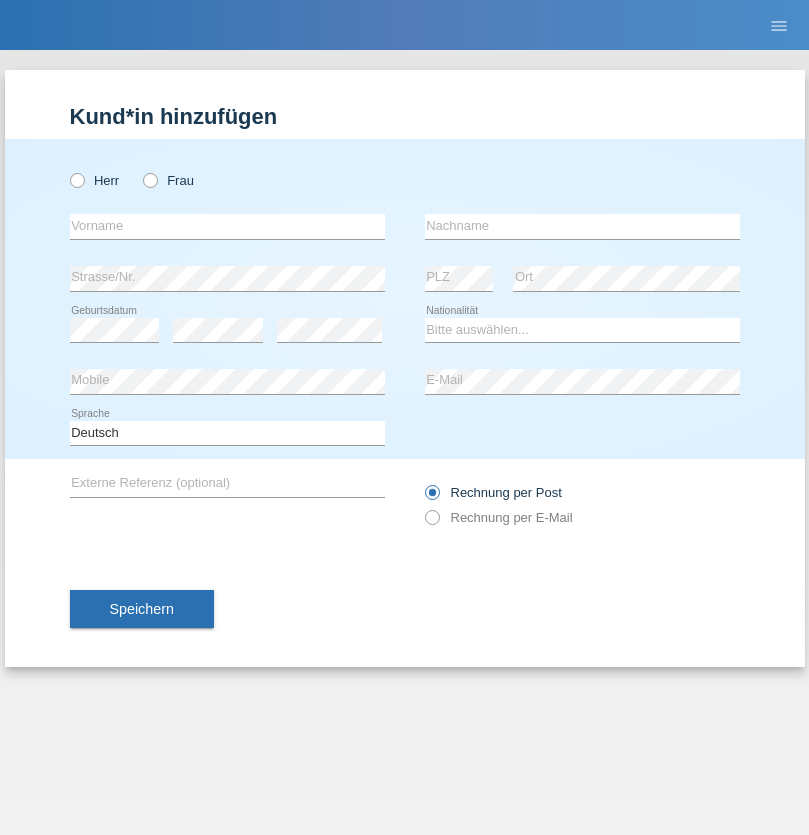 scroll, scrollTop: 0, scrollLeft: 0, axis: both 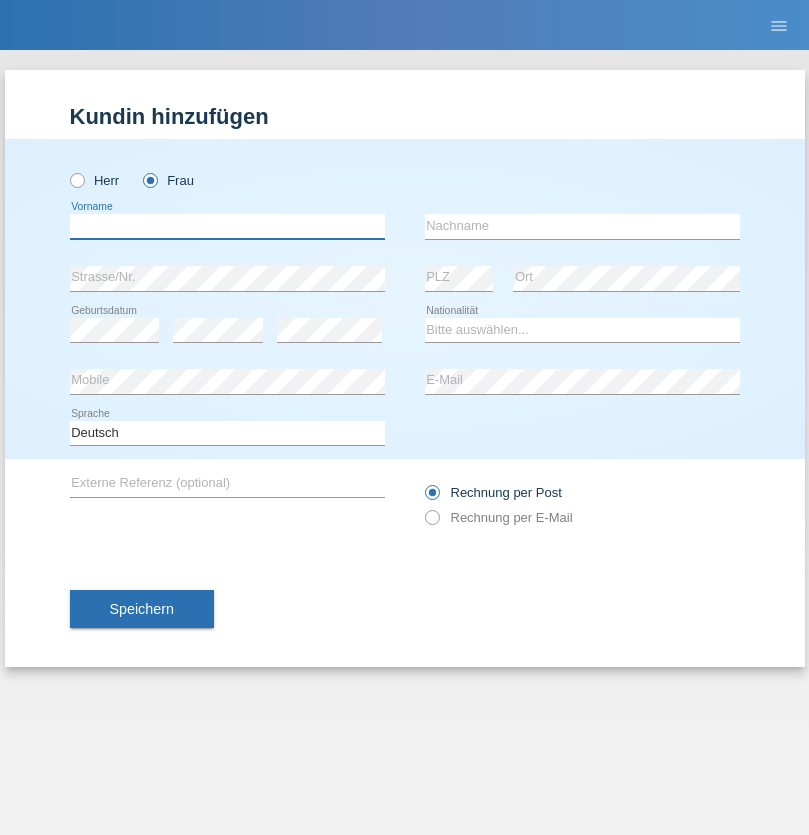 click at bounding box center (227, 226) 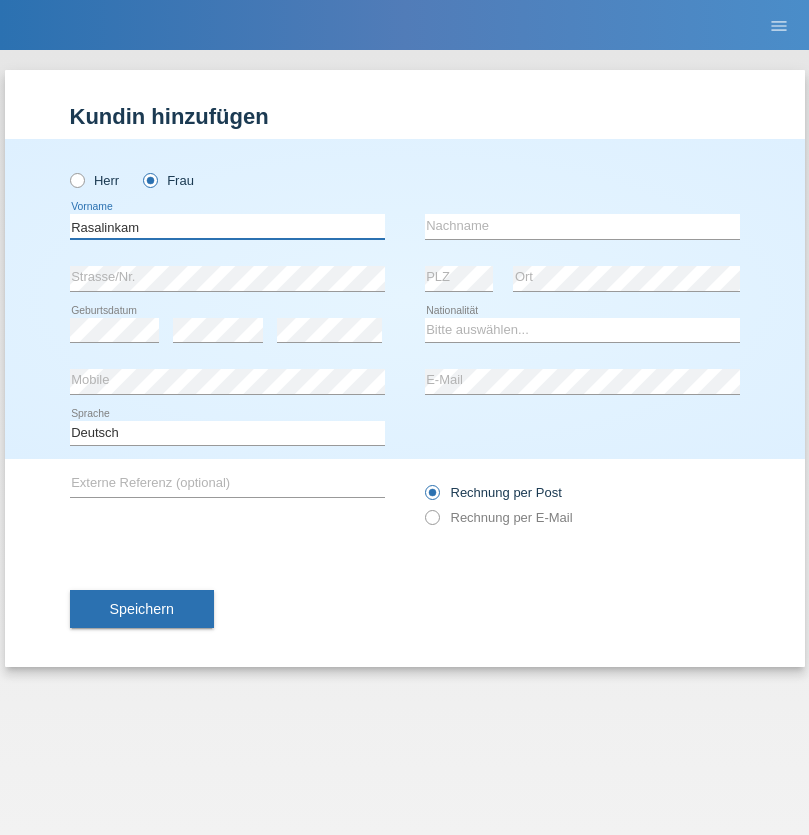 type on "Rasalinkam" 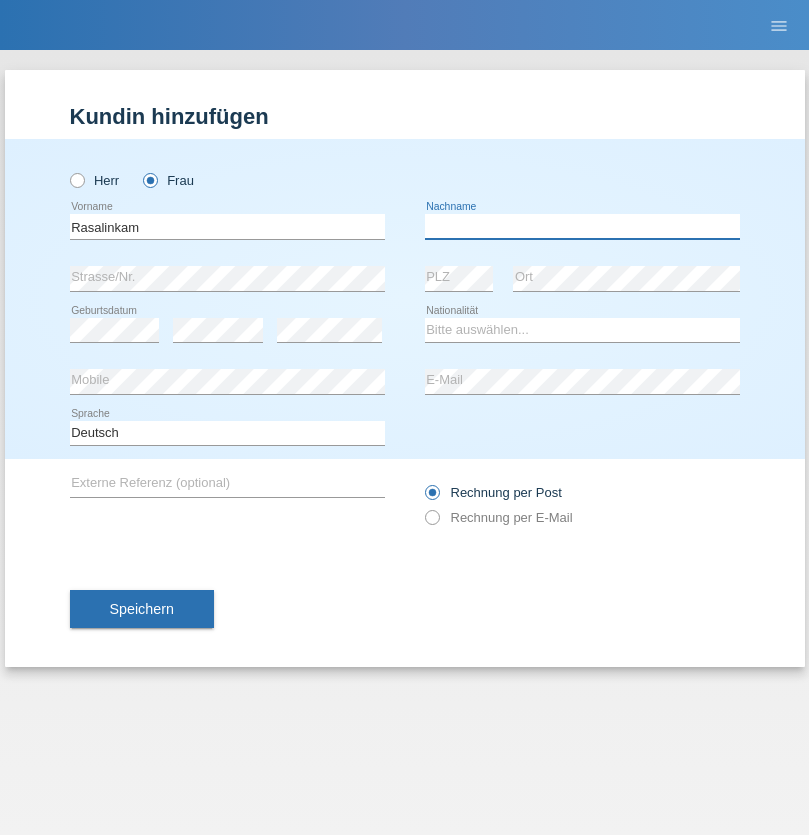 click at bounding box center (582, 226) 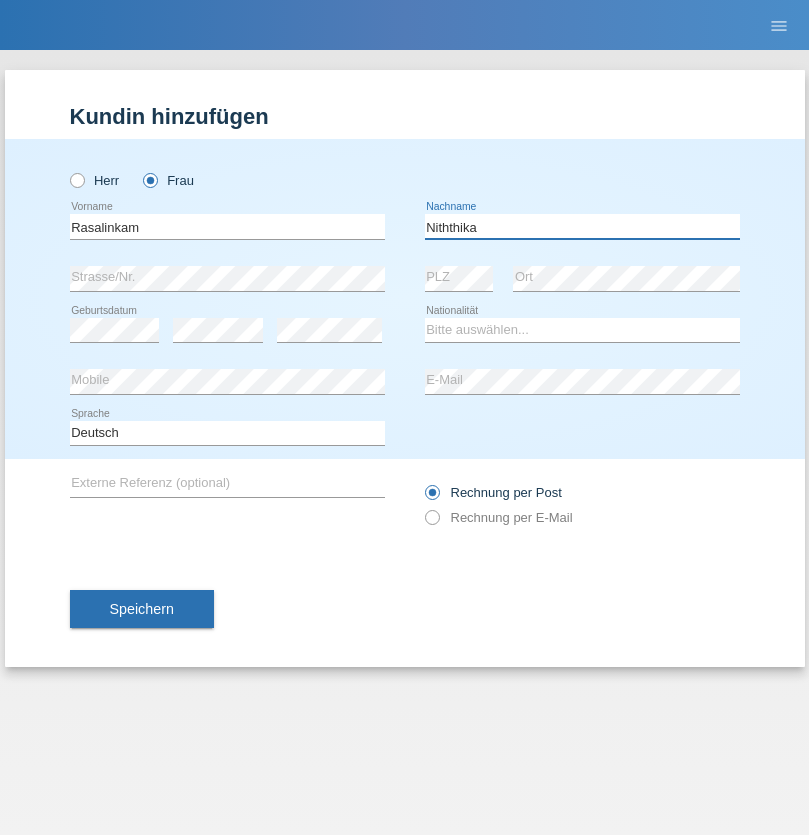 type on "Niththika" 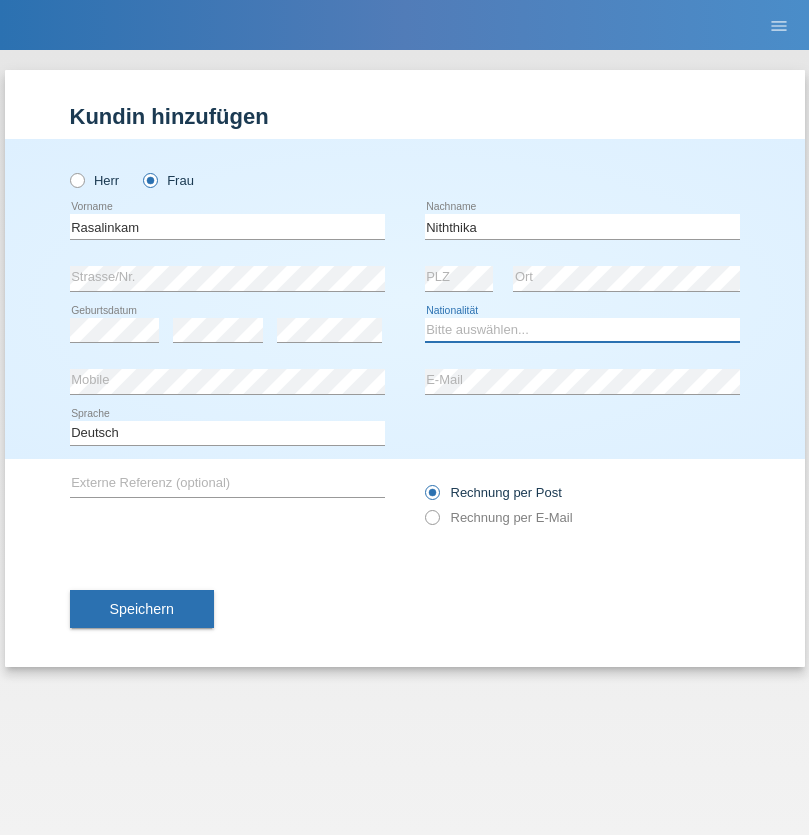 select on "LK" 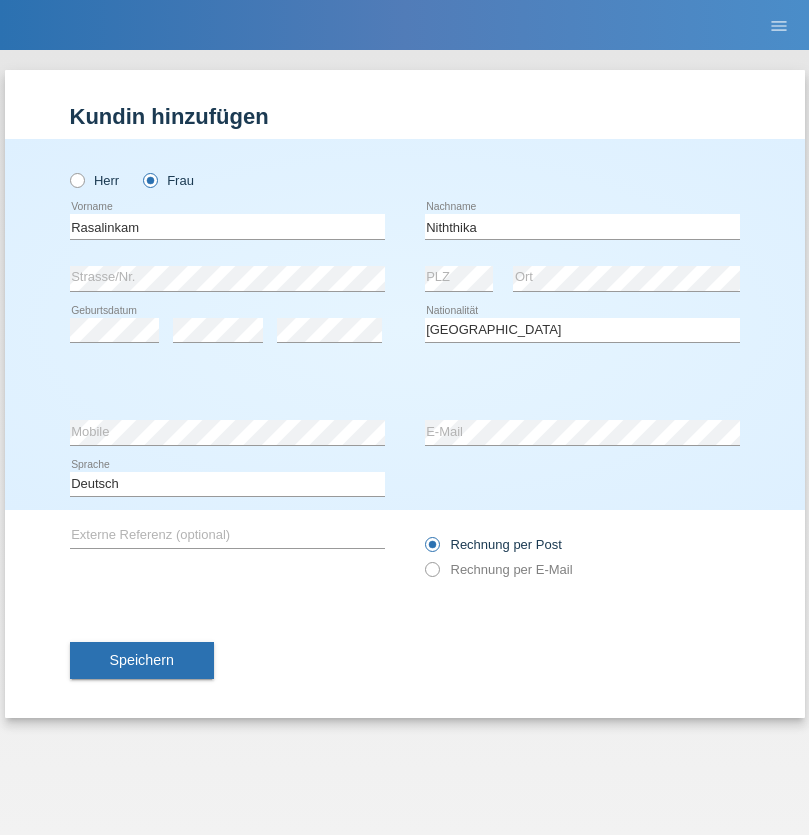select on "C" 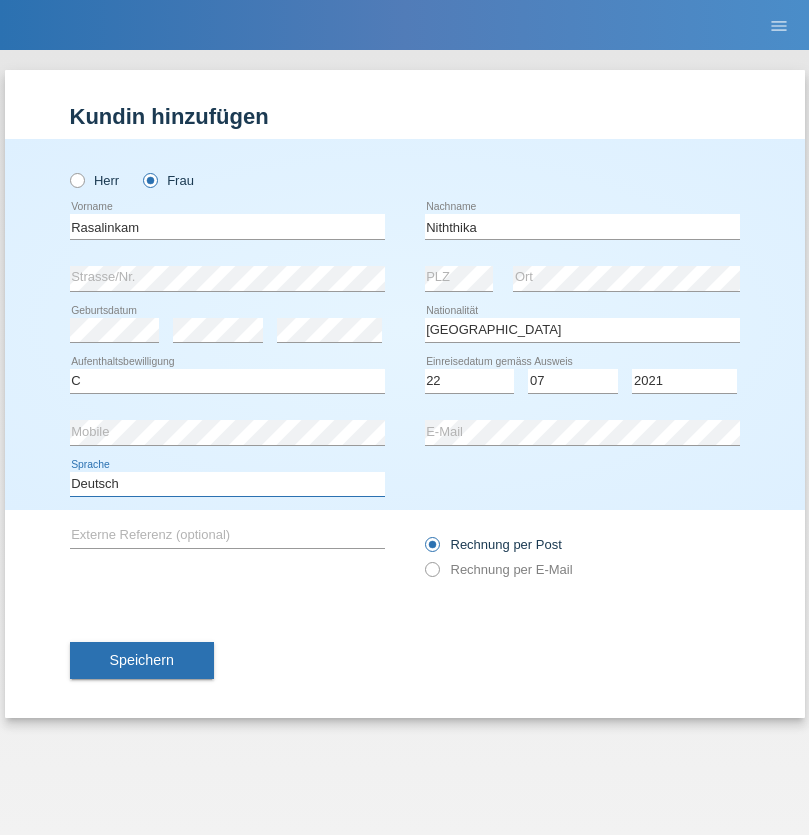 select on "en" 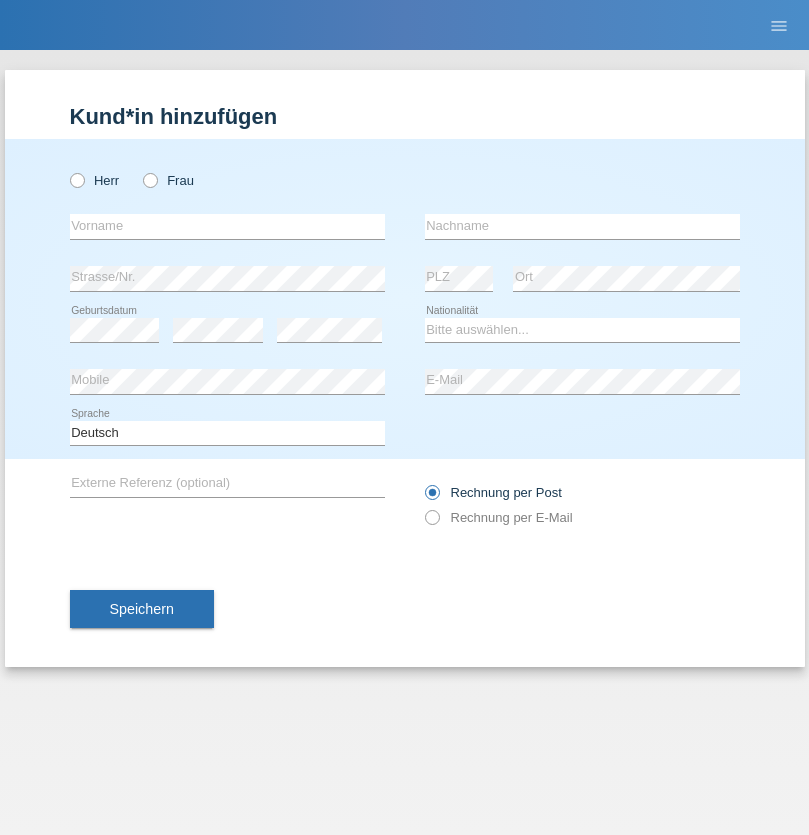 scroll, scrollTop: 0, scrollLeft: 0, axis: both 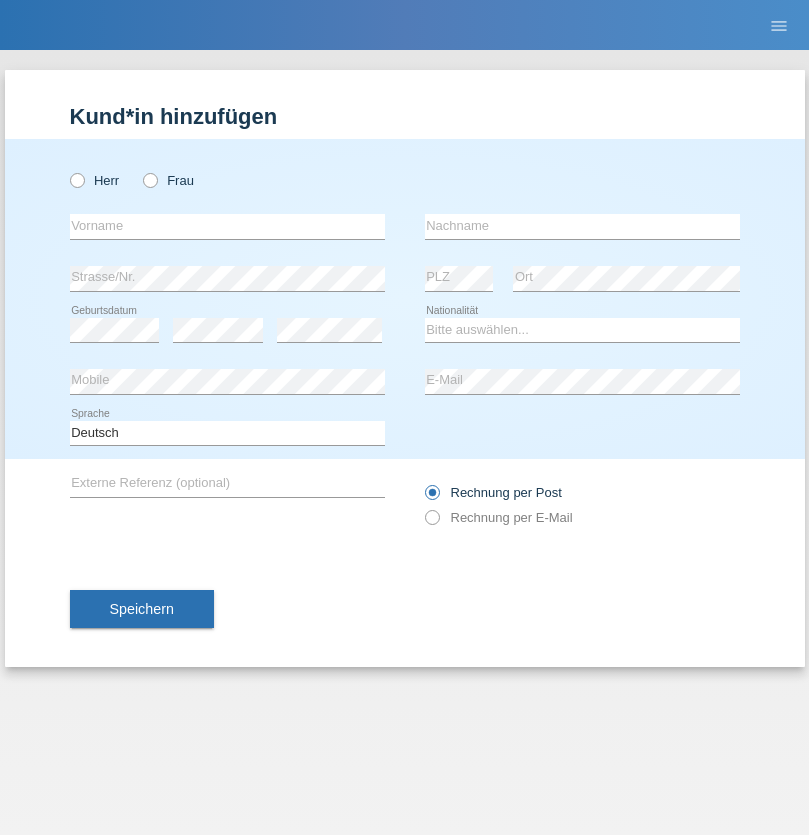 radio on "true" 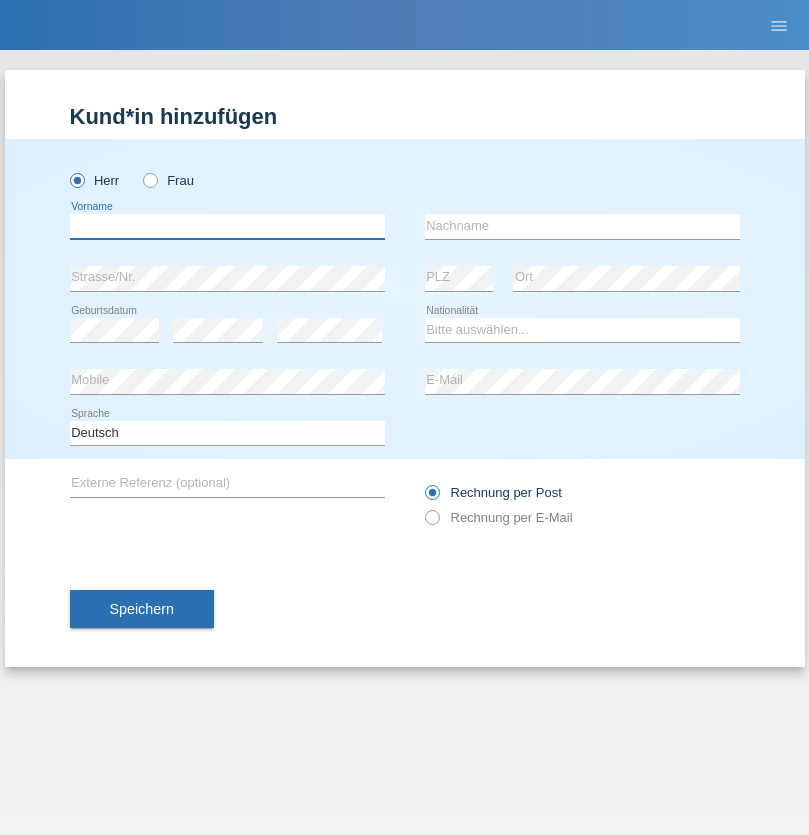 click at bounding box center (227, 226) 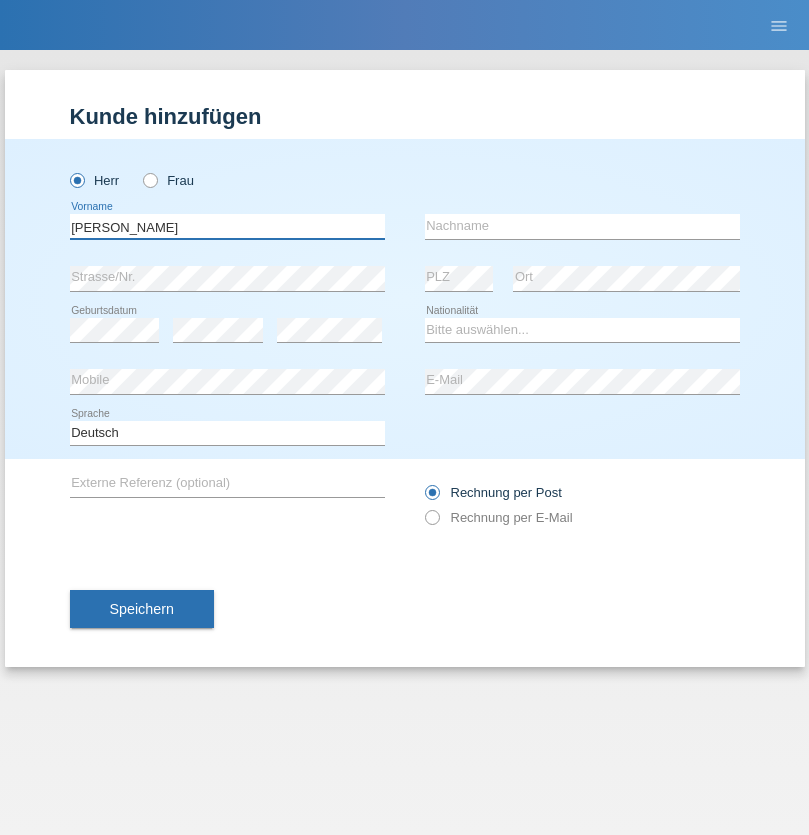 type on "[PERSON_NAME]" 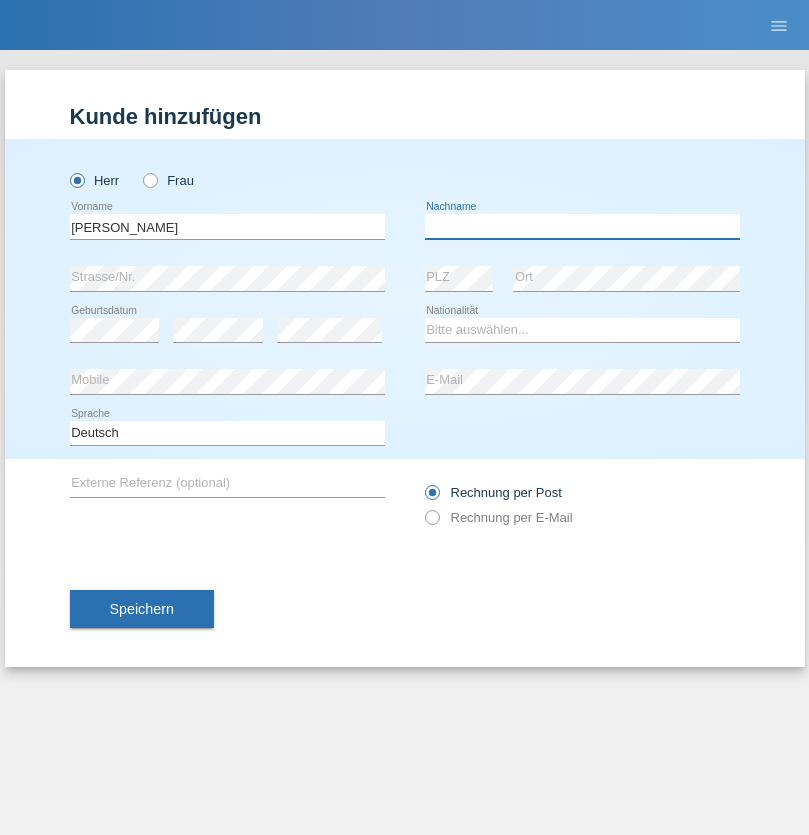 click at bounding box center (582, 226) 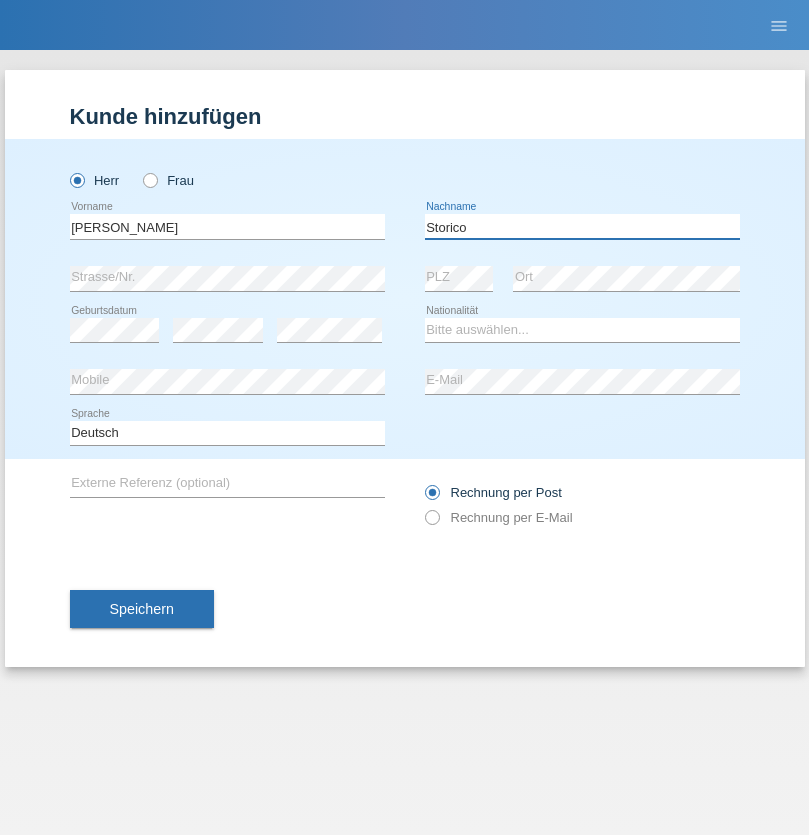 type on "Storico" 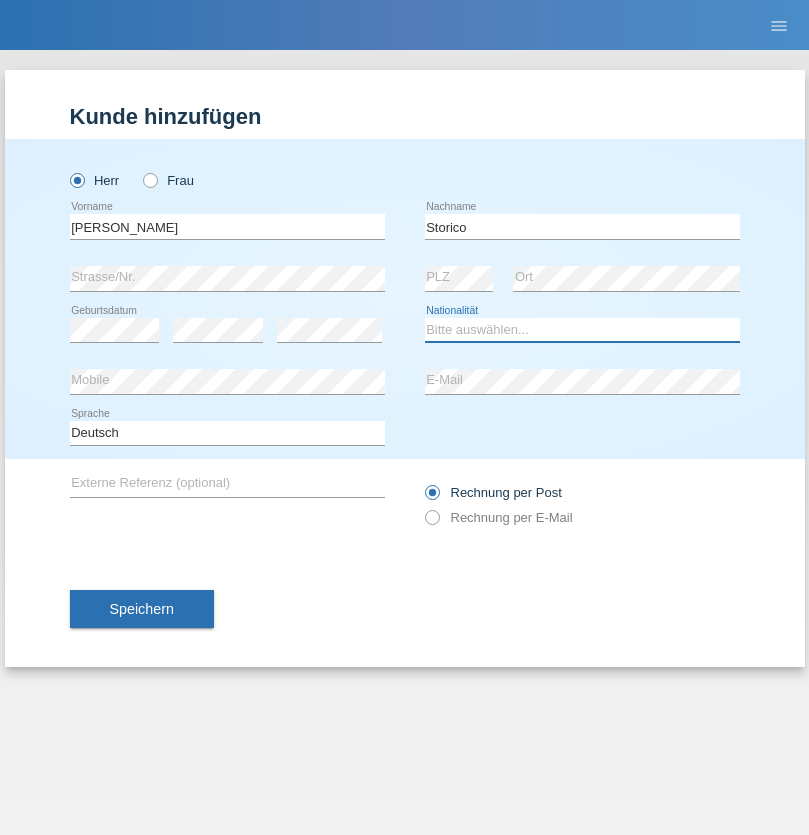 select on "IT" 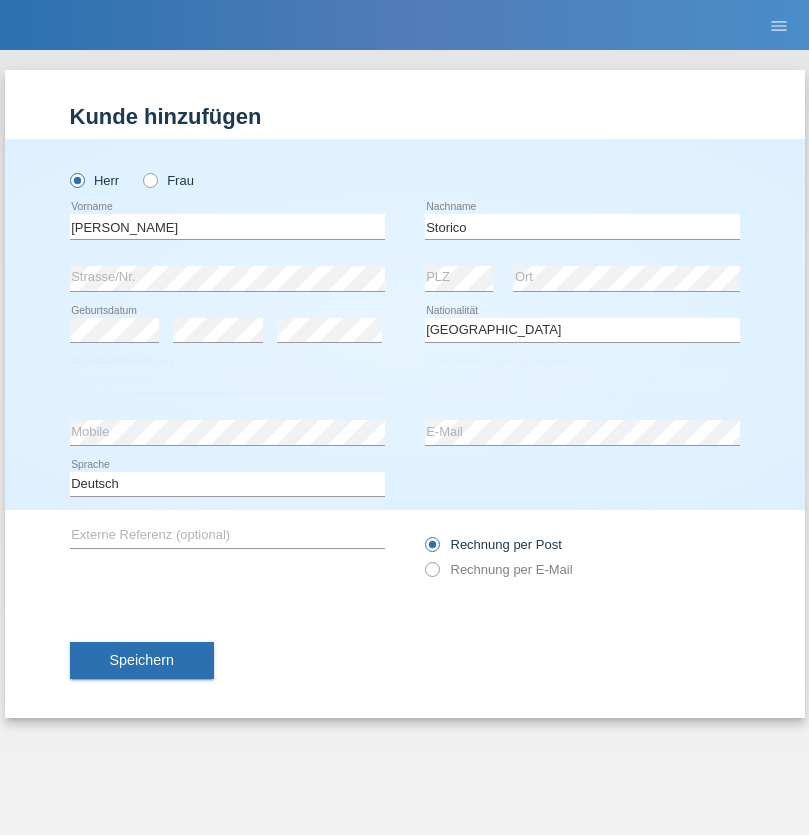 select on "C" 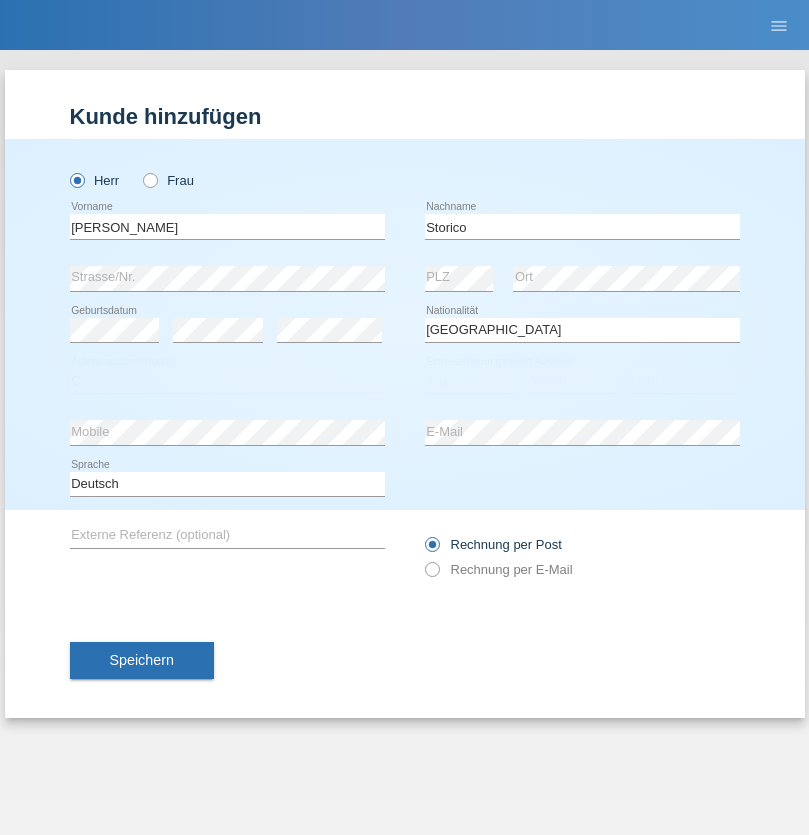 select on "22" 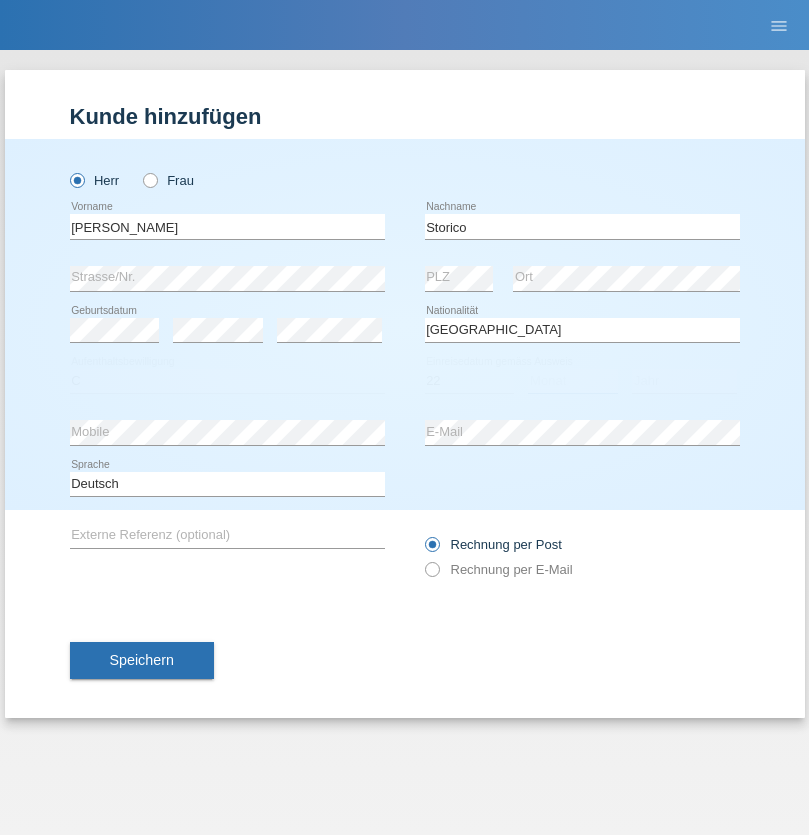 select on "07" 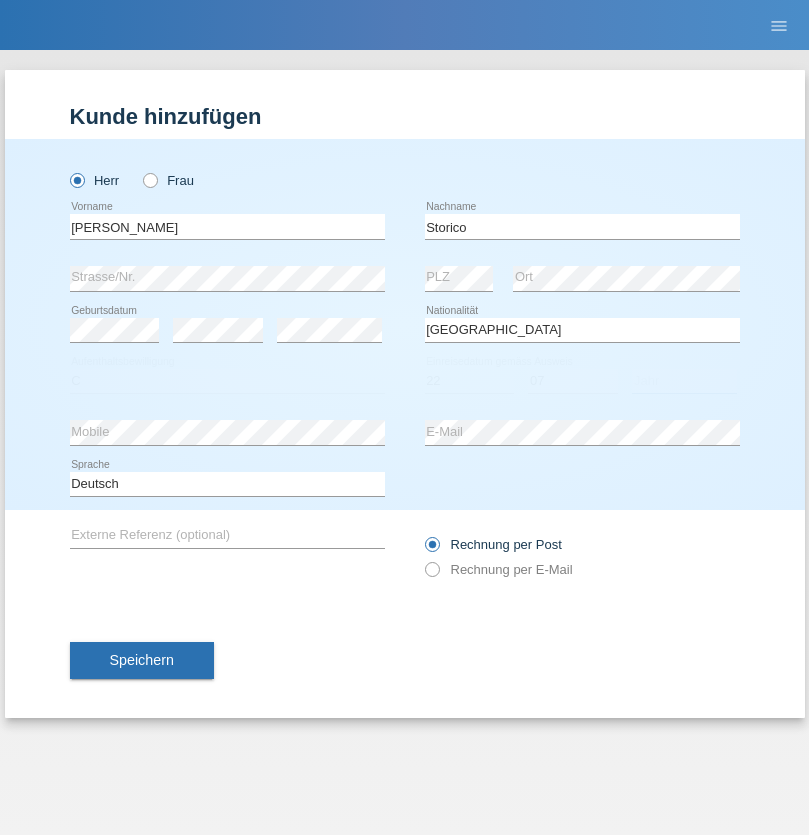 select on "2021" 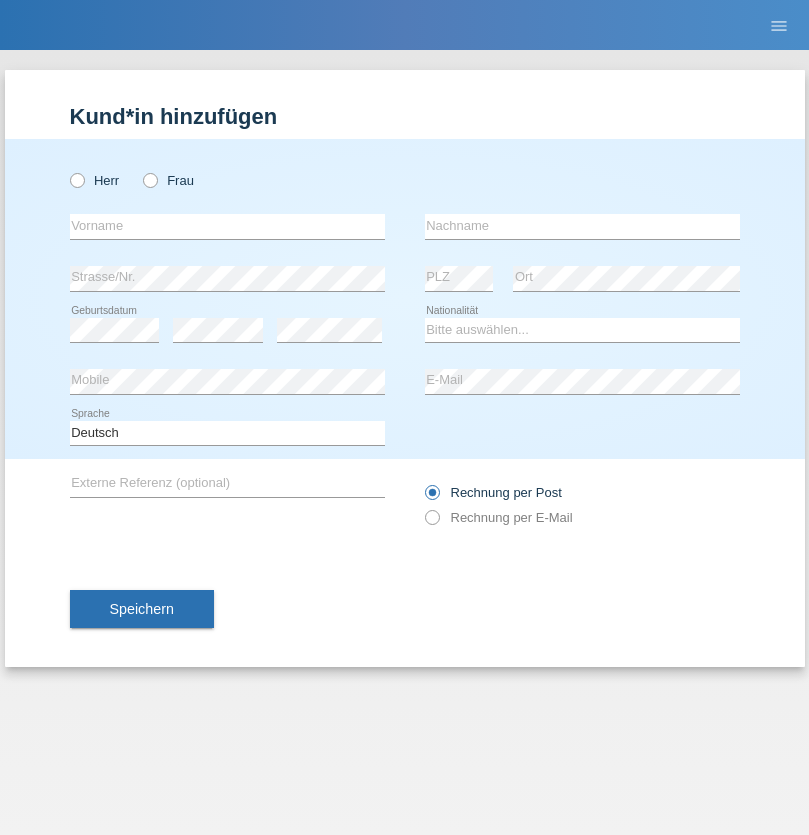 scroll, scrollTop: 0, scrollLeft: 0, axis: both 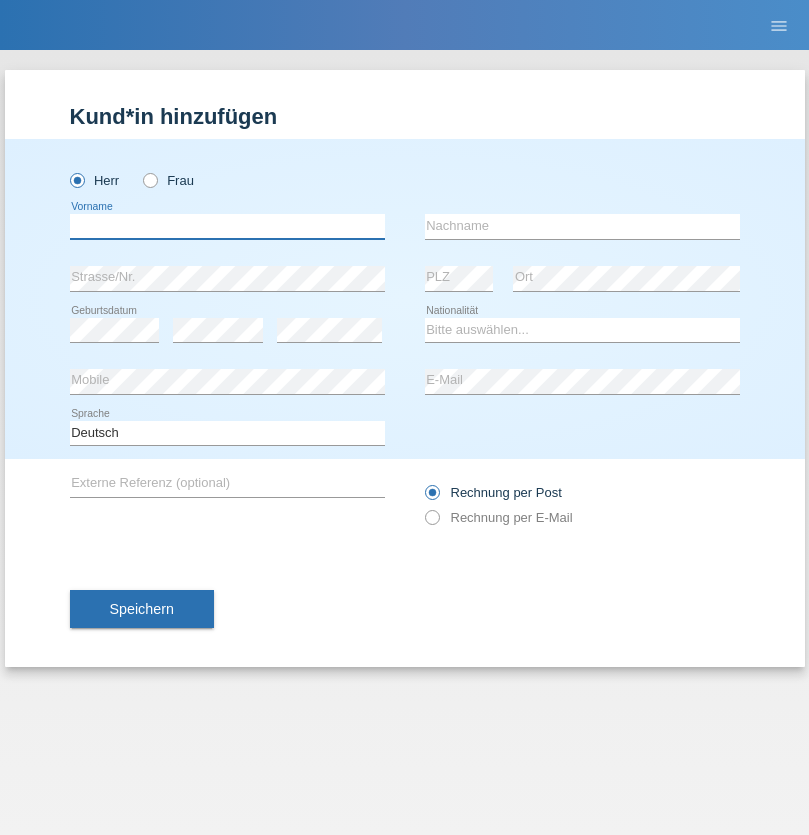 click at bounding box center [227, 226] 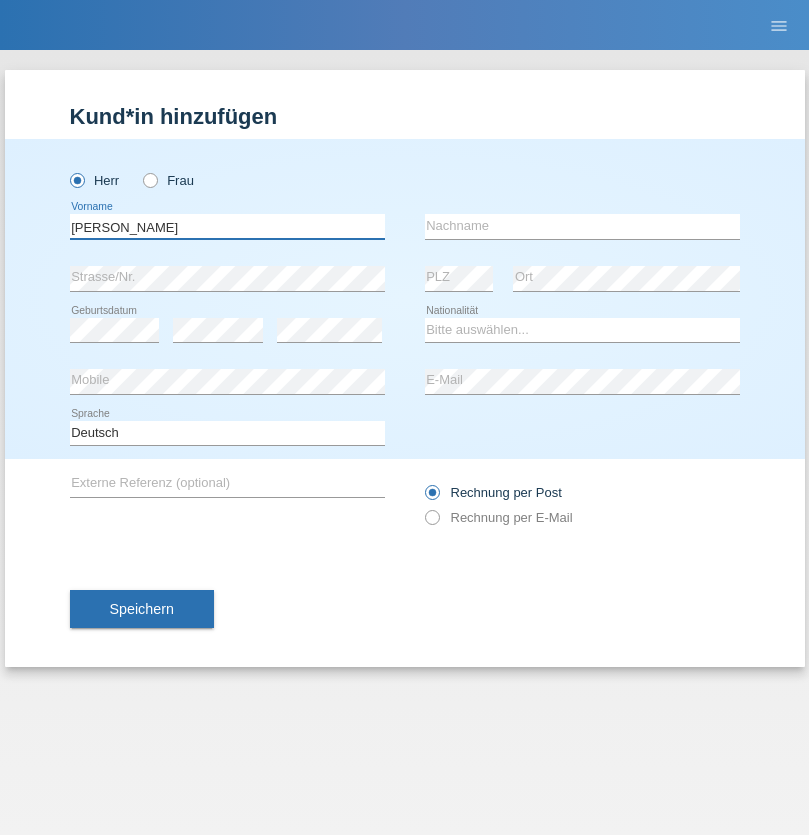 type on "Sven" 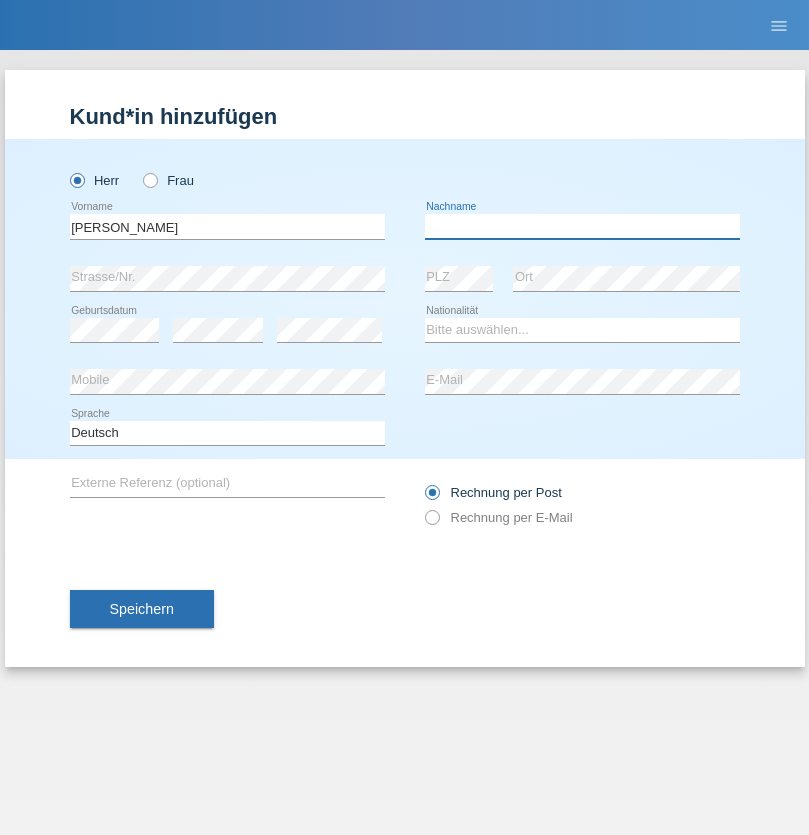 click at bounding box center [582, 226] 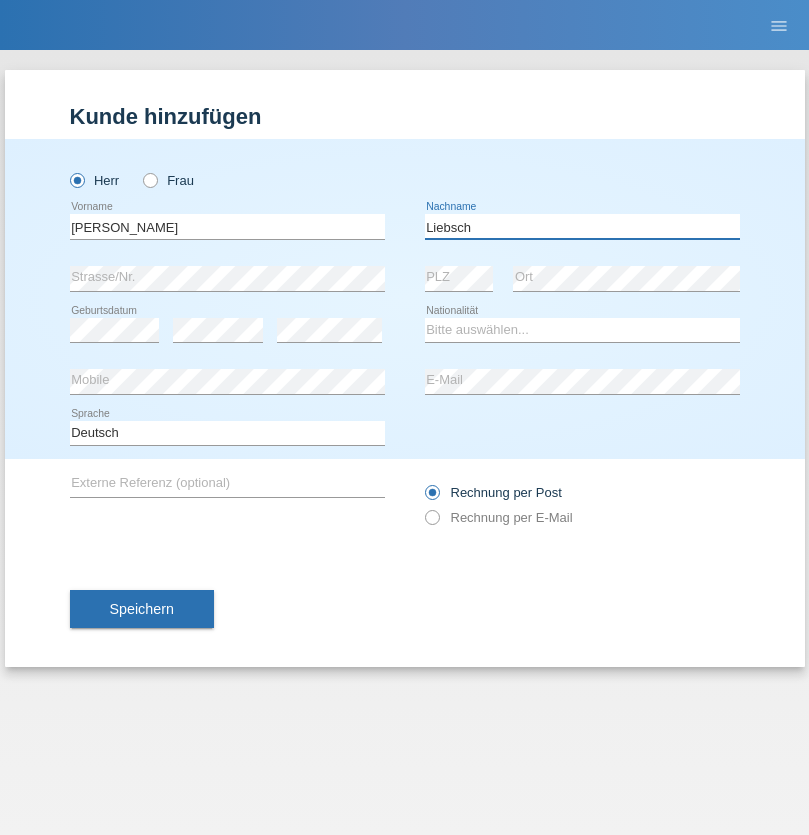 type on "Liebsch" 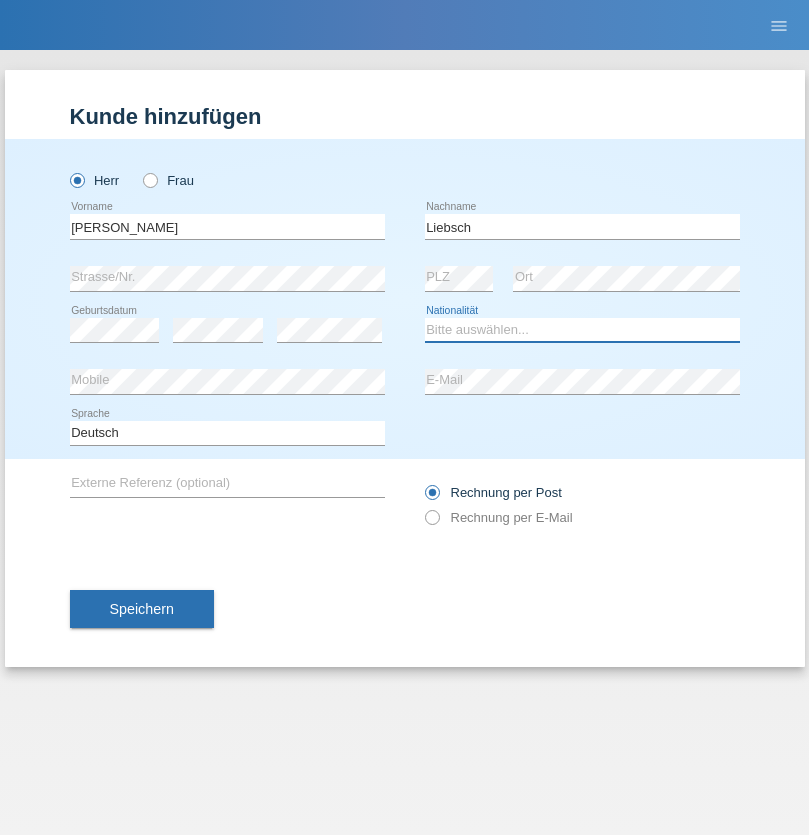 select on "DE" 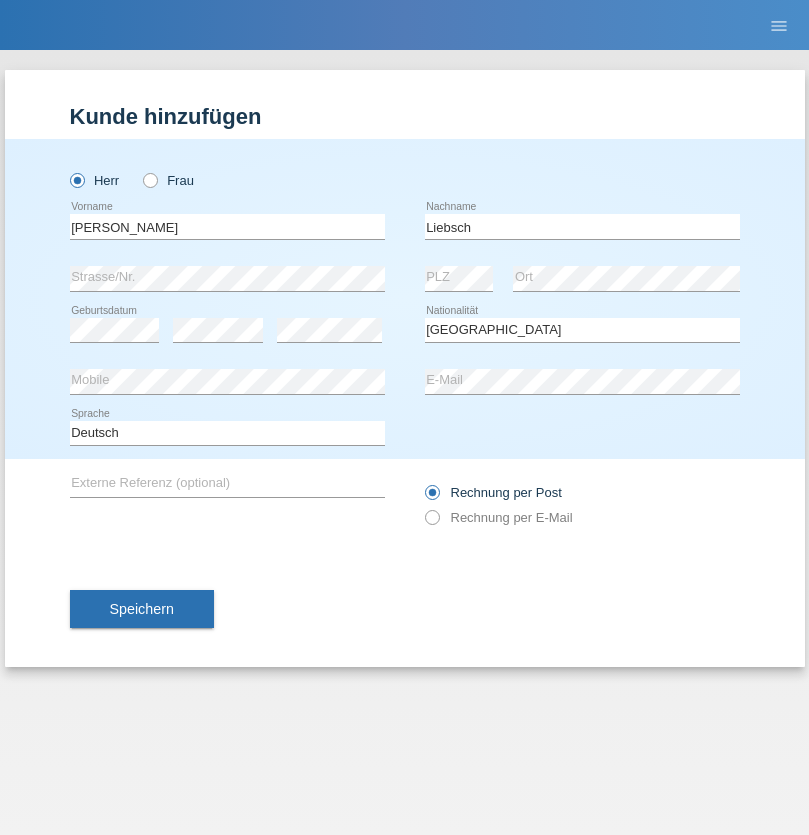 select on "C" 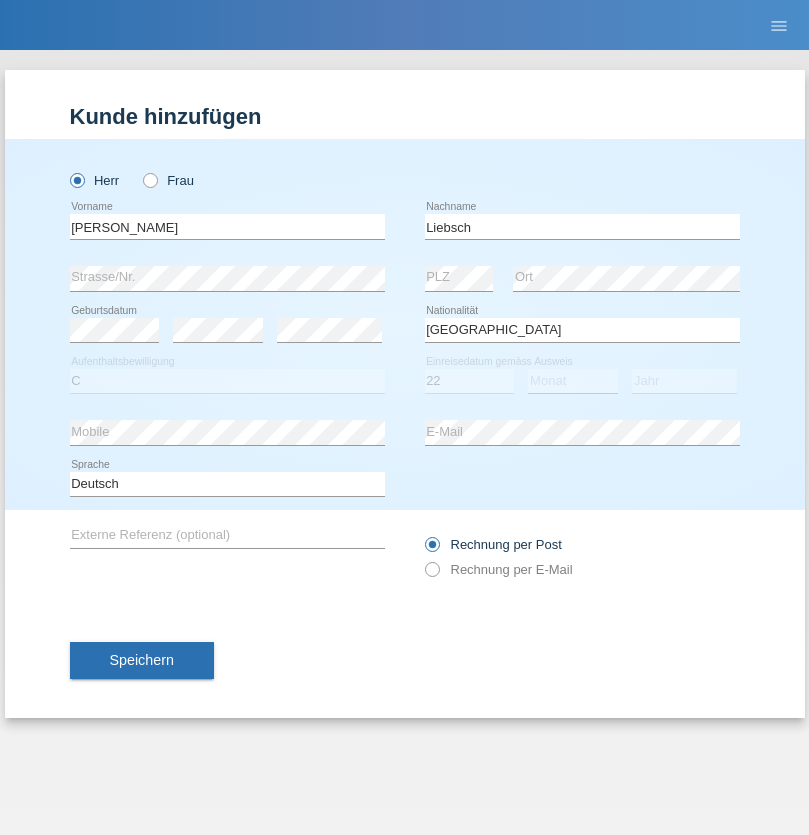 select on "07" 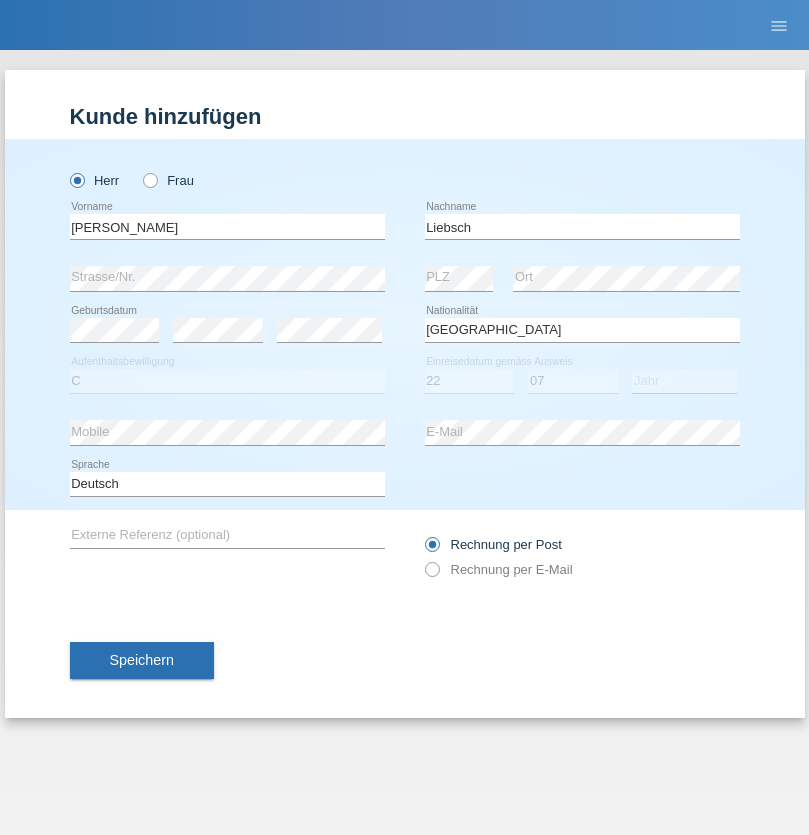 select on "2021" 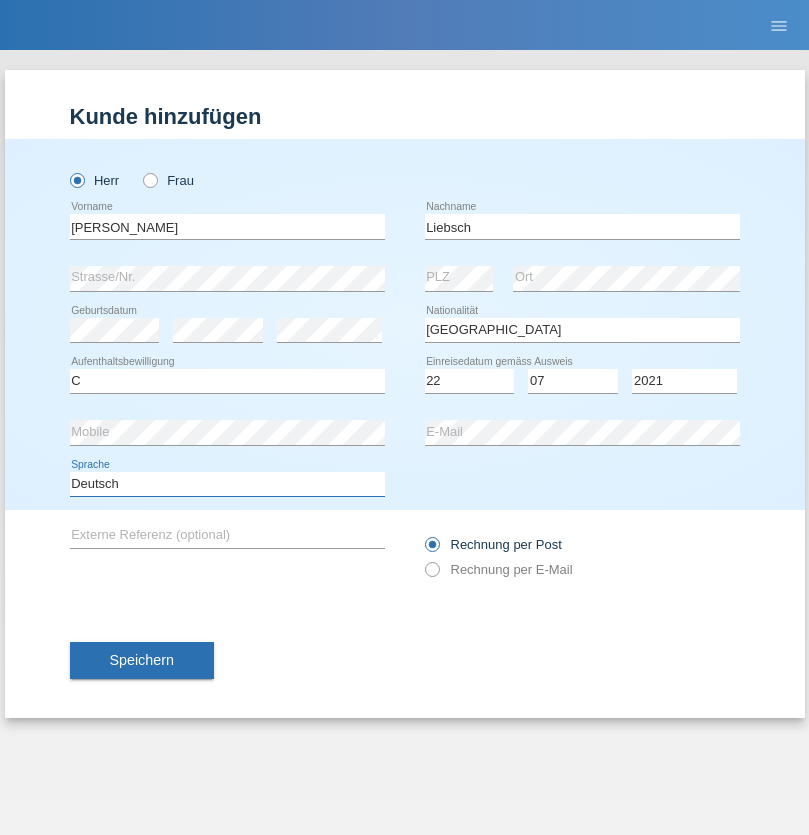 select on "en" 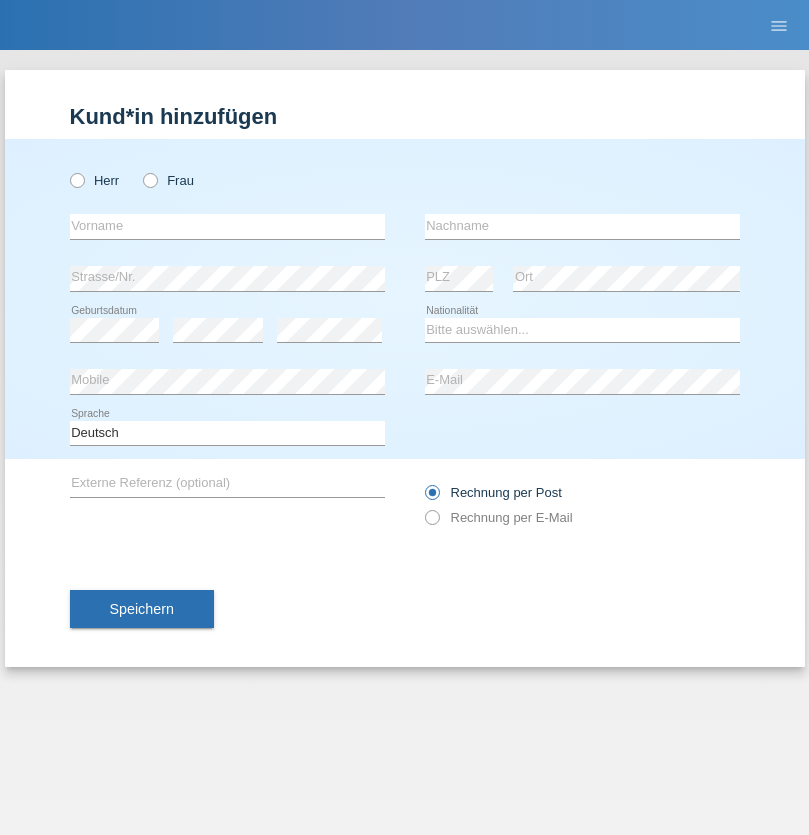 scroll, scrollTop: 0, scrollLeft: 0, axis: both 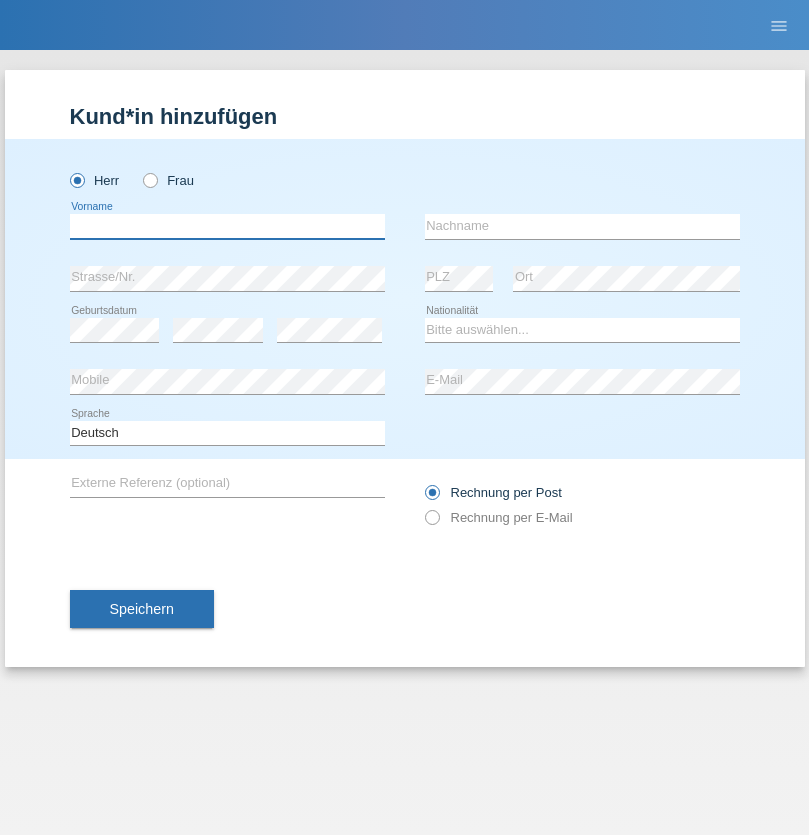 click at bounding box center (227, 226) 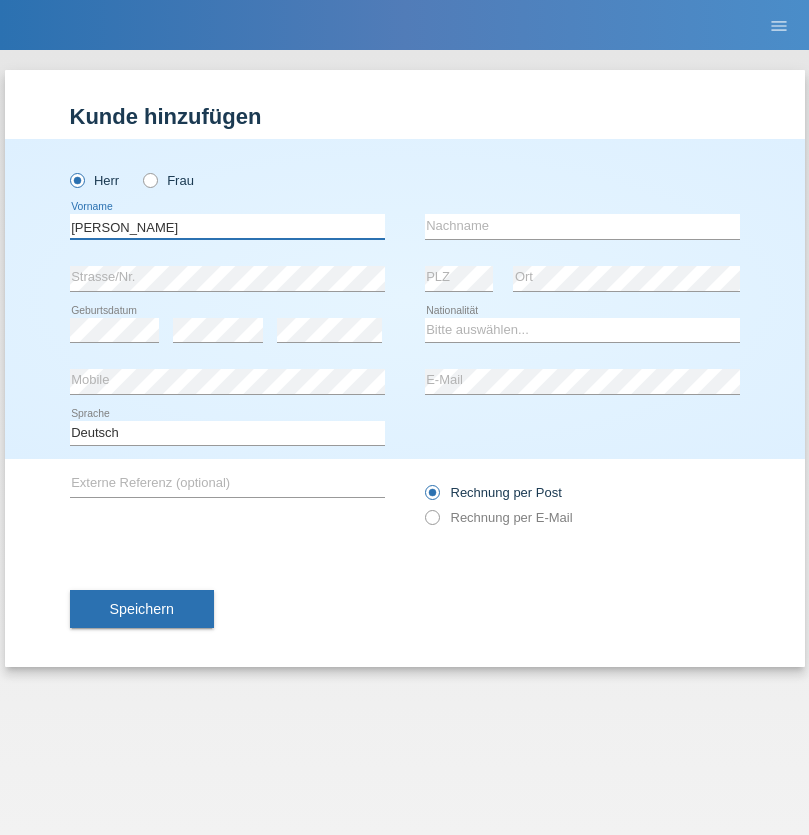 type on "Paolo" 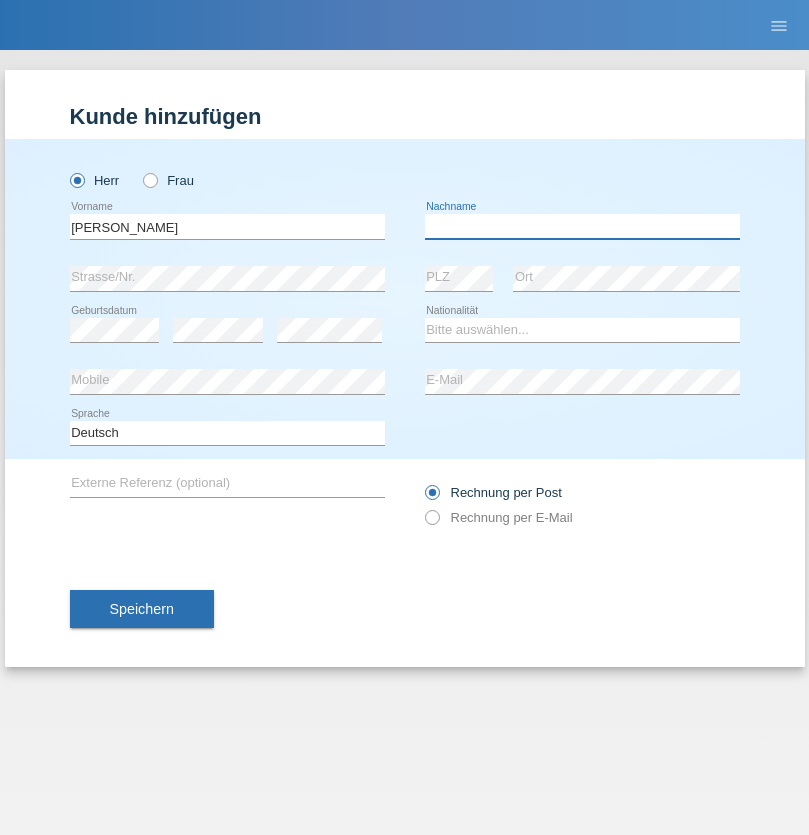 click at bounding box center (582, 226) 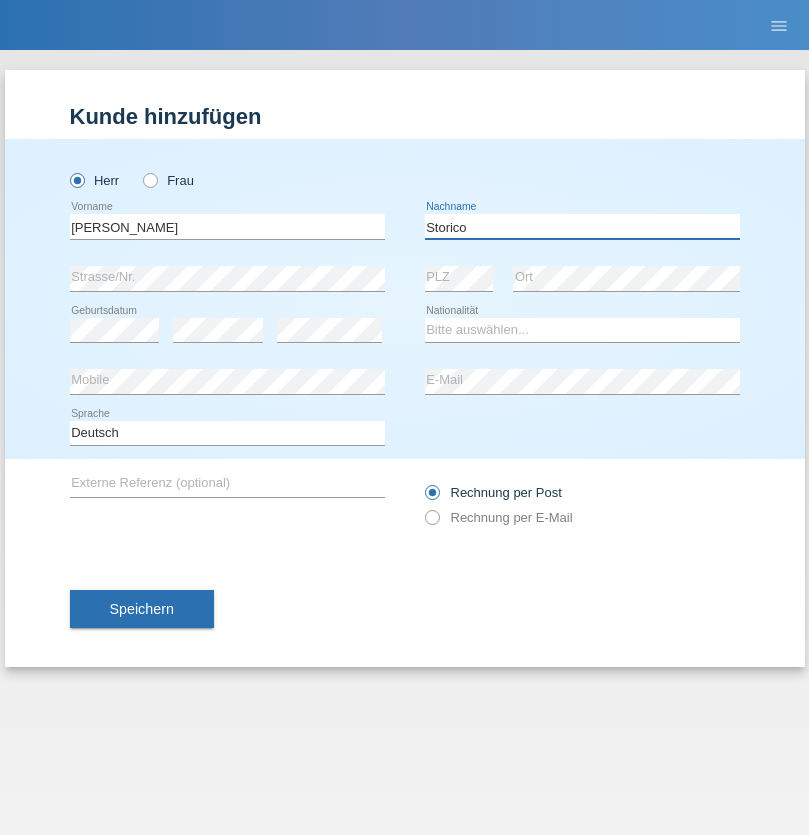 type on "Storico" 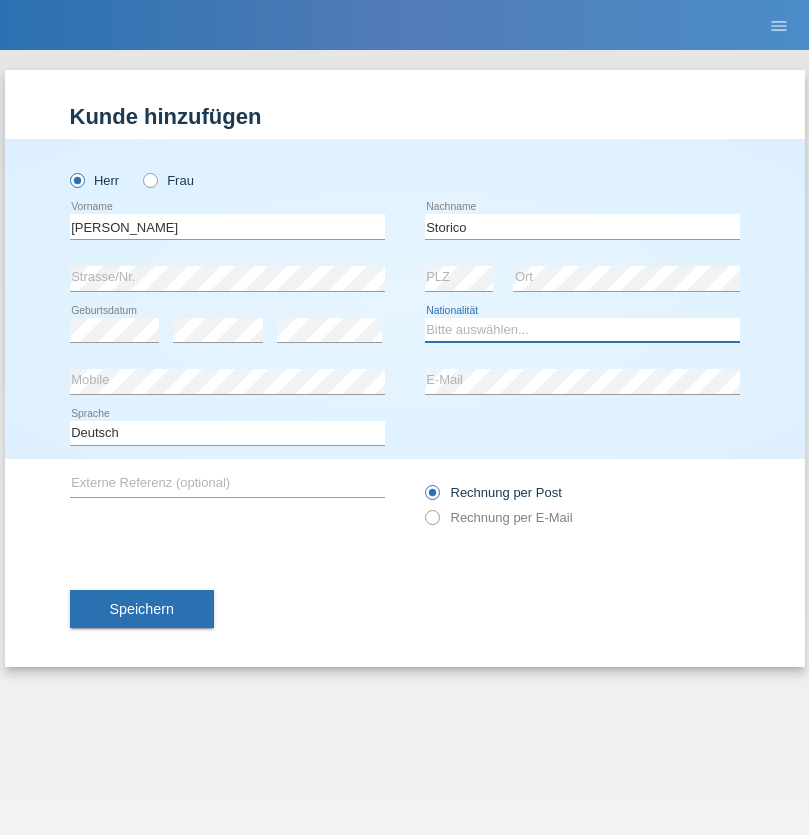 select on "IT" 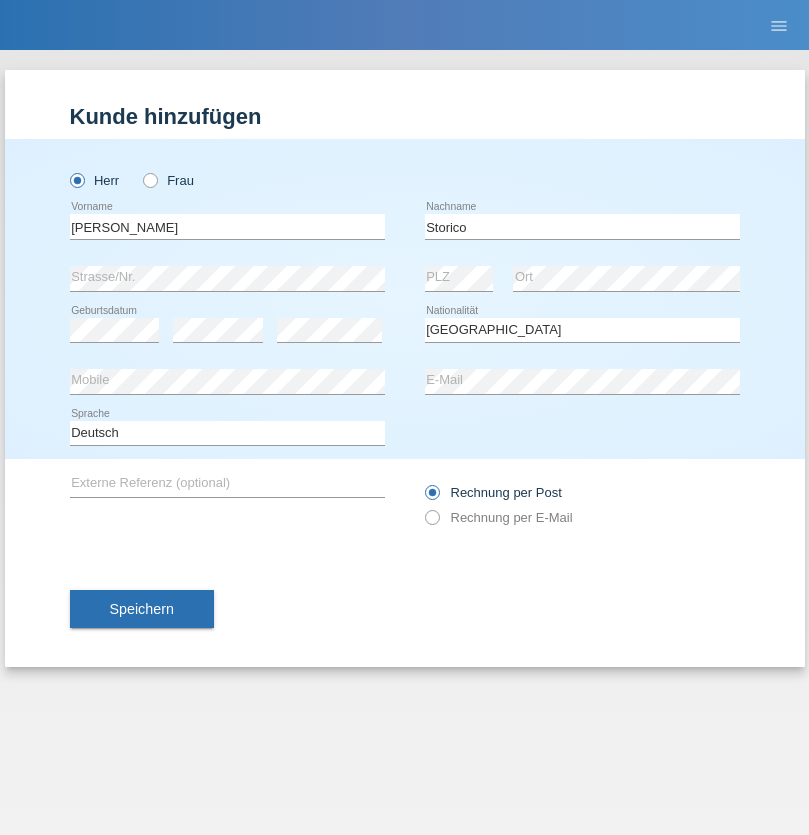 select on "C" 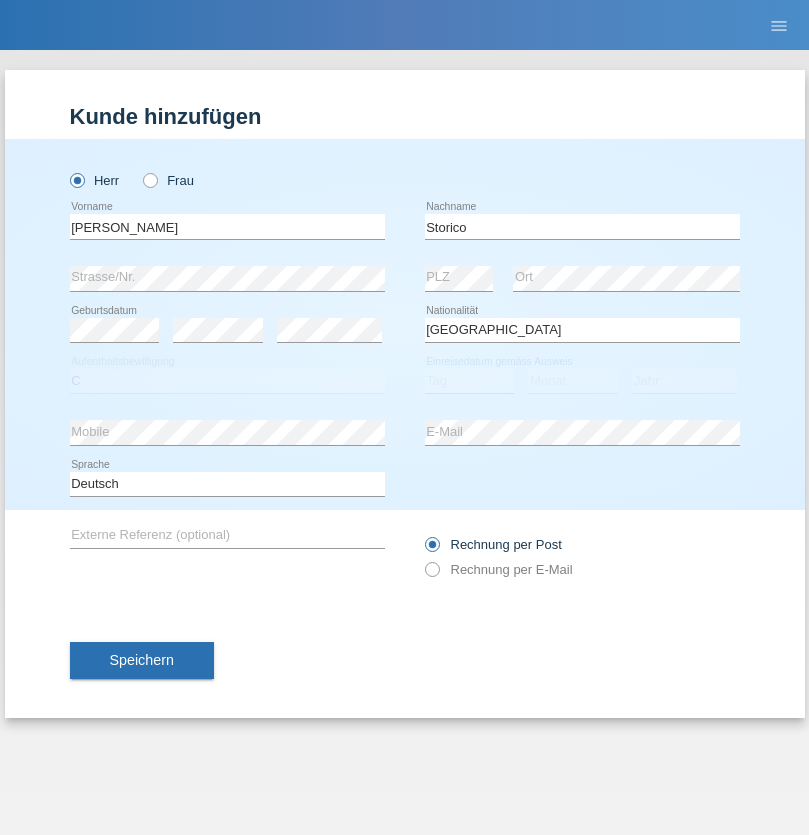 select on "22" 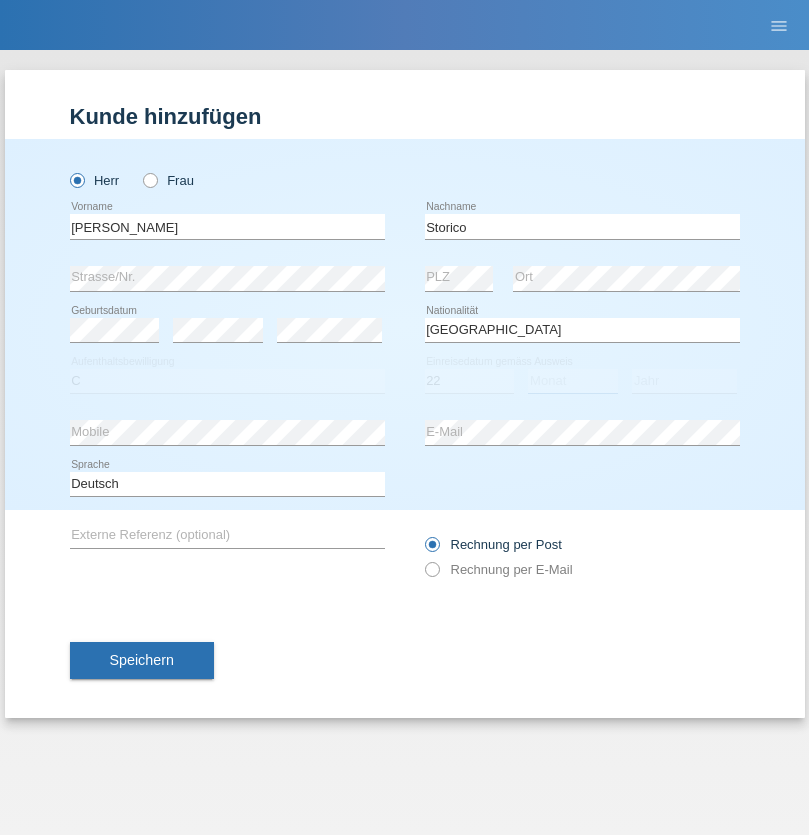 select on "07" 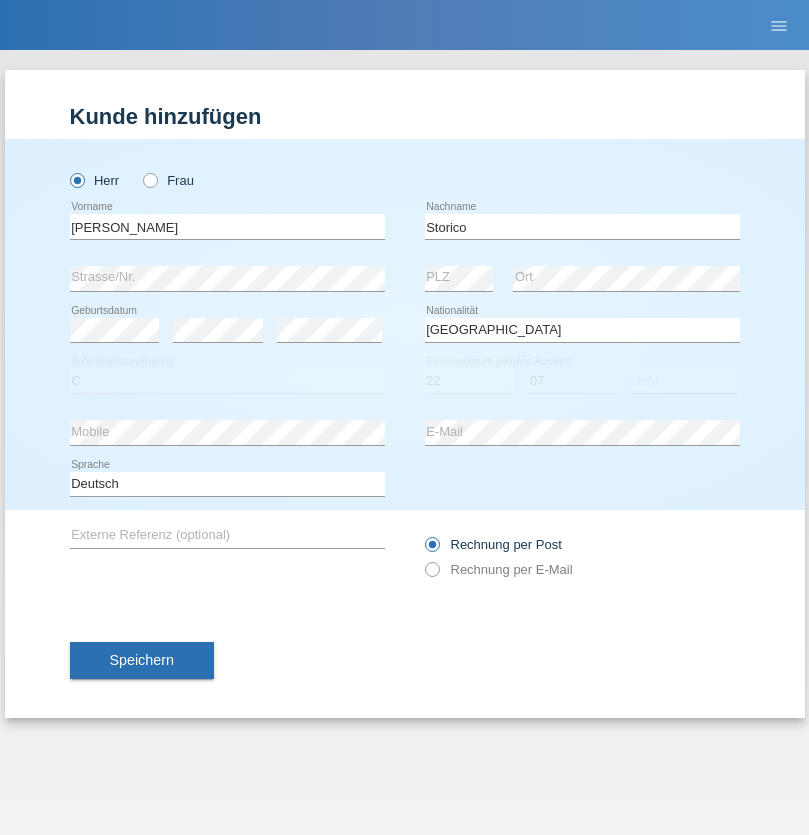 select on "2021" 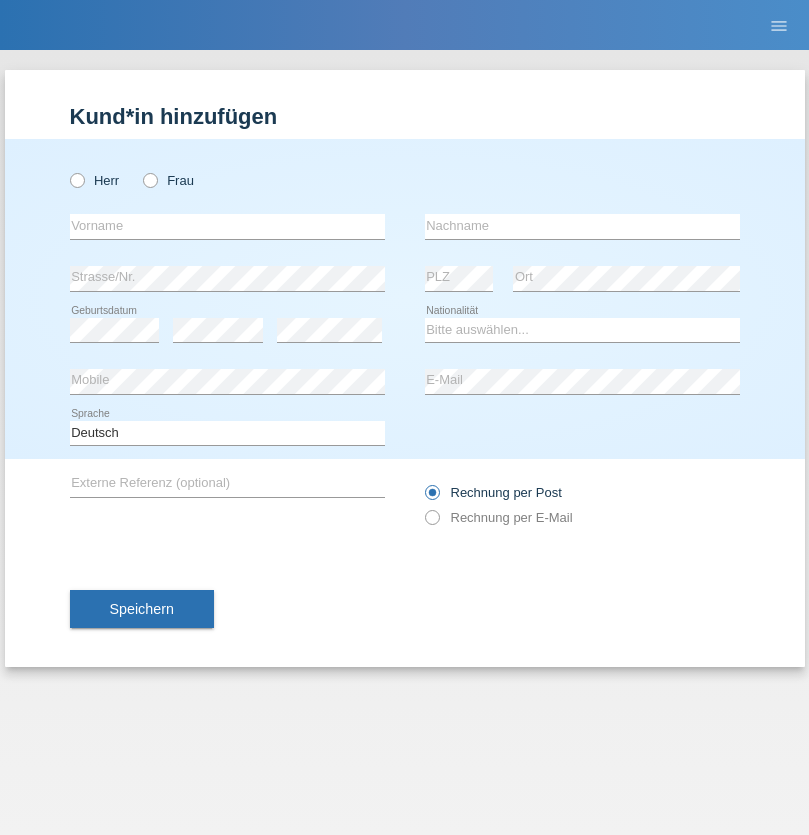 scroll, scrollTop: 0, scrollLeft: 0, axis: both 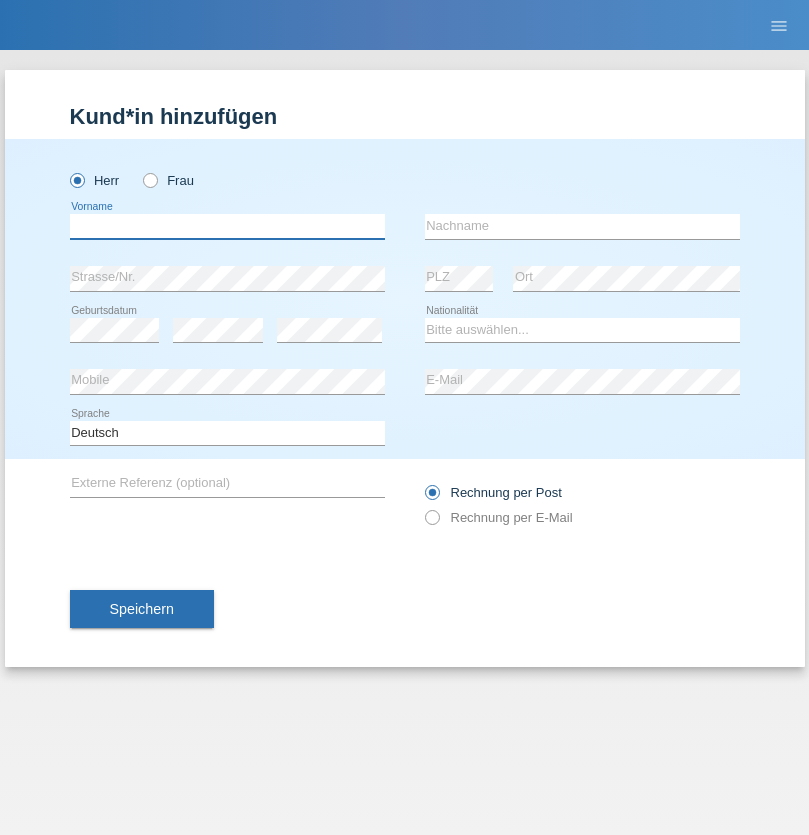 click at bounding box center (227, 226) 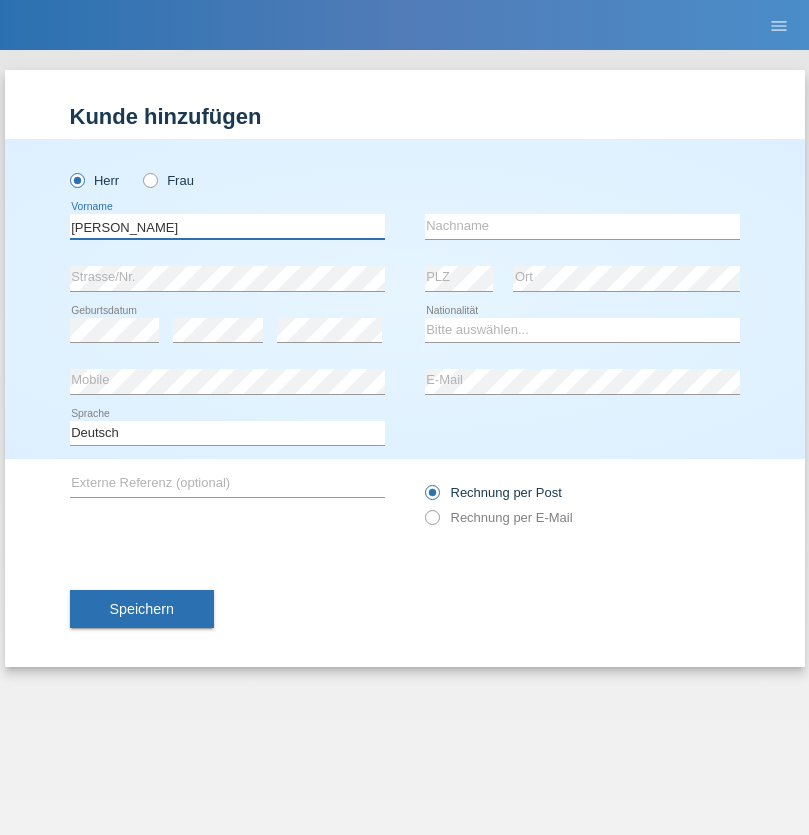 type on "[PERSON_NAME]" 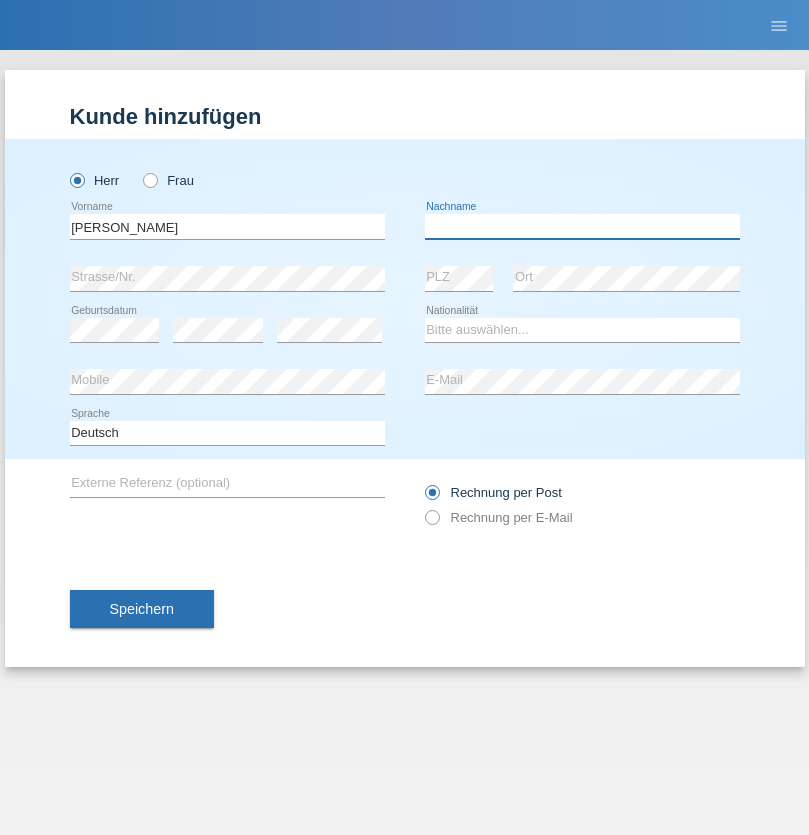 click at bounding box center [582, 226] 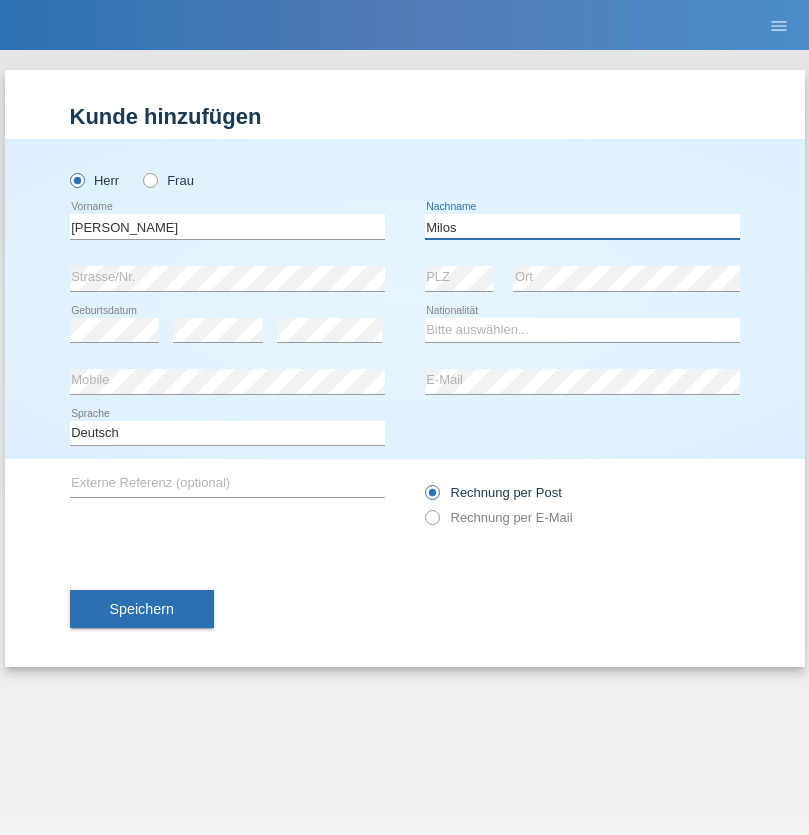 type on "Milos" 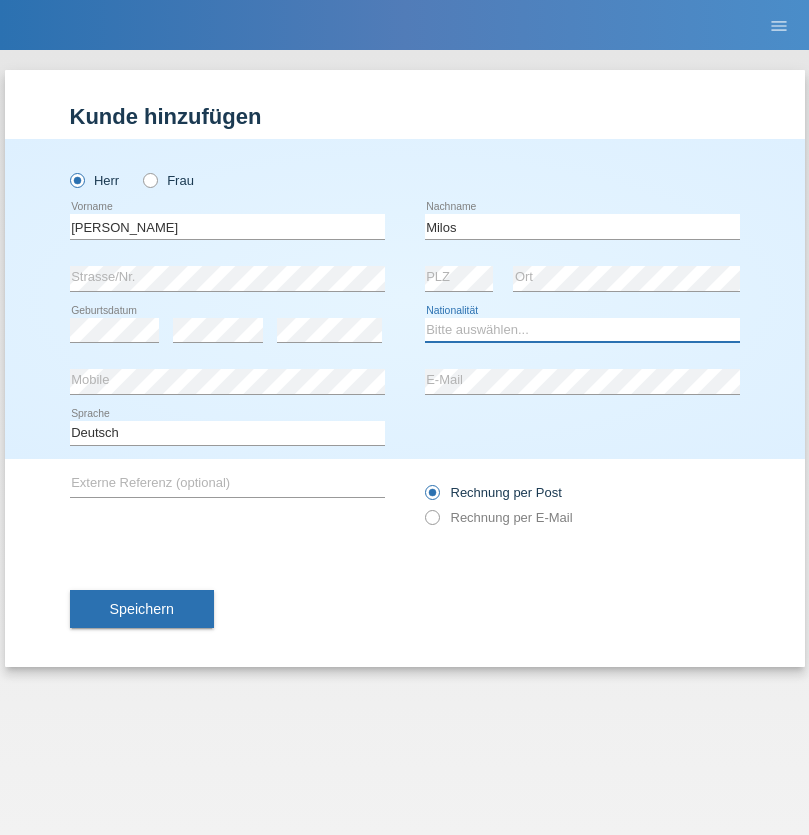 select on "OM" 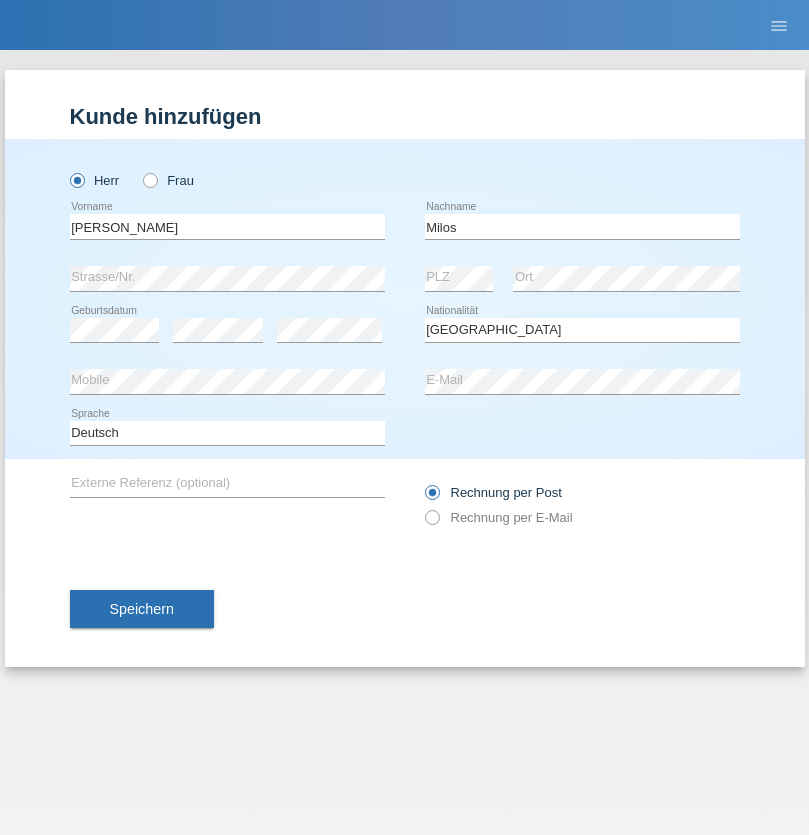 select on "C" 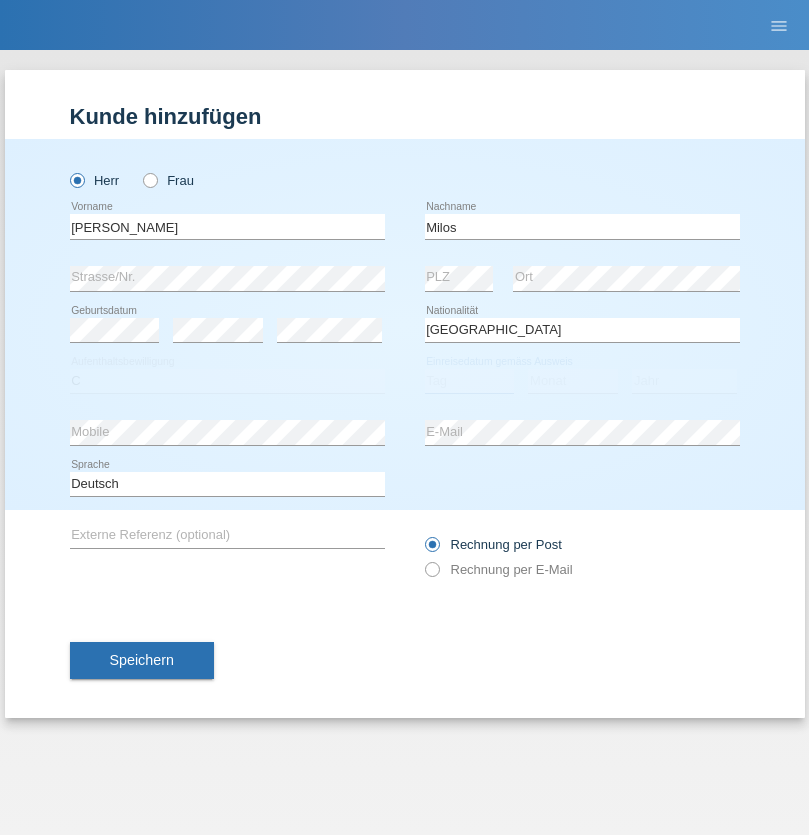 select on "15" 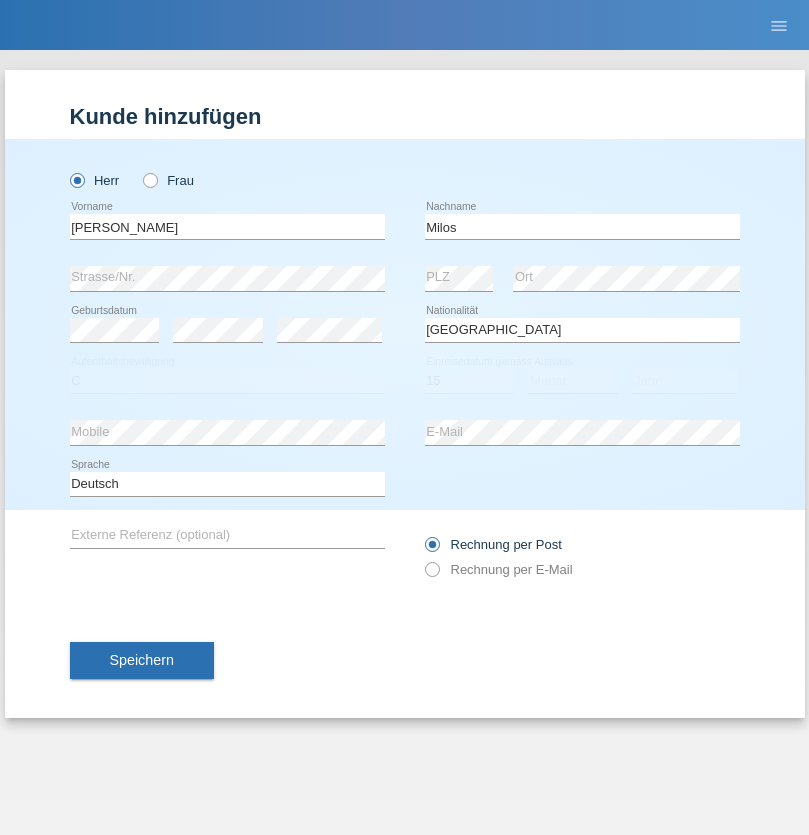 select on "11" 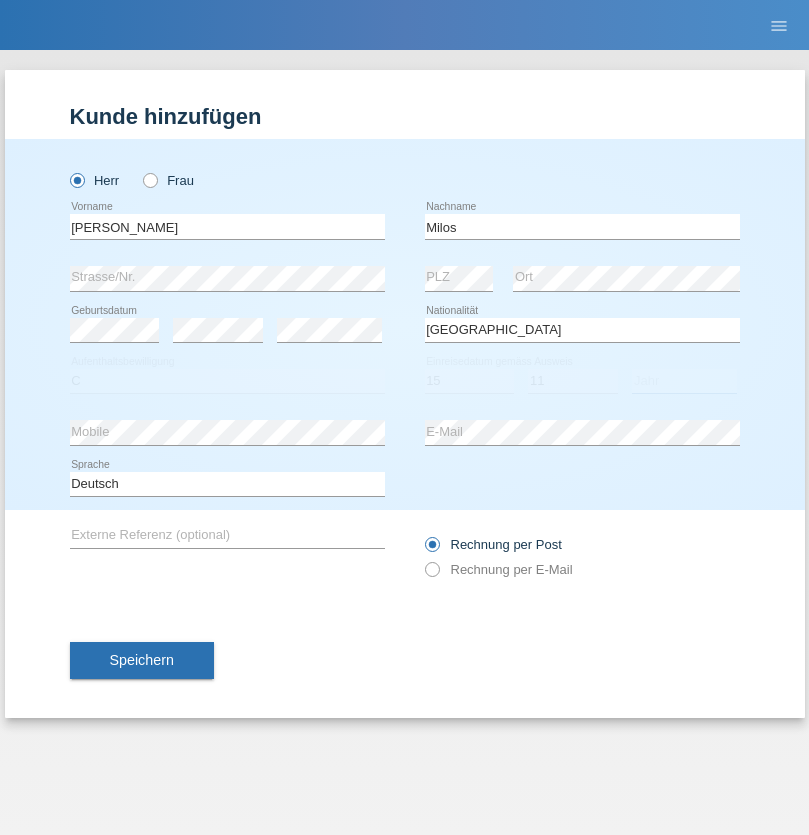 select on "1987" 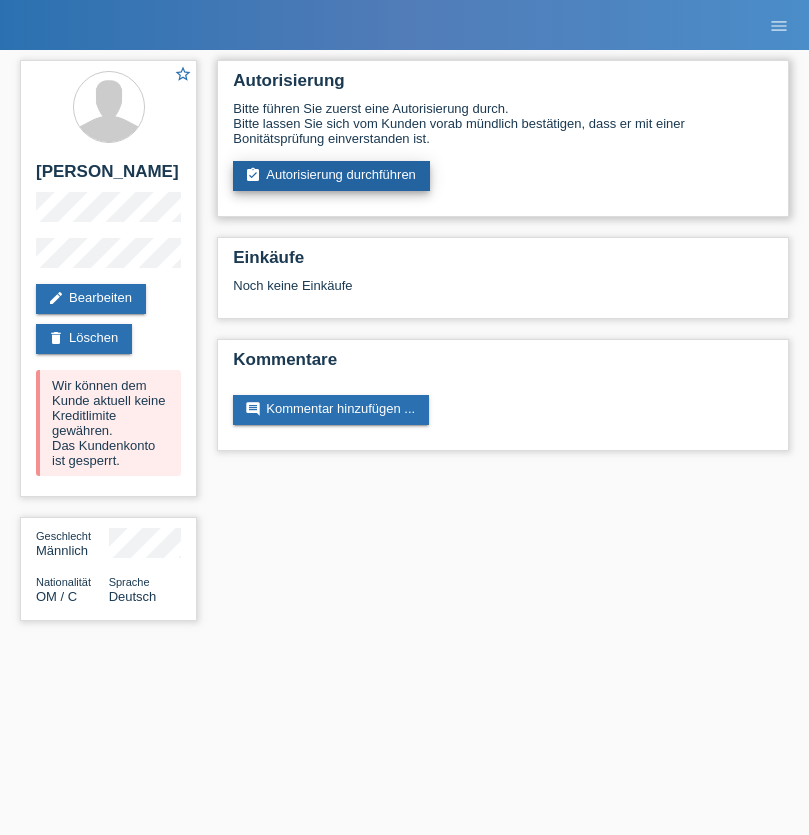 click on "assignment_turned_in  Autorisierung durchführen" at bounding box center [331, 176] 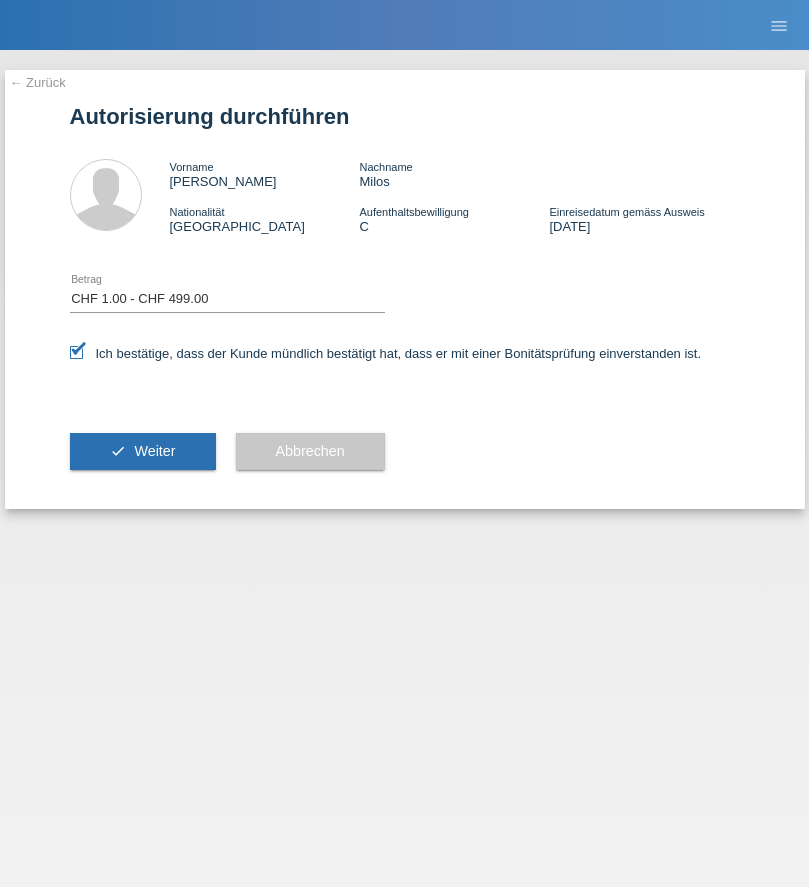 select on "1" 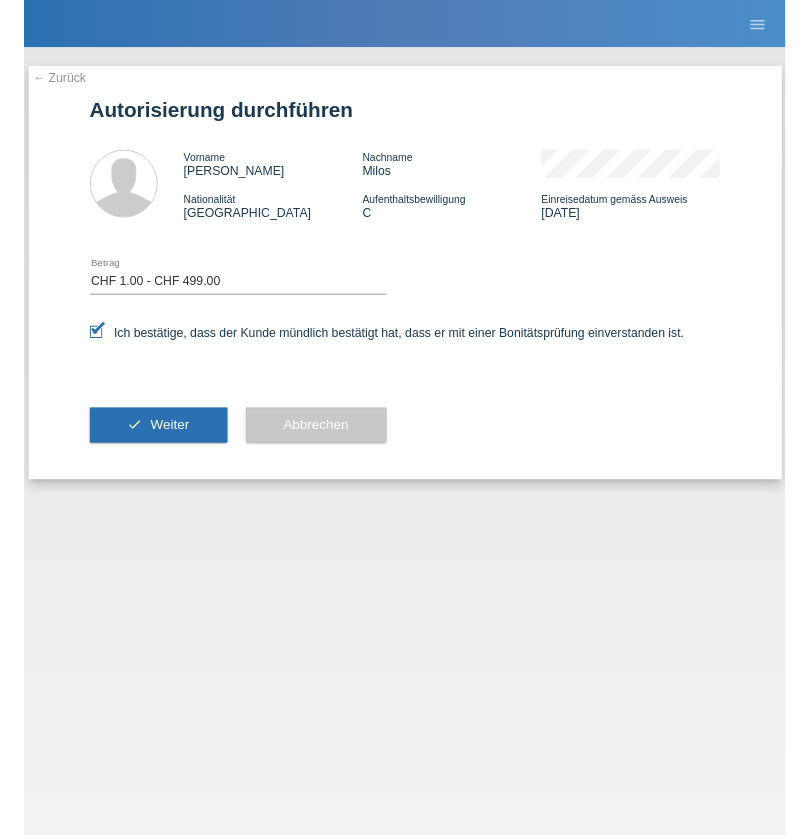 scroll, scrollTop: 0, scrollLeft: 0, axis: both 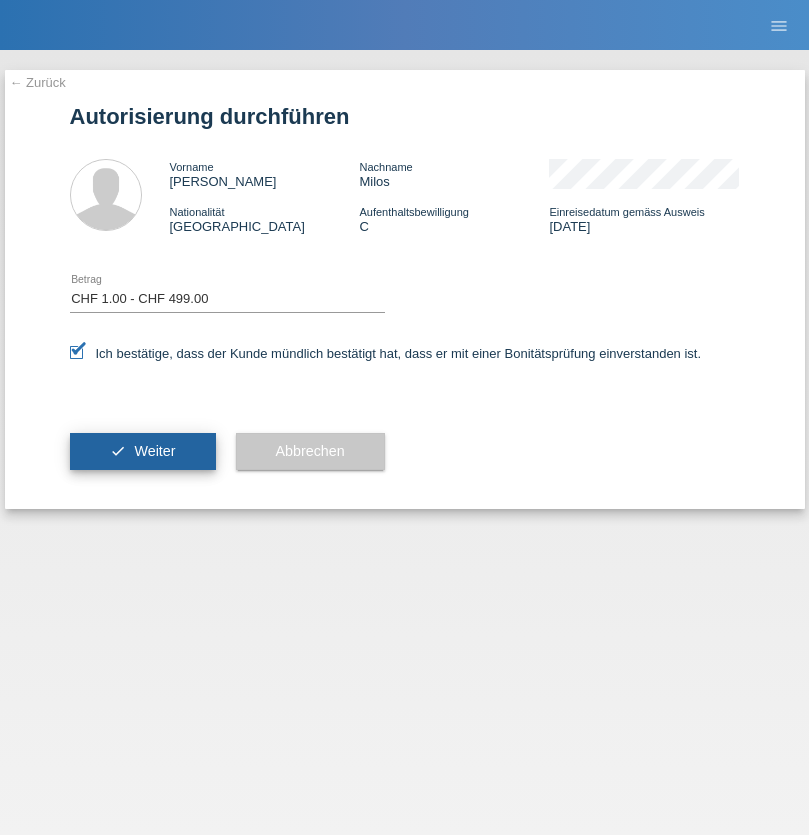 click on "Weiter" at bounding box center [154, 451] 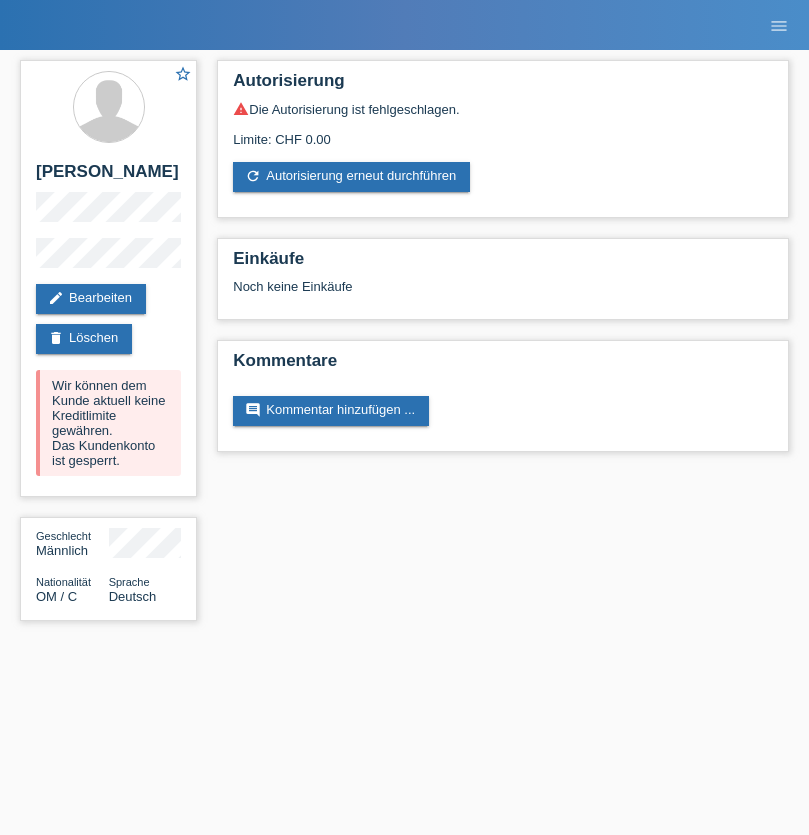 scroll, scrollTop: 0, scrollLeft: 0, axis: both 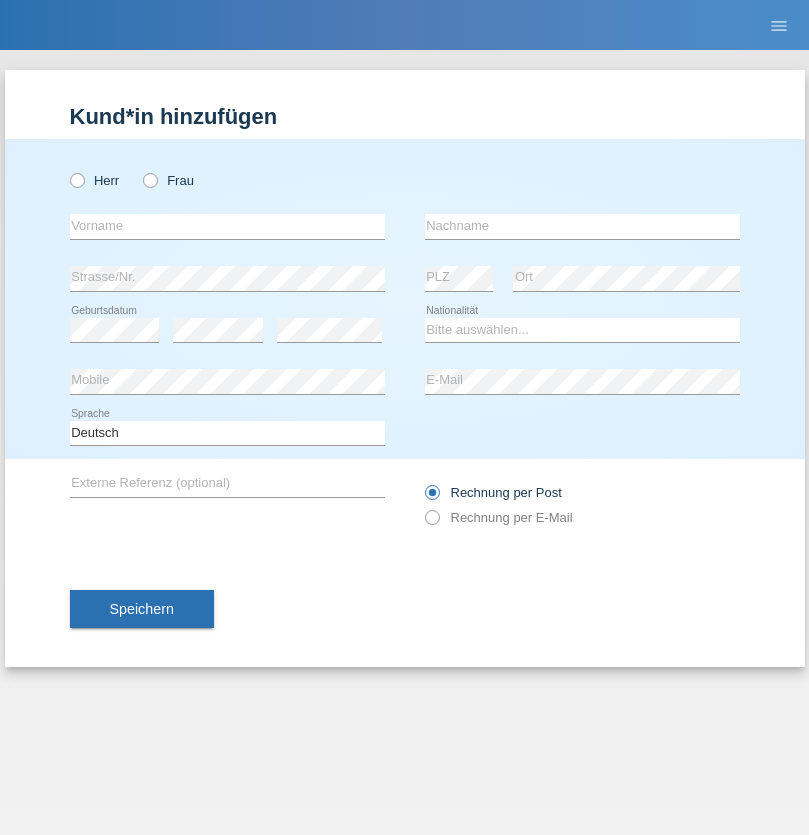 radio on "true" 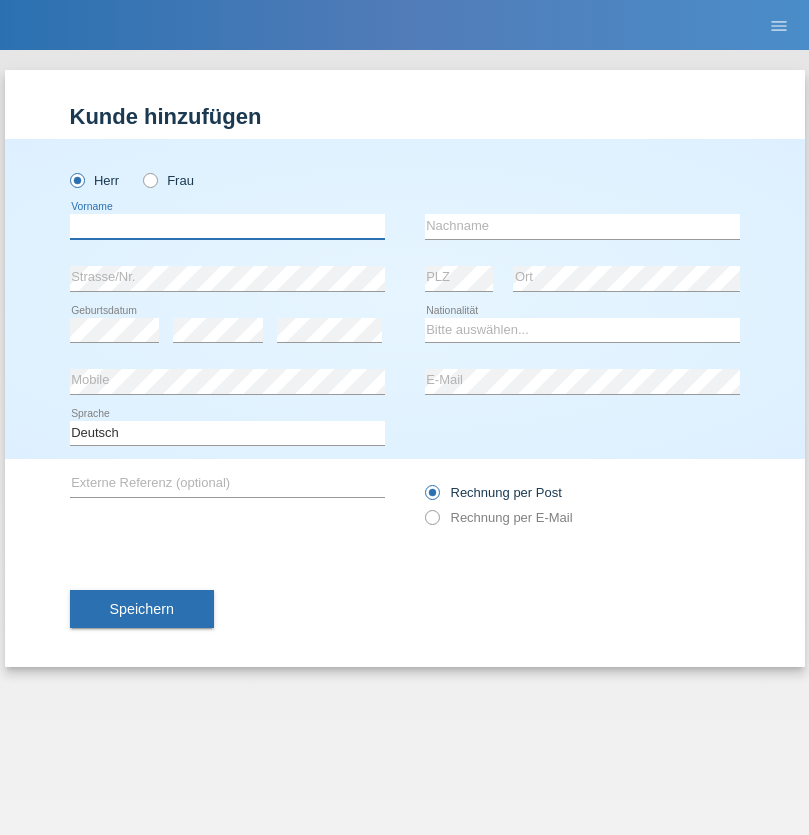 click at bounding box center (227, 226) 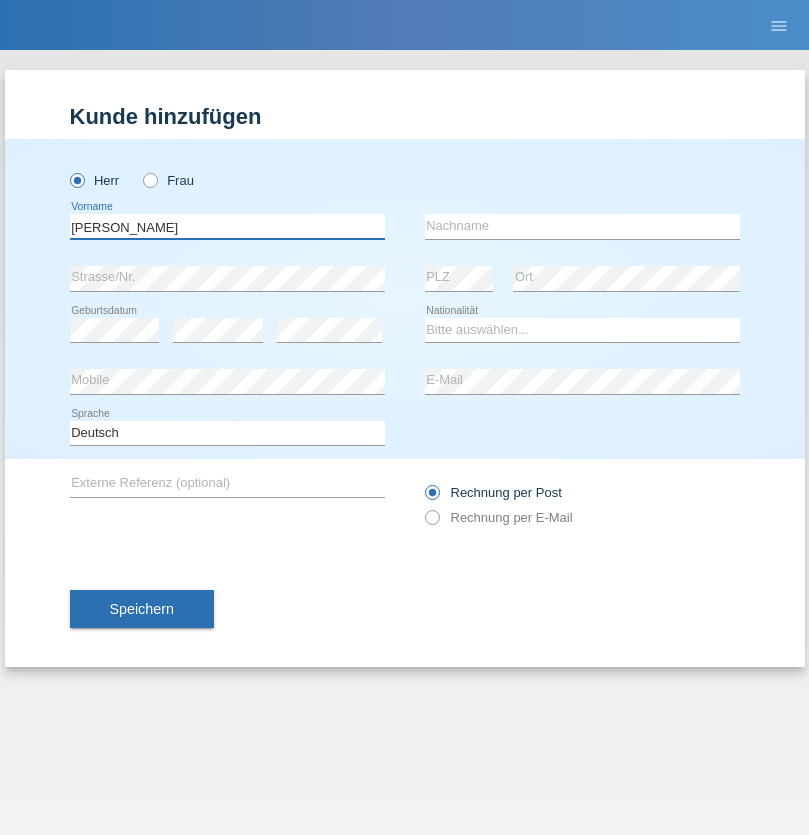 type on "[PERSON_NAME]" 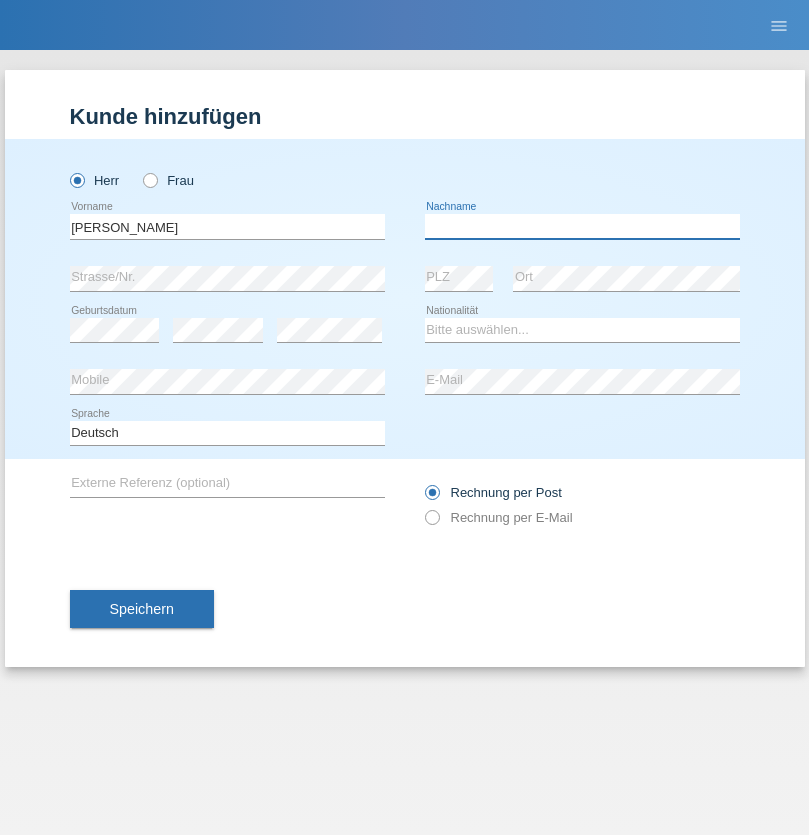click at bounding box center [582, 226] 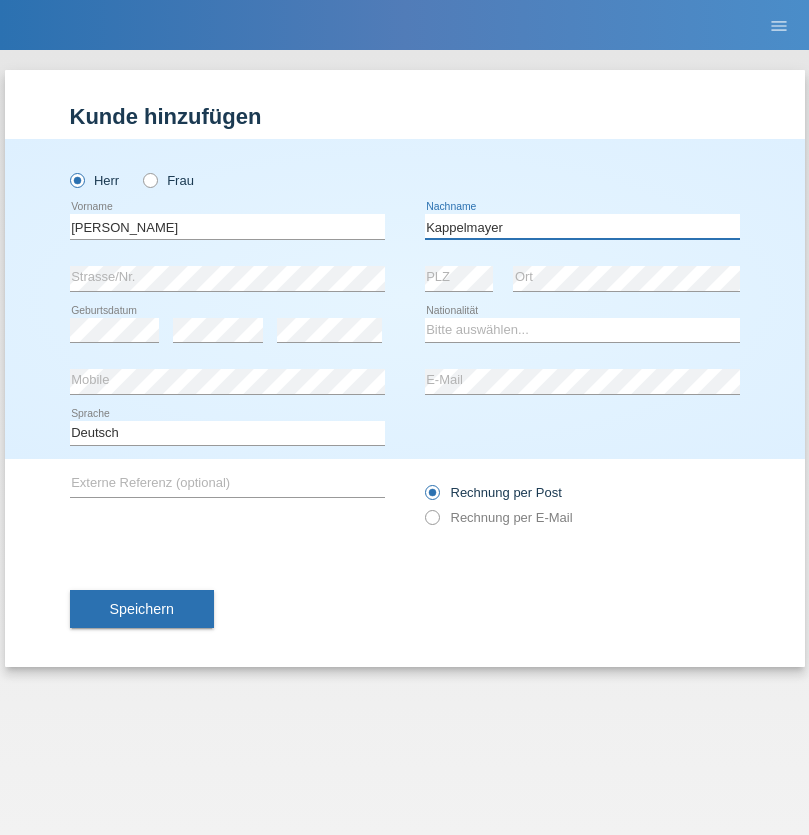 type on "Kappelmayer" 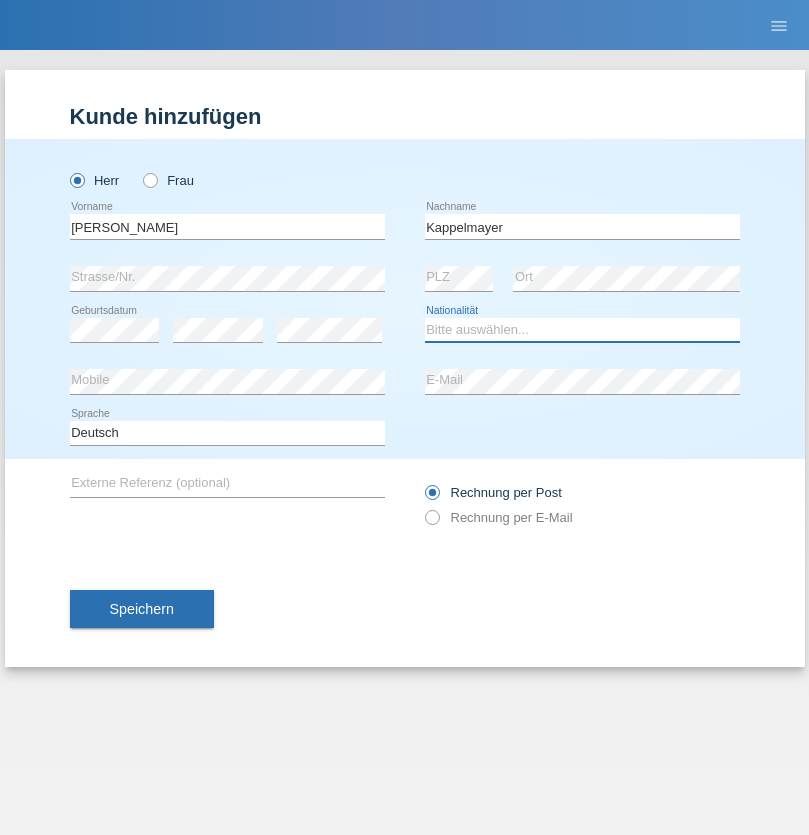 select on "MG" 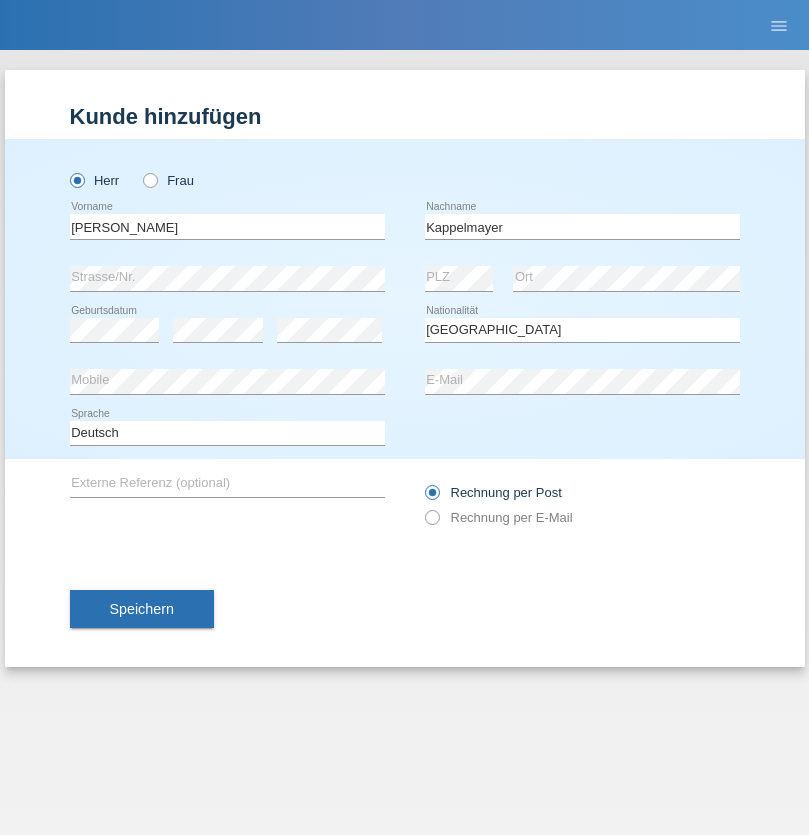 select on "C" 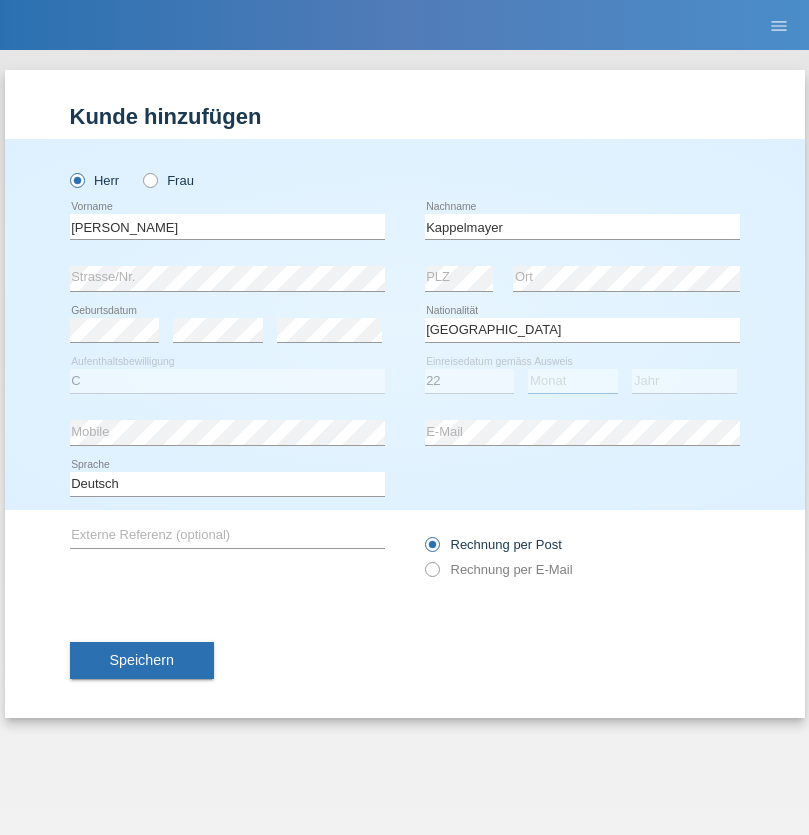 select on "07" 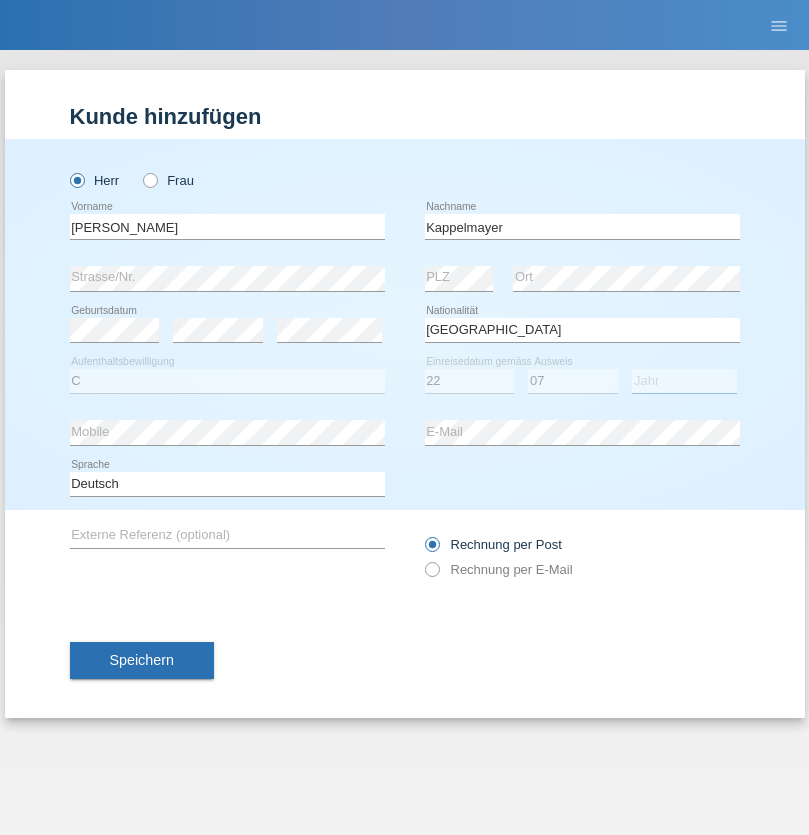 select on "2021" 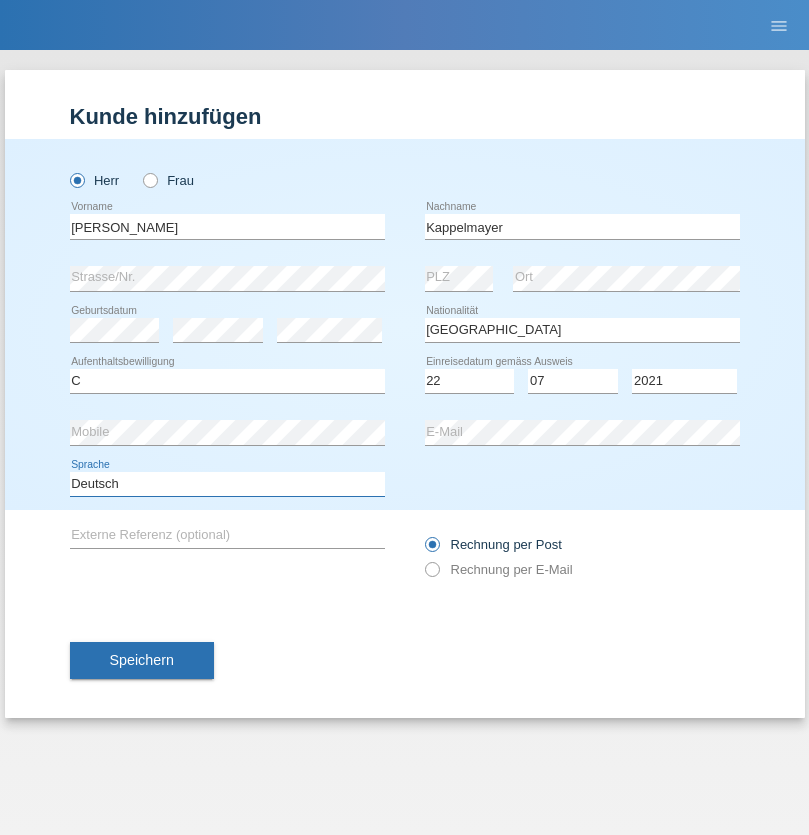 select on "en" 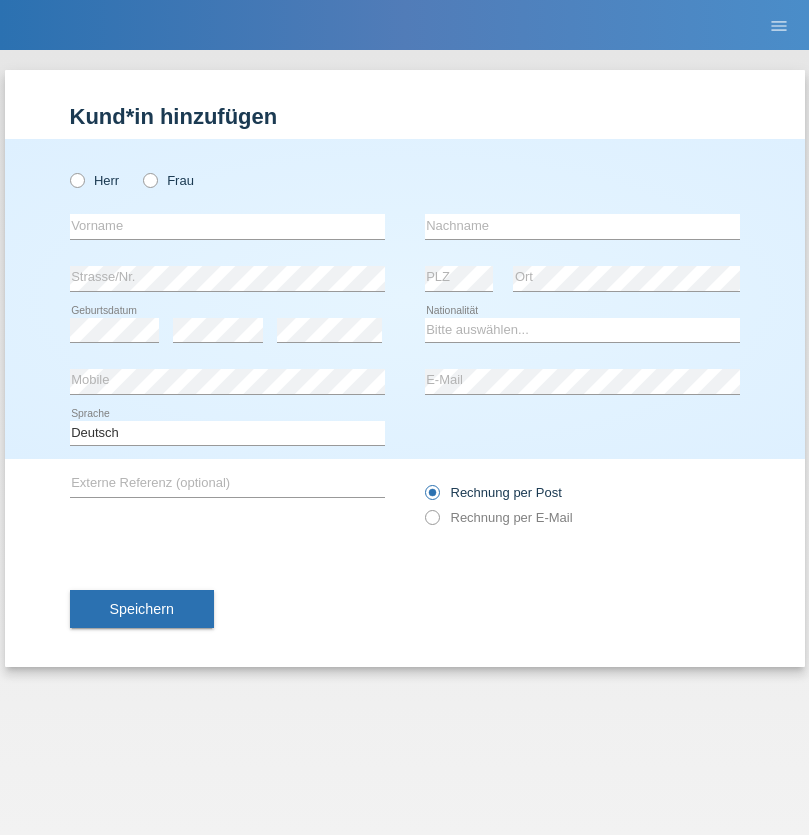 scroll, scrollTop: 0, scrollLeft: 0, axis: both 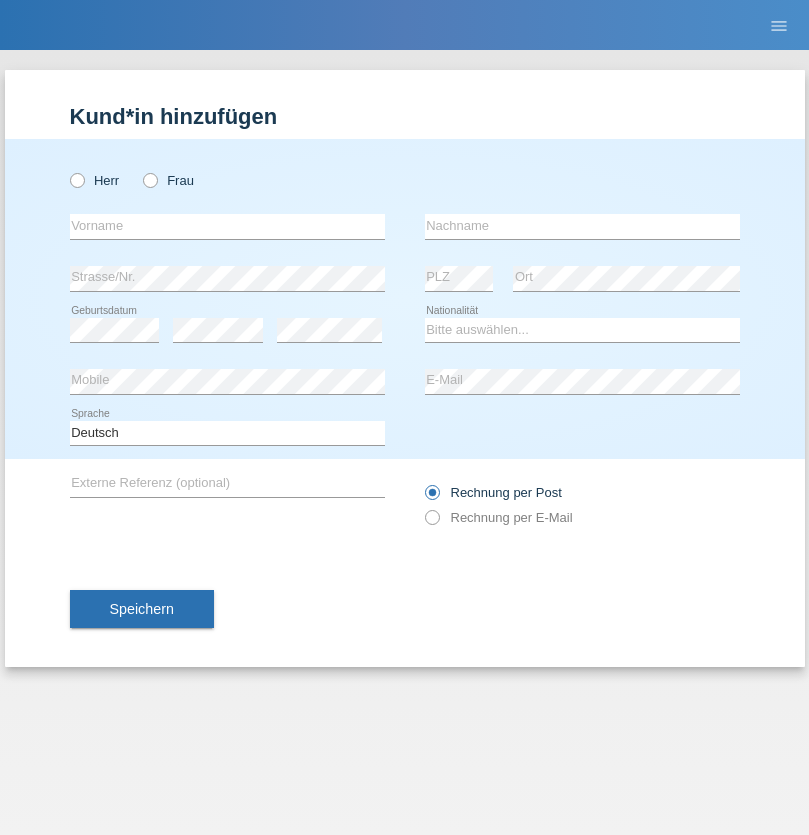radio on "true" 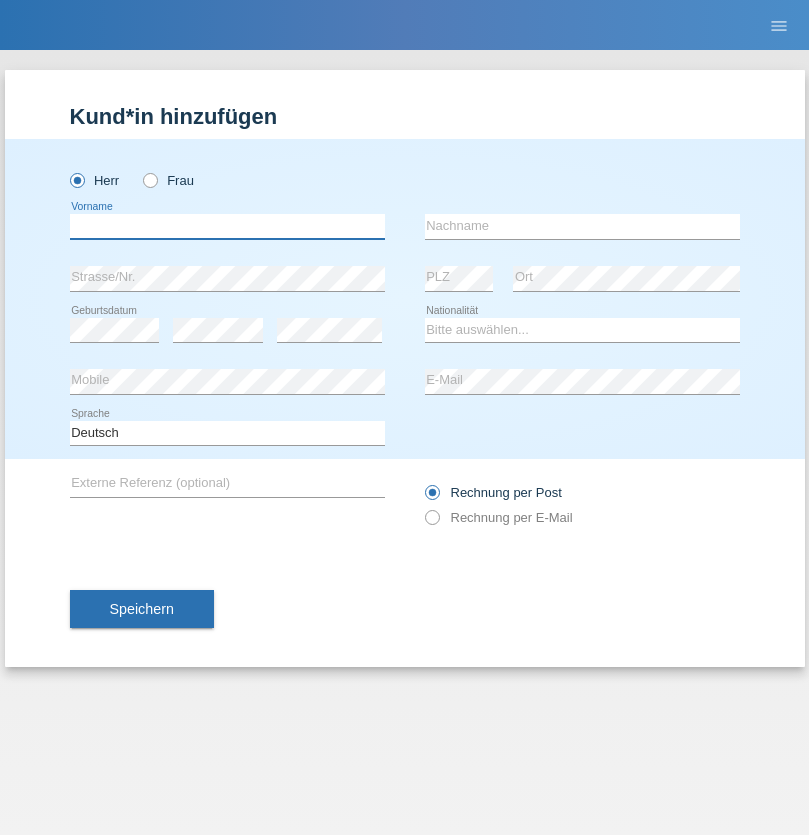 click at bounding box center (227, 226) 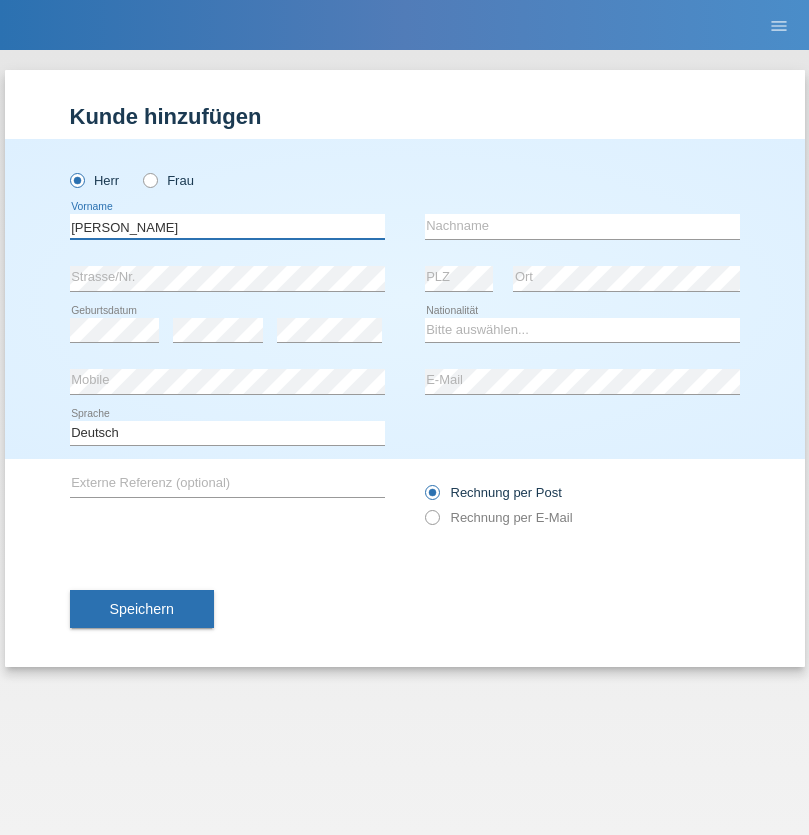type on "[PERSON_NAME]" 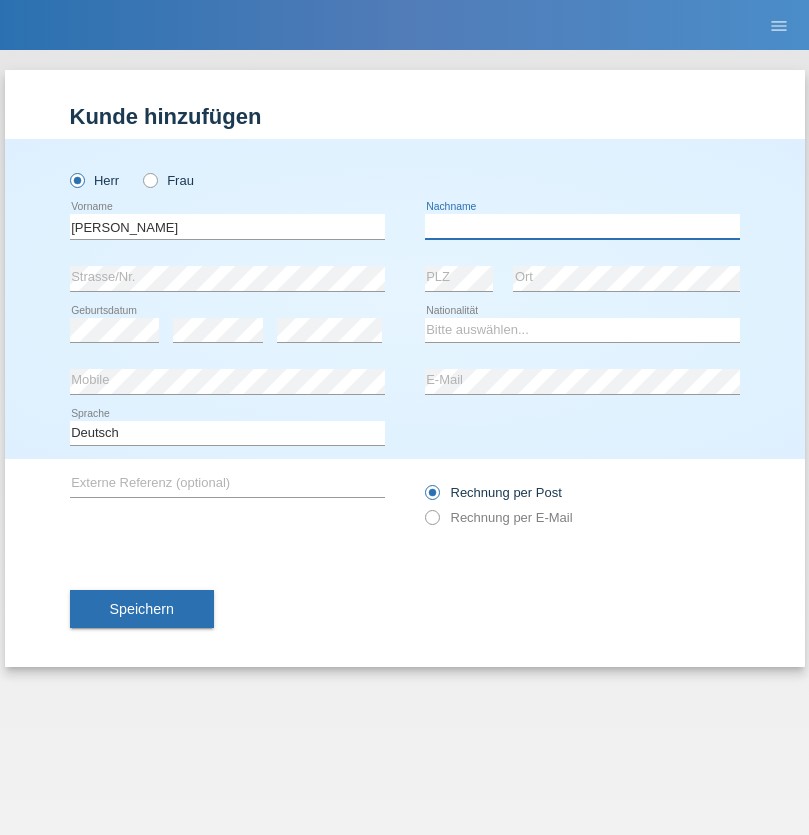 click at bounding box center [582, 226] 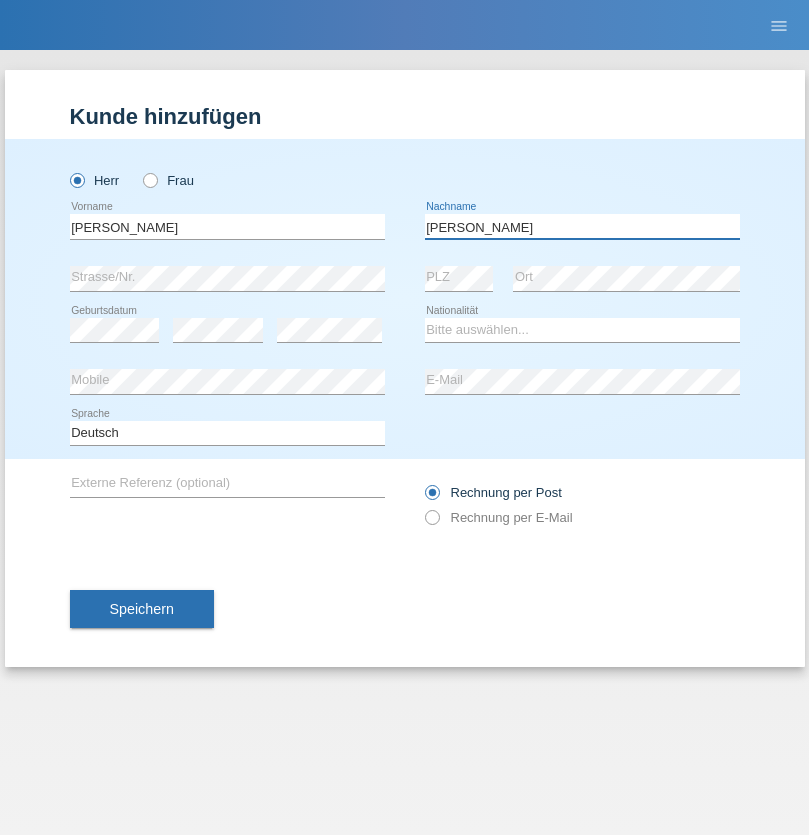 type on "[PERSON_NAME]" 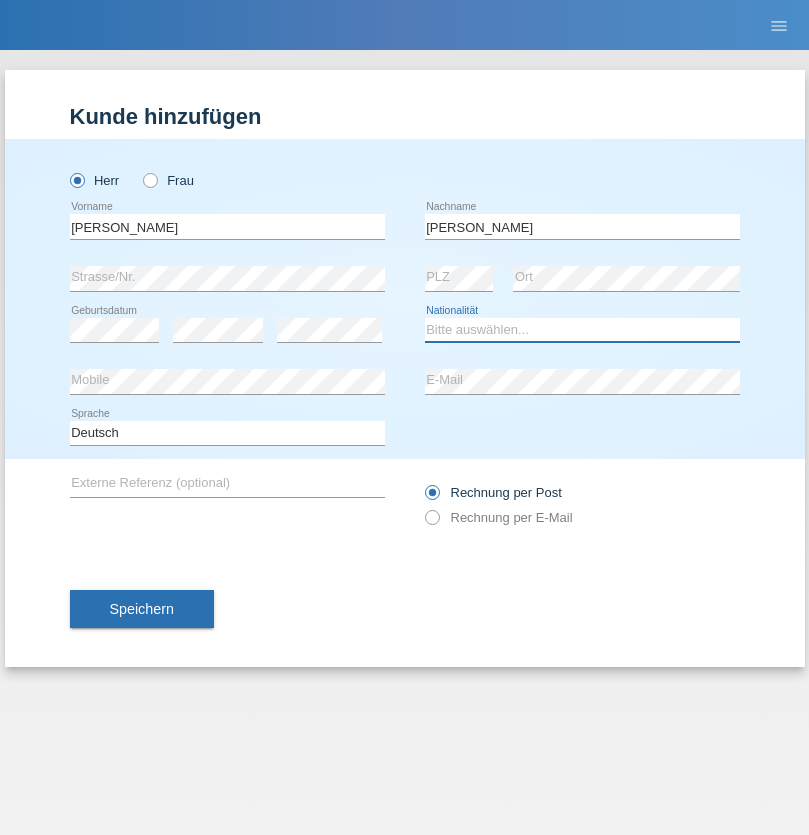 select on "HU" 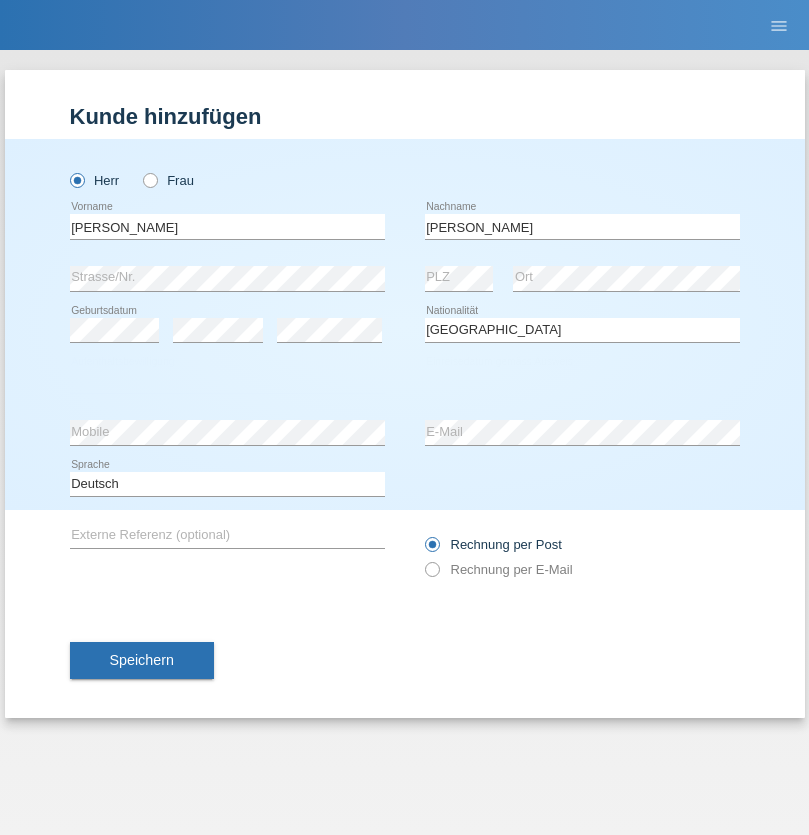 select on "C" 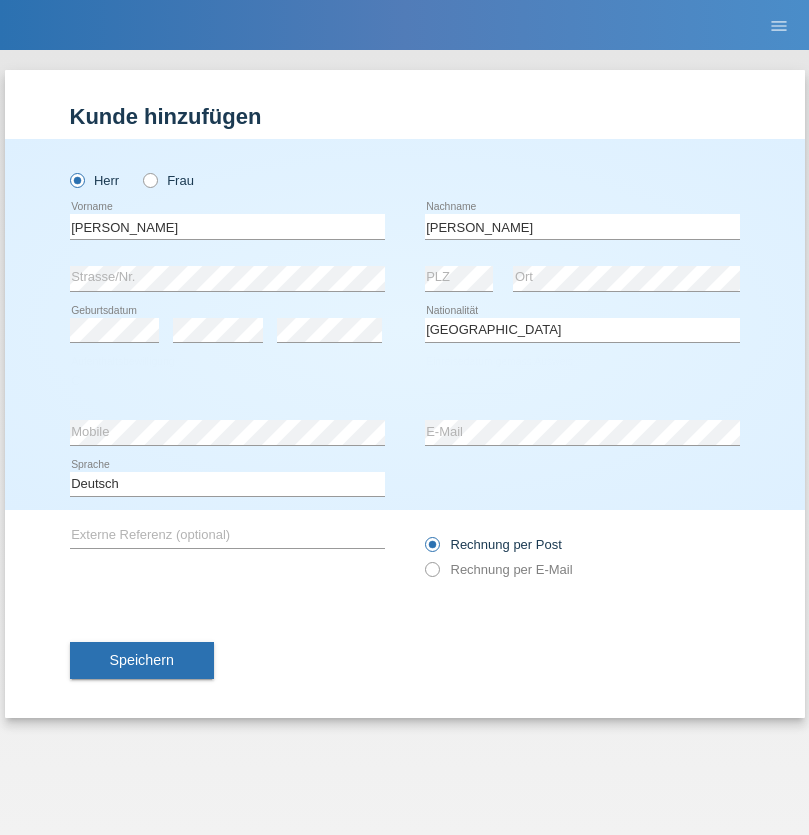 select on "22" 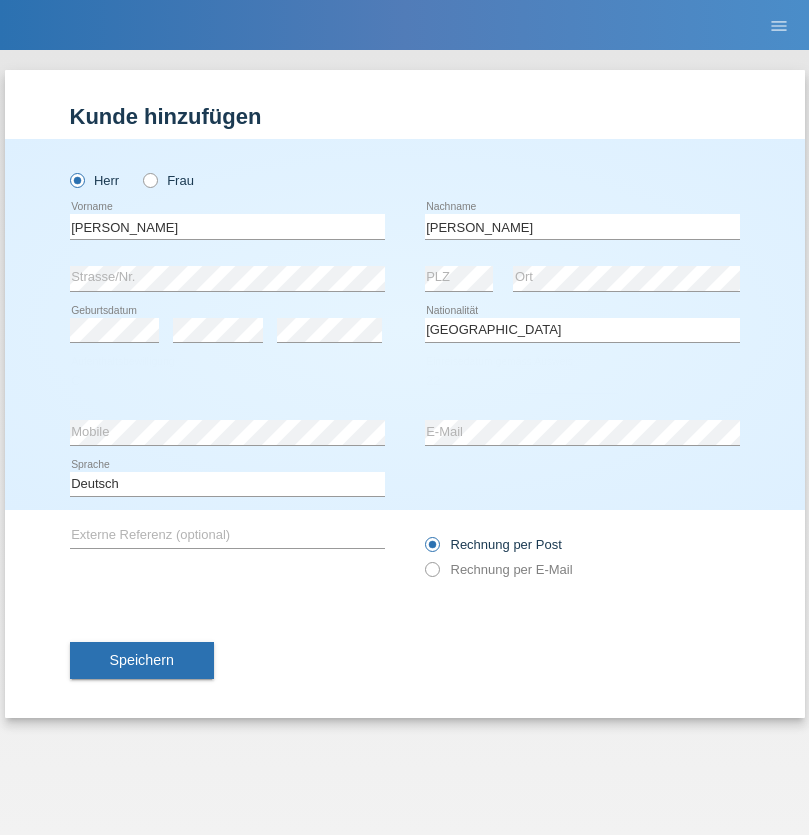 select on "07" 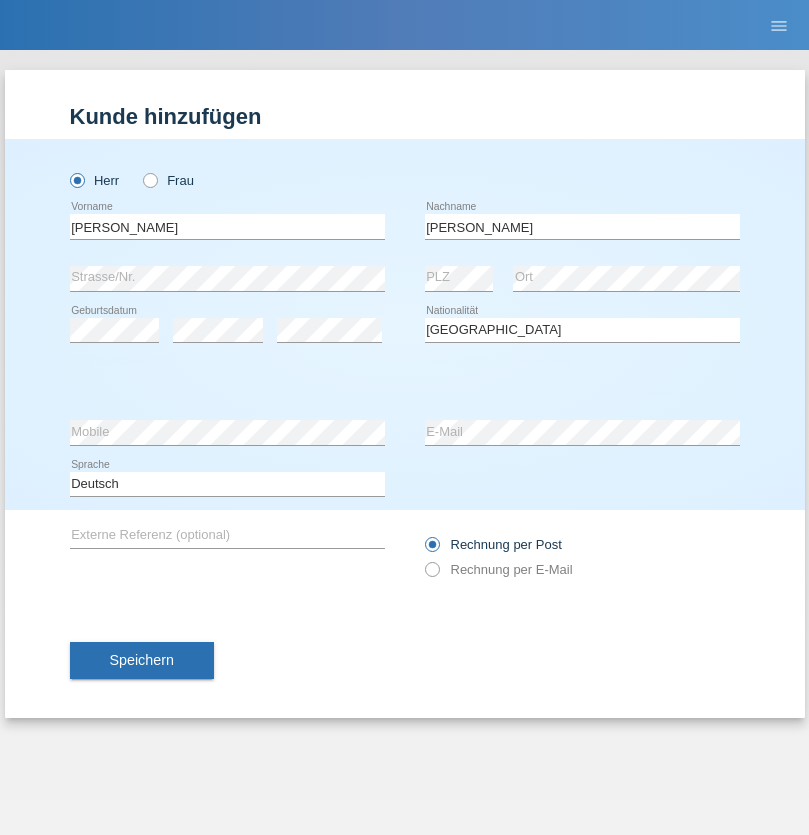 select on "2021" 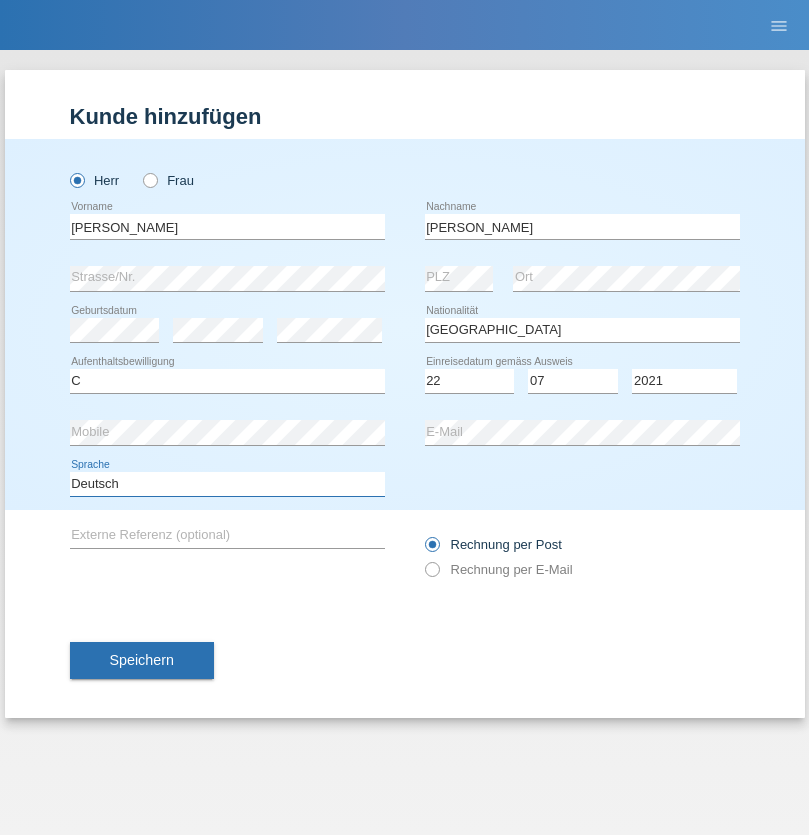 select on "en" 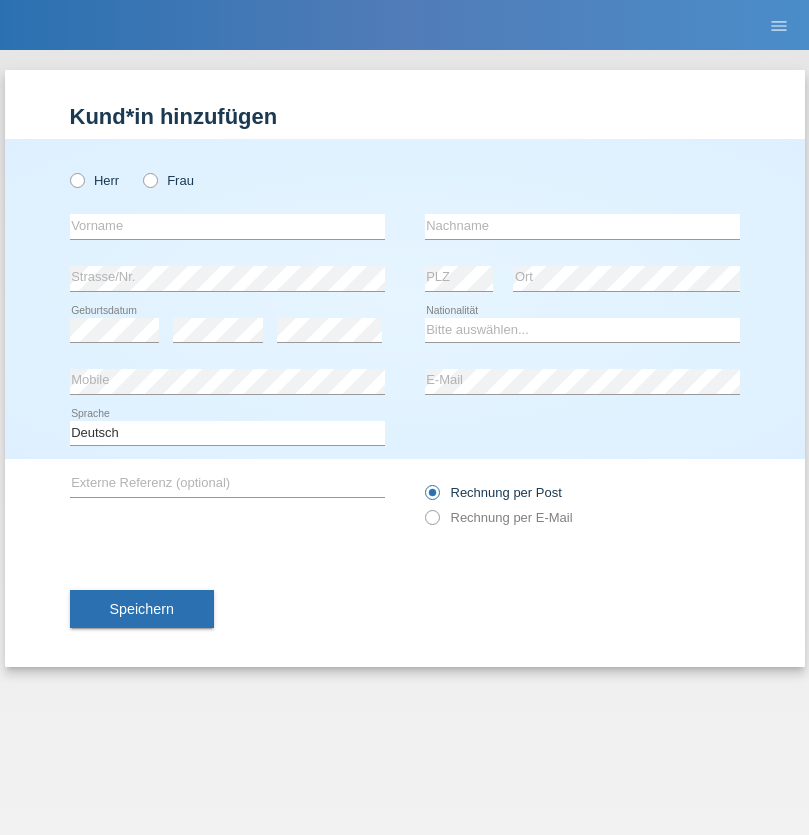 scroll, scrollTop: 0, scrollLeft: 0, axis: both 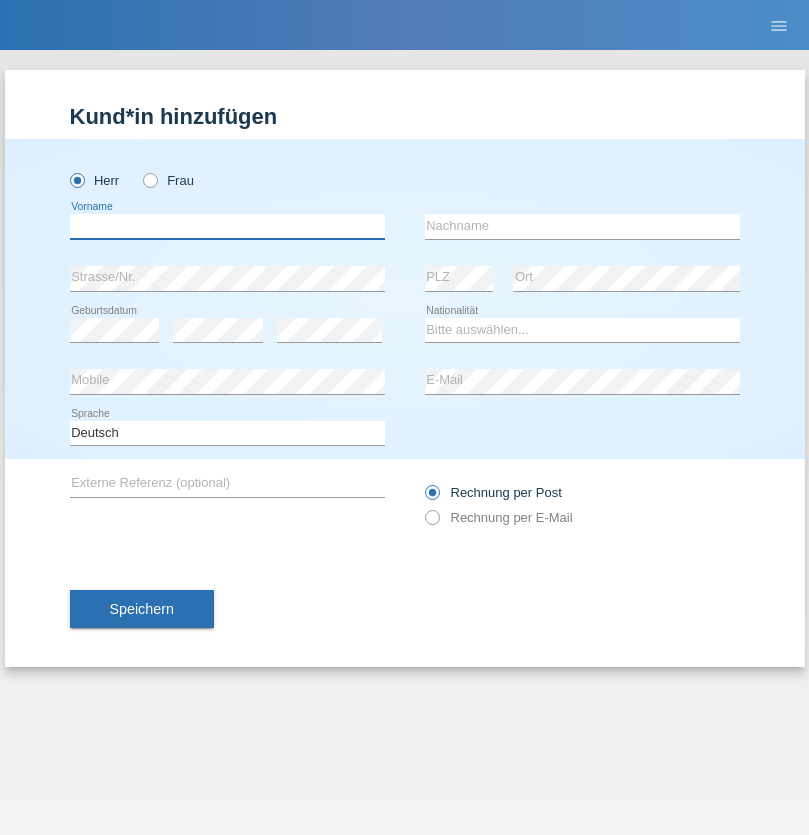 click at bounding box center (227, 226) 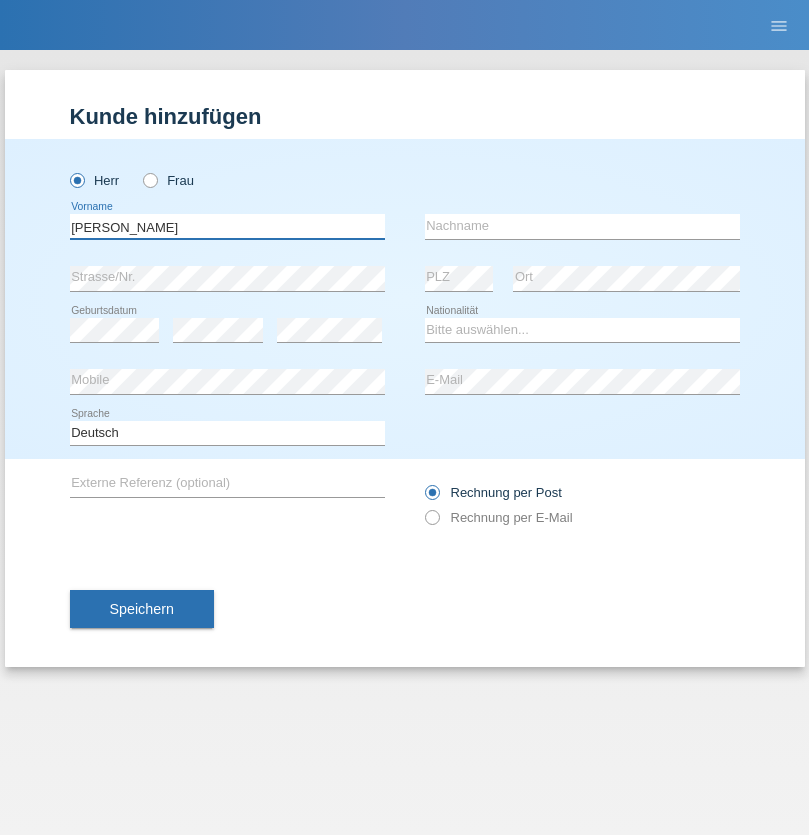 type on "[PERSON_NAME]" 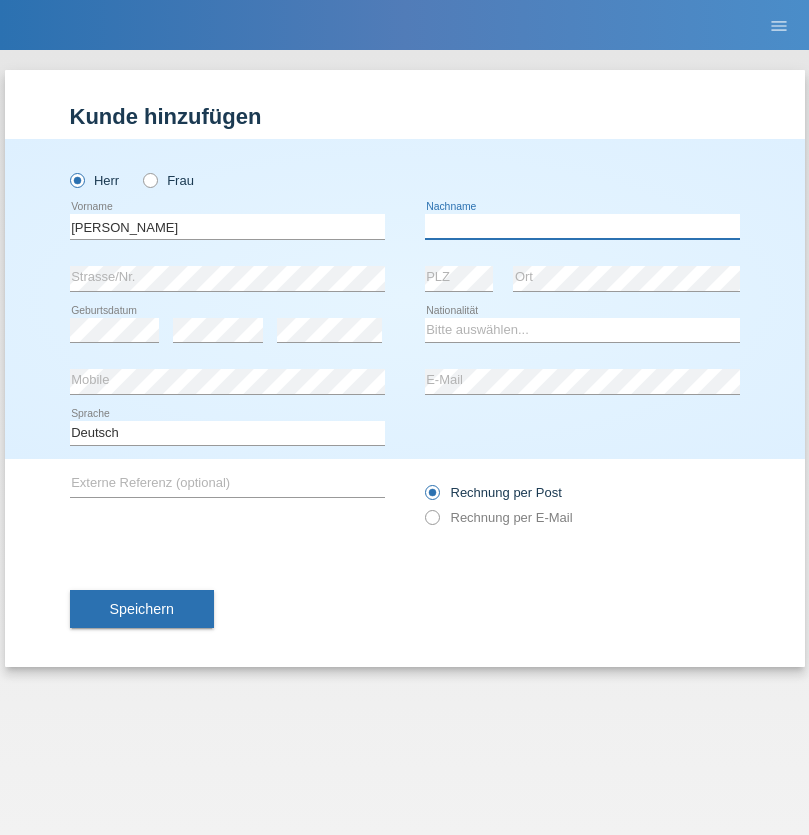 click at bounding box center (582, 226) 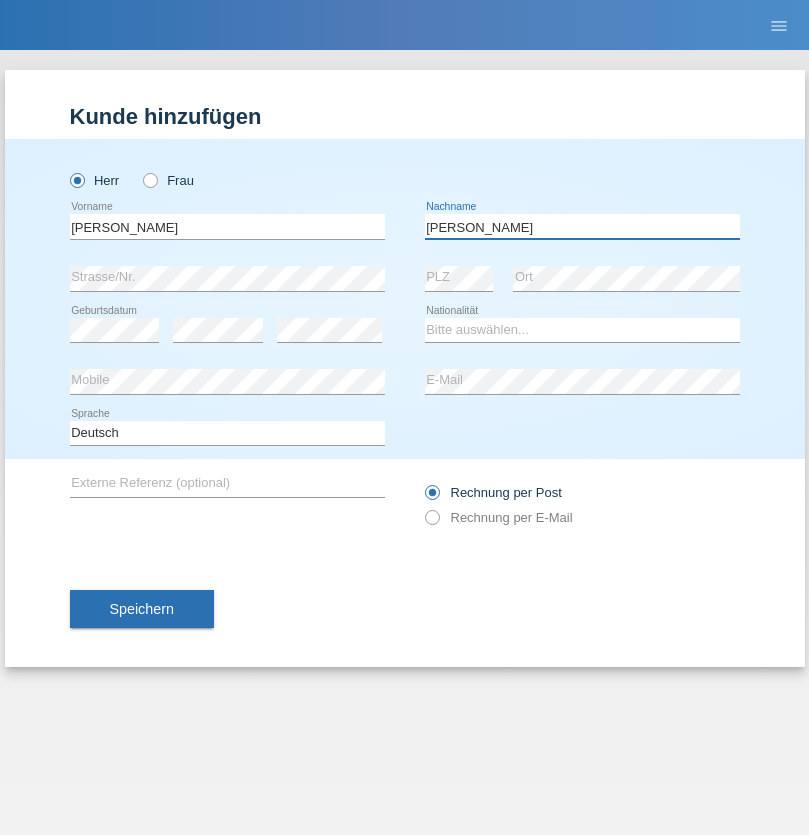 type on "[PERSON_NAME]" 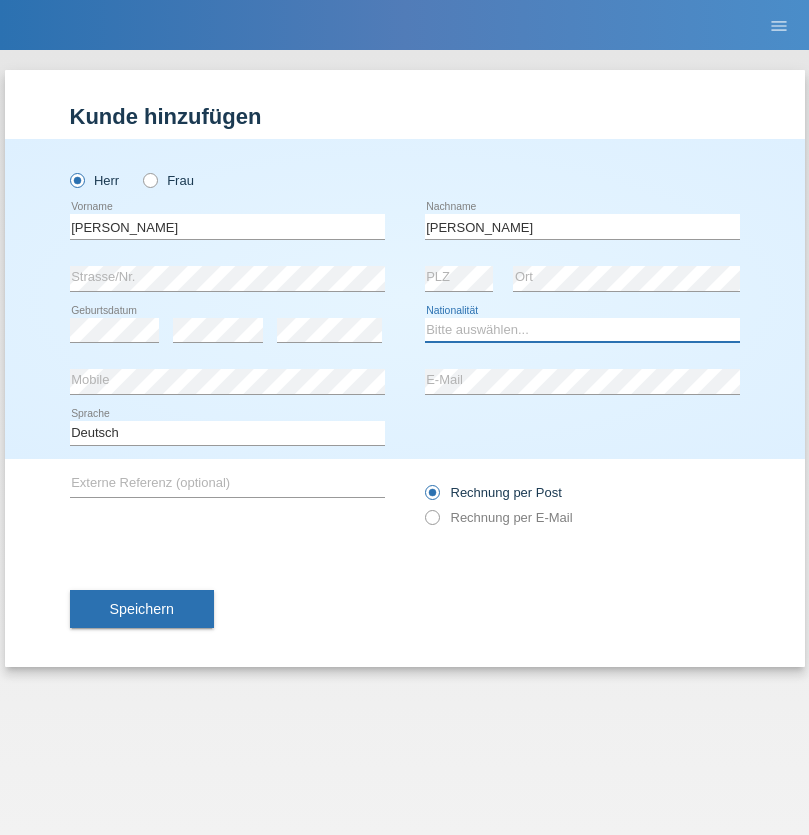 select on "HU" 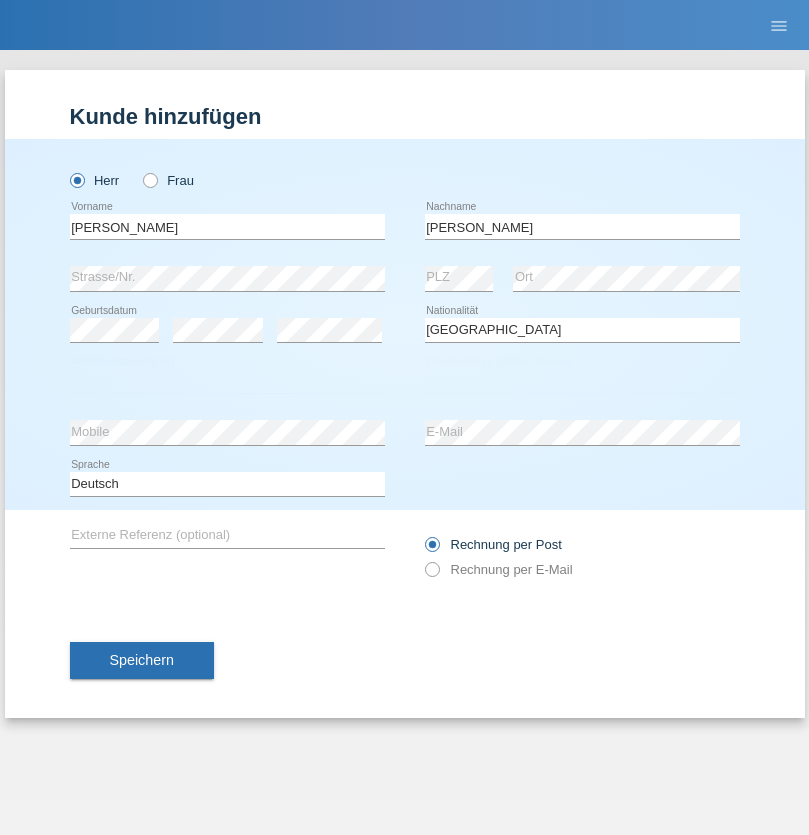 select on "C" 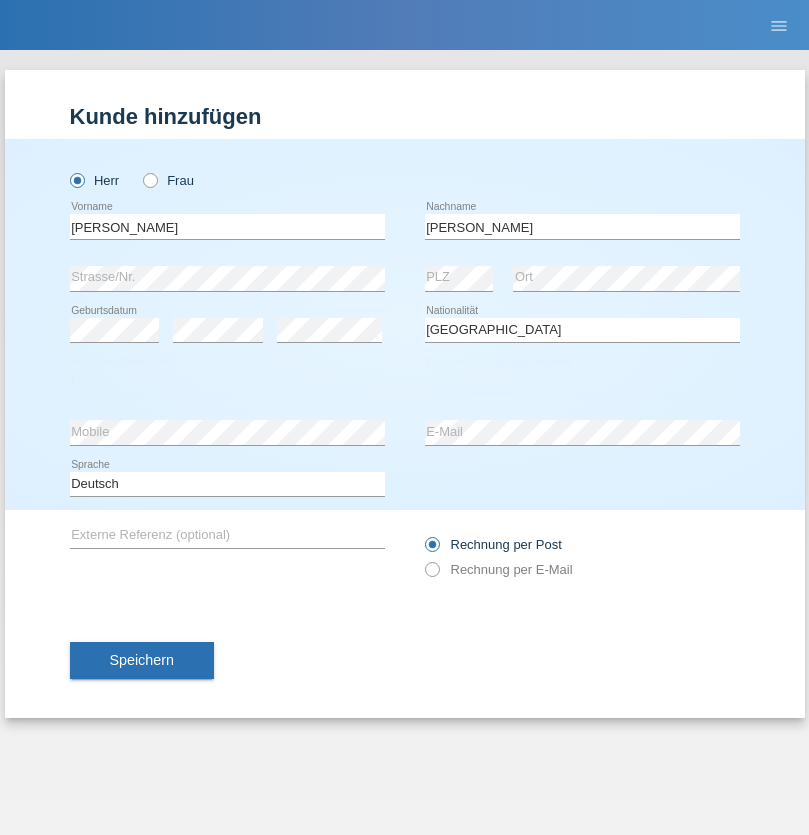 select on "22" 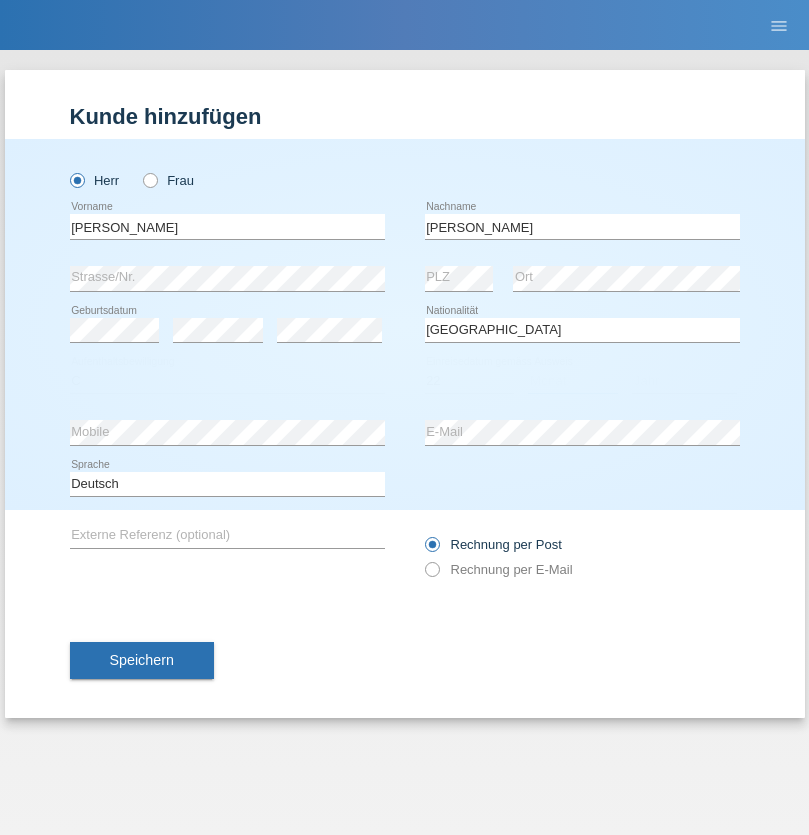 select on "07" 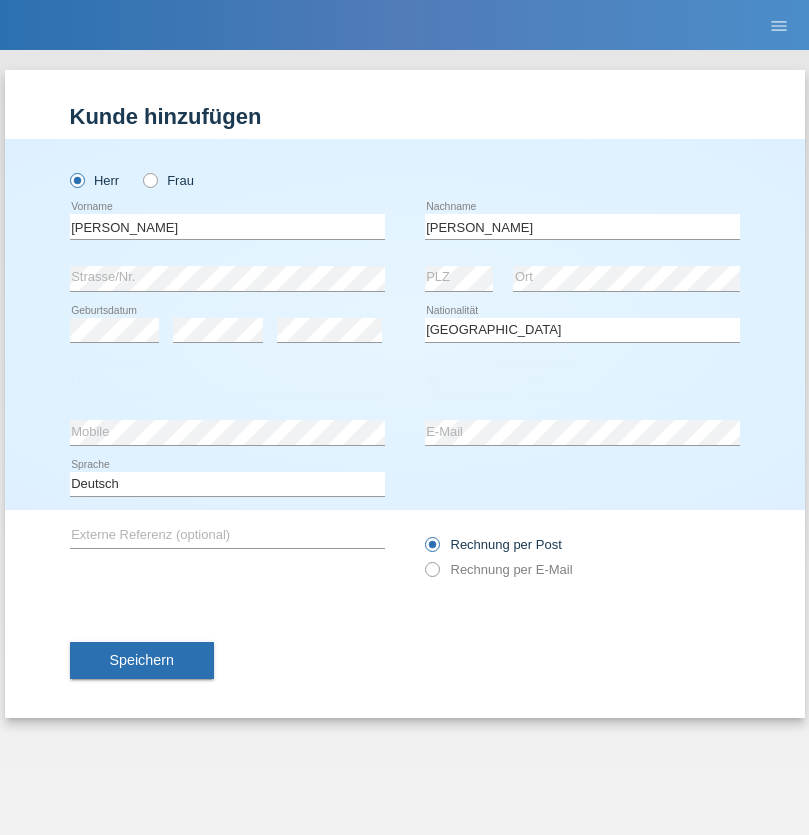 select on "2021" 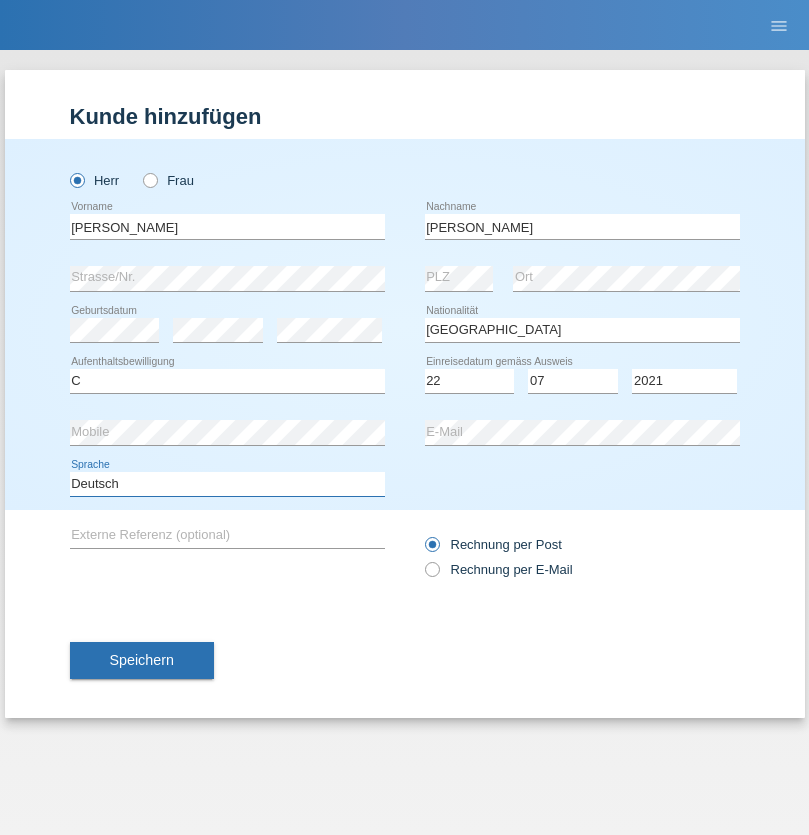 select on "en" 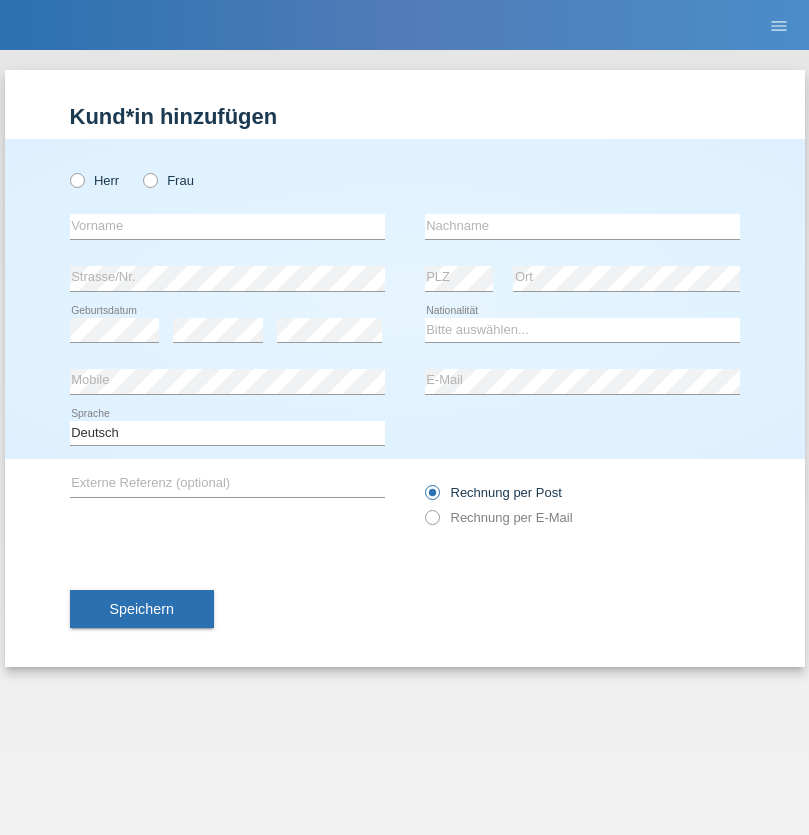 scroll, scrollTop: 0, scrollLeft: 0, axis: both 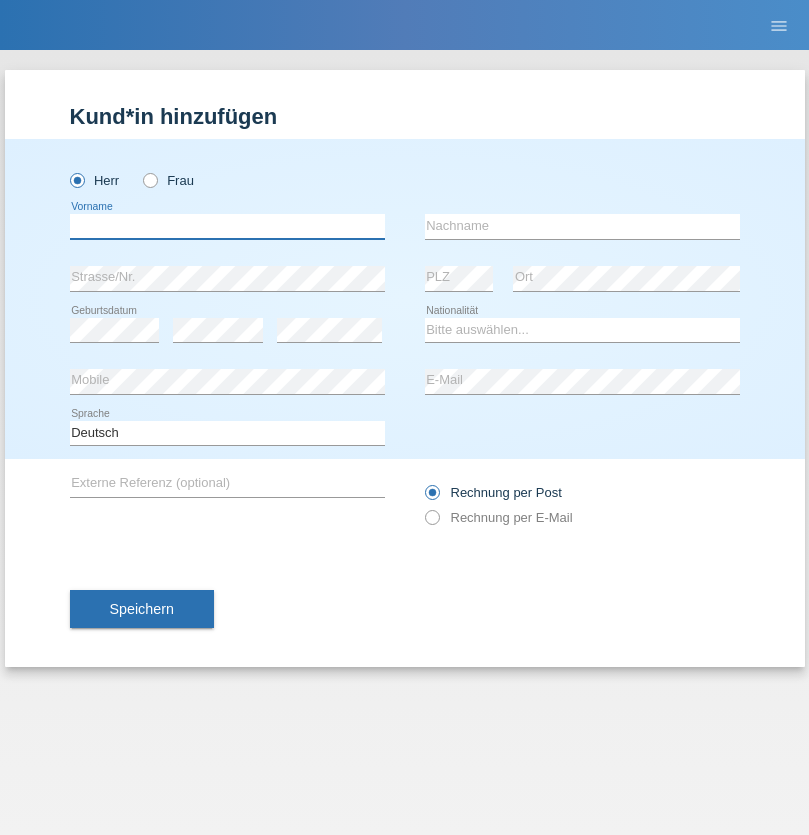 click at bounding box center [227, 226] 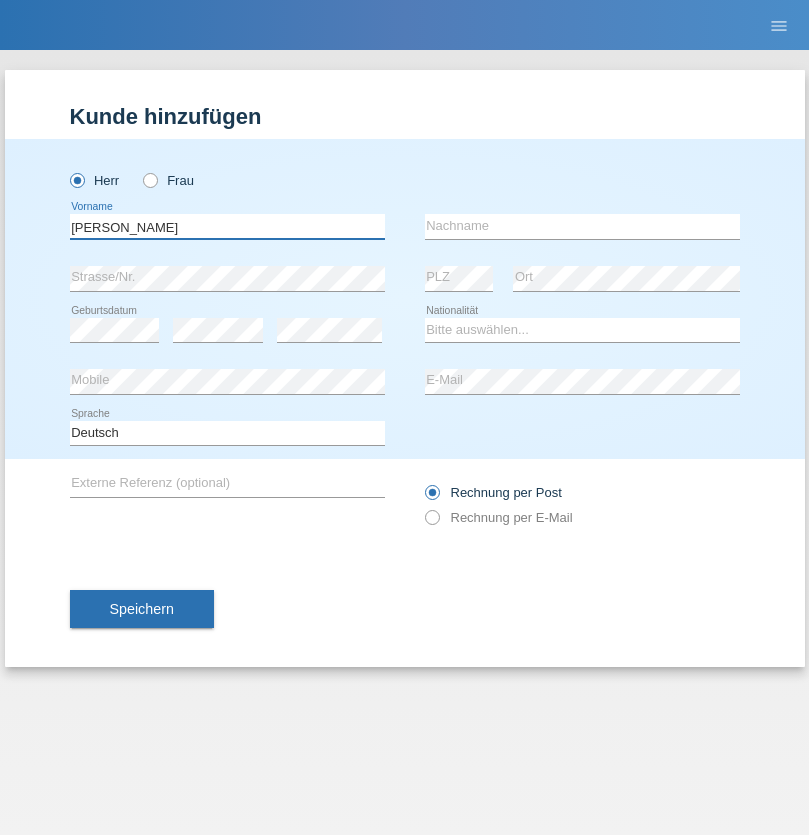 type on "[PERSON_NAME]" 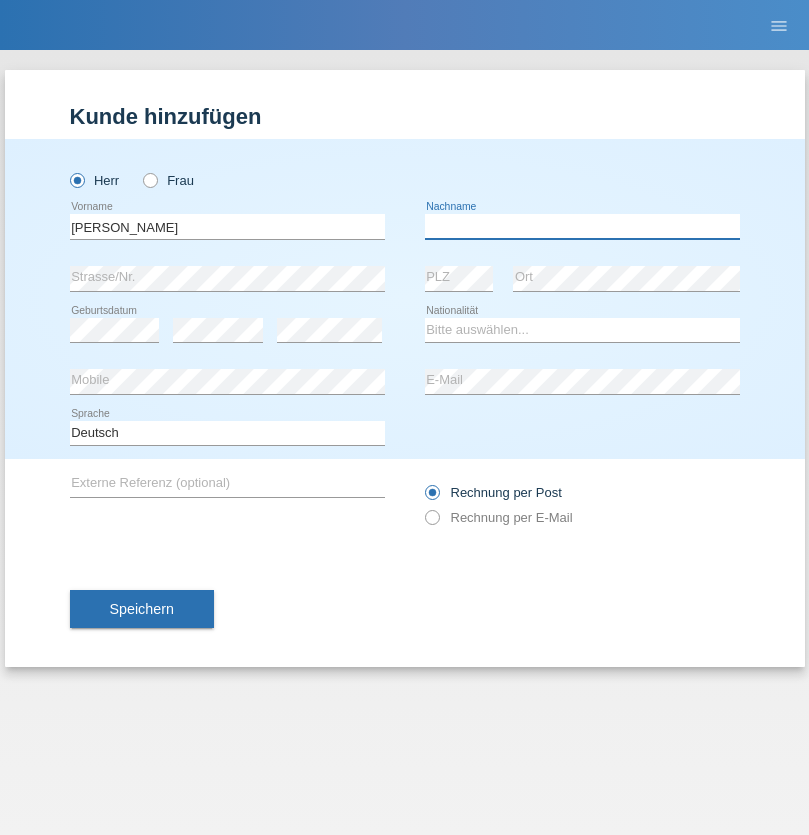 click at bounding box center [582, 226] 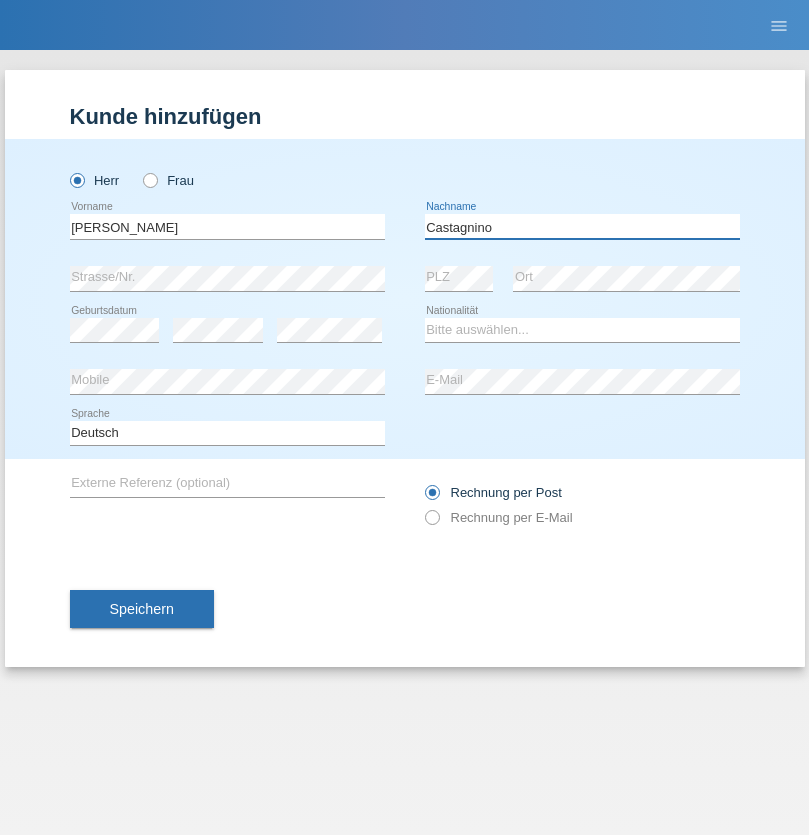 type on "Castagnino" 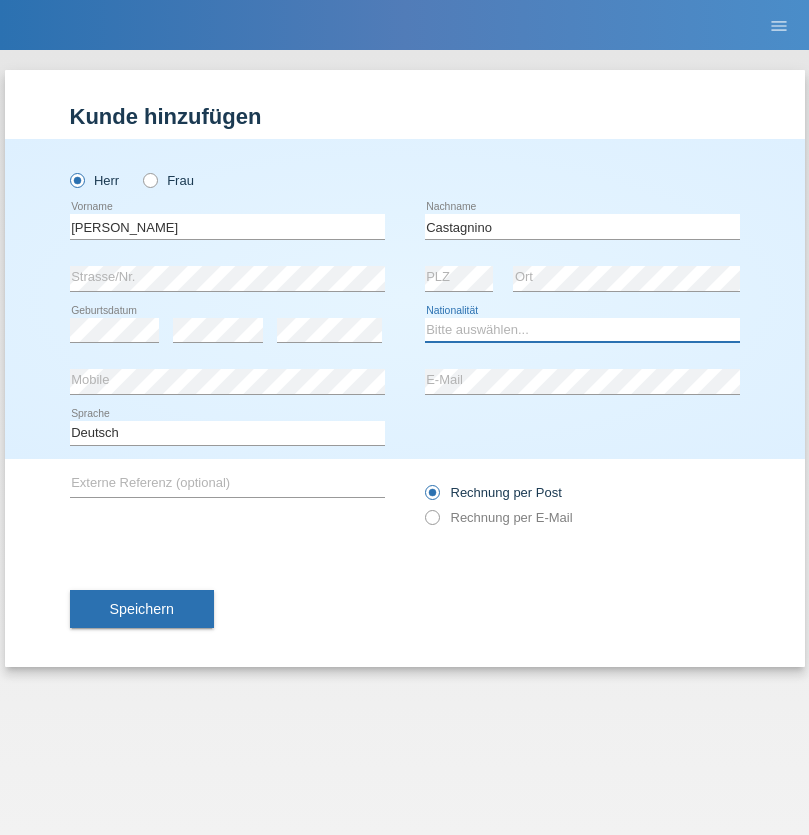 select on "IT" 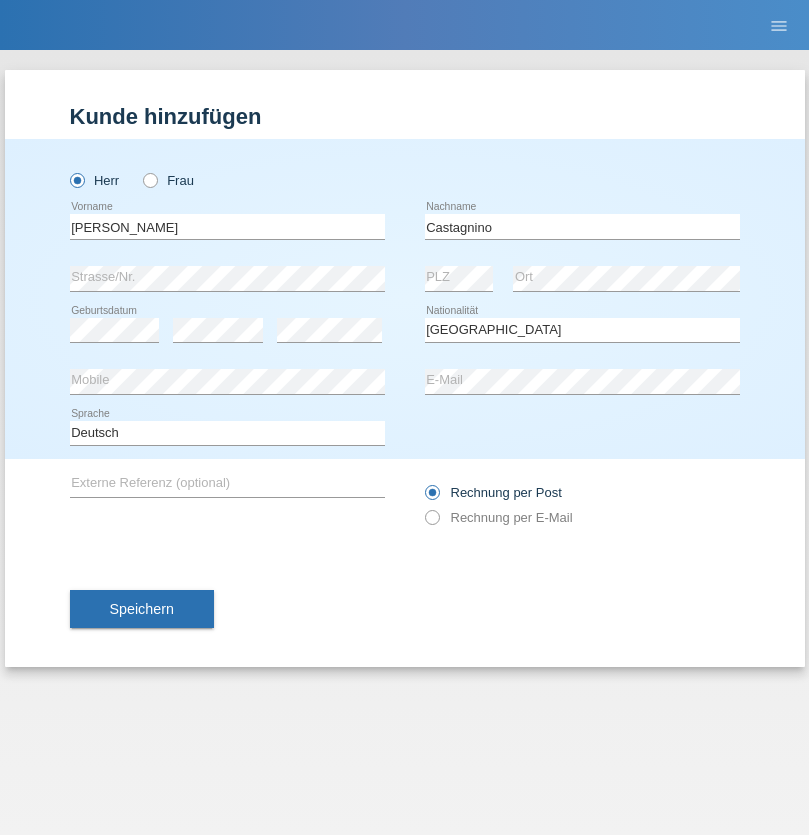 select on "C" 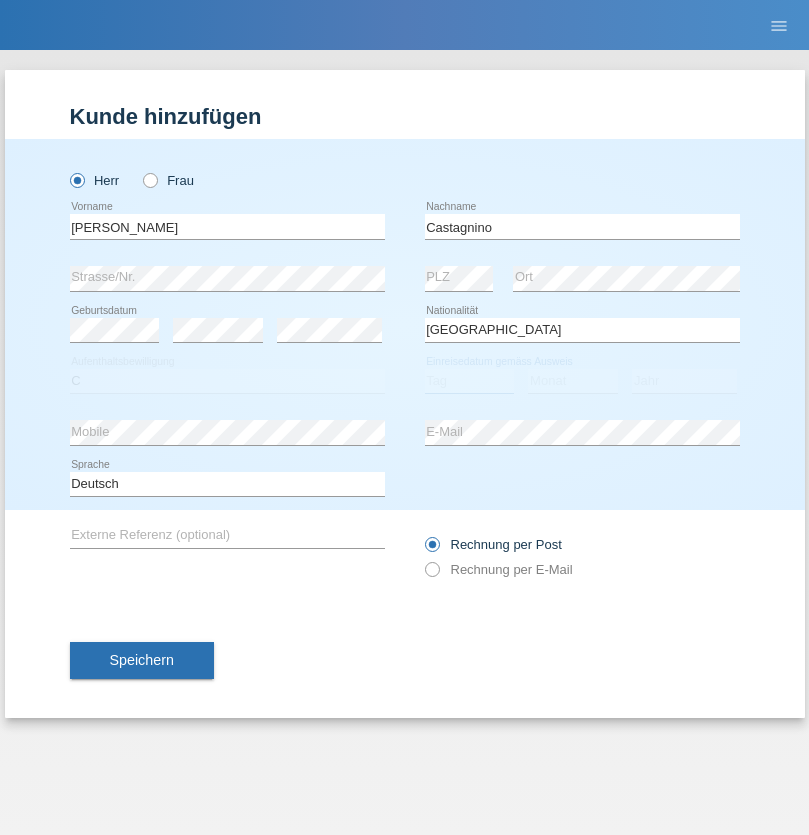 select on "07" 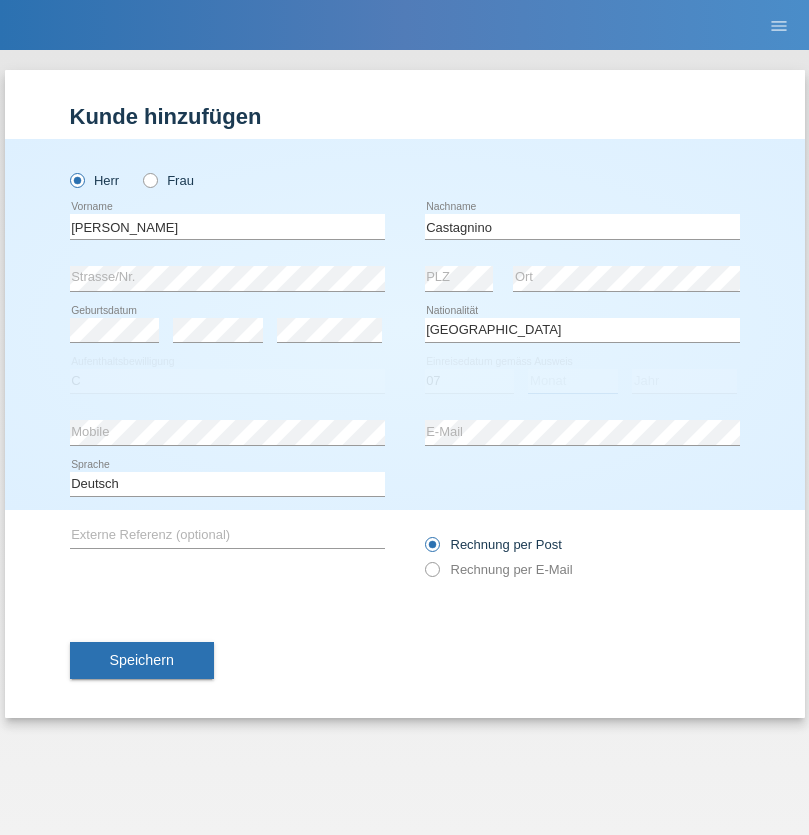 select on "05" 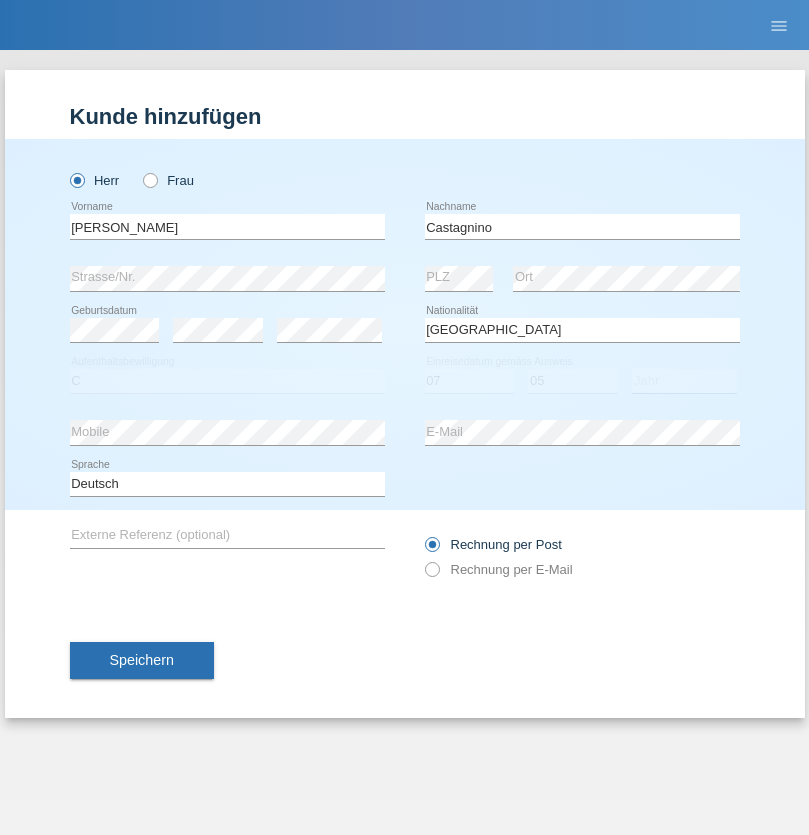 select on "2021" 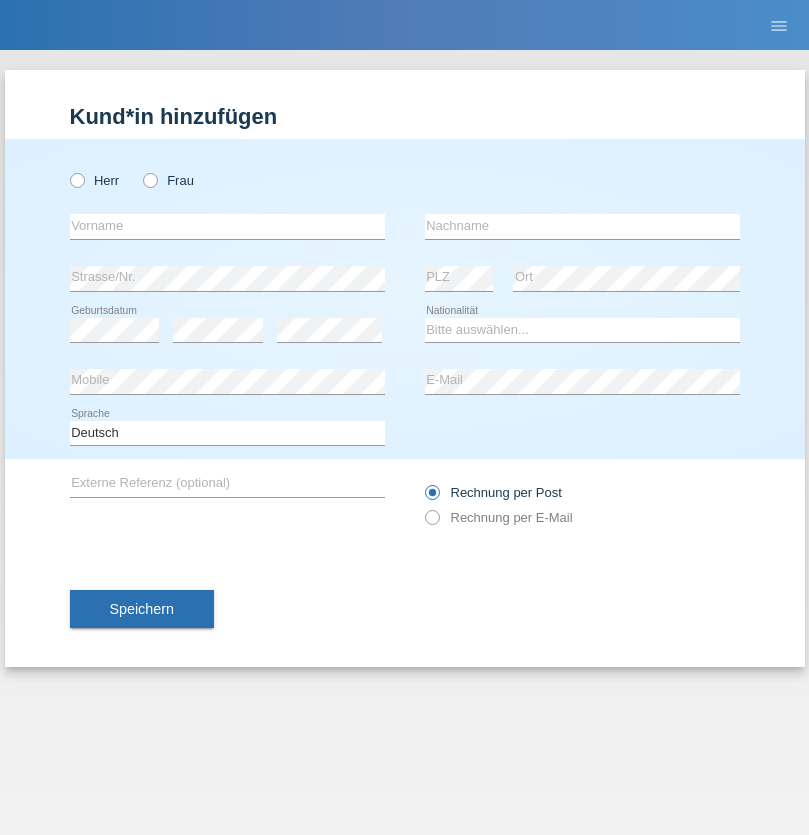 scroll, scrollTop: 0, scrollLeft: 0, axis: both 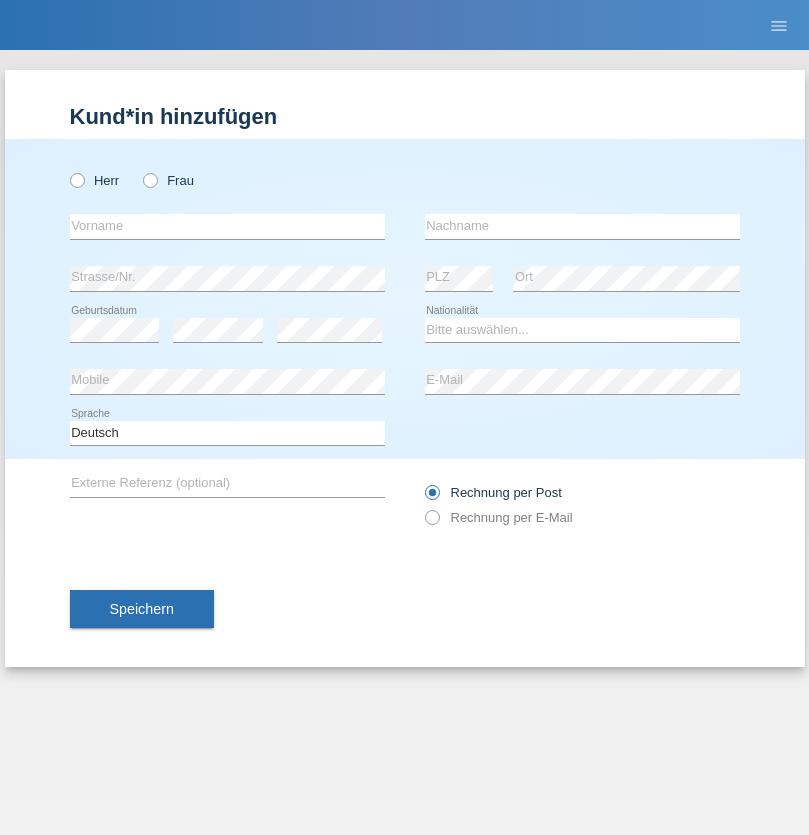 radio on "true" 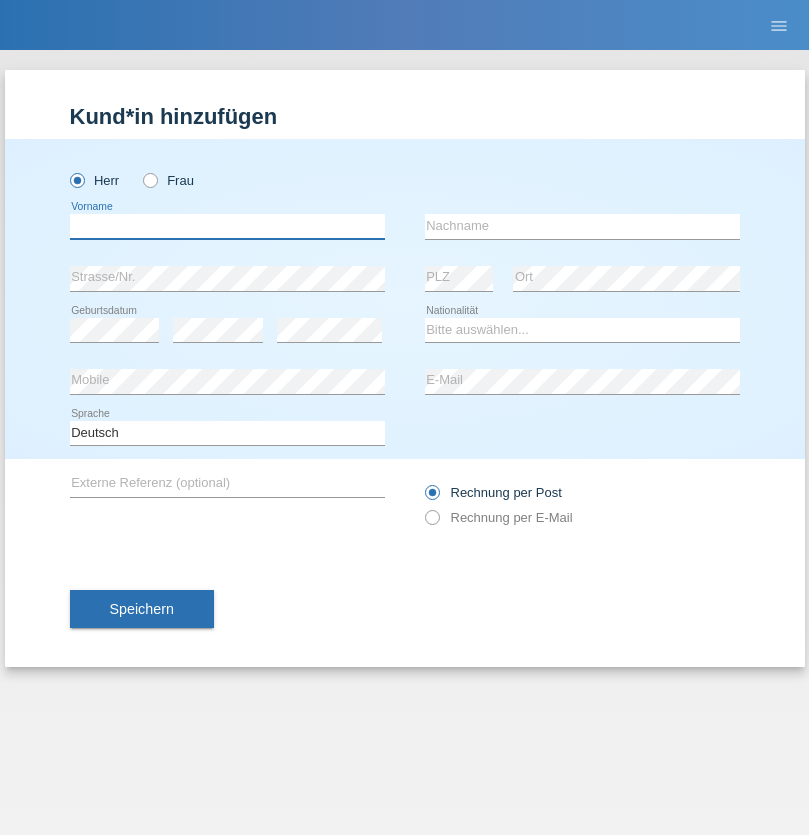 click at bounding box center [227, 226] 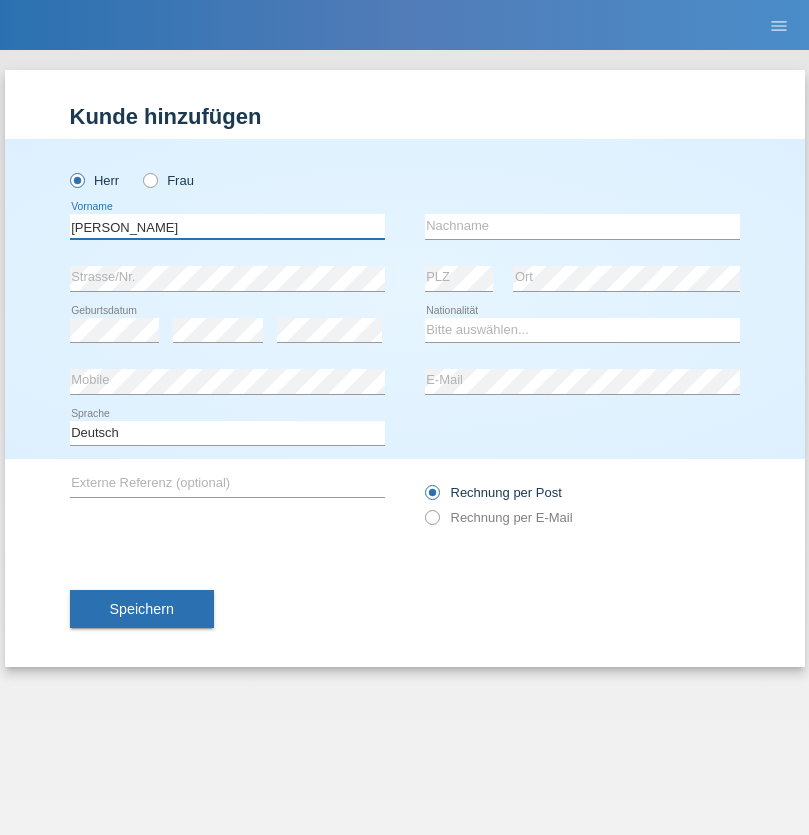 type on "Yasmine Maria" 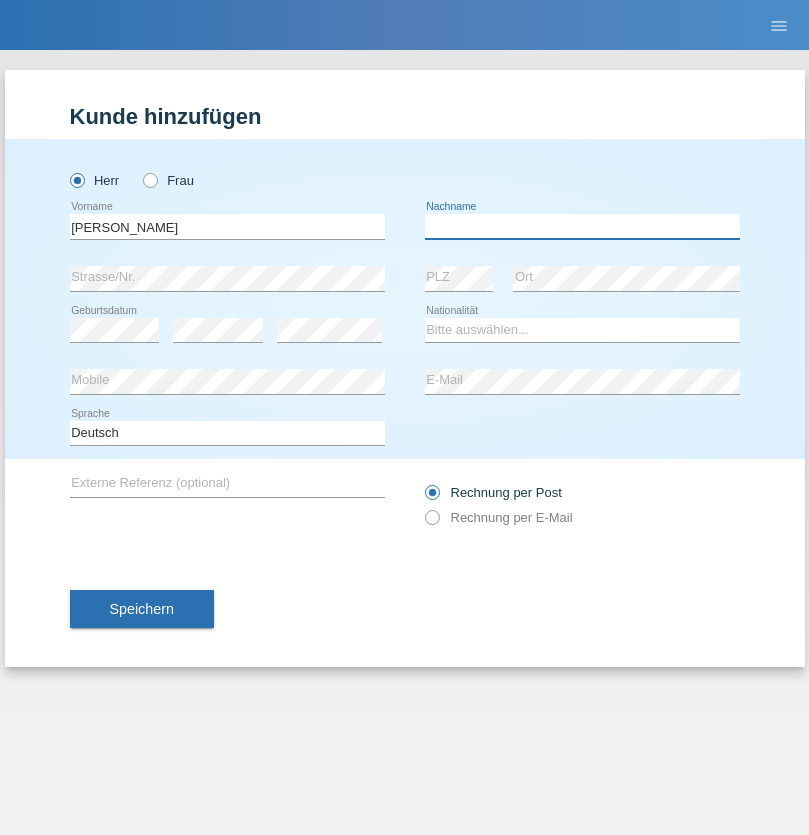 click at bounding box center (582, 226) 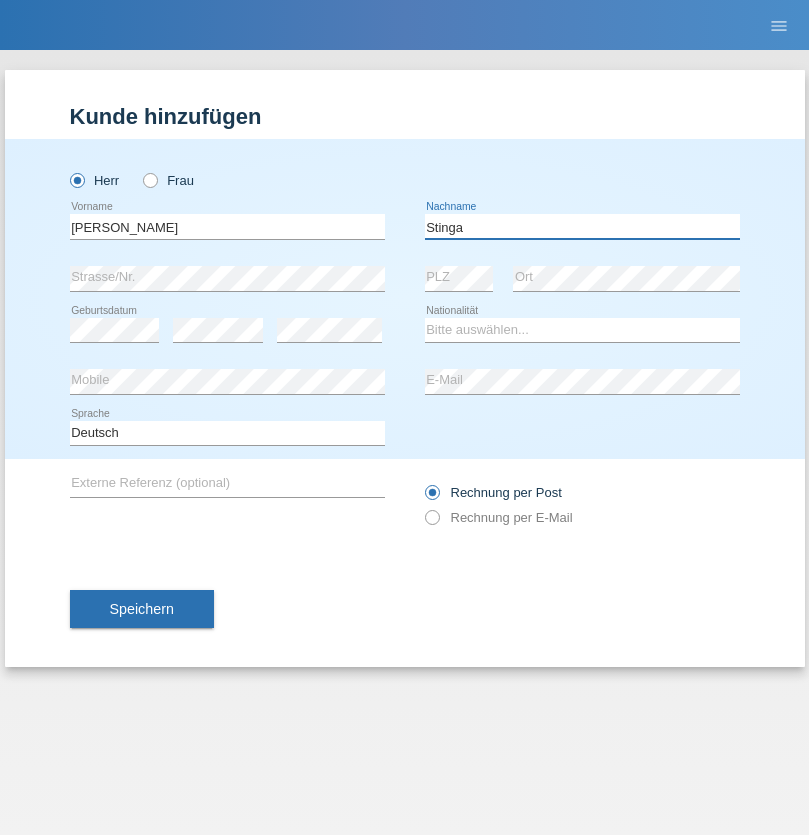 type on "Stinga" 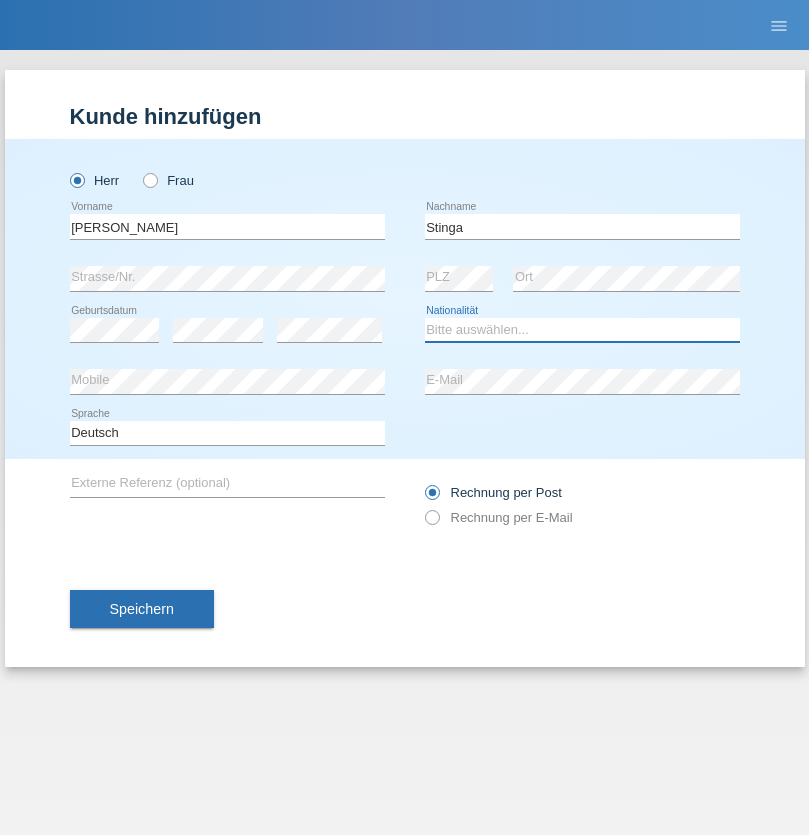 select on "RO" 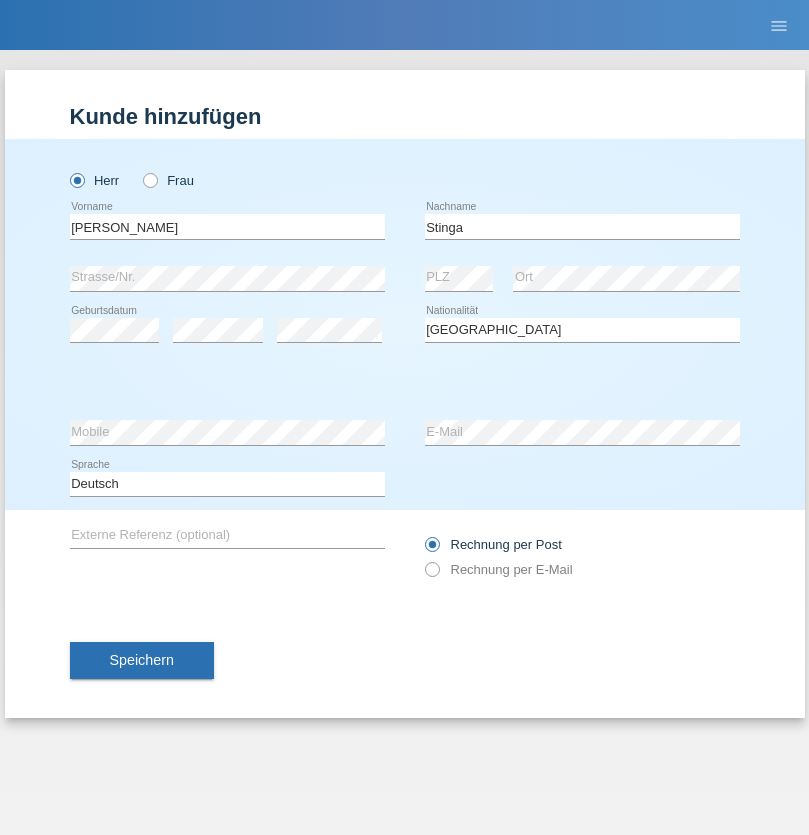 select on "C" 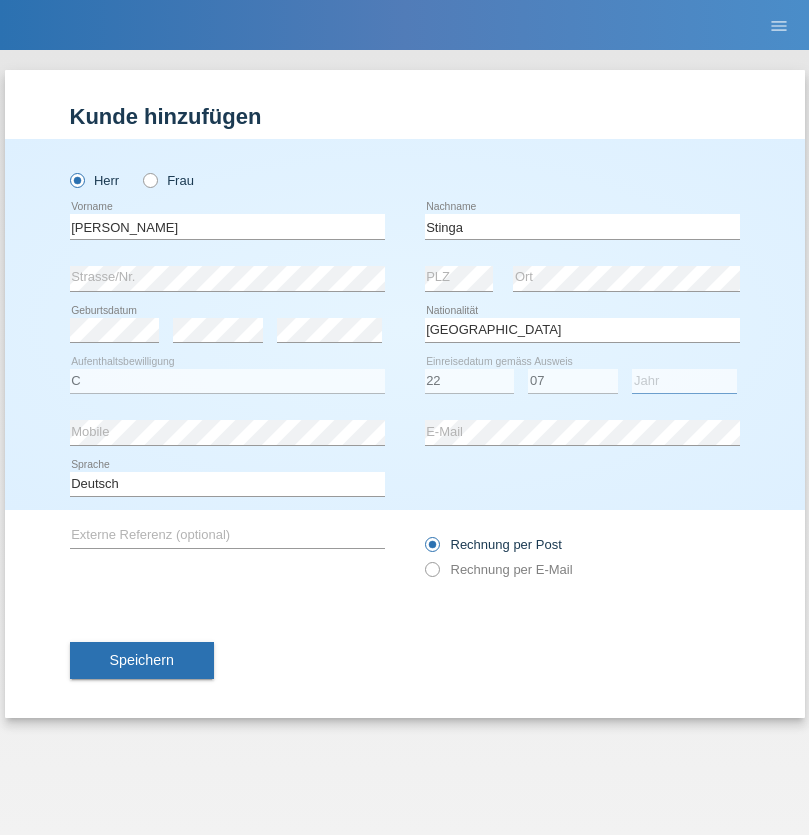 select on "2021" 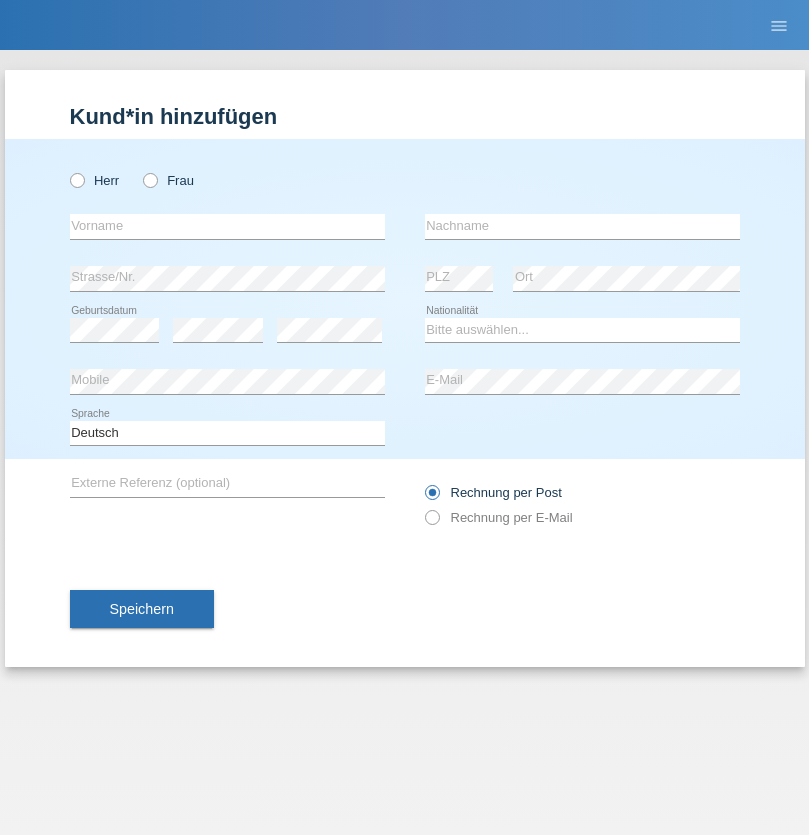 scroll, scrollTop: 0, scrollLeft: 0, axis: both 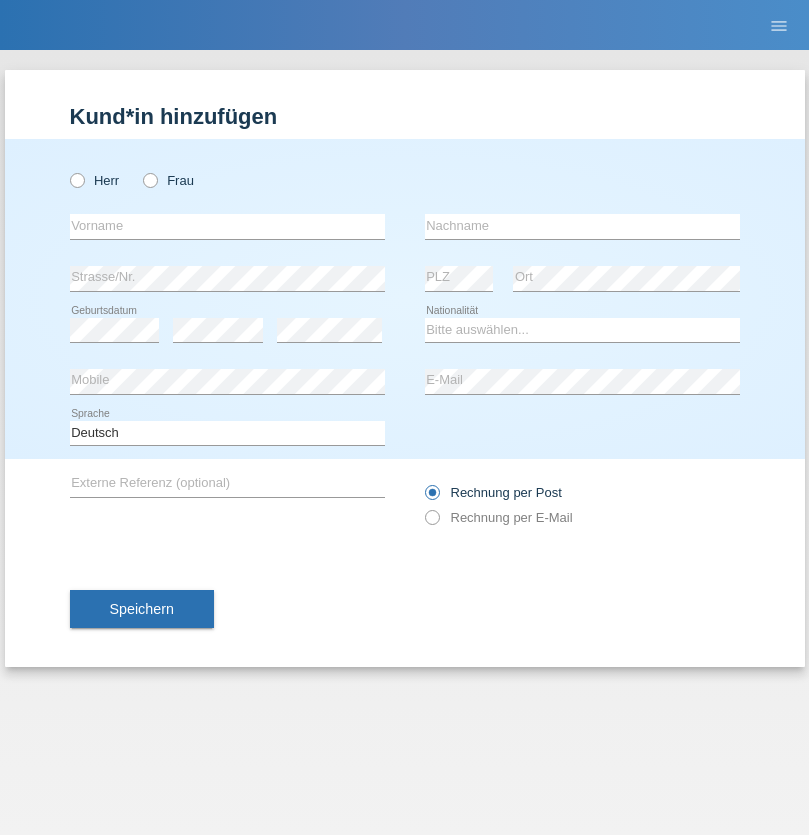 radio on "true" 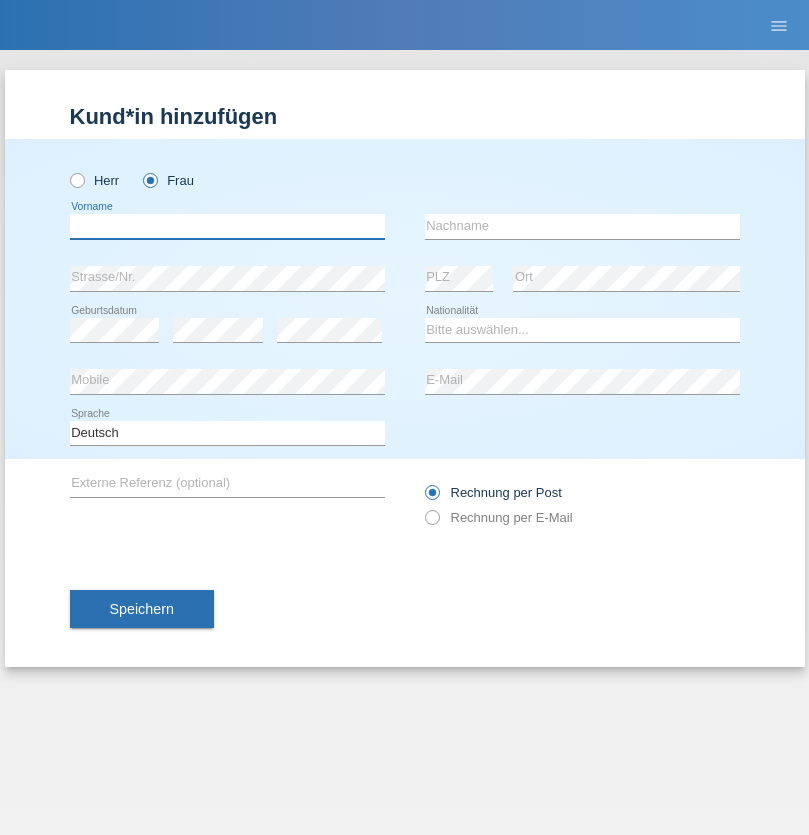 click at bounding box center [227, 226] 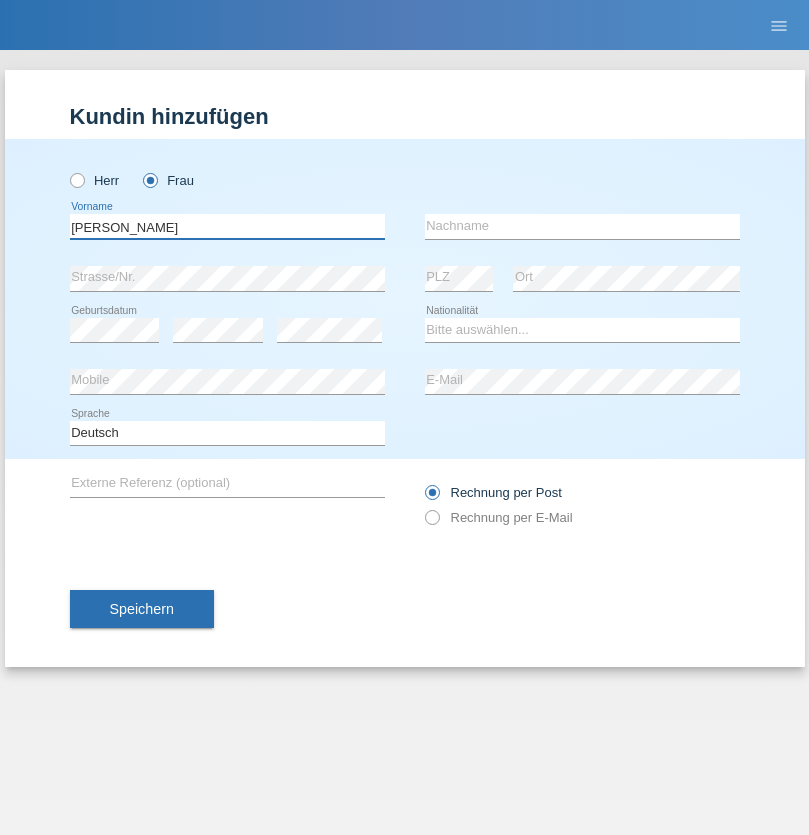 type on "[PERSON_NAME]" 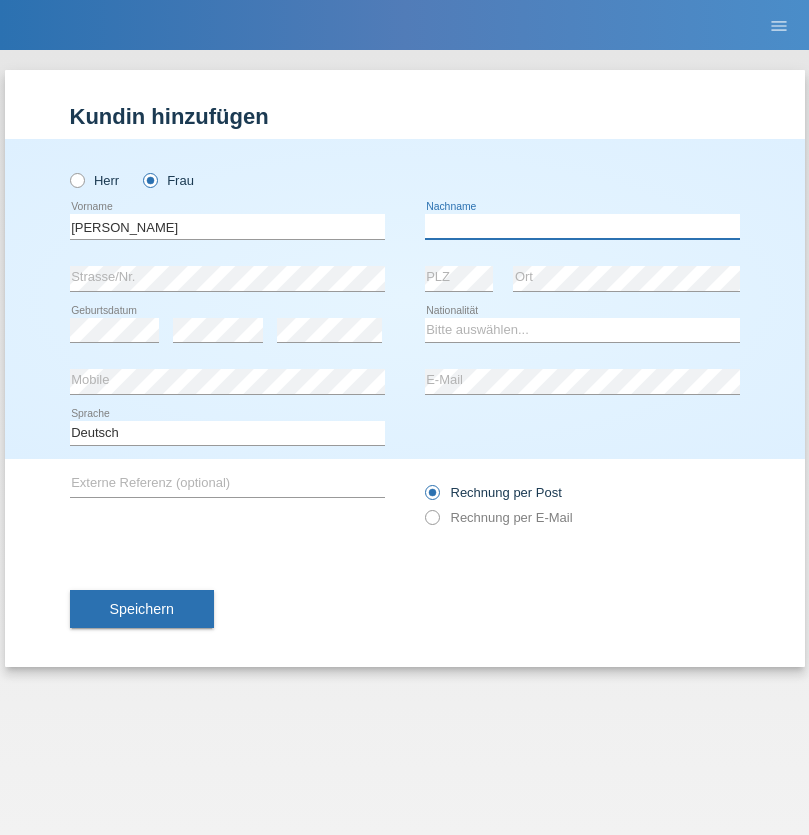 click at bounding box center [582, 226] 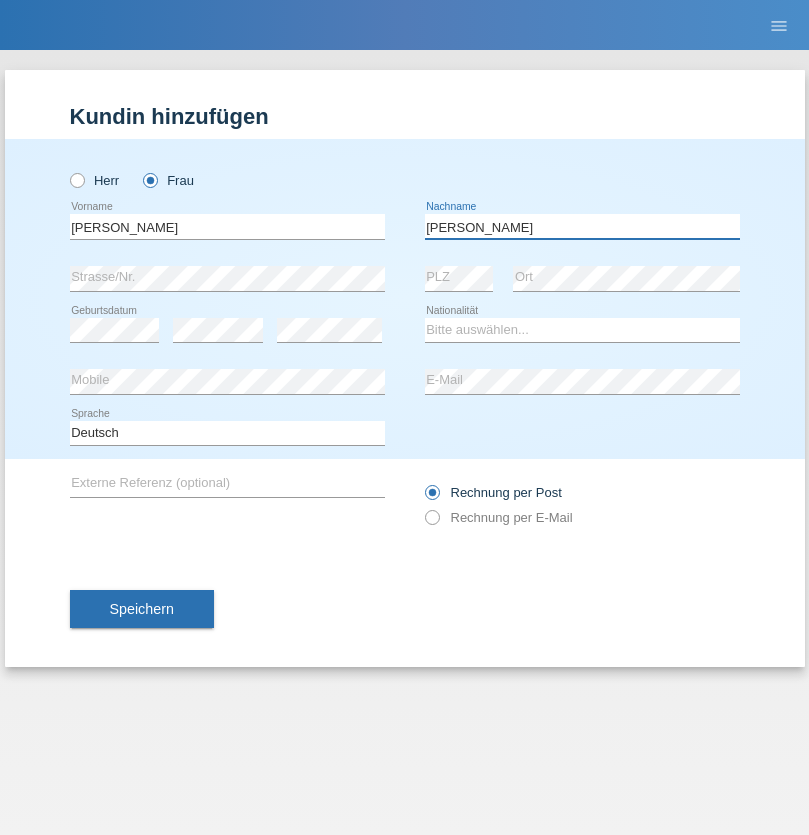type on "[PERSON_NAME]" 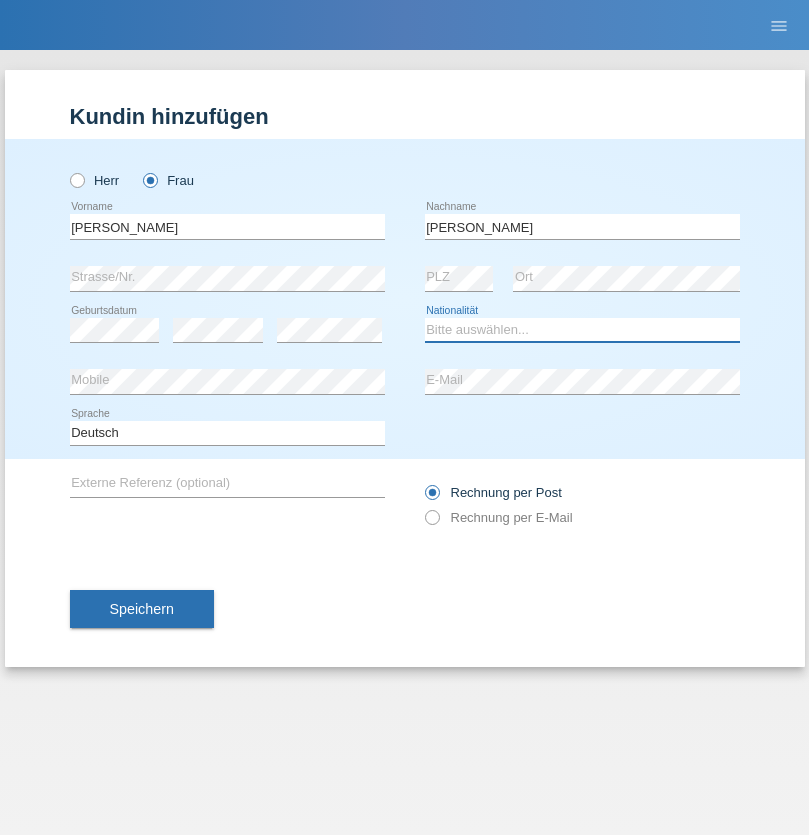 select on "UA" 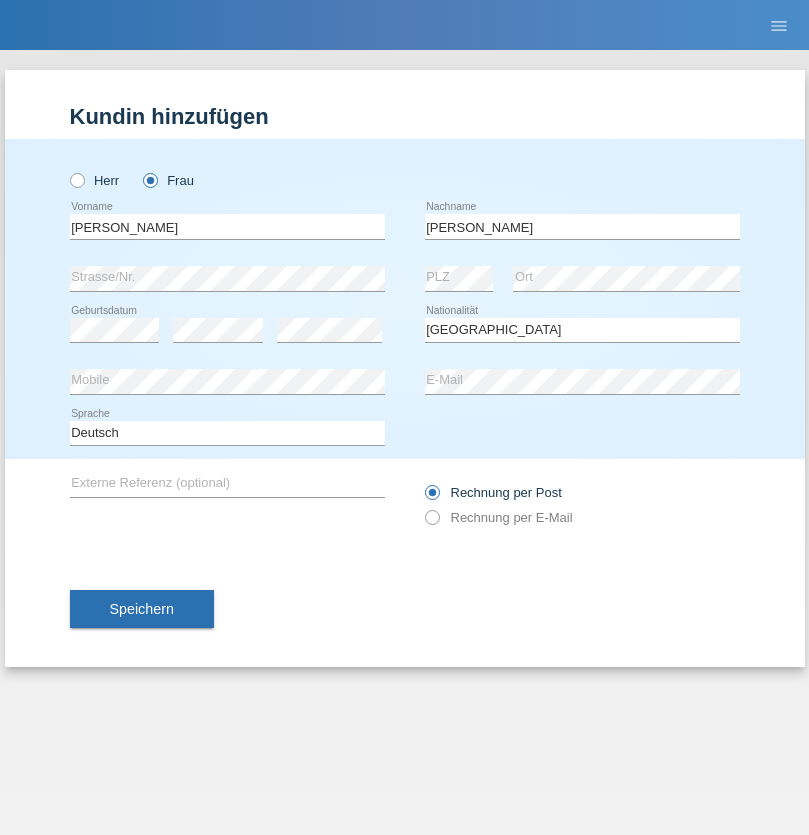 select on "C" 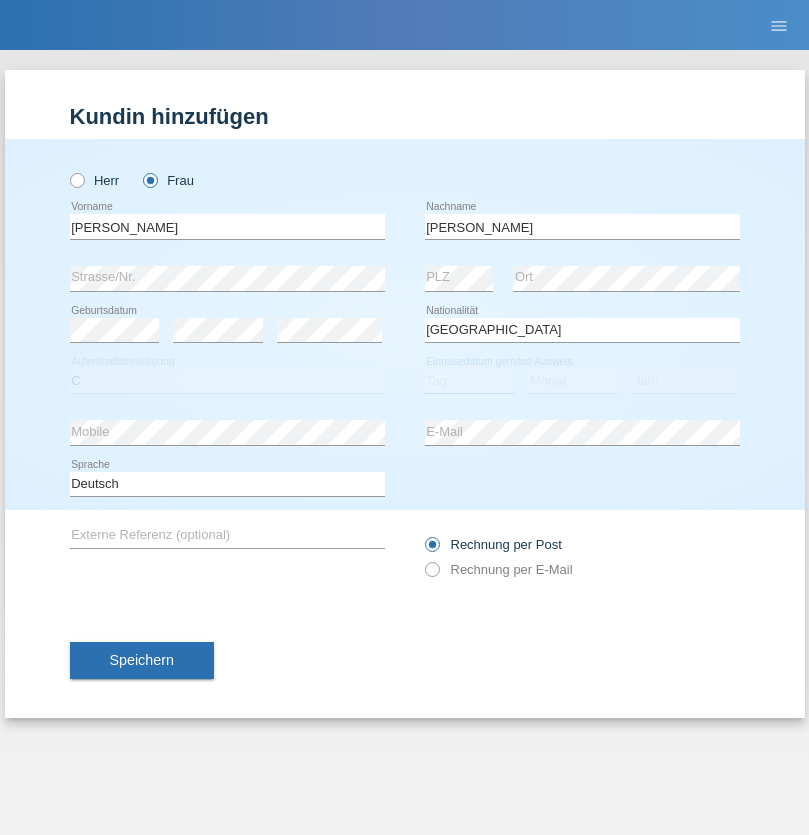 select on "05" 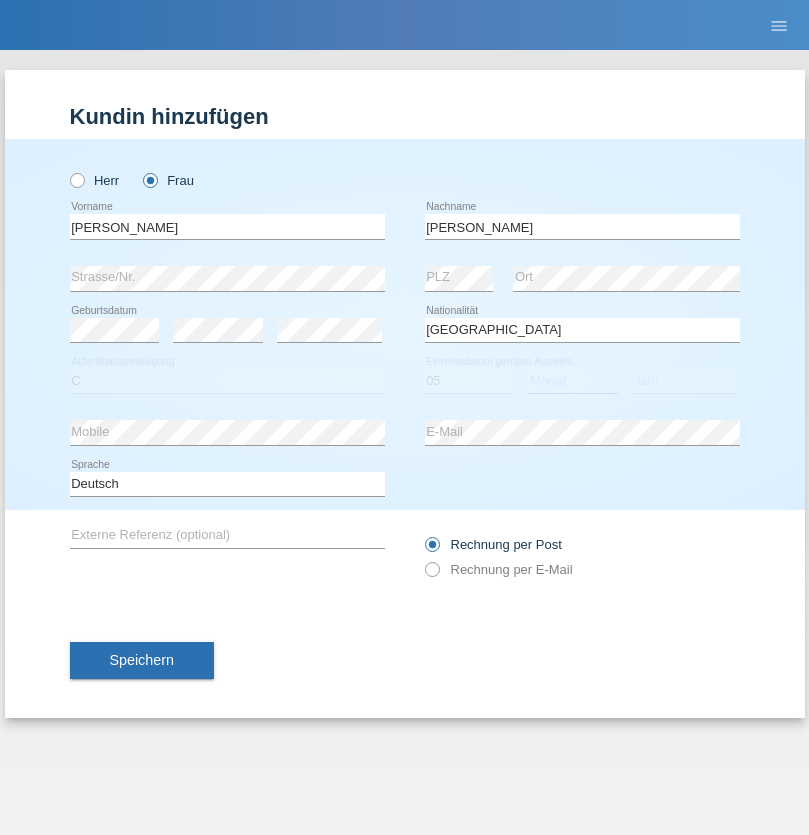 select on "12" 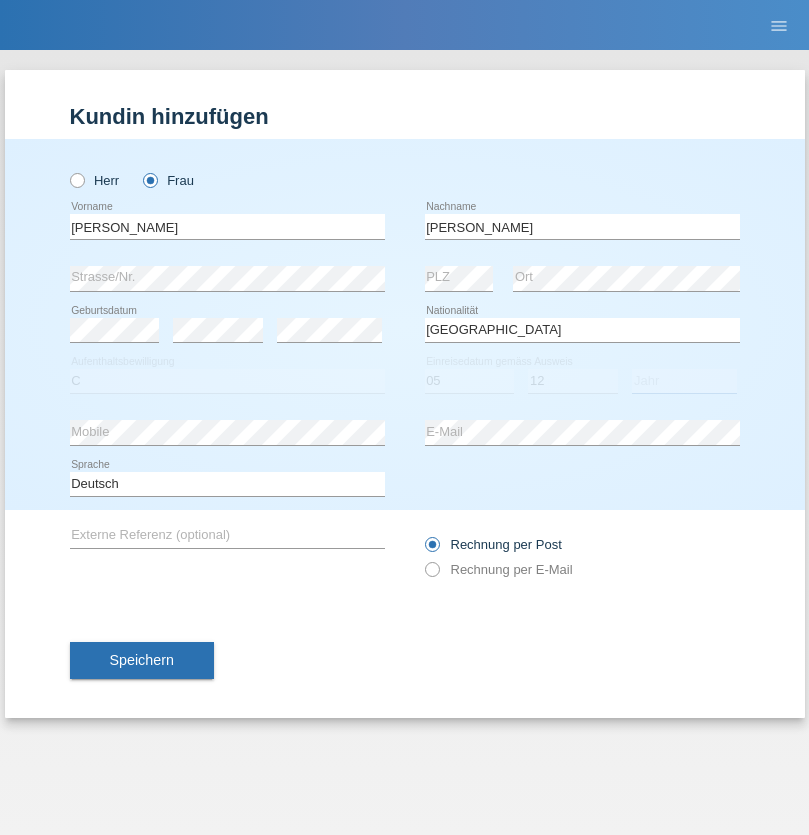 select on "2021" 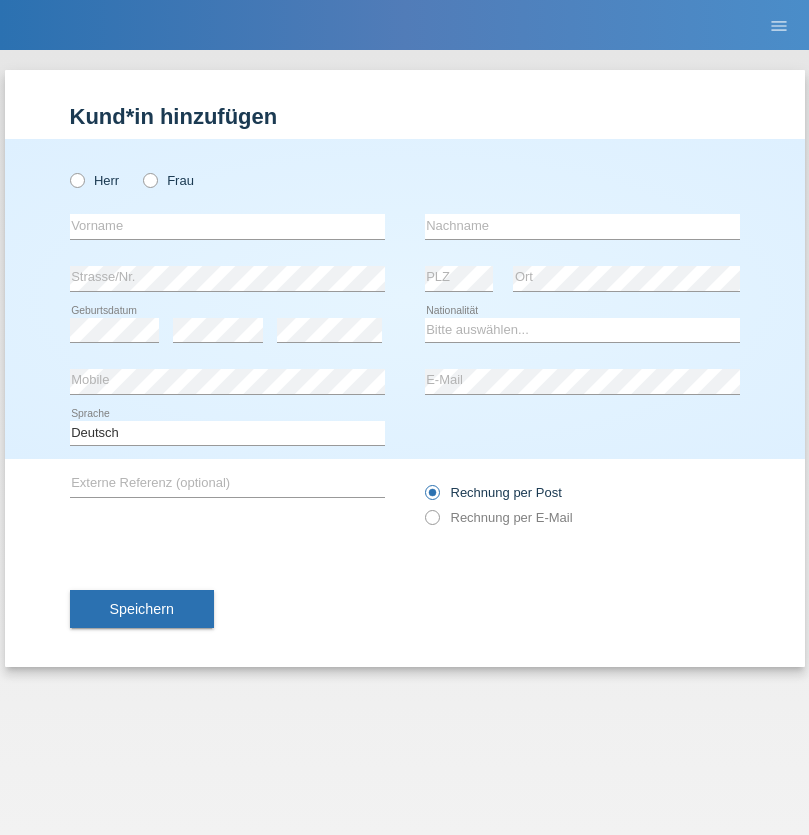scroll, scrollTop: 0, scrollLeft: 0, axis: both 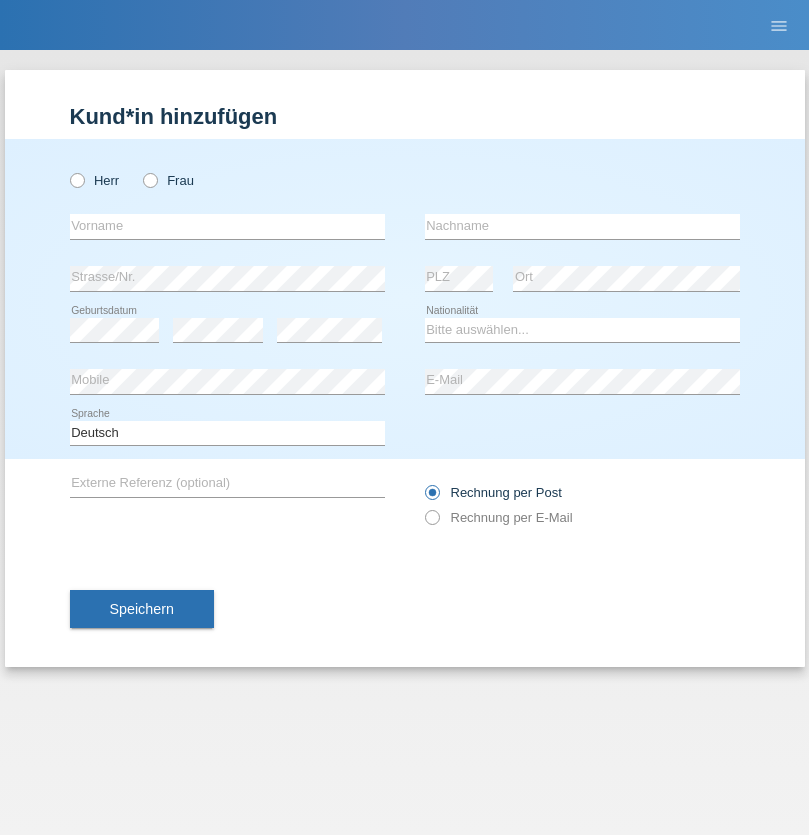 radio on "true" 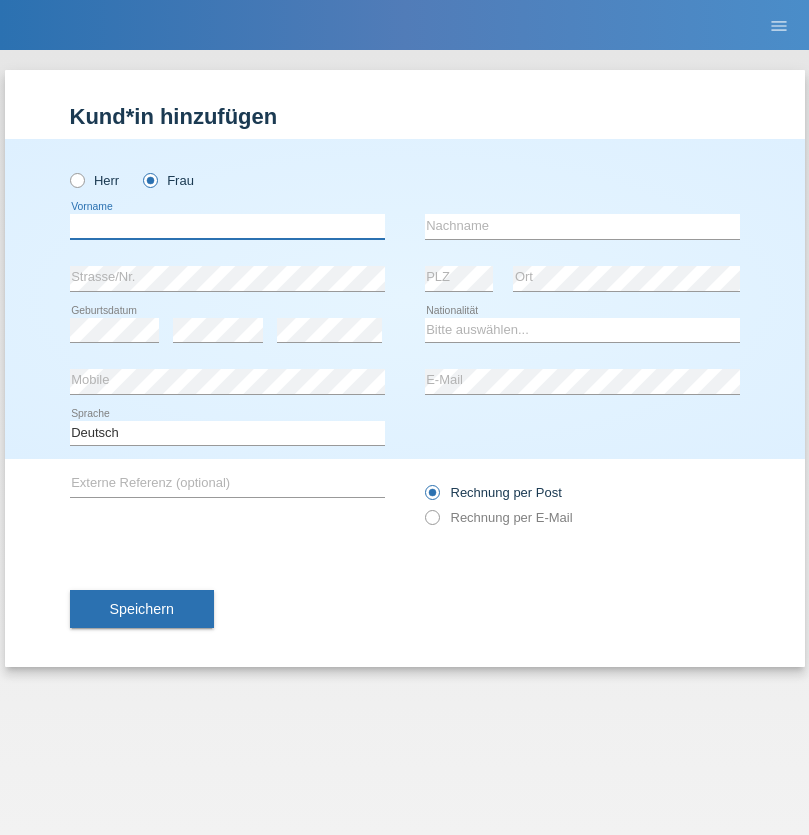 click at bounding box center (227, 226) 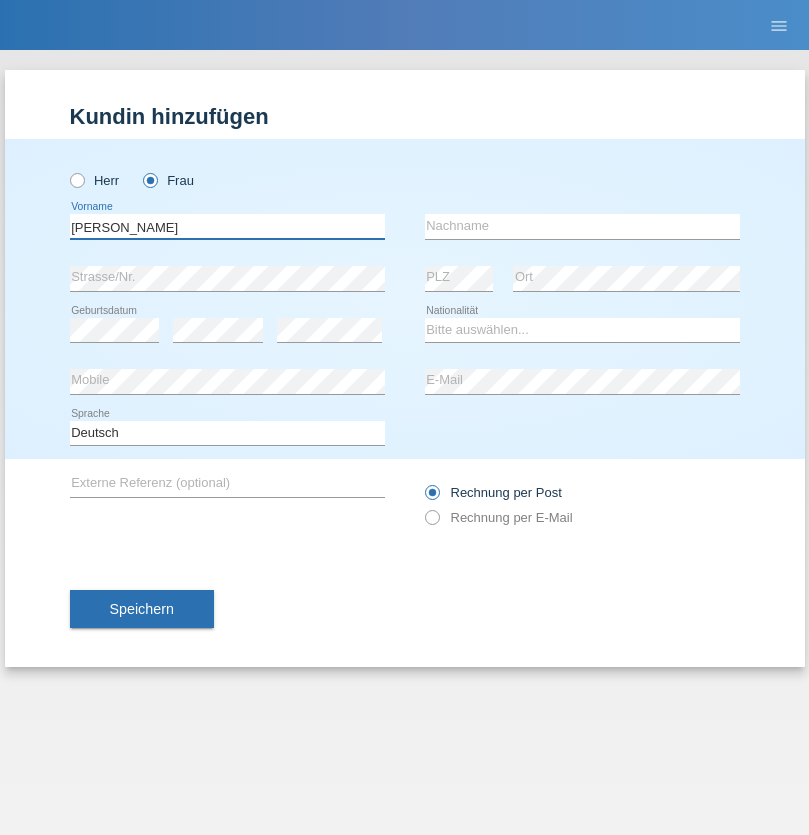 type on "[PERSON_NAME]" 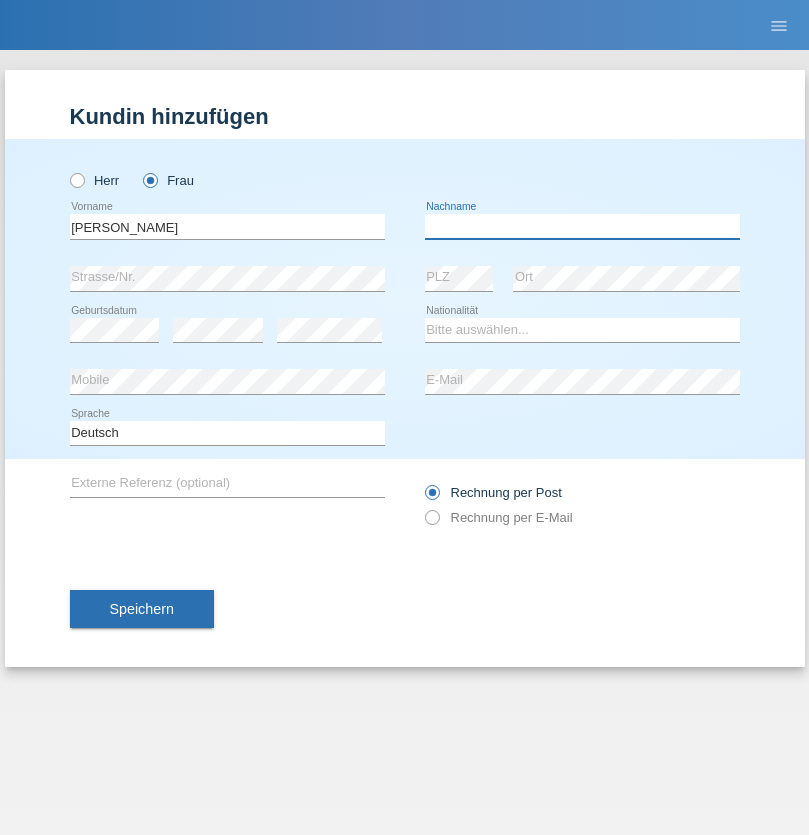 click at bounding box center (582, 226) 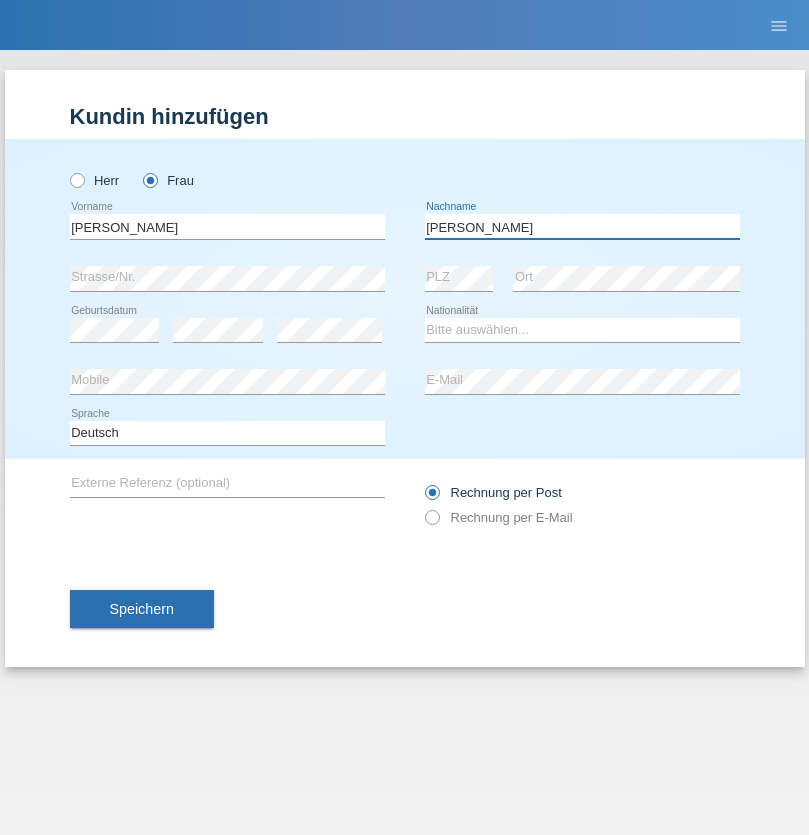 type on "[PERSON_NAME]" 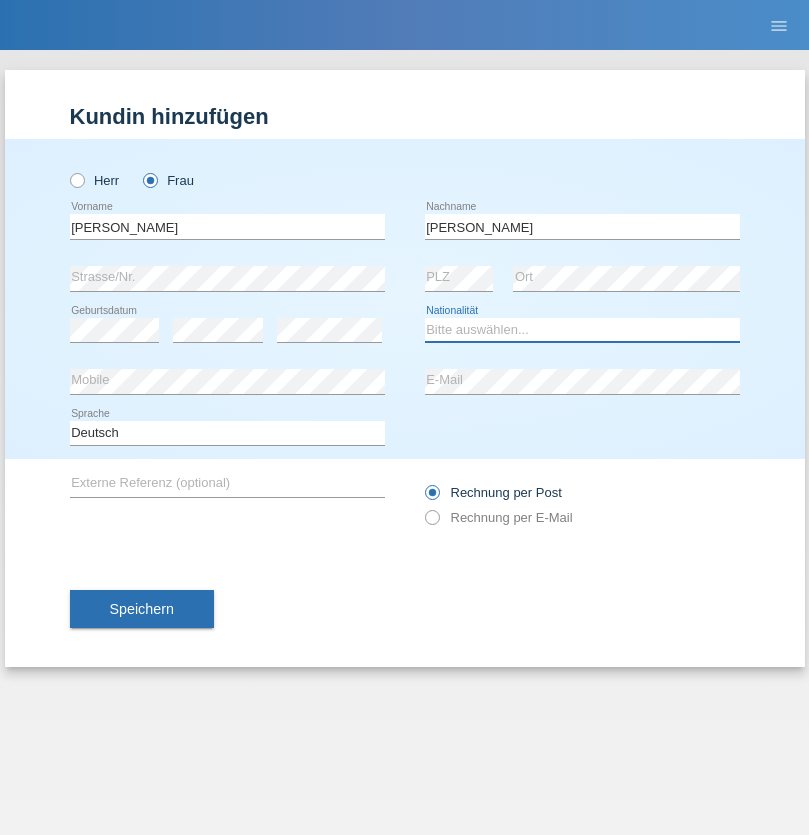 select on "UA" 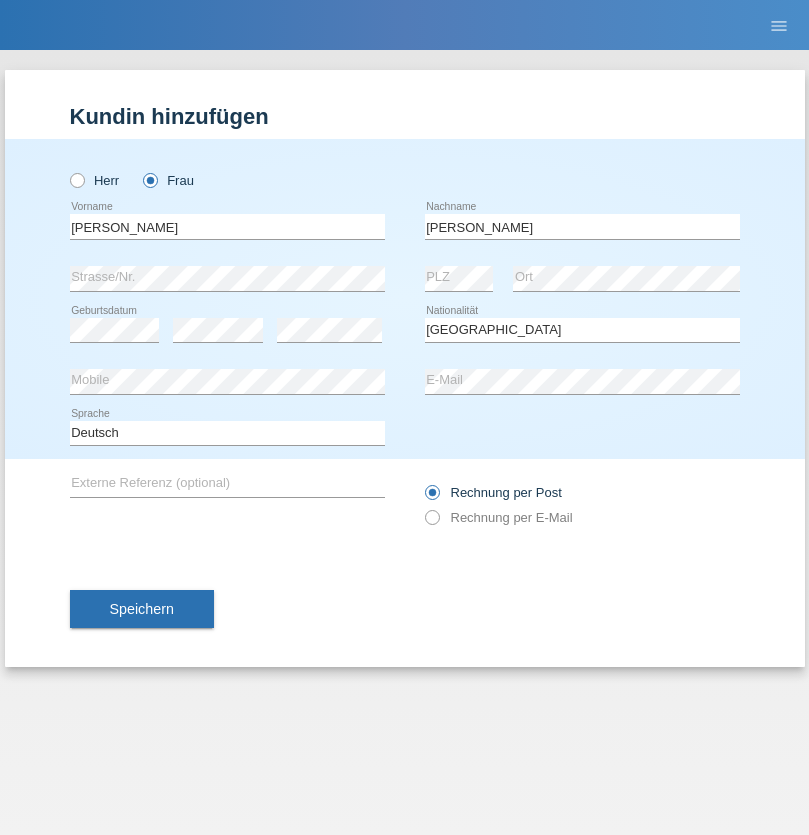 select on "C" 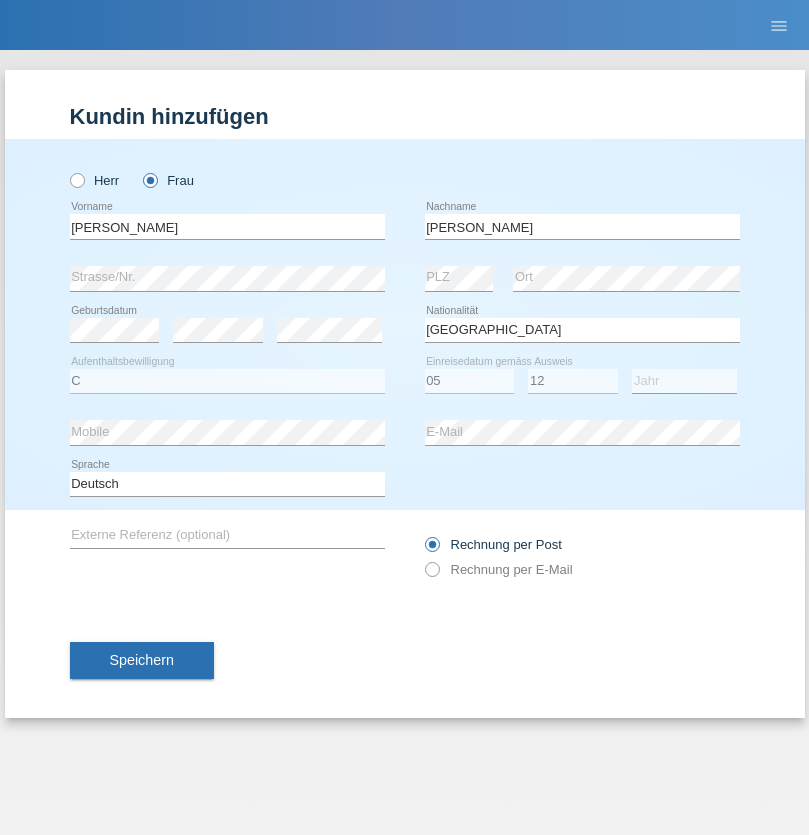 select on "2021" 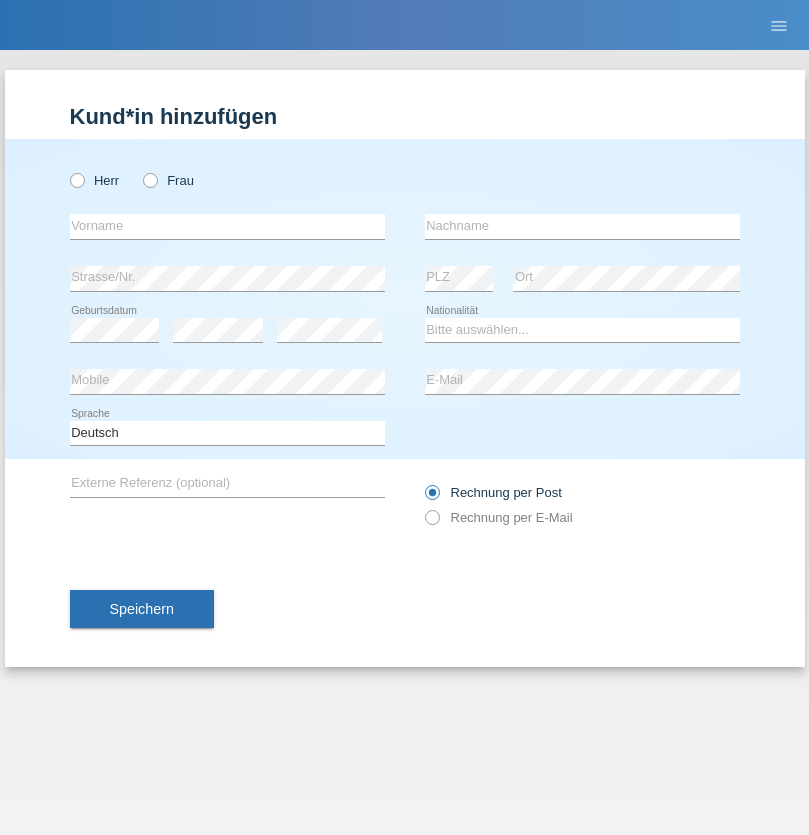 scroll, scrollTop: 0, scrollLeft: 0, axis: both 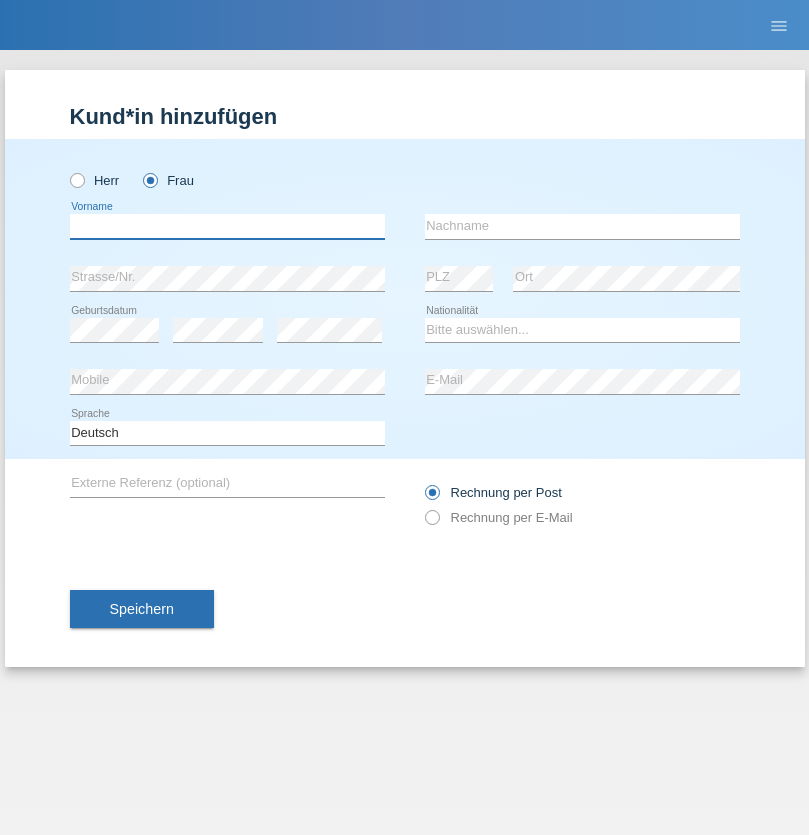 click at bounding box center (227, 226) 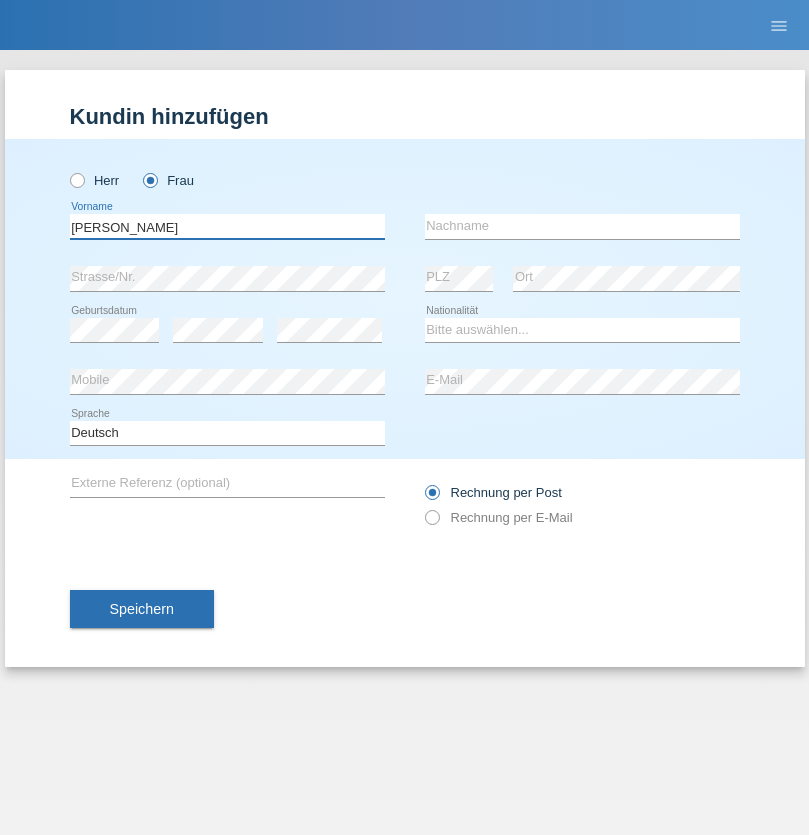 type on "[PERSON_NAME]" 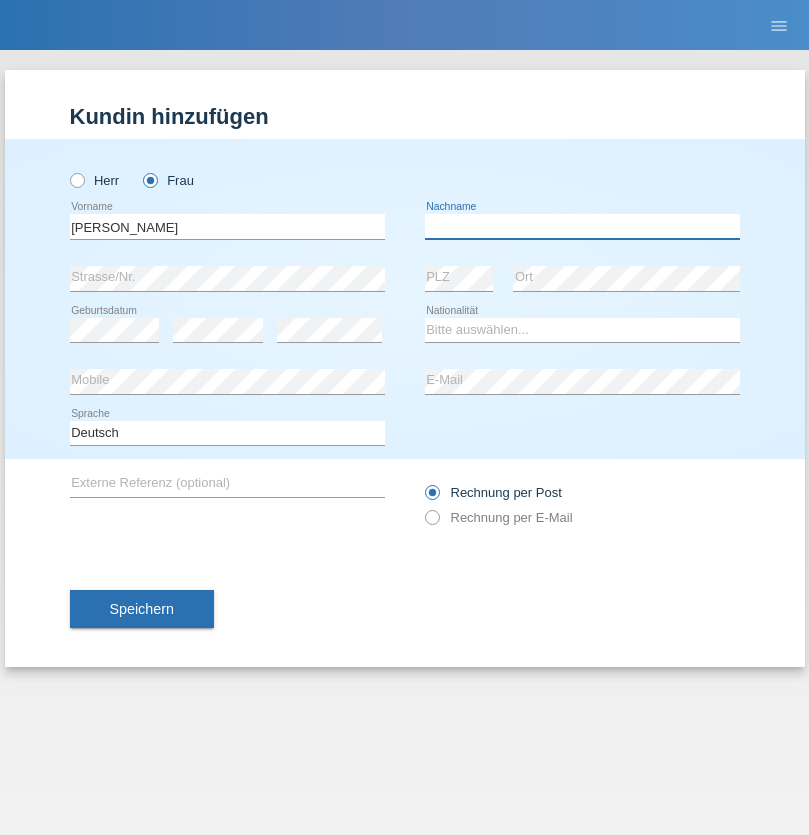 click at bounding box center (582, 226) 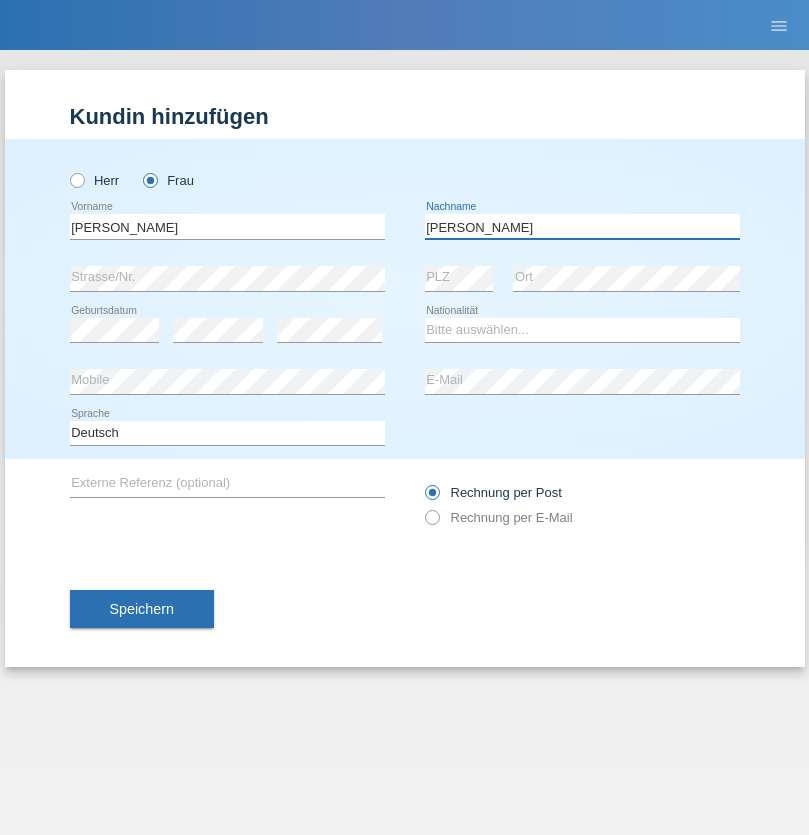 type on "[PERSON_NAME]" 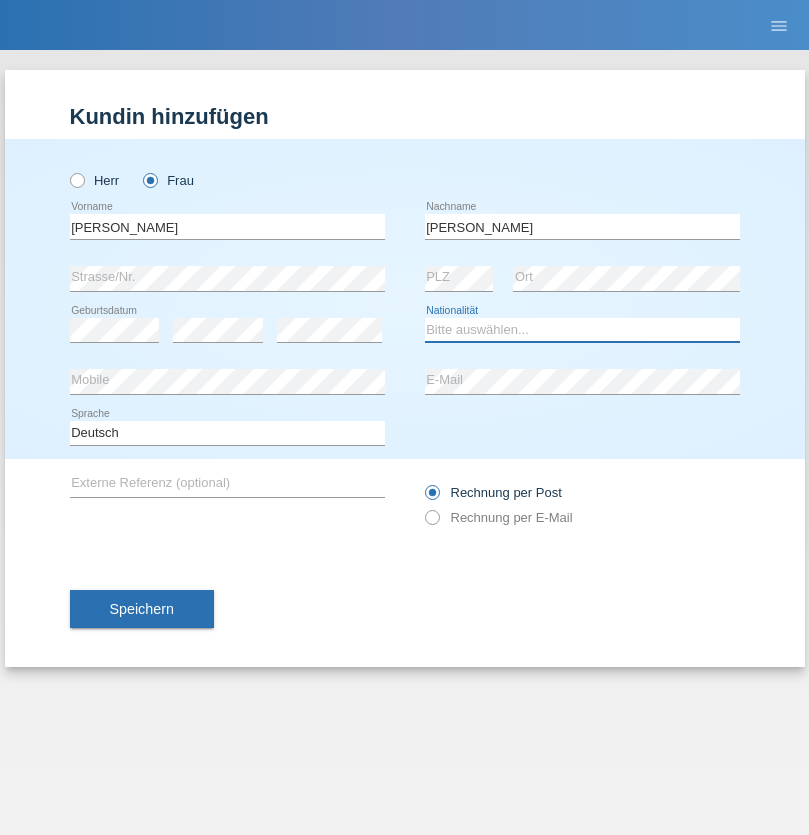 select on "UA" 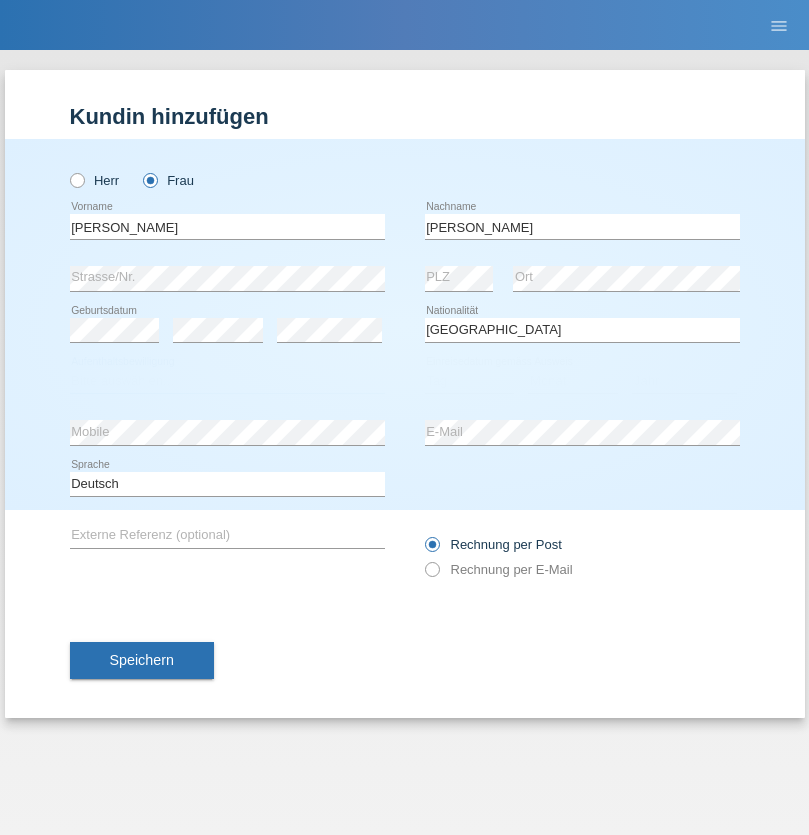 select on "C" 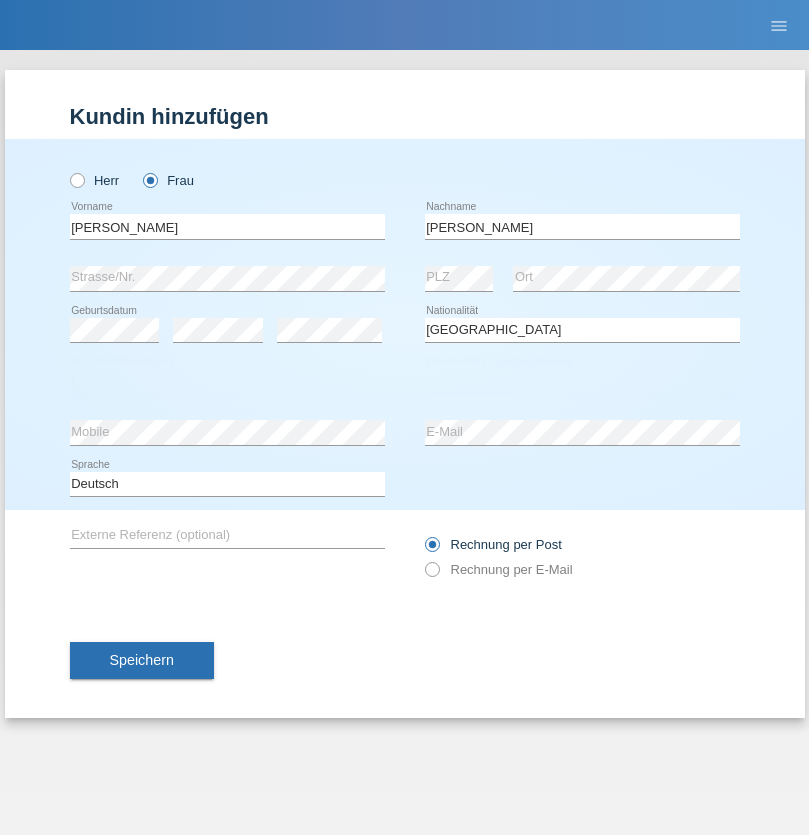 select on "05" 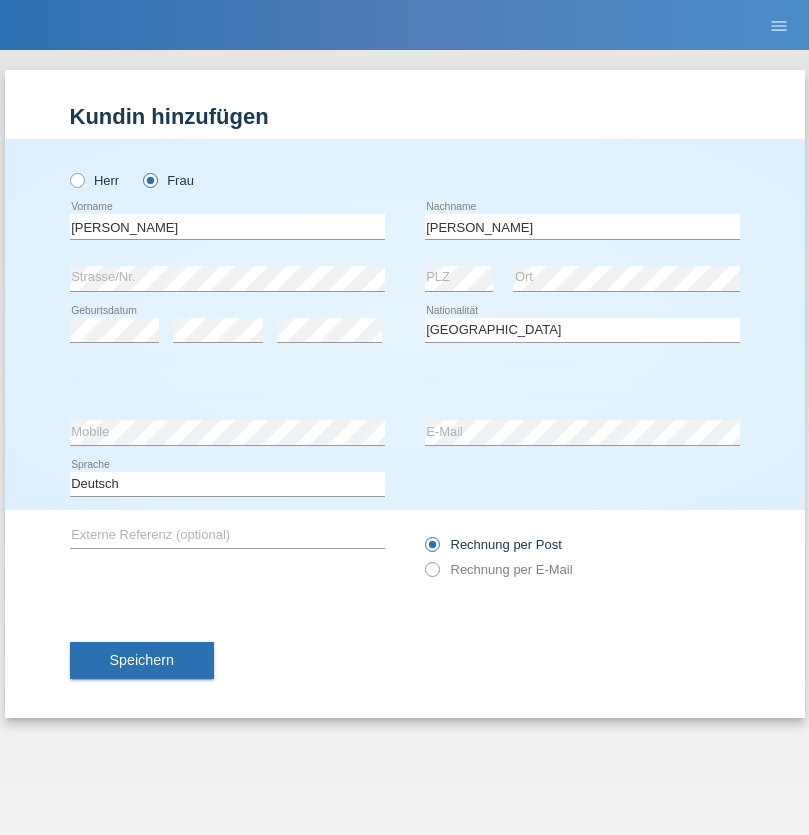 select on "12" 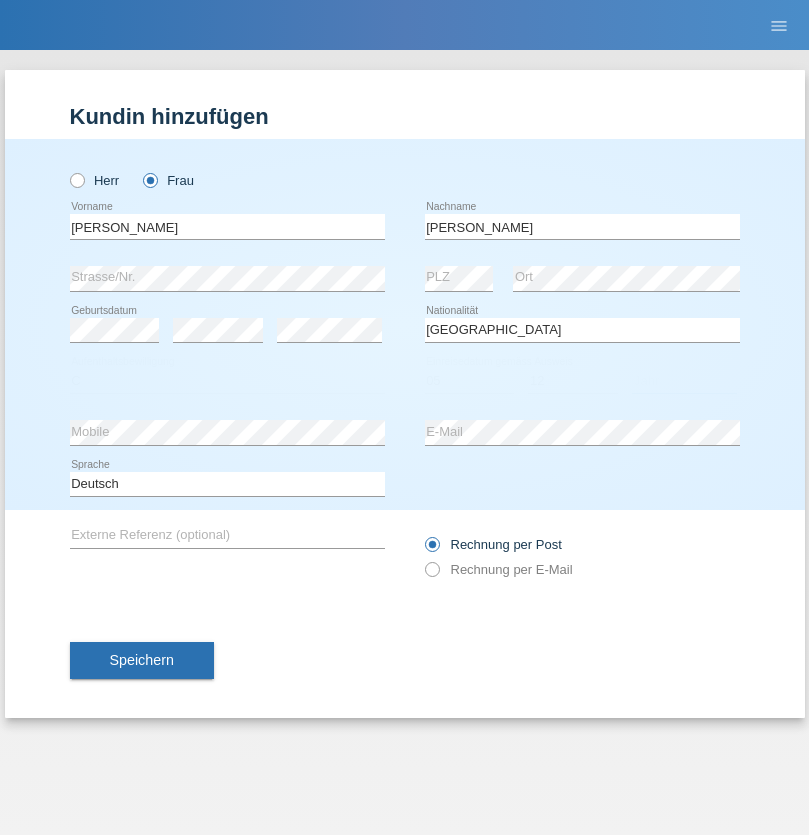 select on "2021" 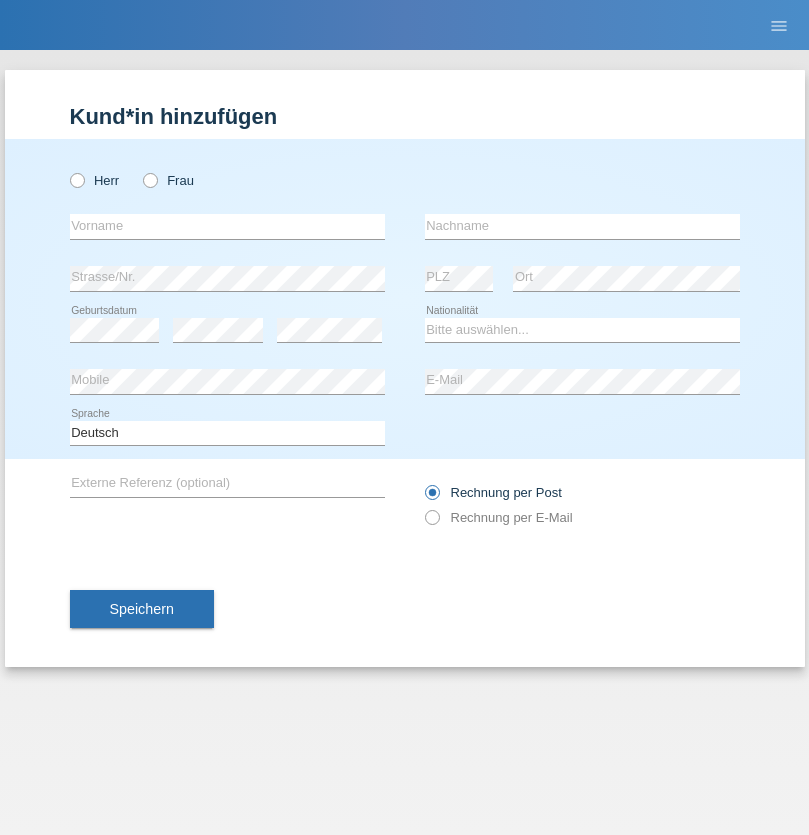 scroll, scrollTop: 0, scrollLeft: 0, axis: both 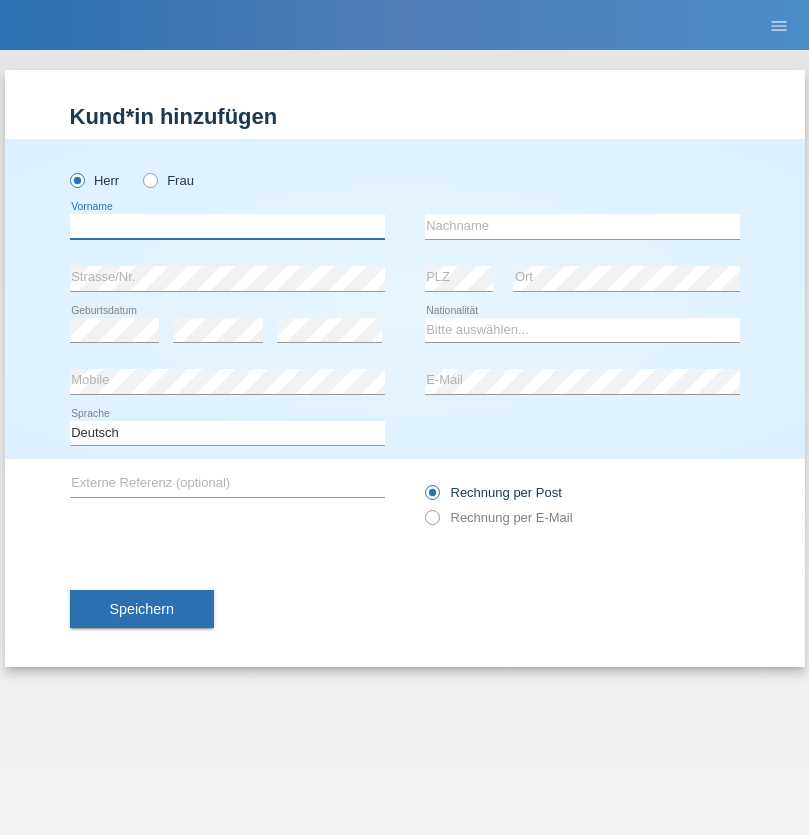click at bounding box center (227, 226) 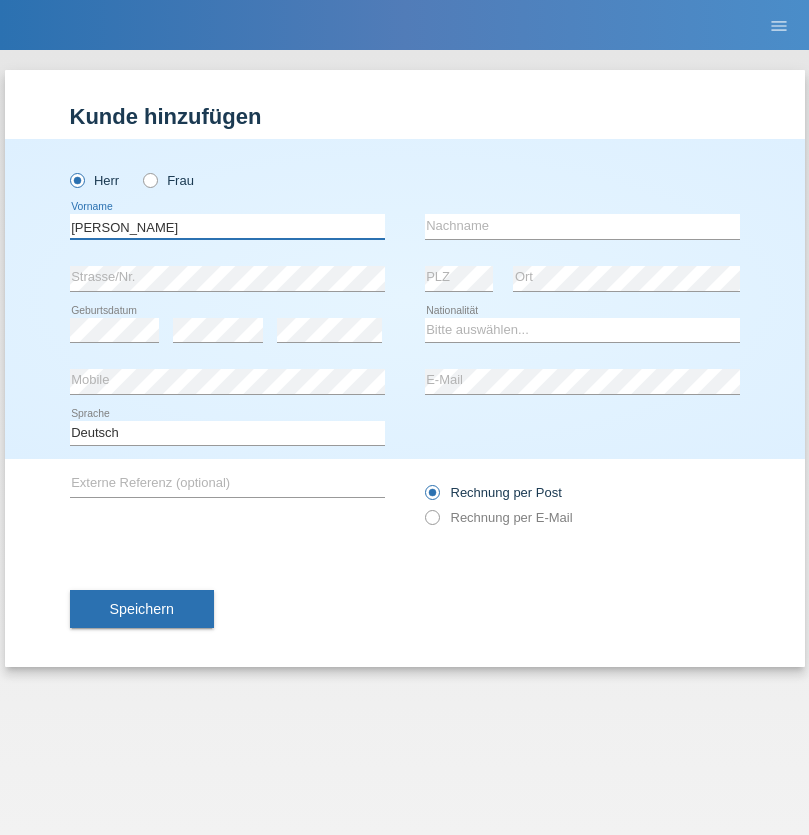 type on "Aron" 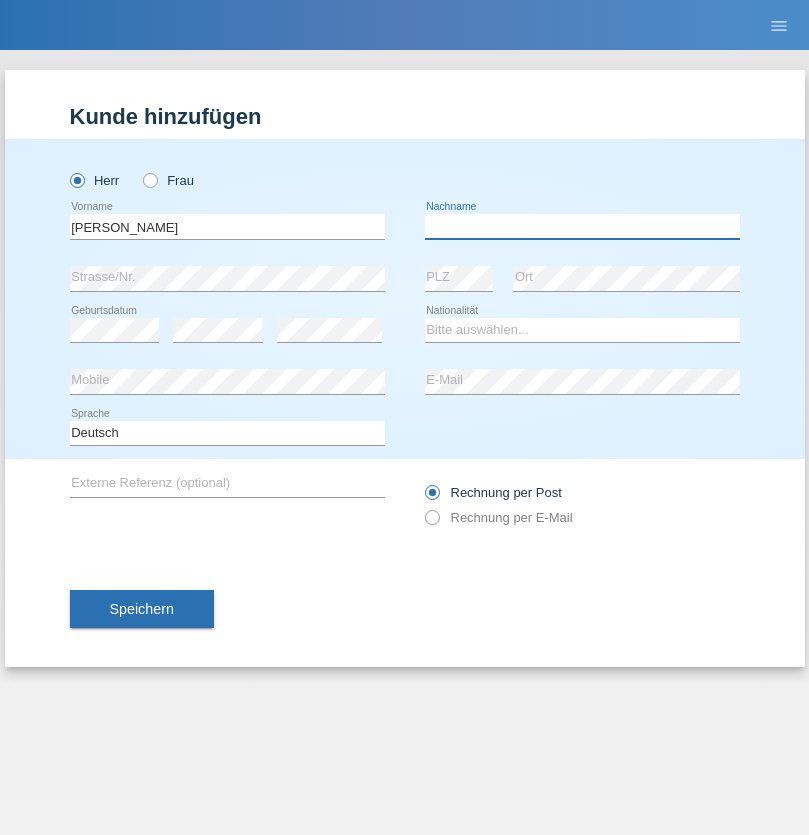 click at bounding box center [582, 226] 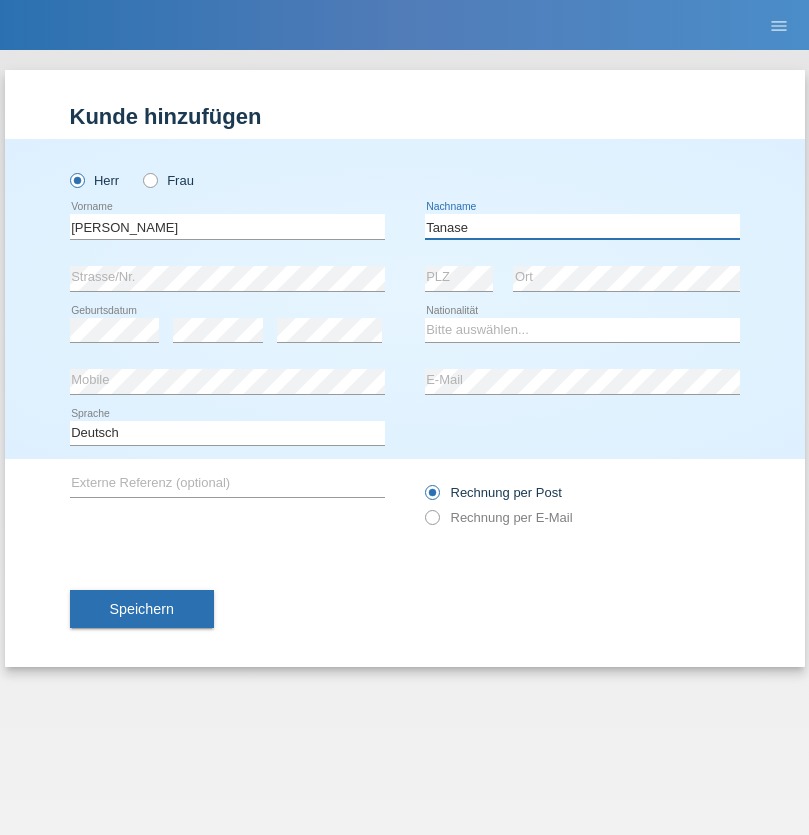 type on "Tanase" 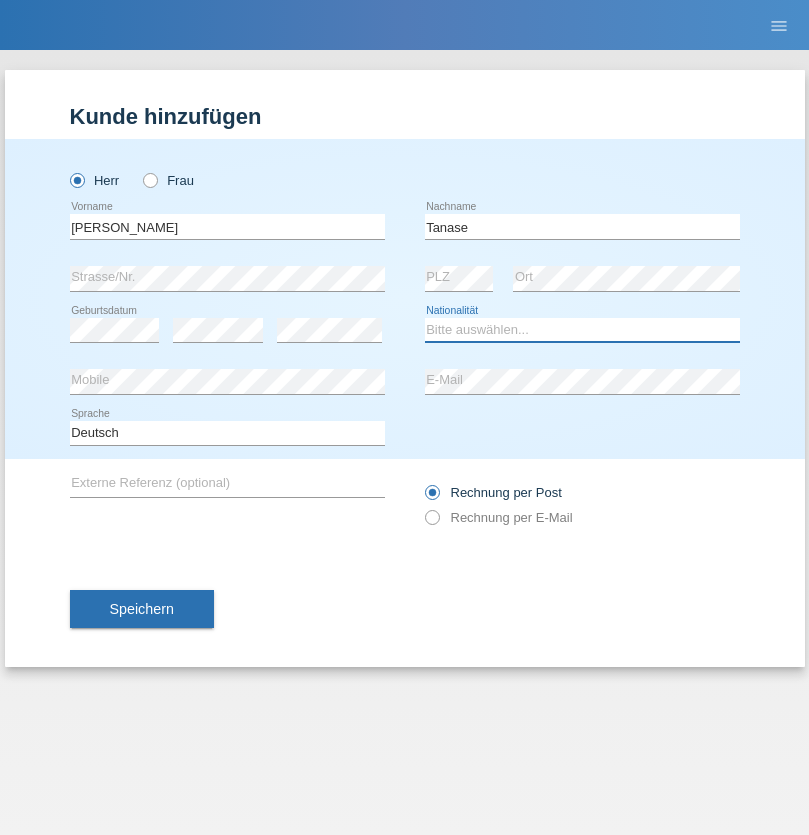 select on "RO" 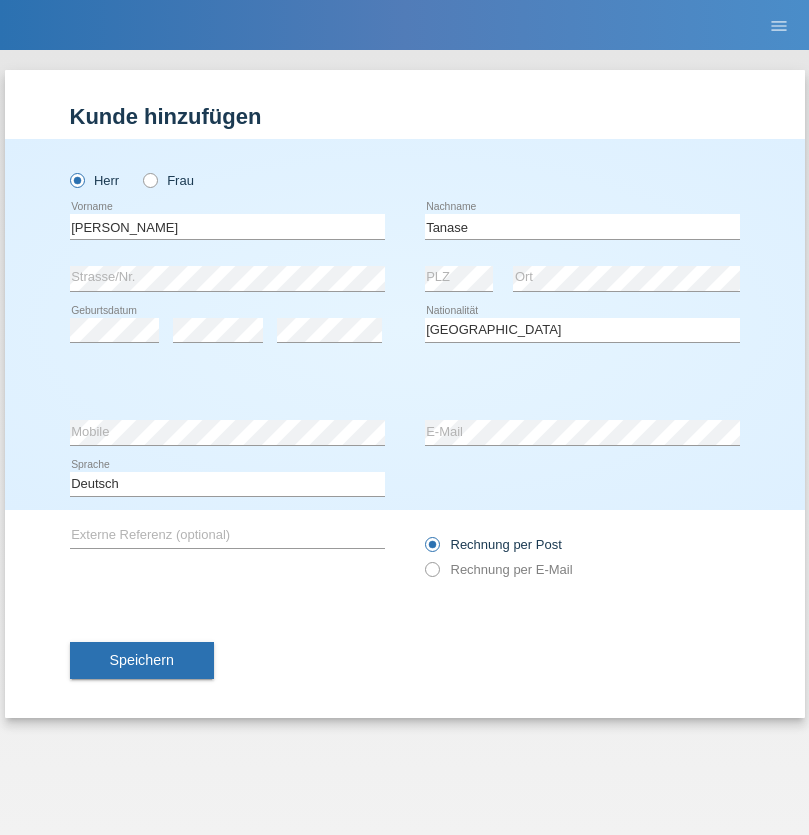 select on "C" 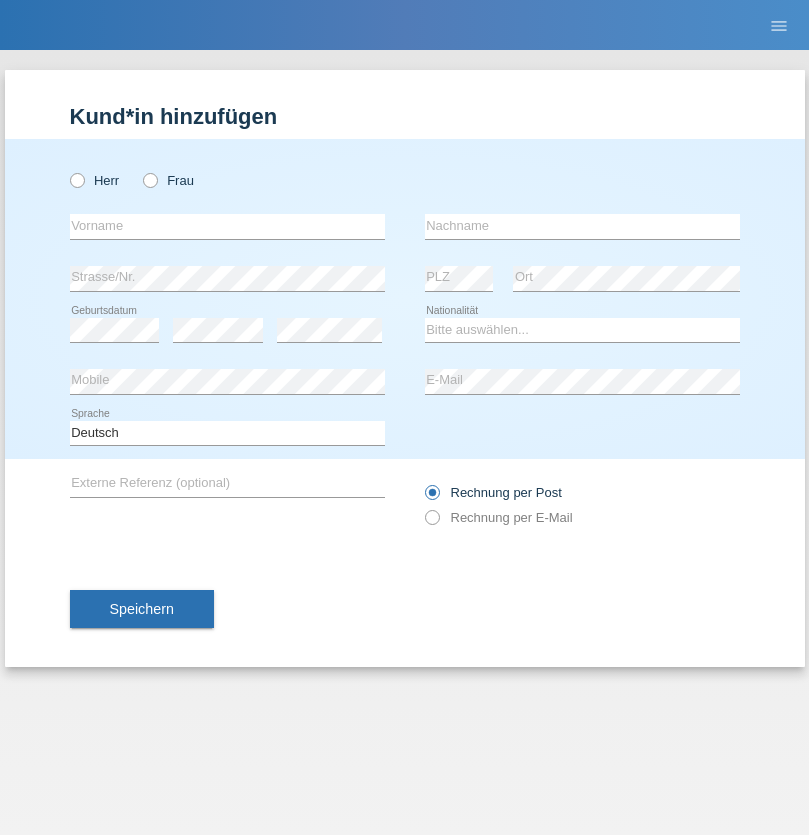 scroll, scrollTop: 0, scrollLeft: 0, axis: both 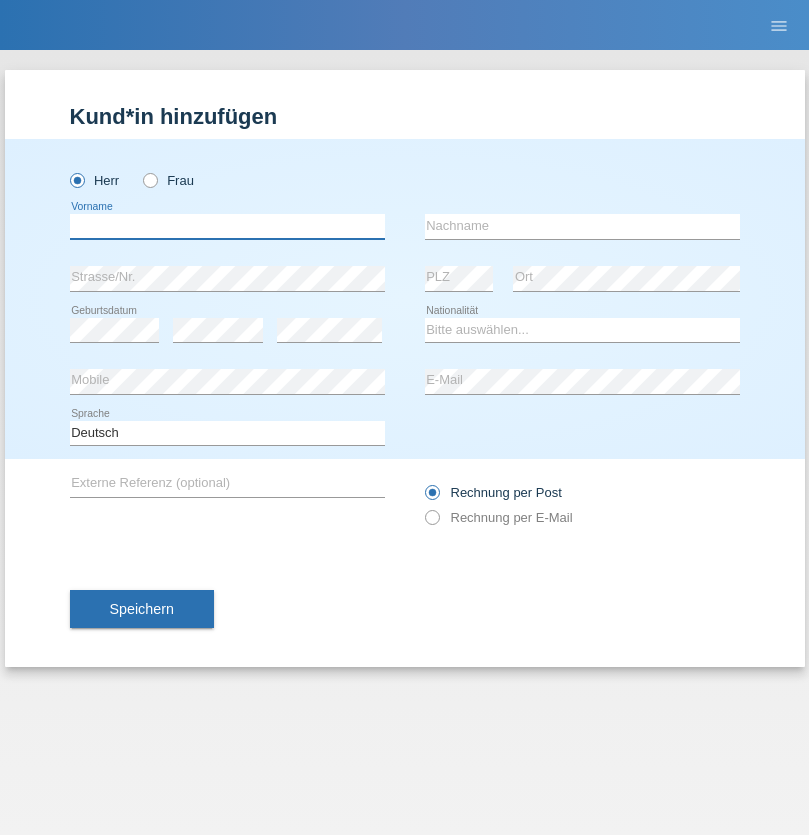 click at bounding box center [227, 226] 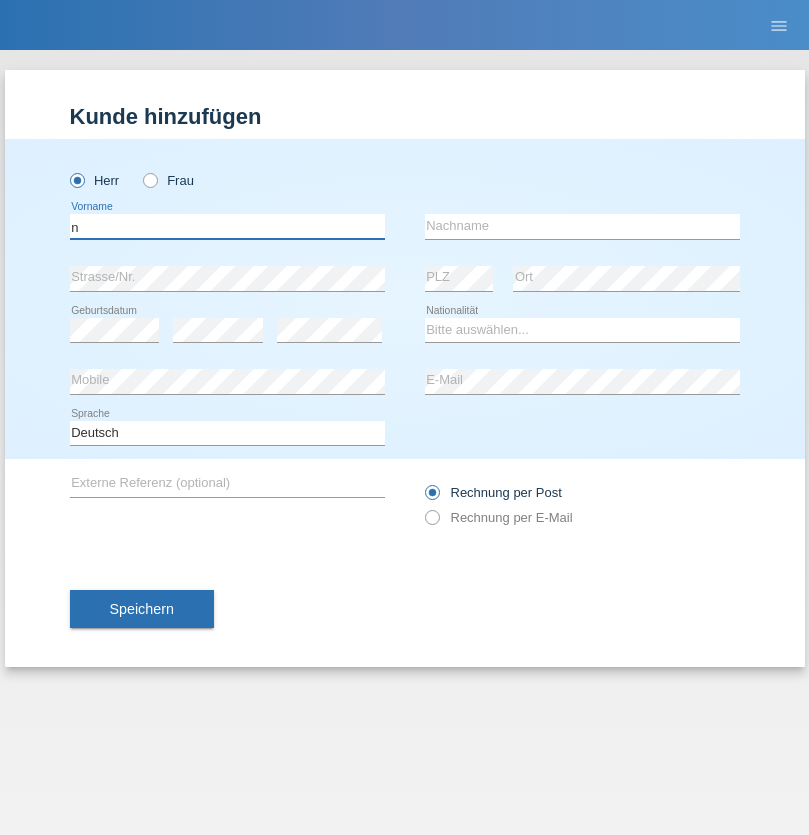 type on "n" 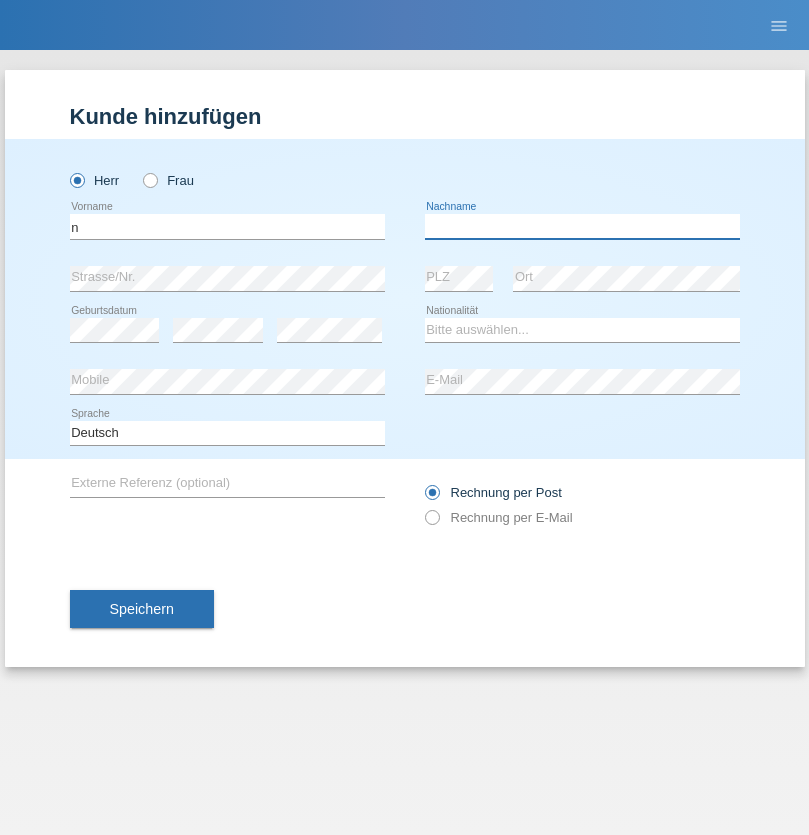 click at bounding box center [582, 226] 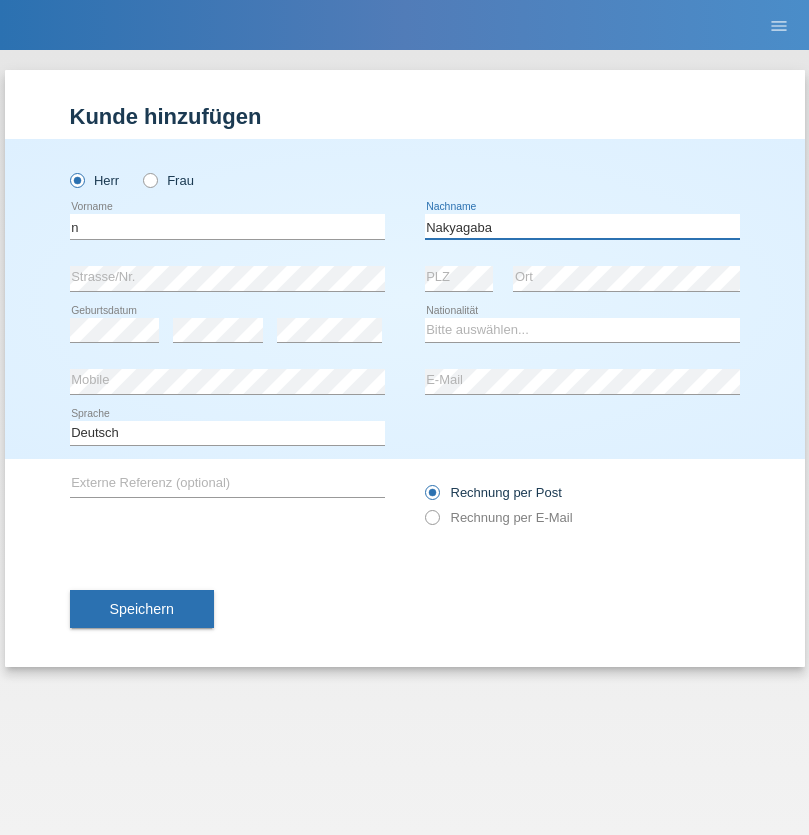 type on "Nakyagaba" 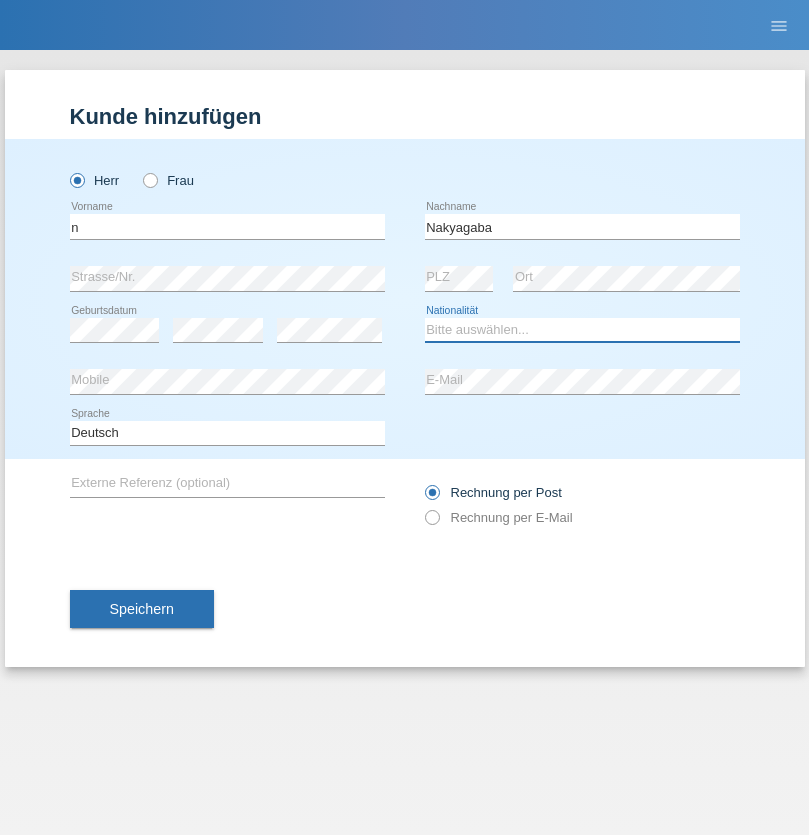 select on "CH" 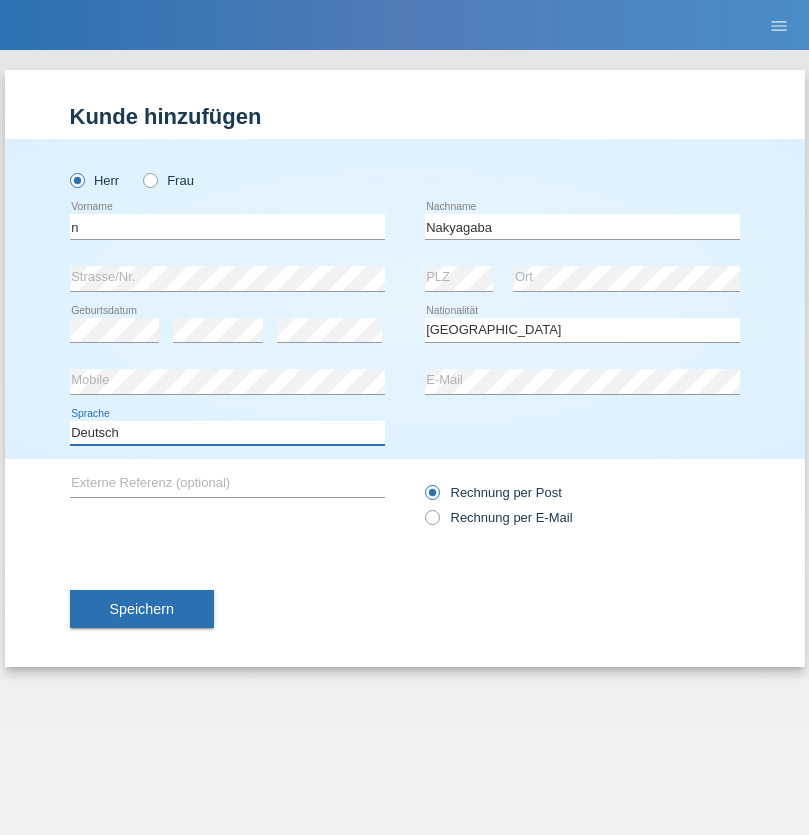 select on "en" 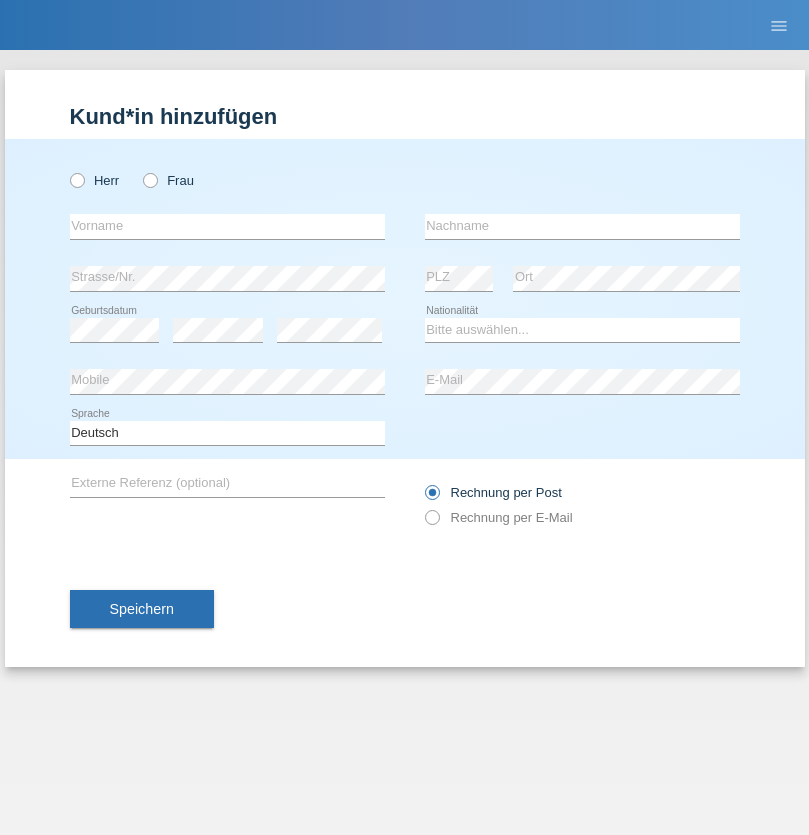 scroll, scrollTop: 0, scrollLeft: 0, axis: both 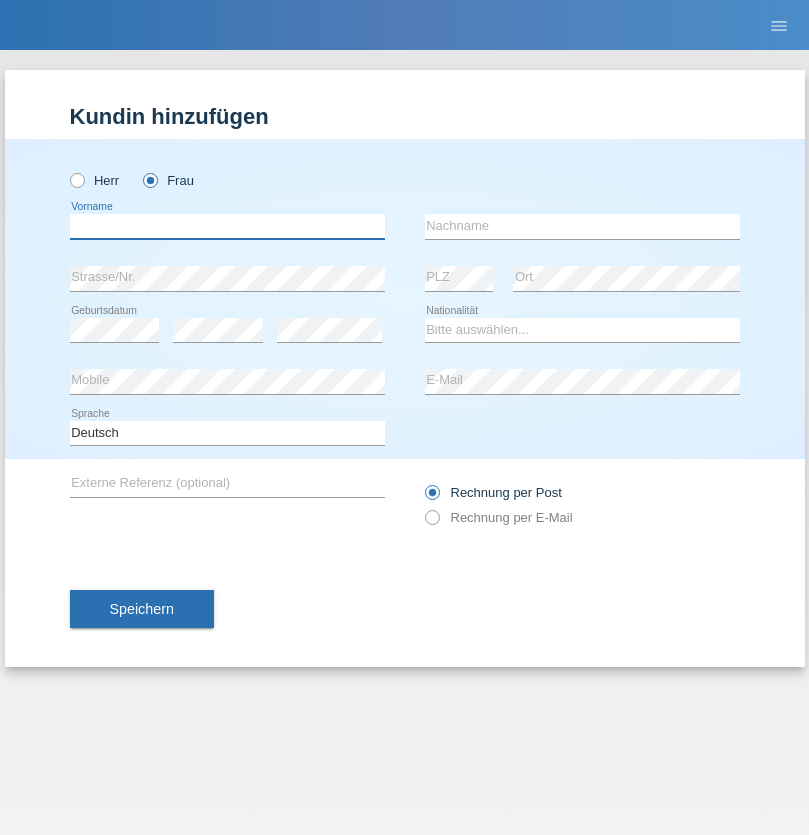 click at bounding box center (227, 226) 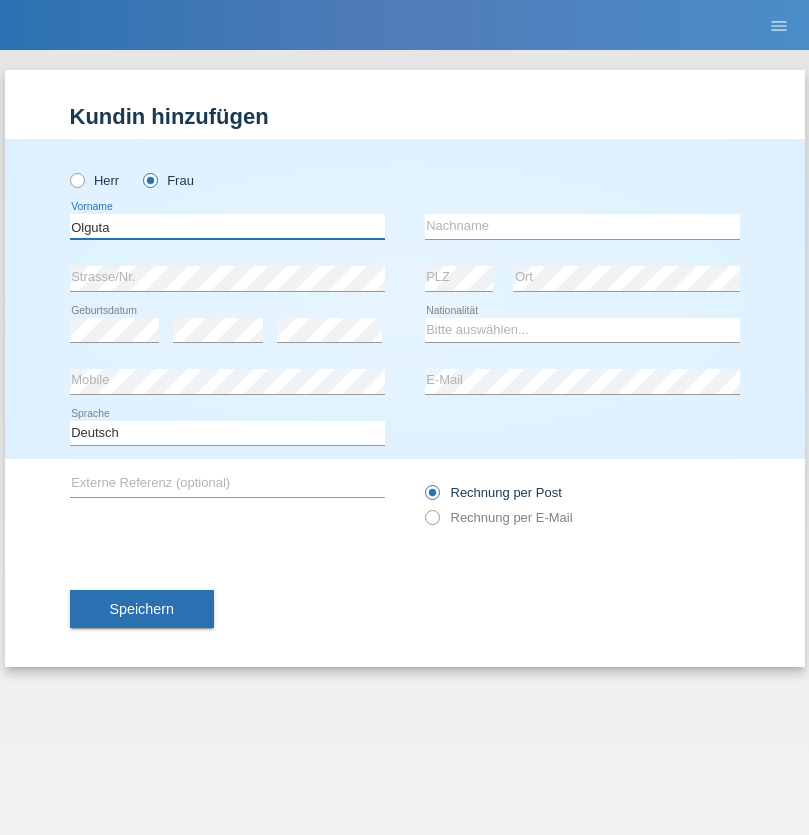 type on "Olguta" 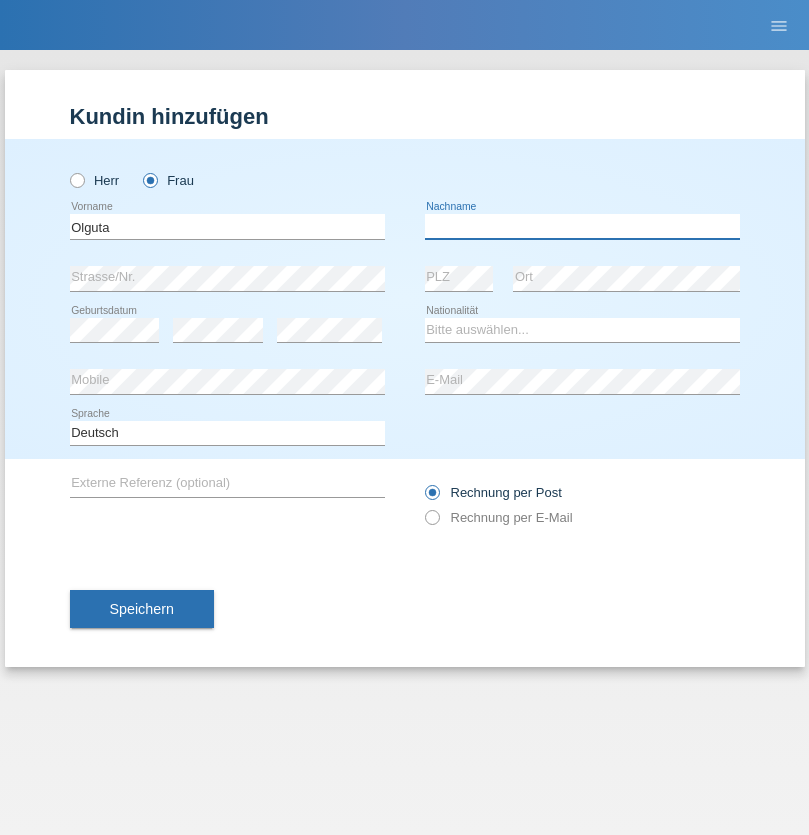 click at bounding box center (582, 226) 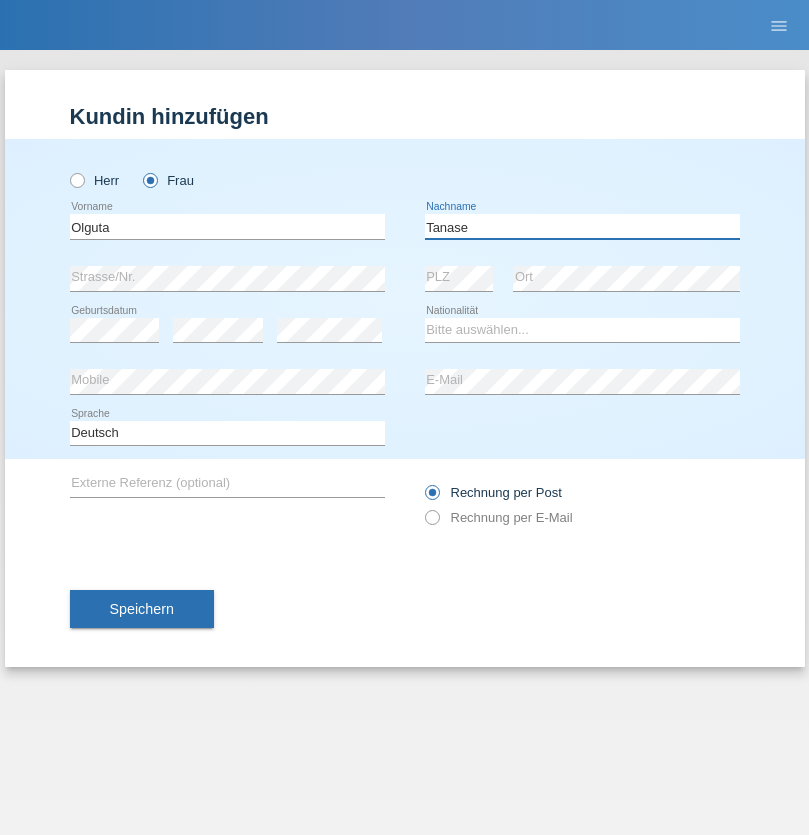 type on "Tanase" 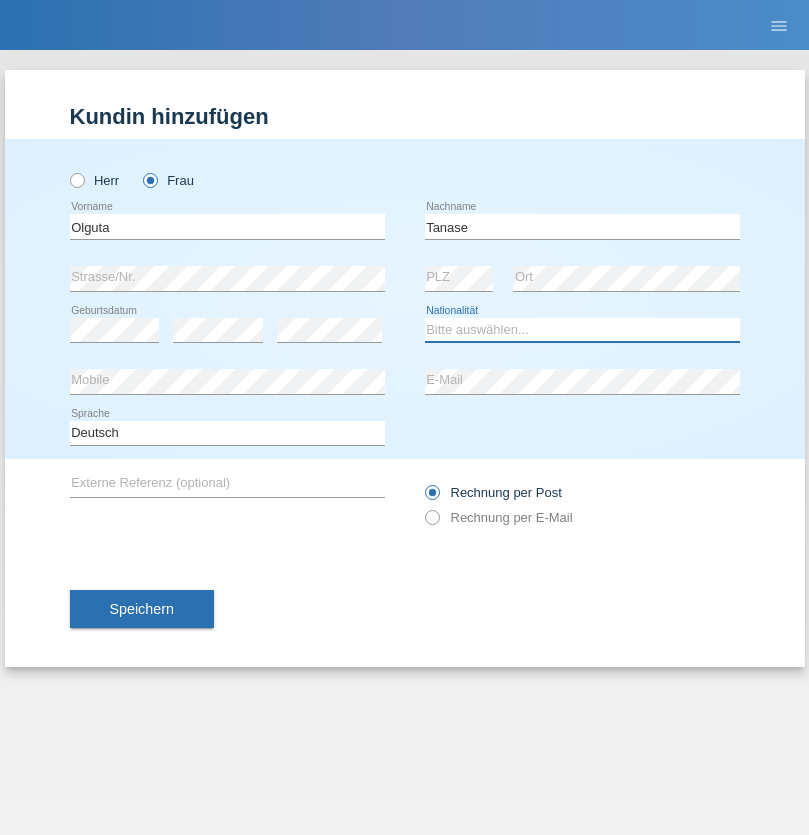 select on "RO" 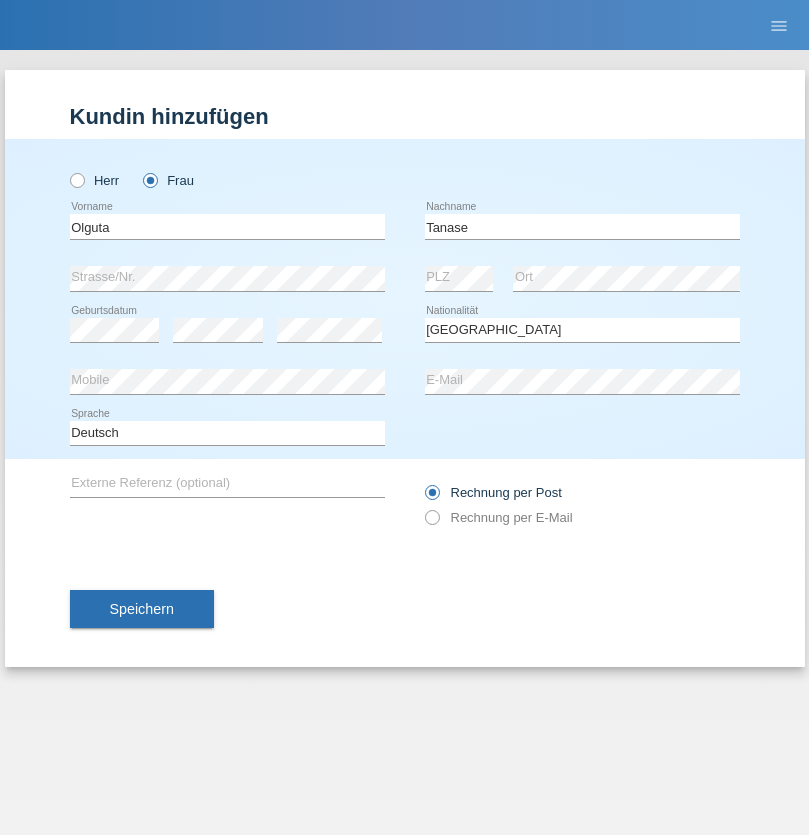 select on "C" 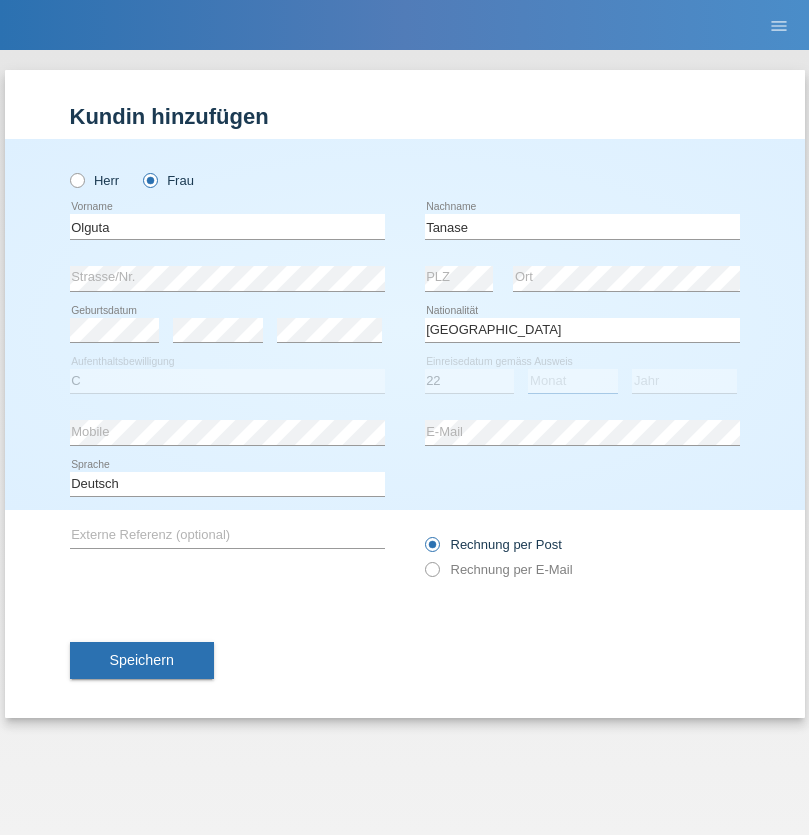 select on "07" 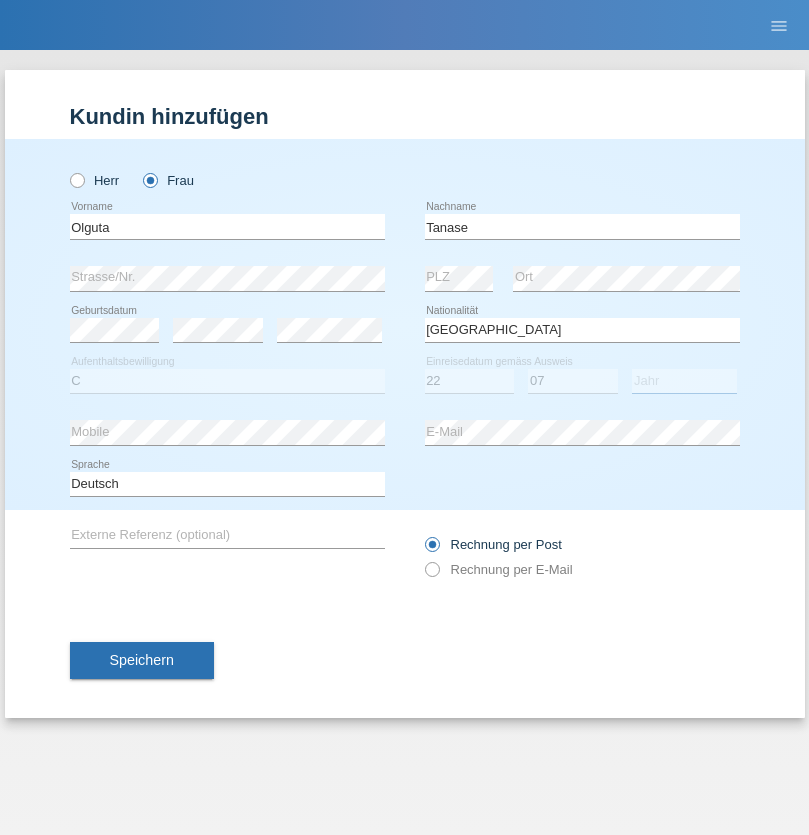 select on "2021" 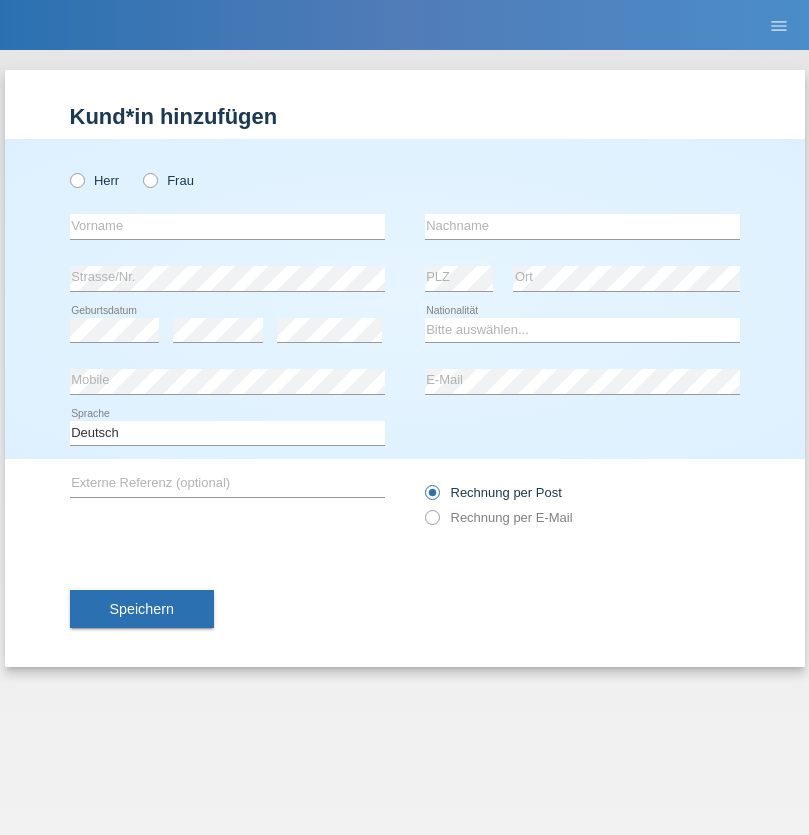 scroll, scrollTop: 0, scrollLeft: 0, axis: both 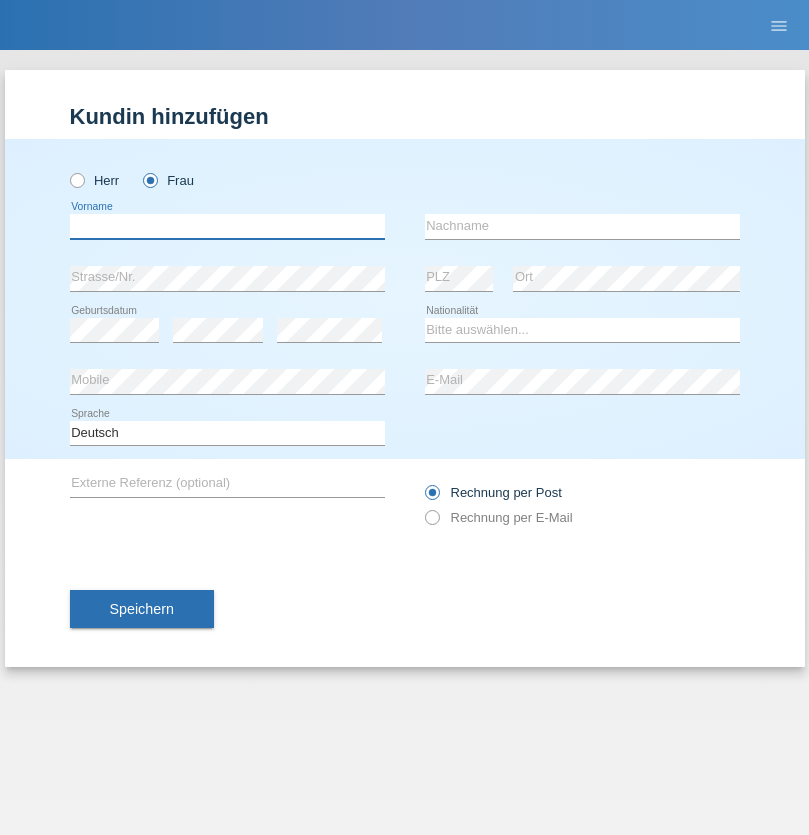 click at bounding box center (227, 226) 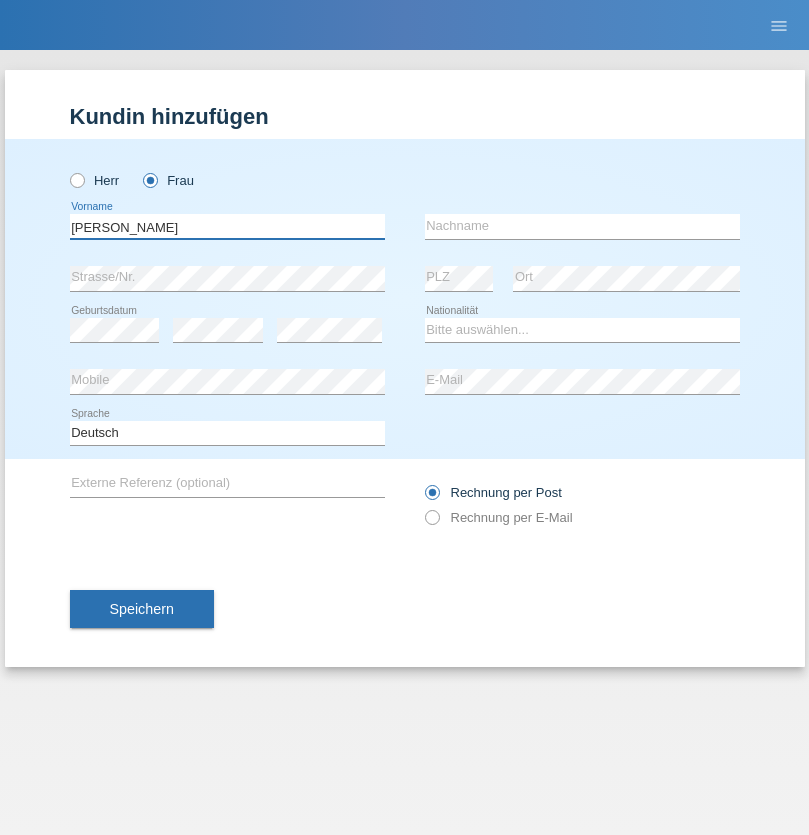 type on "Shannon" 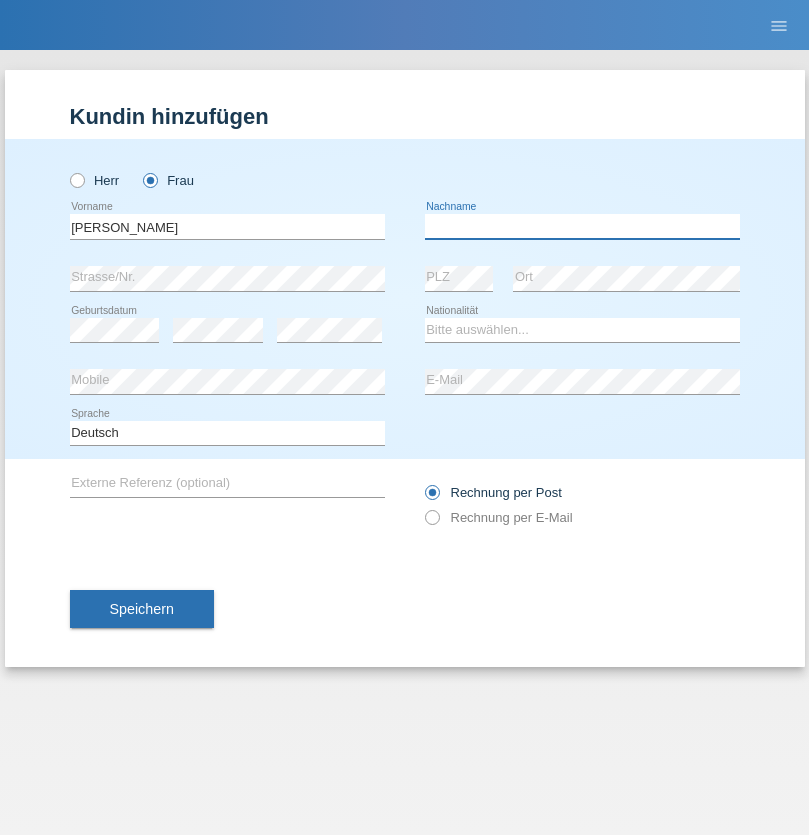 click at bounding box center [582, 226] 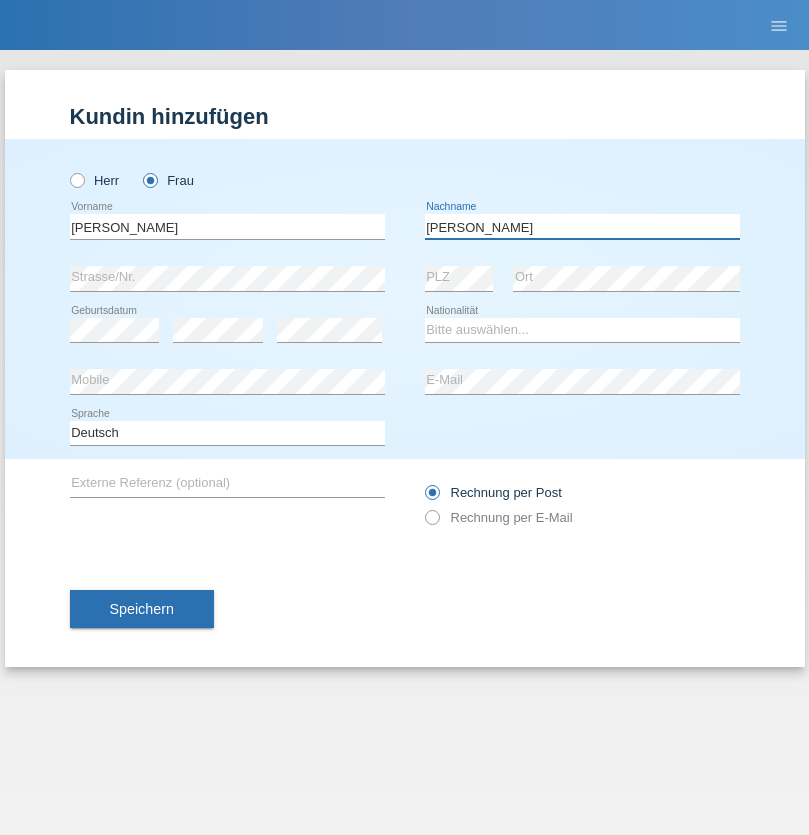 type on "Banz diaz" 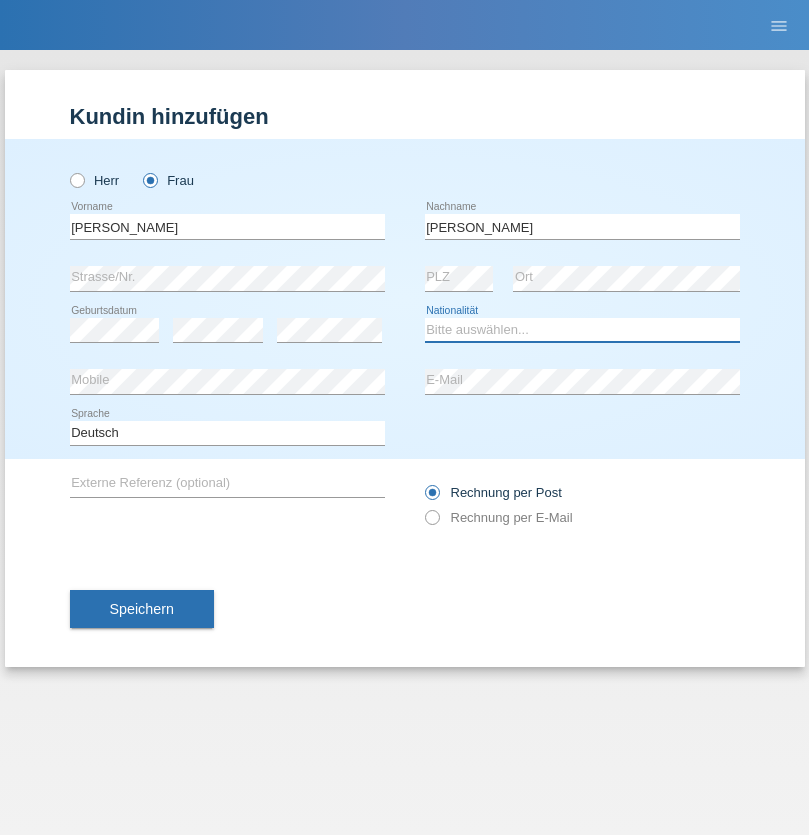 select on "CH" 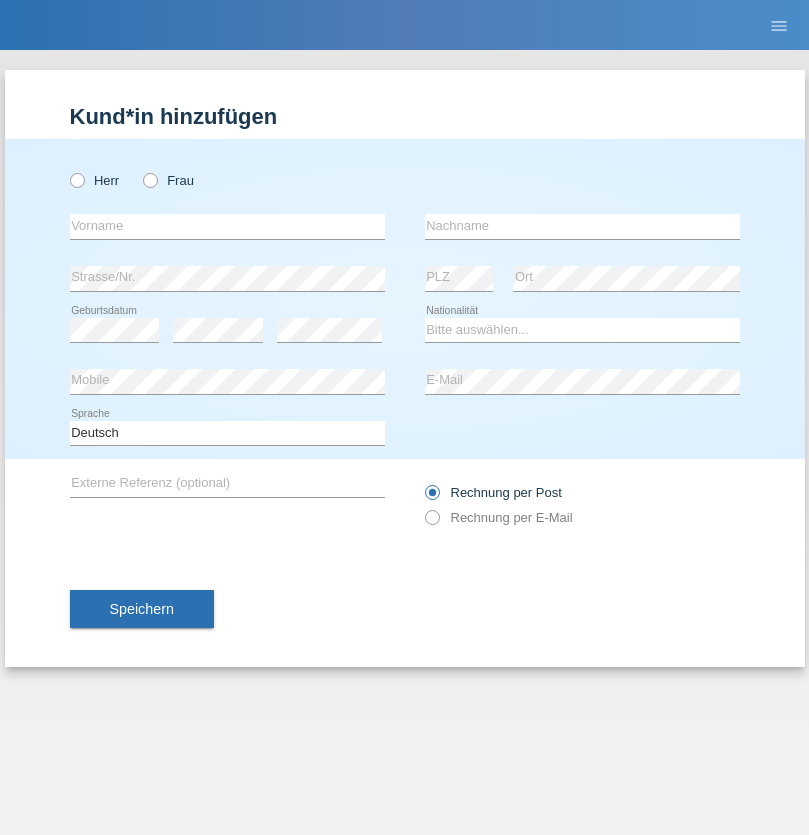 scroll, scrollTop: 0, scrollLeft: 0, axis: both 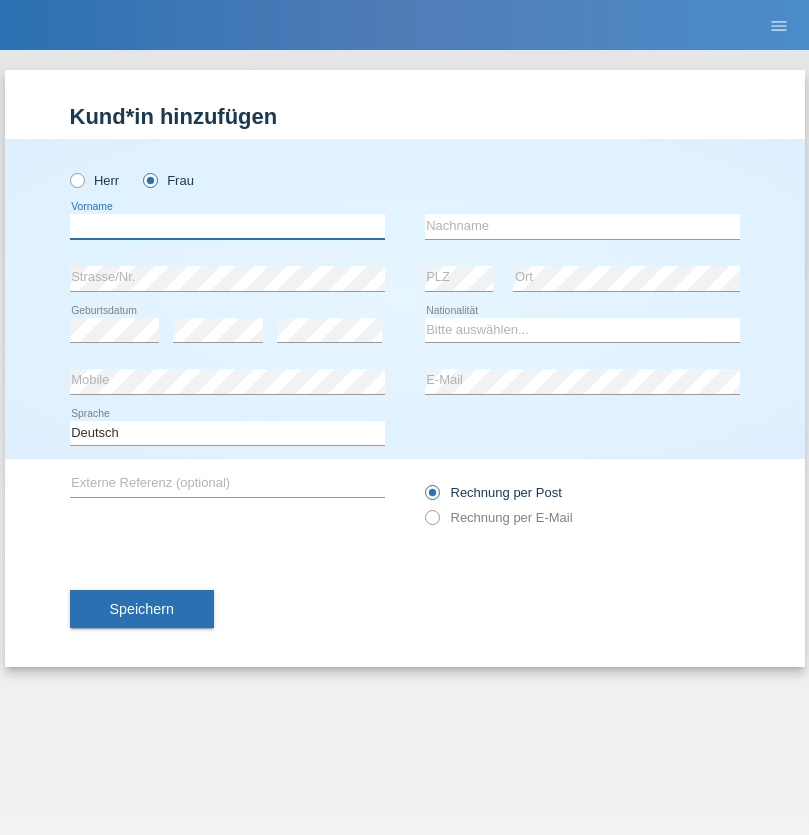 click at bounding box center [227, 226] 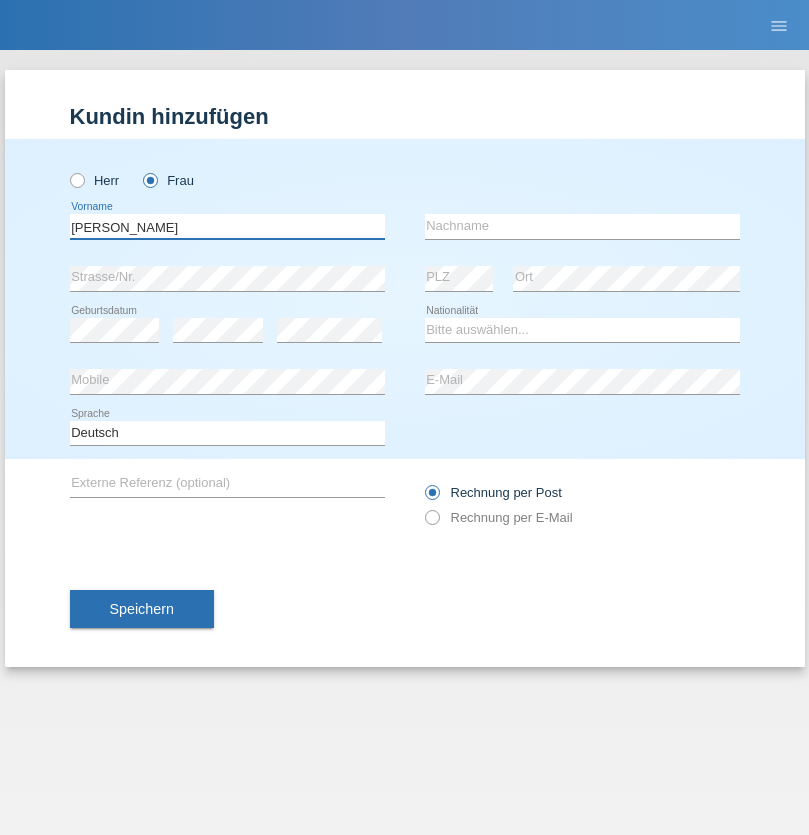 type on "Shannon" 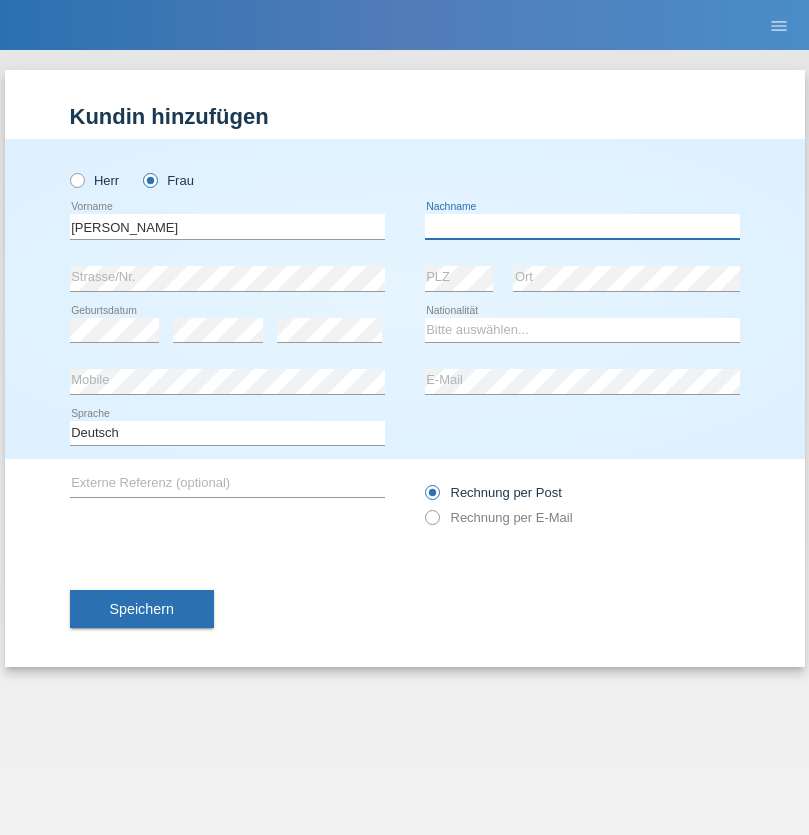 click at bounding box center (582, 226) 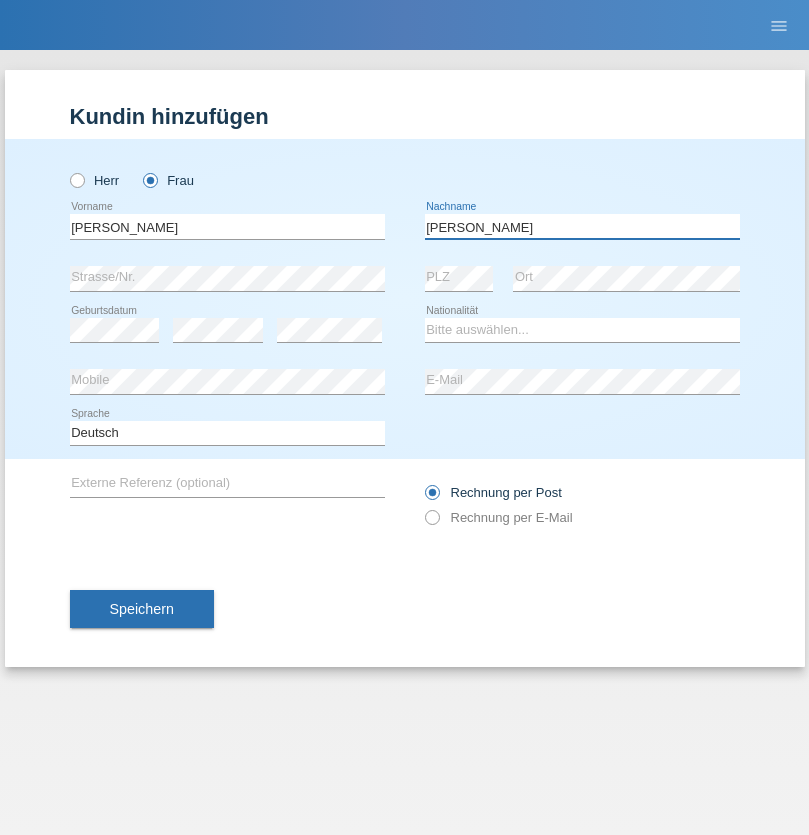 type on "Banz diaz" 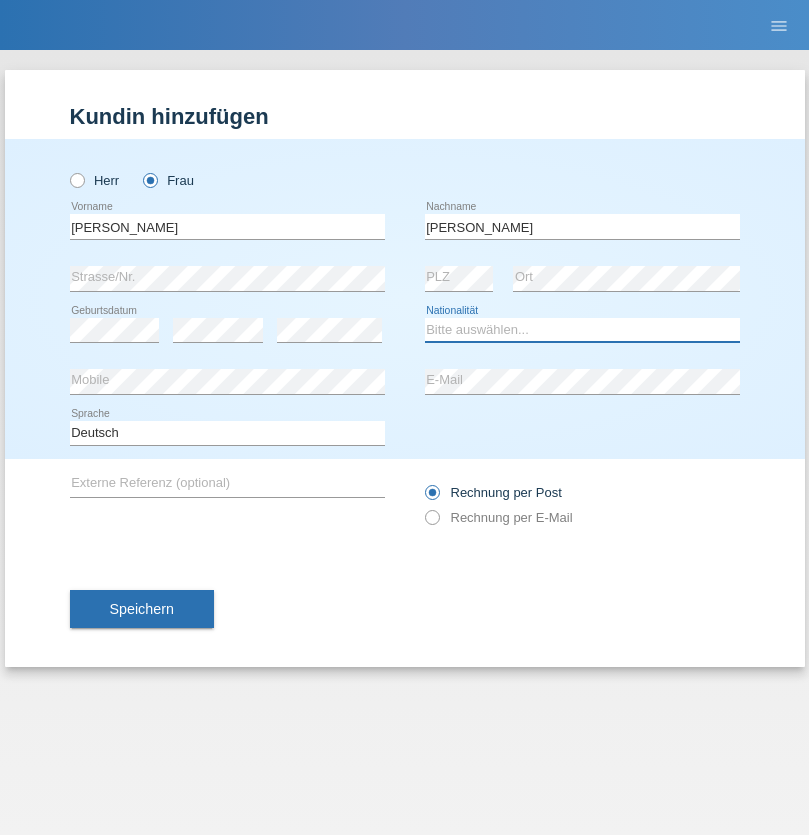select on "CH" 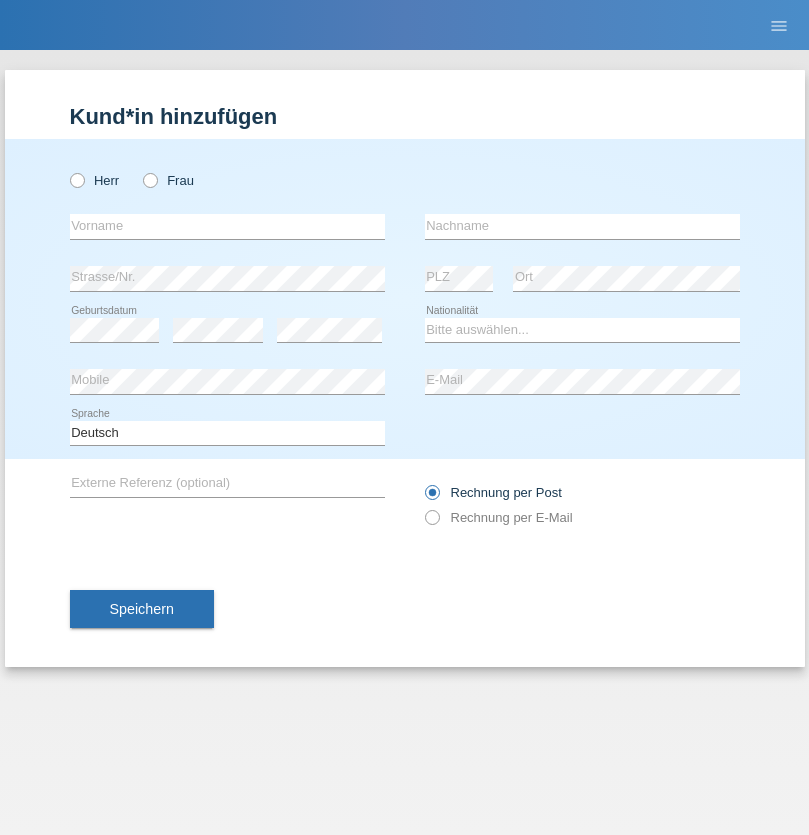 scroll, scrollTop: 0, scrollLeft: 0, axis: both 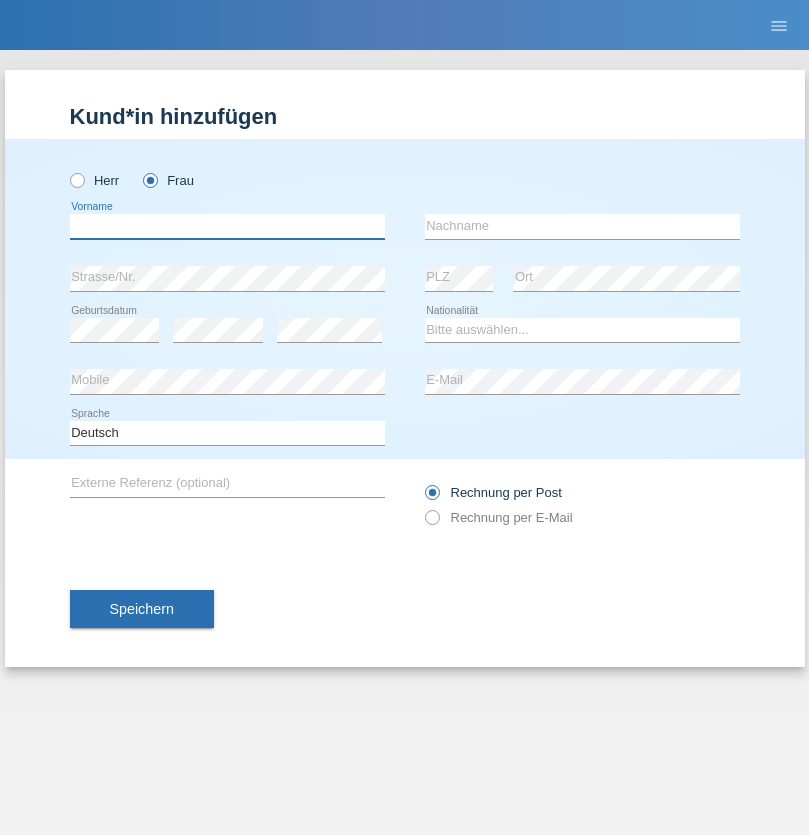click at bounding box center [227, 226] 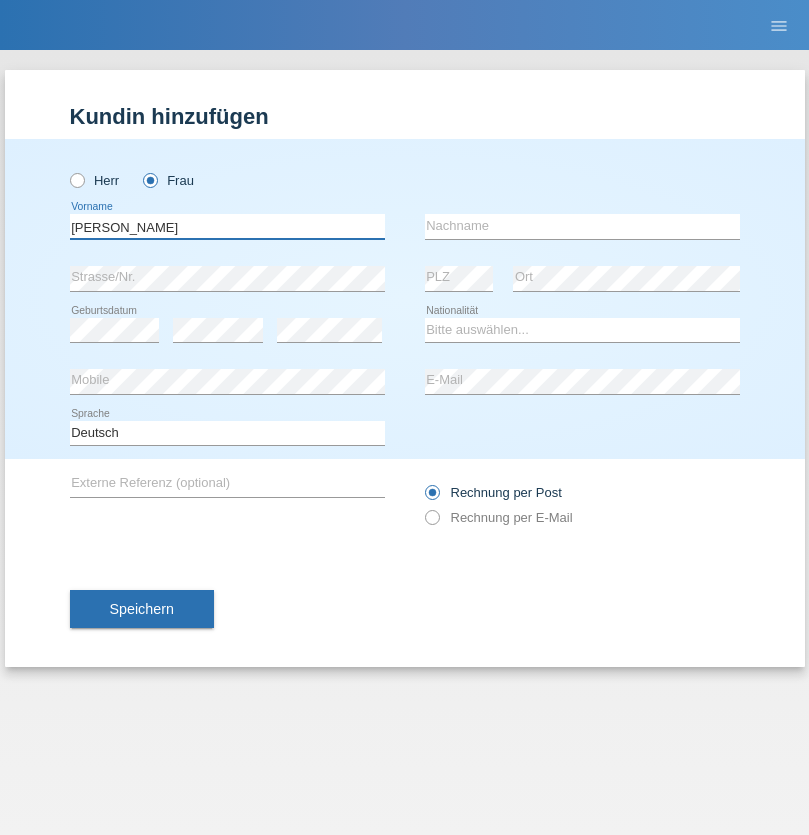type on "[PERSON_NAME]" 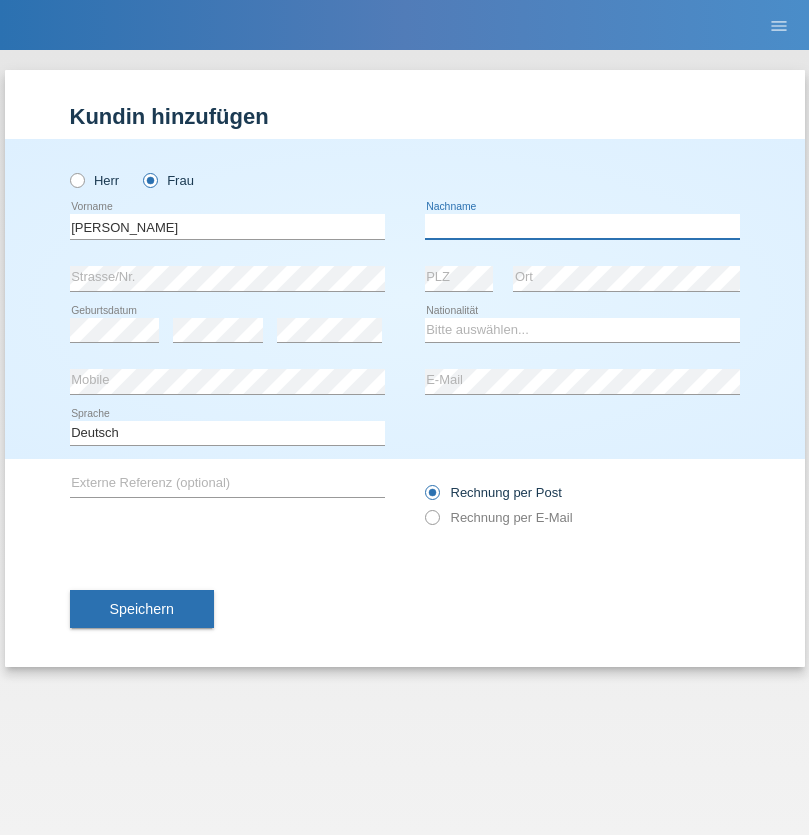 click at bounding box center (582, 226) 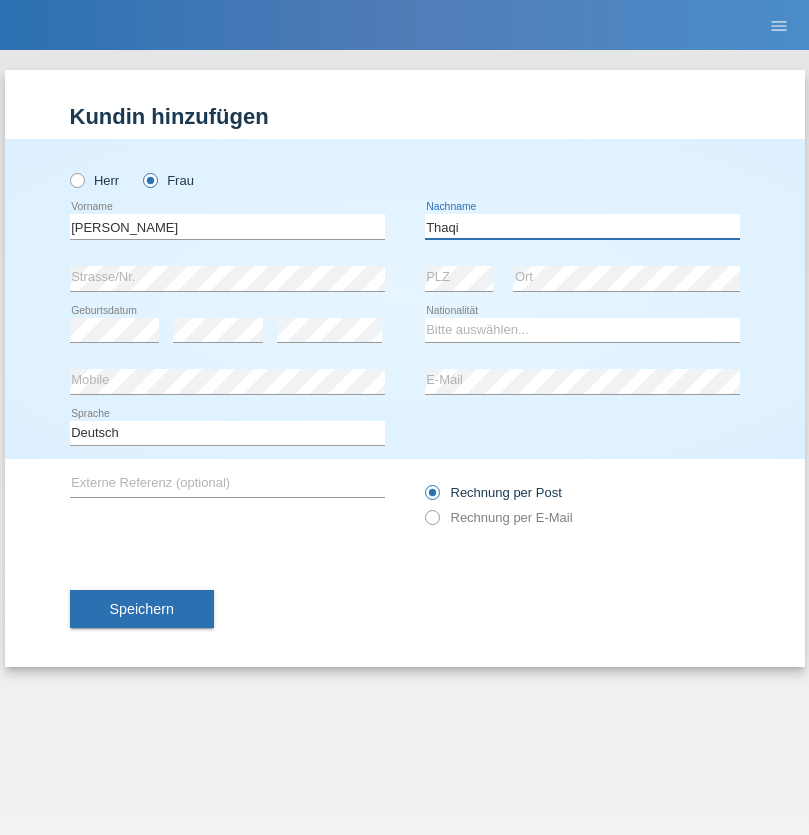 type on "Thaqi" 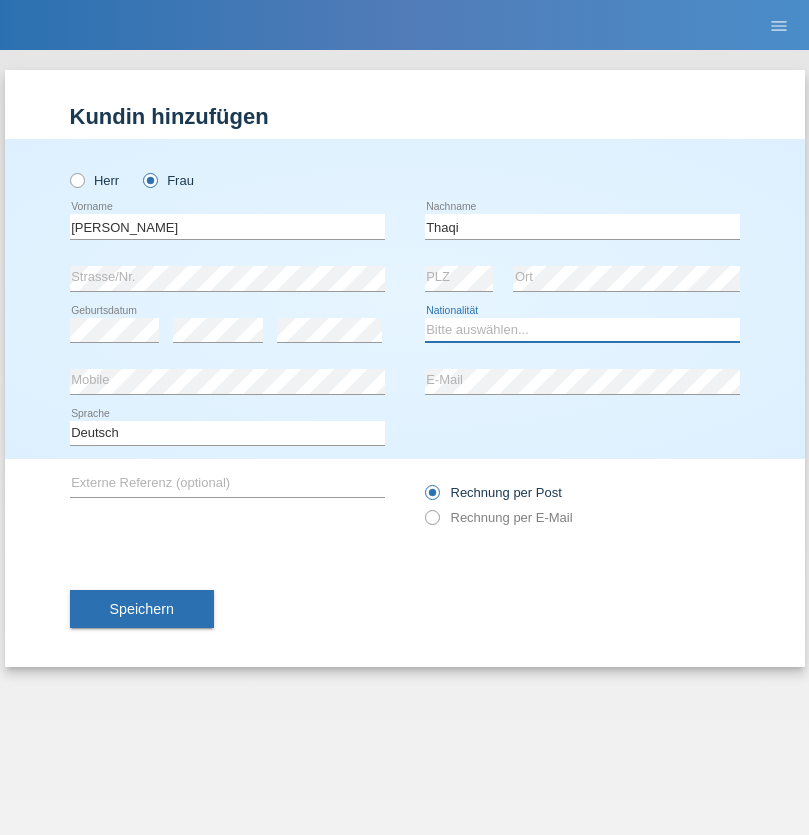 select on "XK" 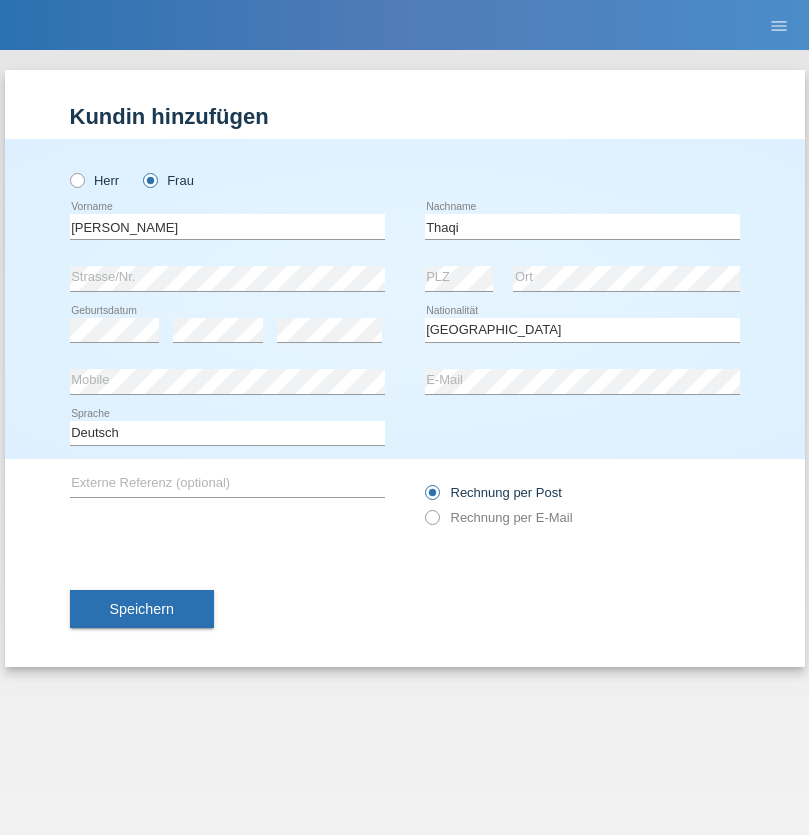 select on "C" 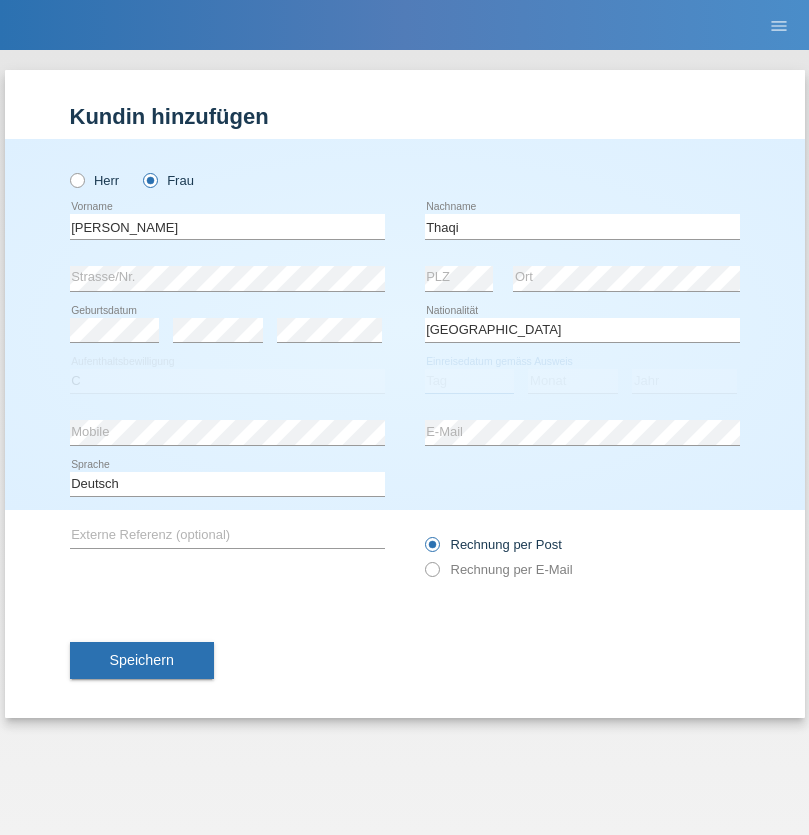 select on "22" 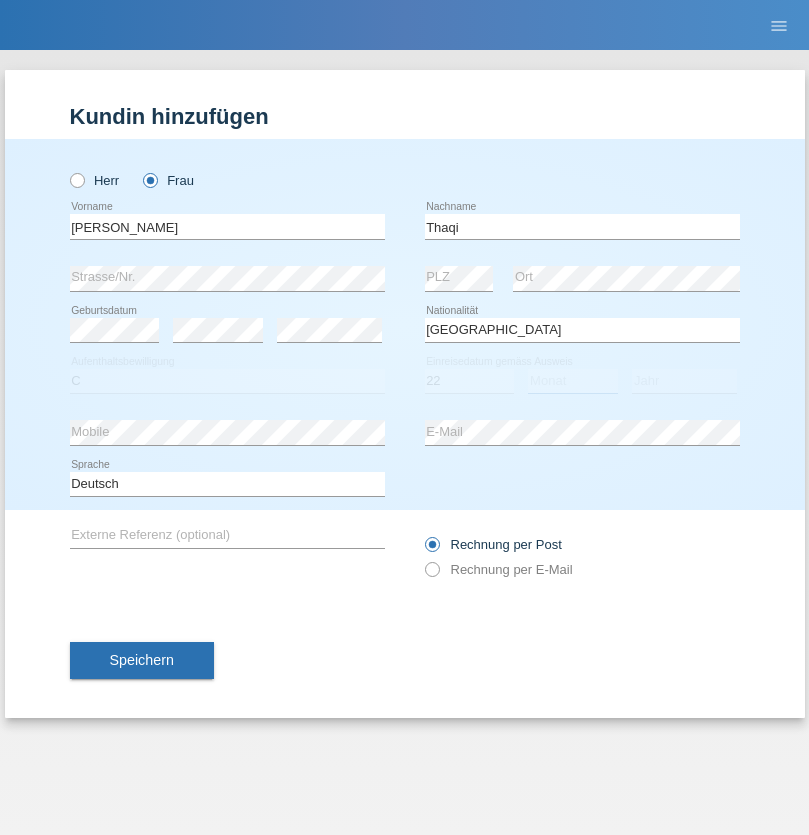 select on "07" 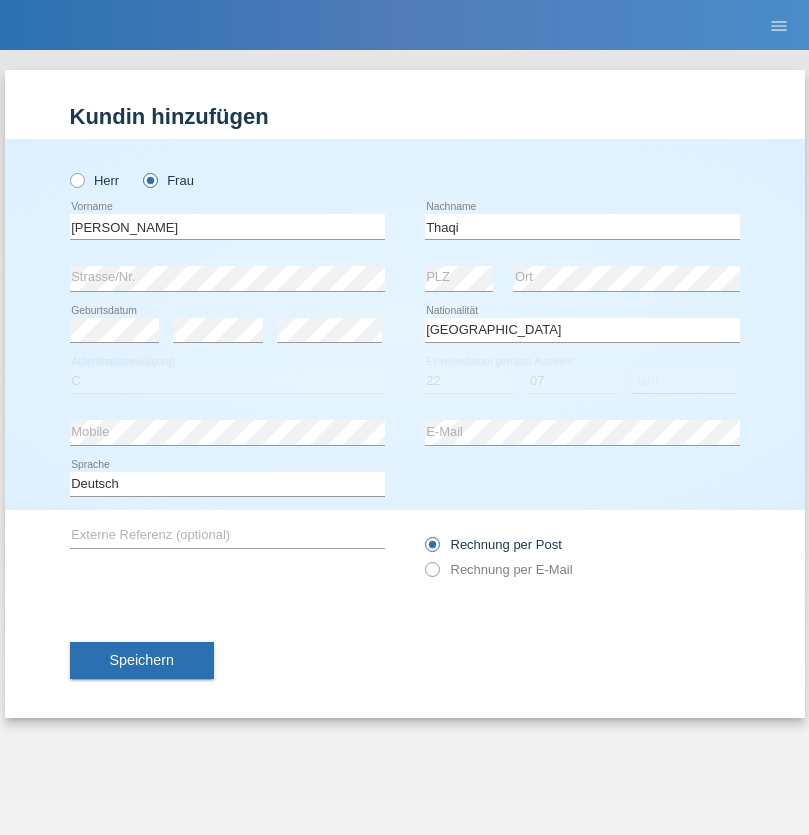 select on "2021" 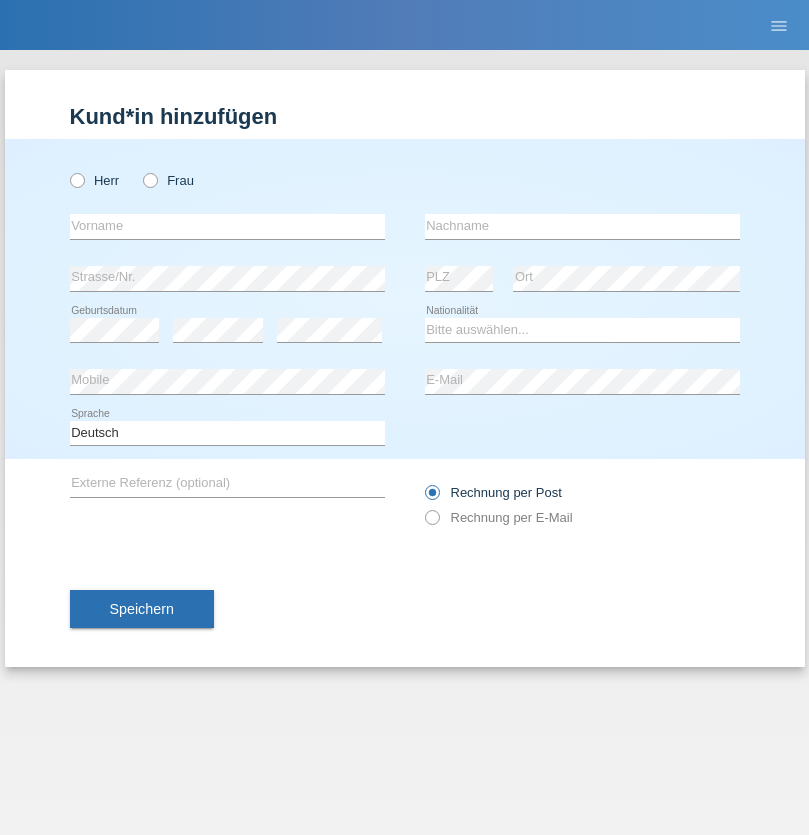 scroll, scrollTop: 0, scrollLeft: 0, axis: both 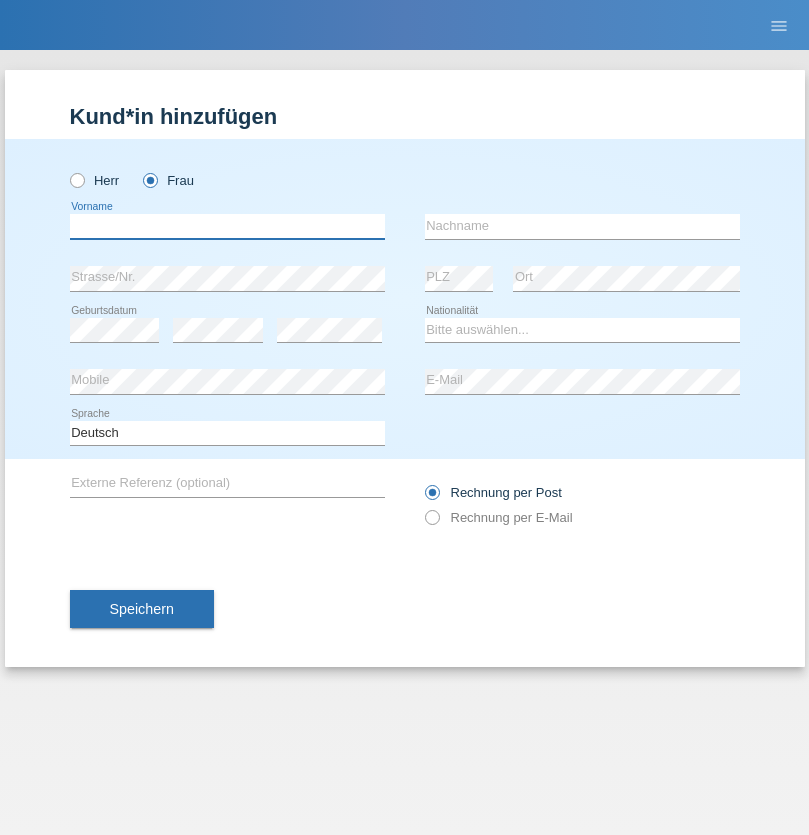 click at bounding box center (227, 226) 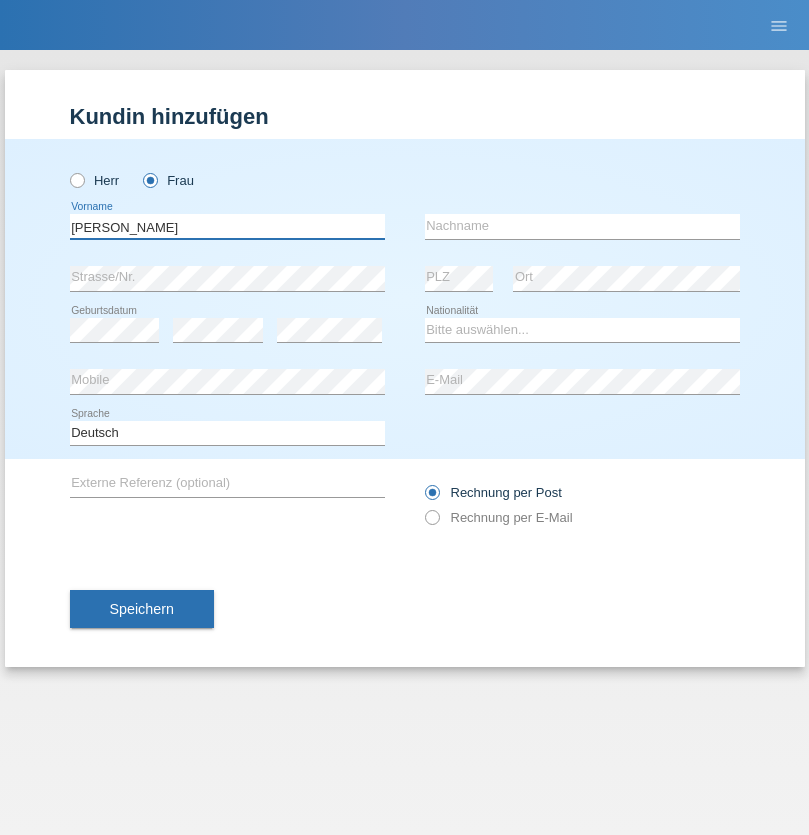 type on "kujtim thaqi" 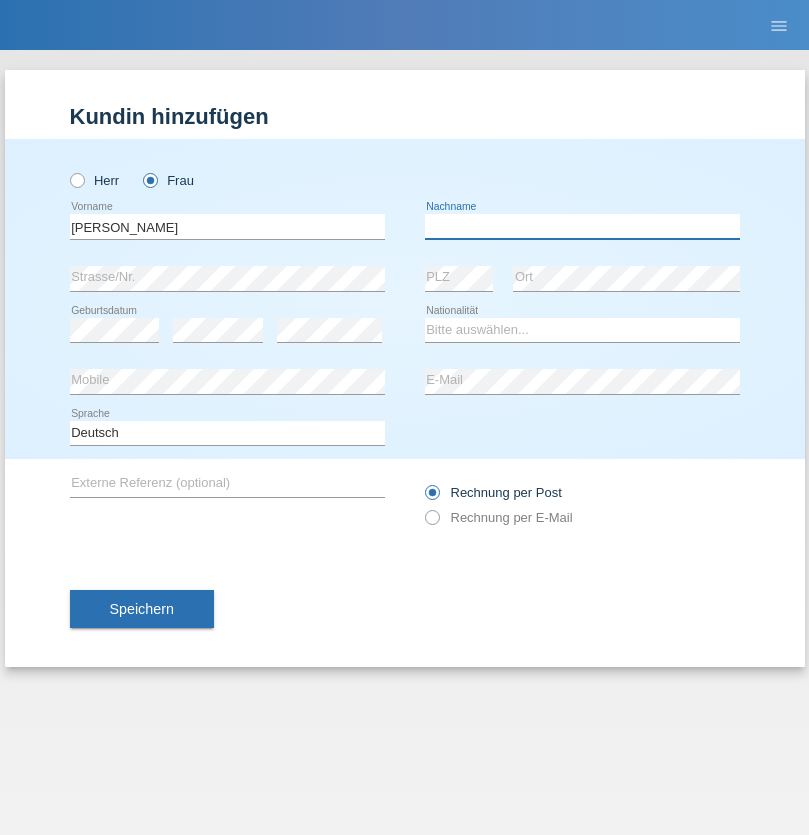 click at bounding box center (582, 226) 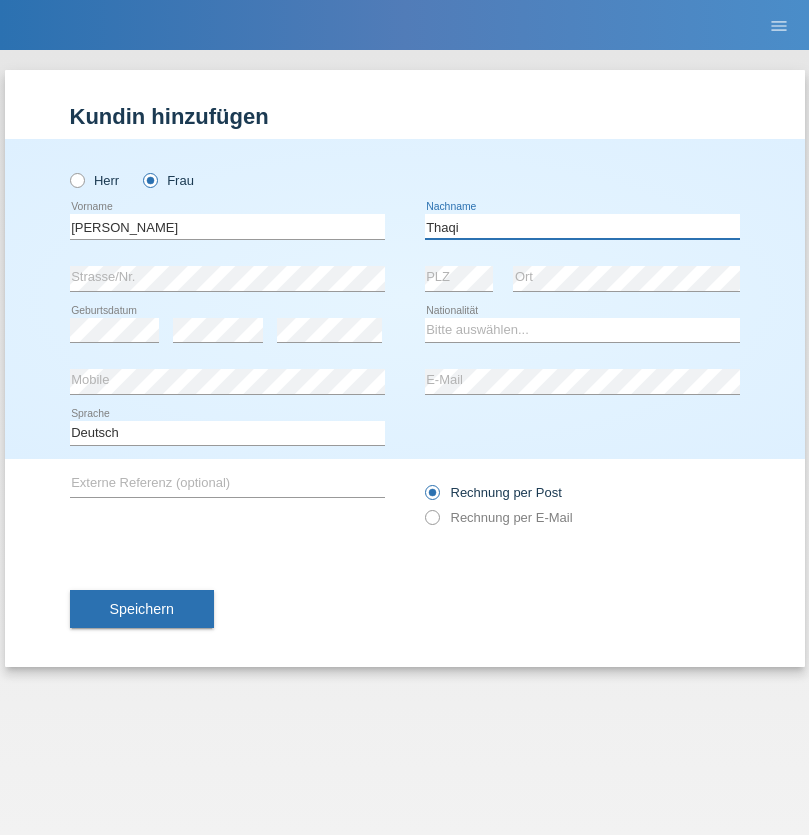 type on "Thaqi" 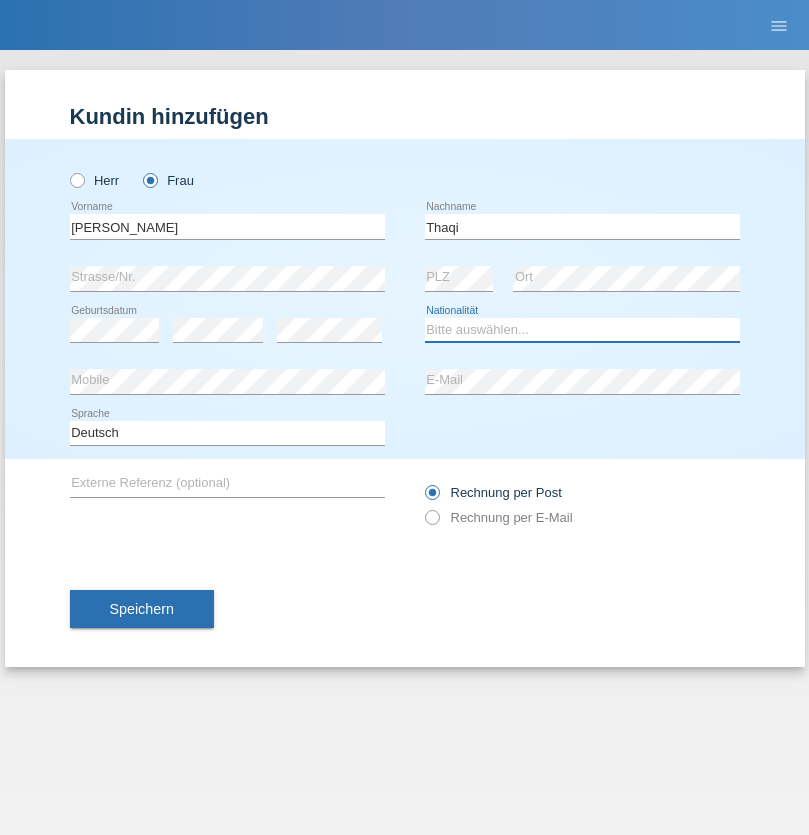 select on "XK" 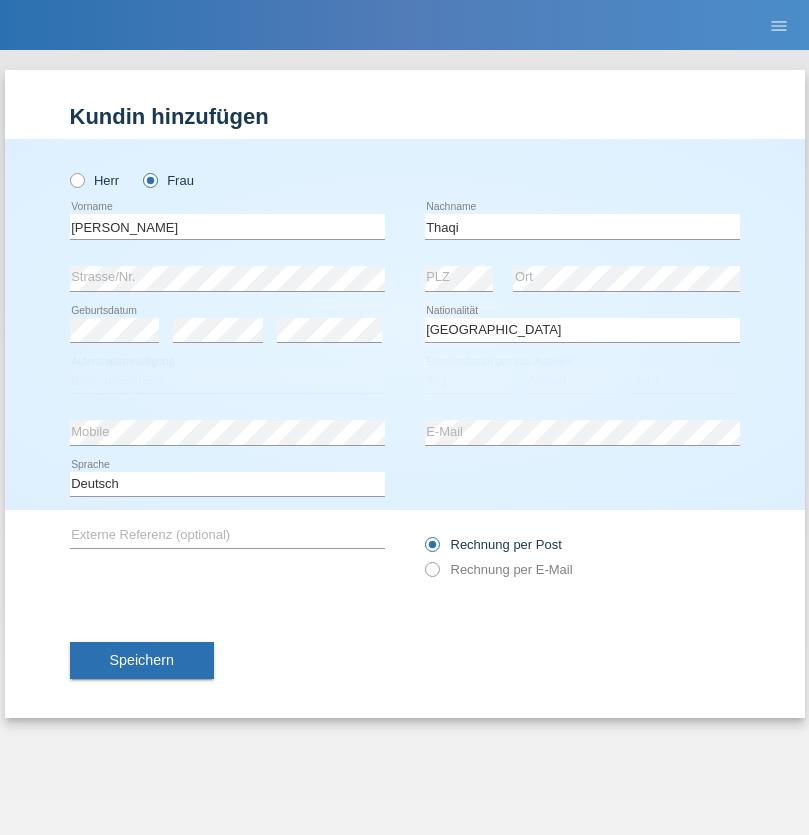 select on "C" 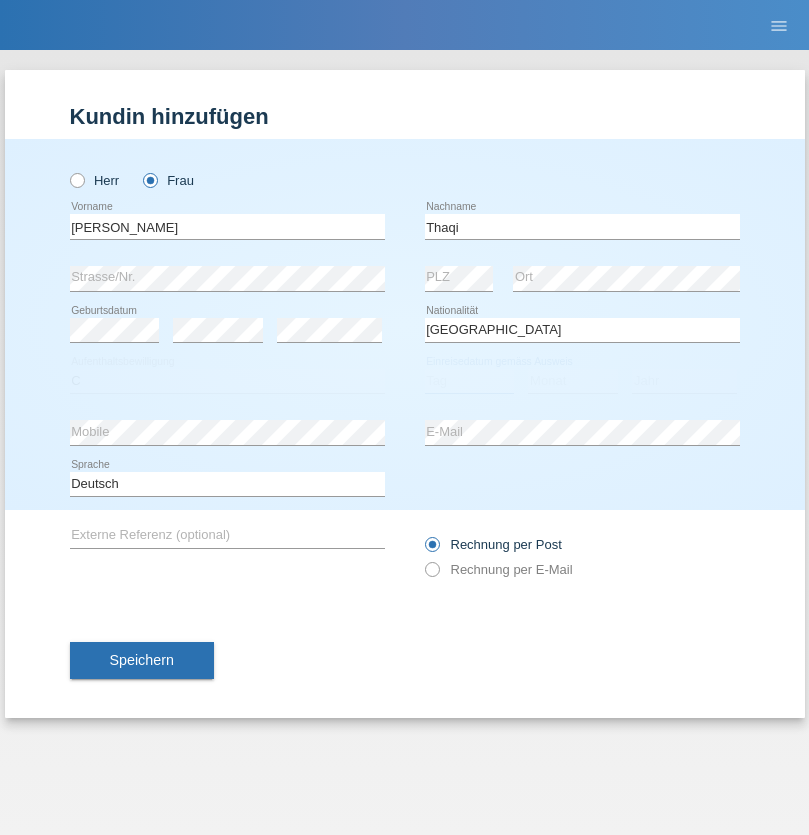 select on "22" 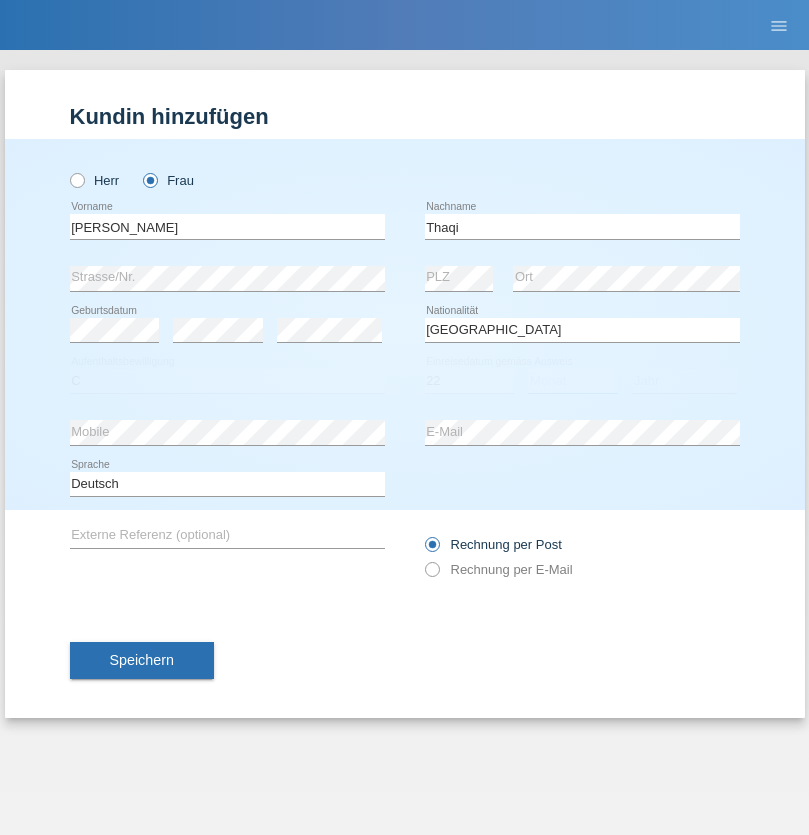 select on "07" 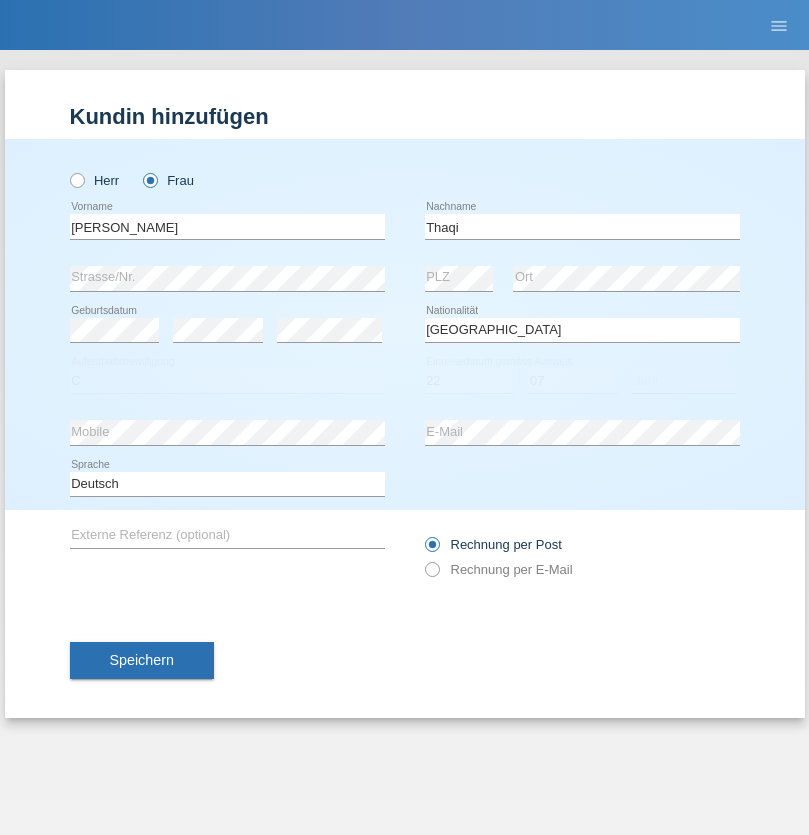 select on "2021" 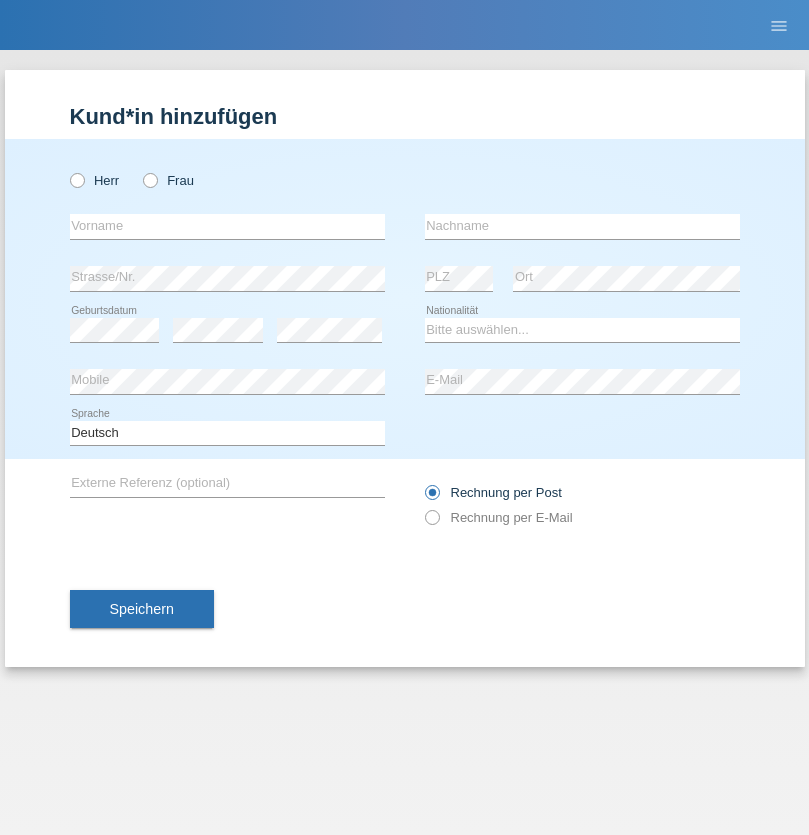 scroll, scrollTop: 0, scrollLeft: 0, axis: both 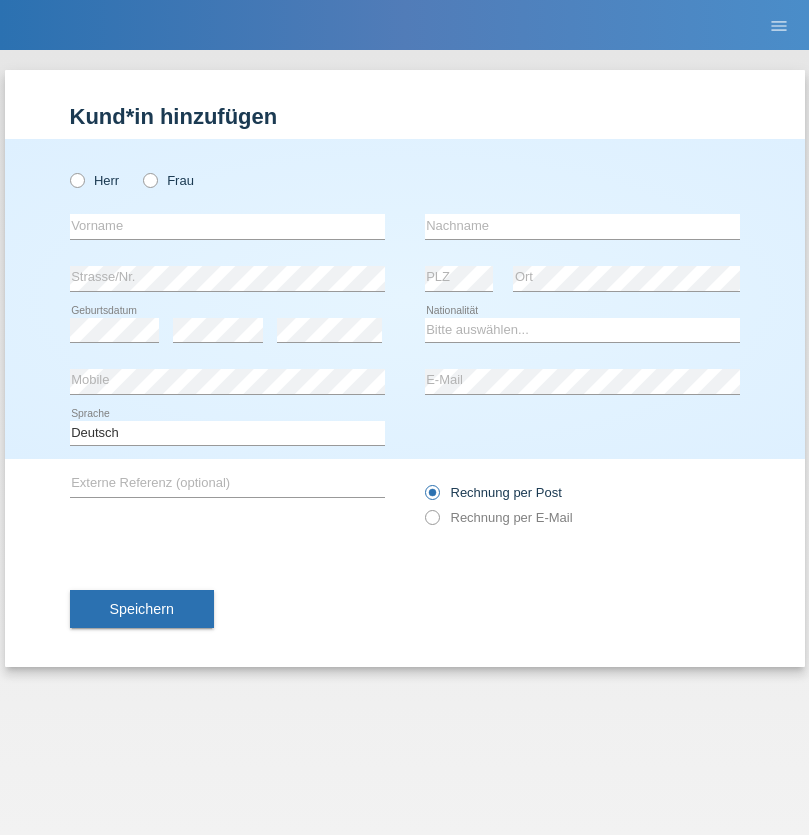 radio on "true" 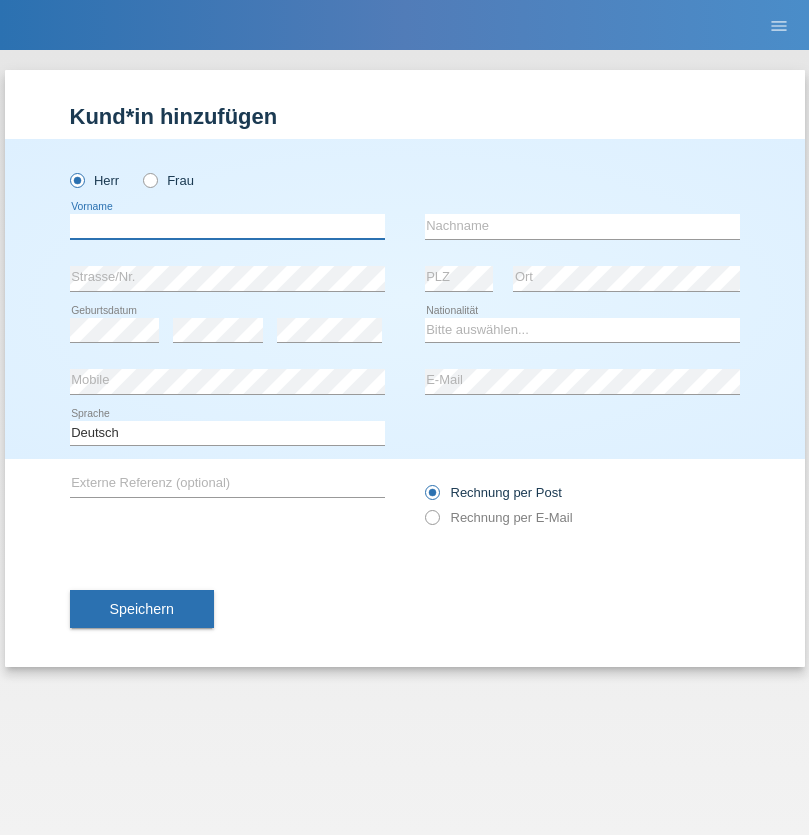 click at bounding box center (227, 226) 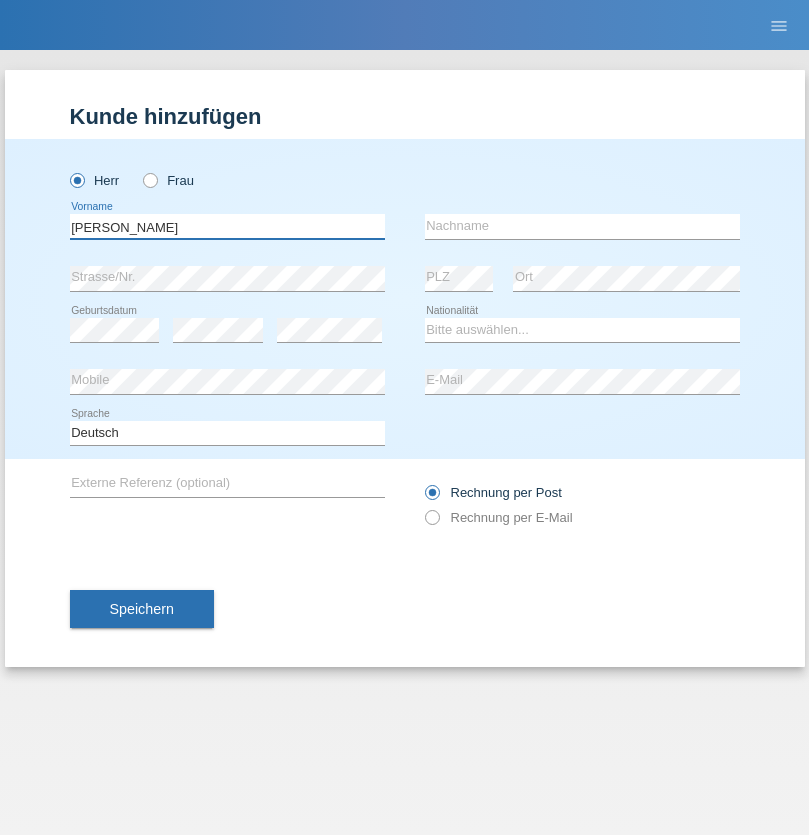 type on "[PERSON_NAME]" 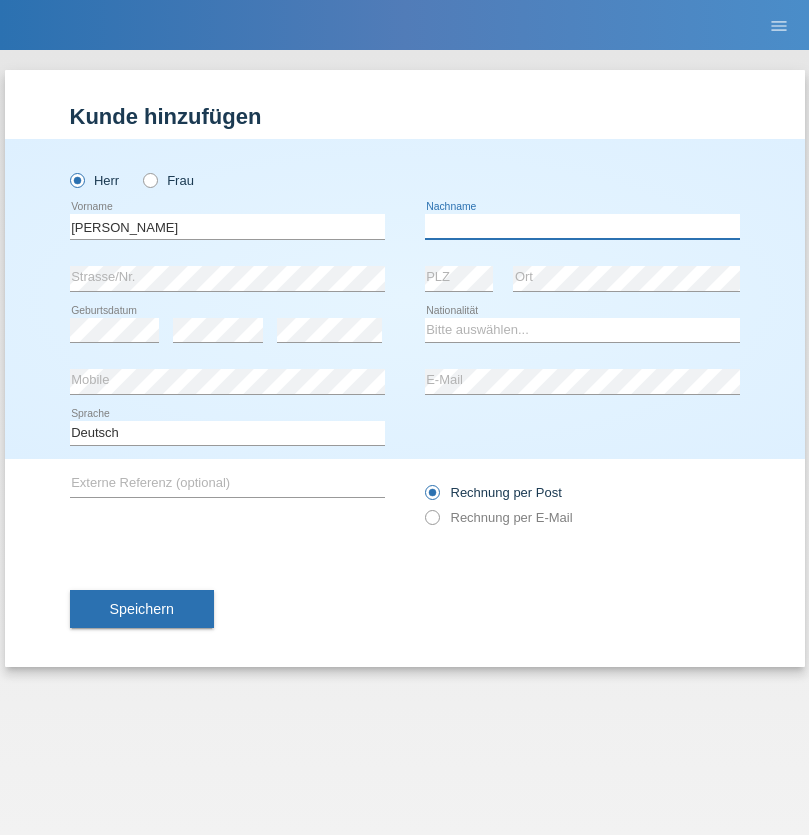 click at bounding box center (582, 226) 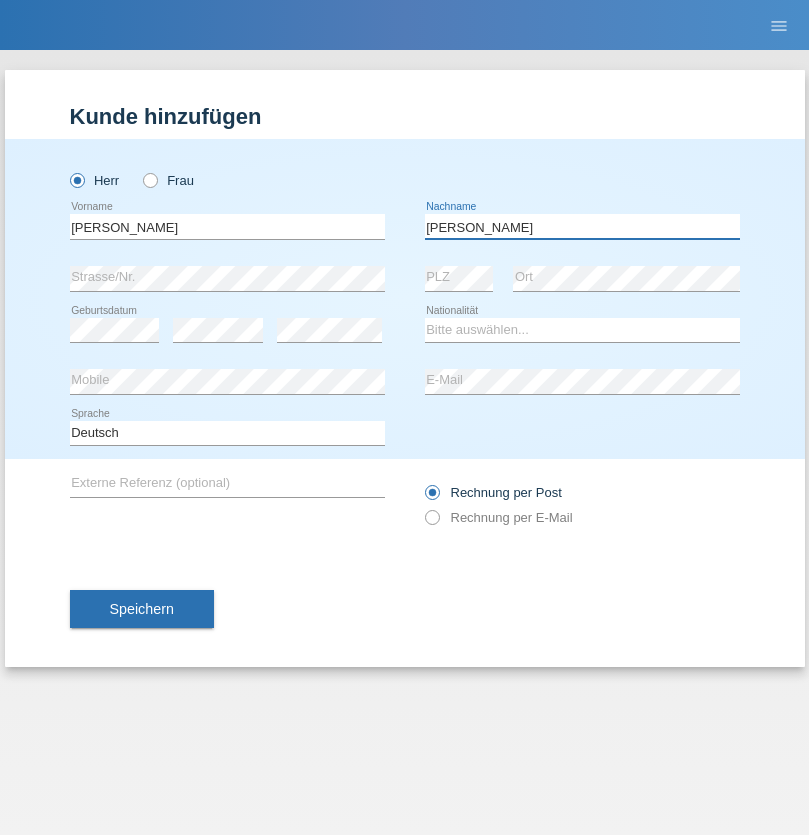 type on "[PERSON_NAME]" 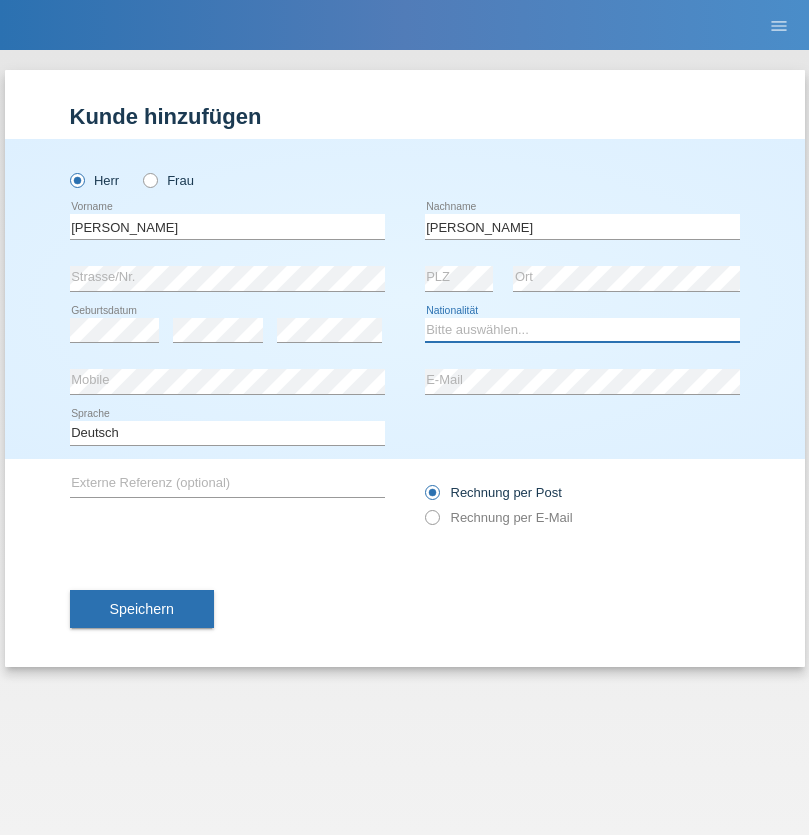 select on "CH" 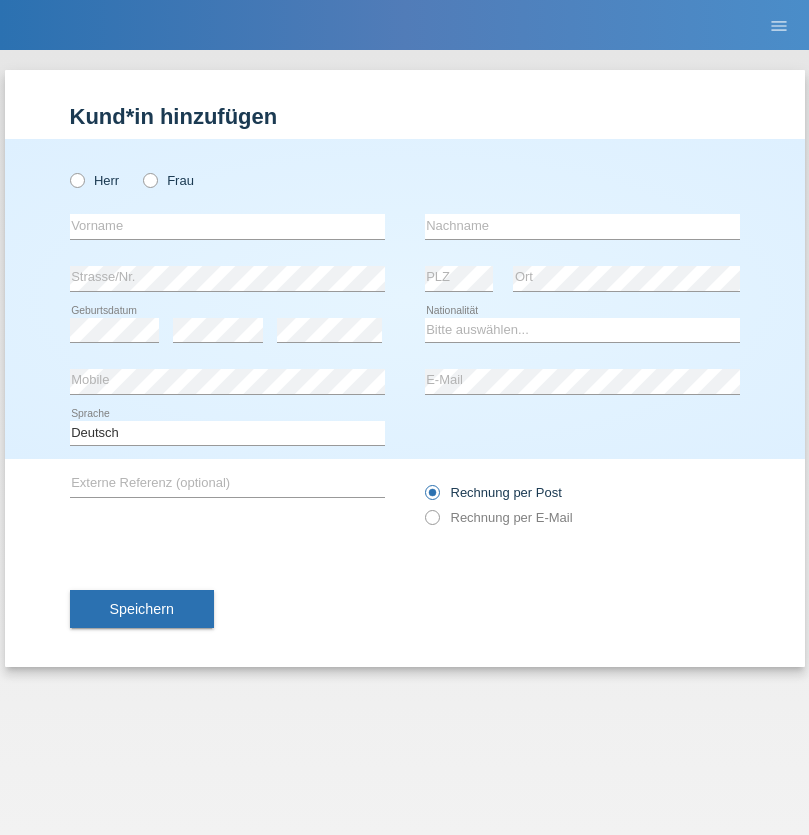 scroll, scrollTop: 0, scrollLeft: 0, axis: both 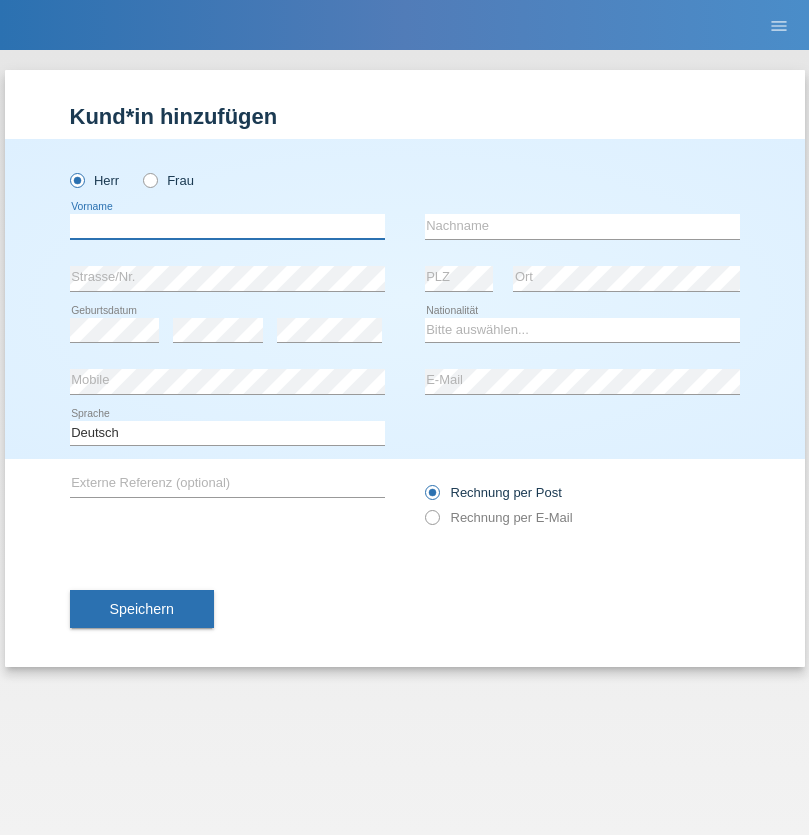 click at bounding box center (227, 226) 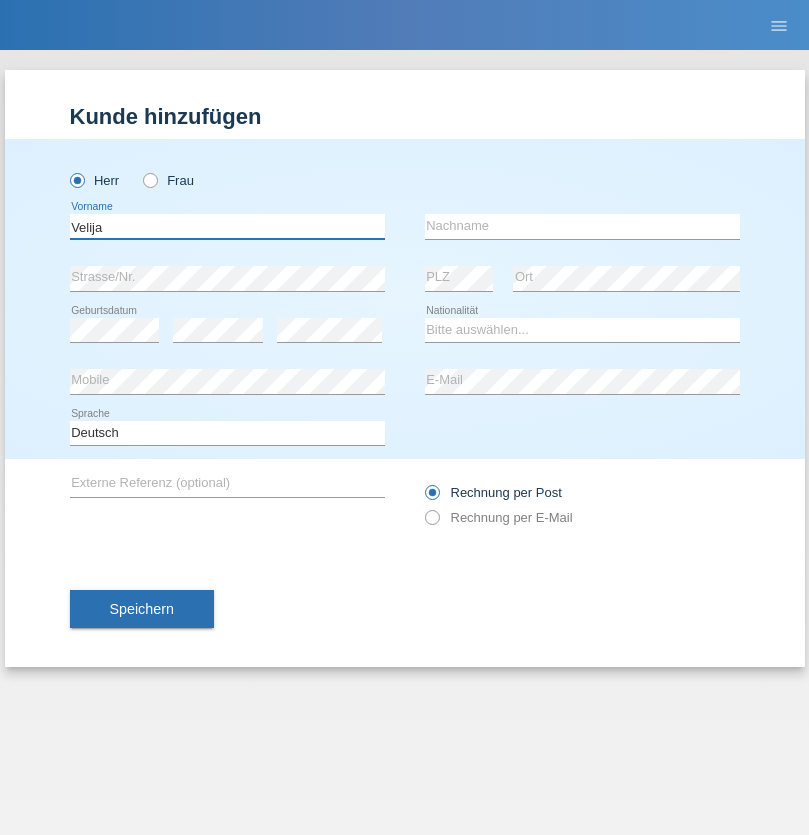 type on "Velija" 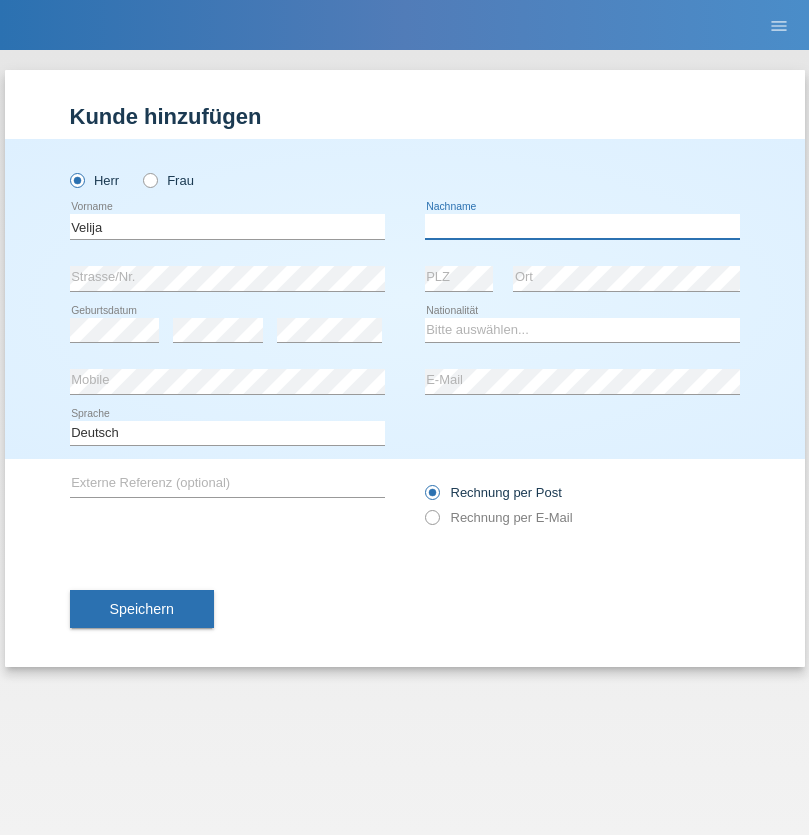 click at bounding box center [582, 226] 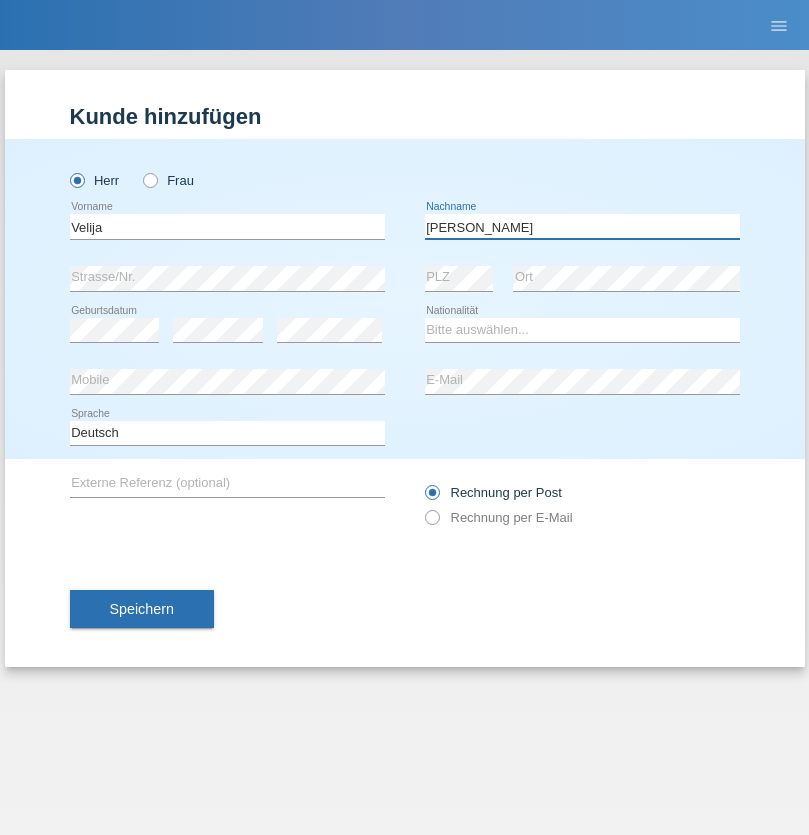 type on "Kuzmanoski" 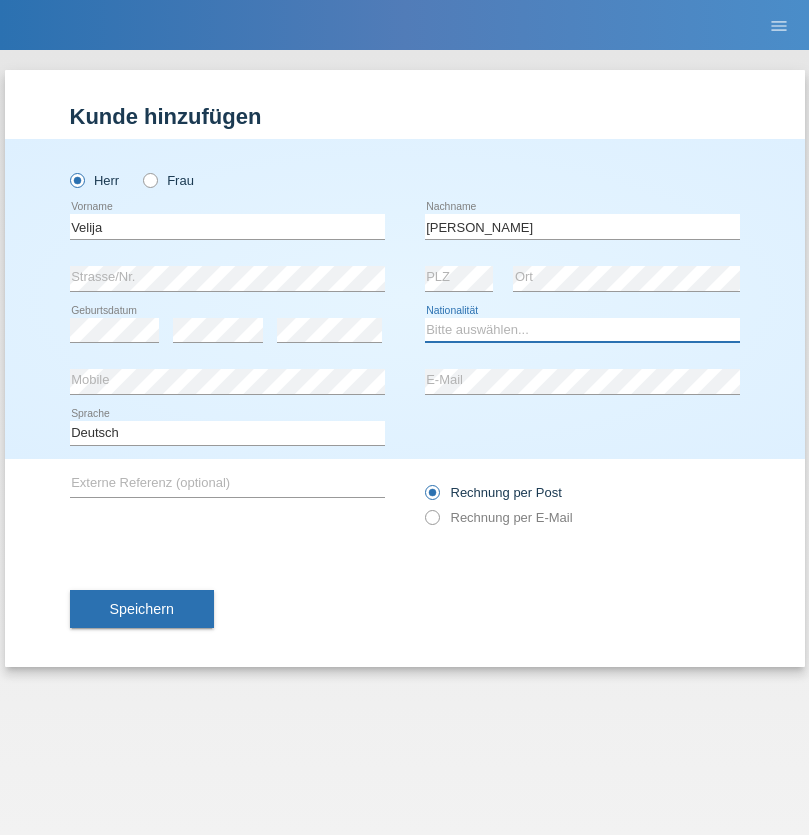 select on "CH" 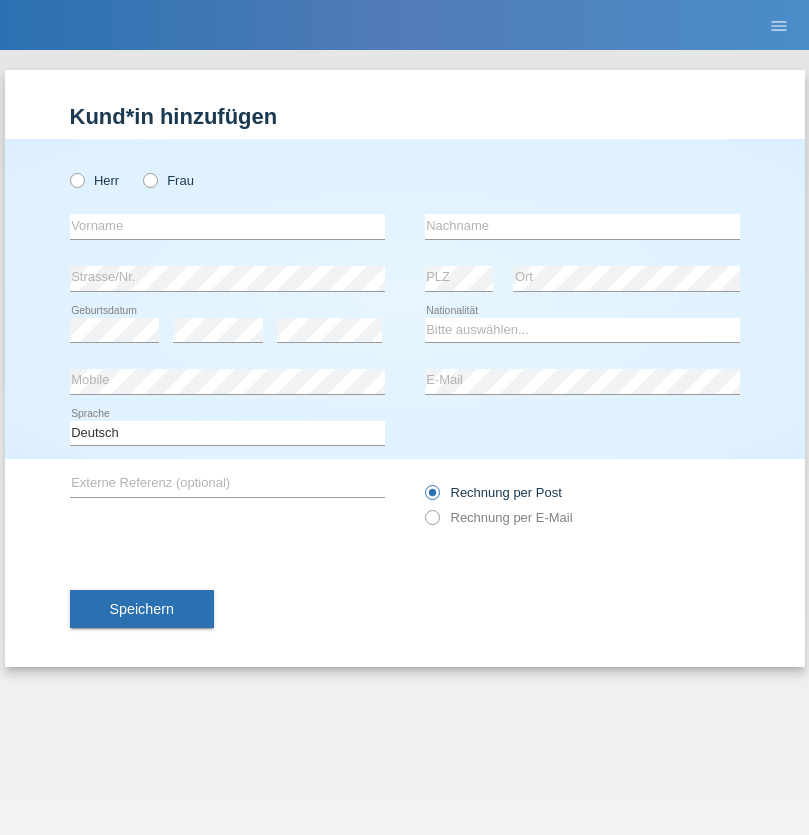 scroll, scrollTop: 0, scrollLeft: 0, axis: both 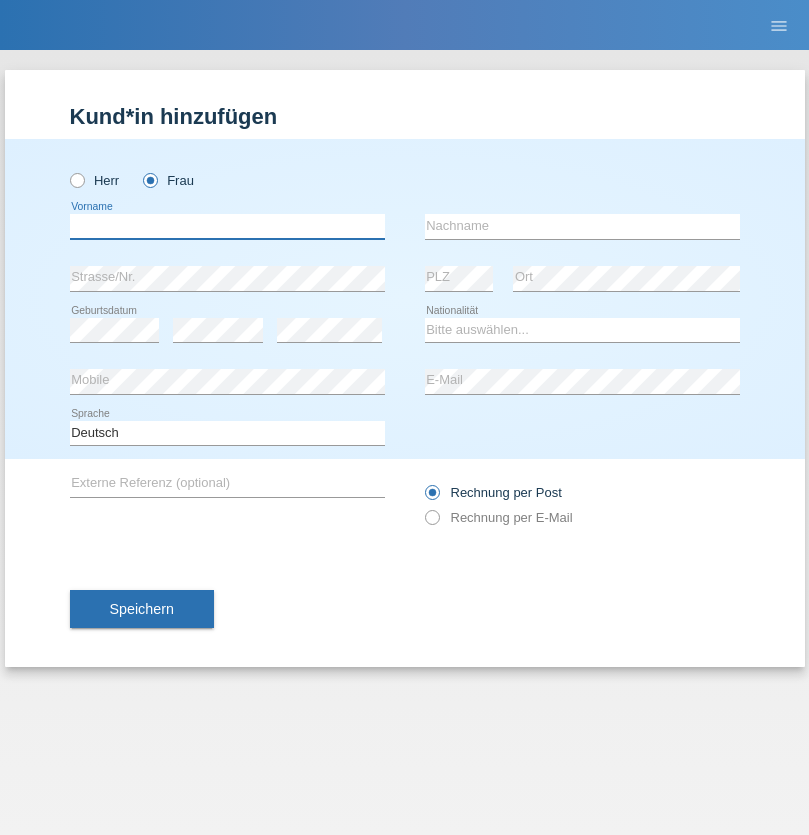 click at bounding box center [227, 226] 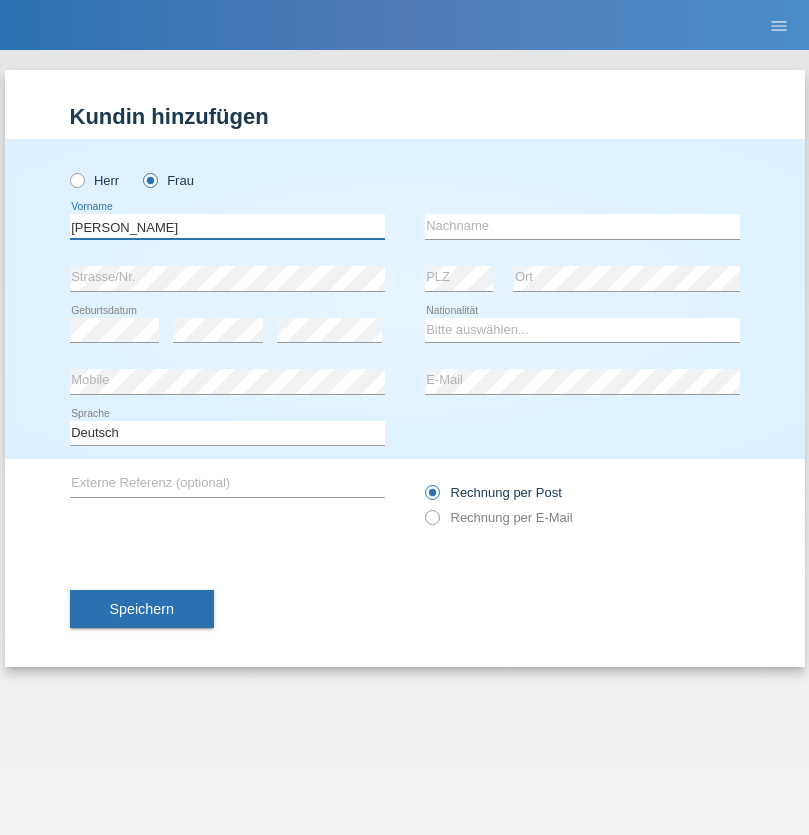 type on "[PERSON_NAME]" 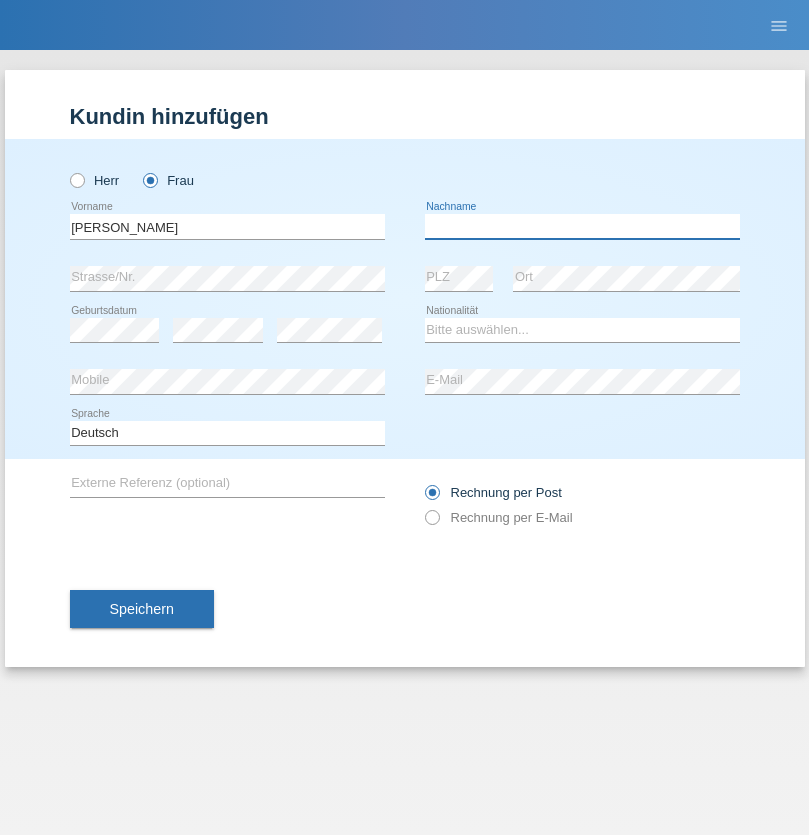 click at bounding box center [582, 226] 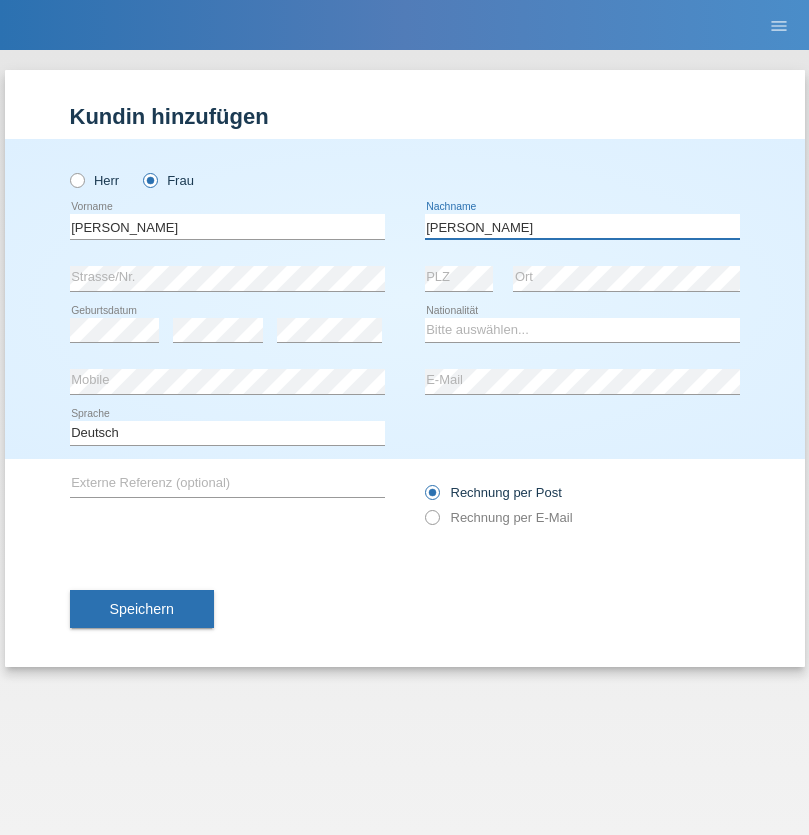 type on "[PERSON_NAME]" 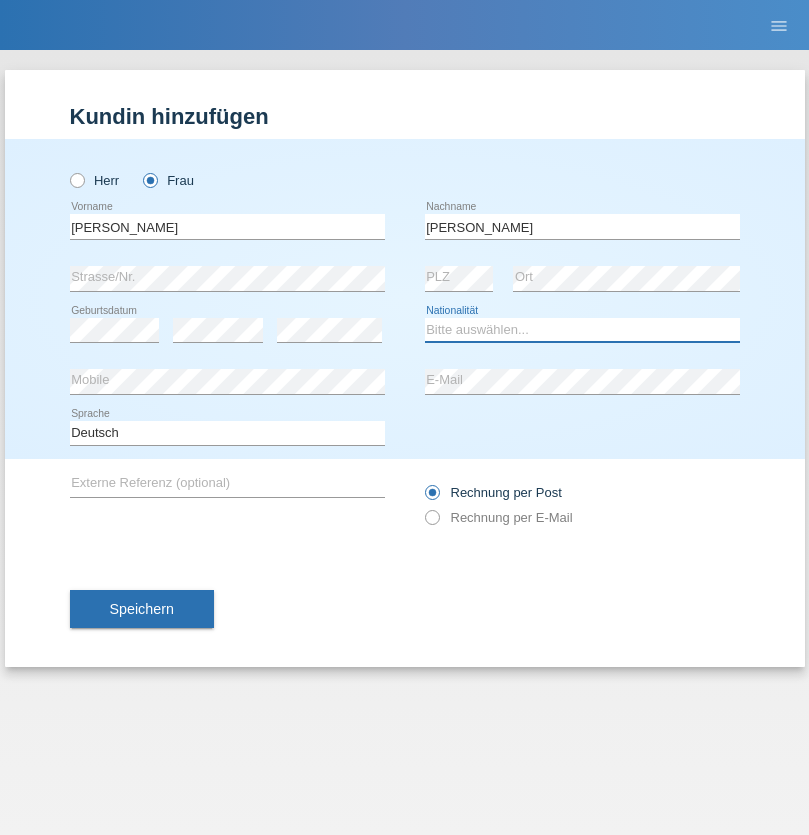 select on "CH" 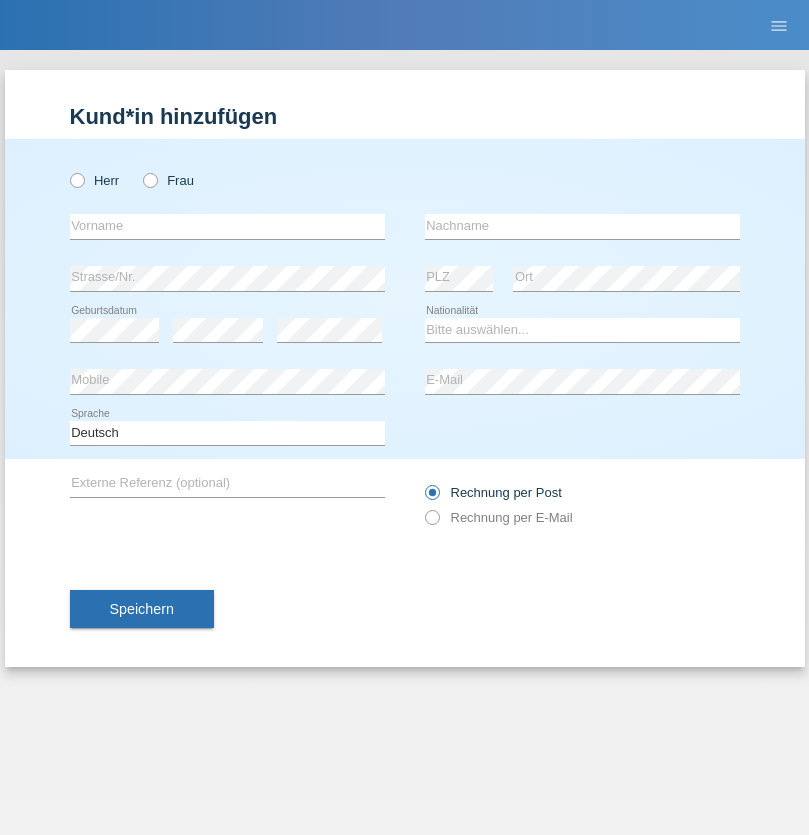 scroll, scrollTop: 0, scrollLeft: 0, axis: both 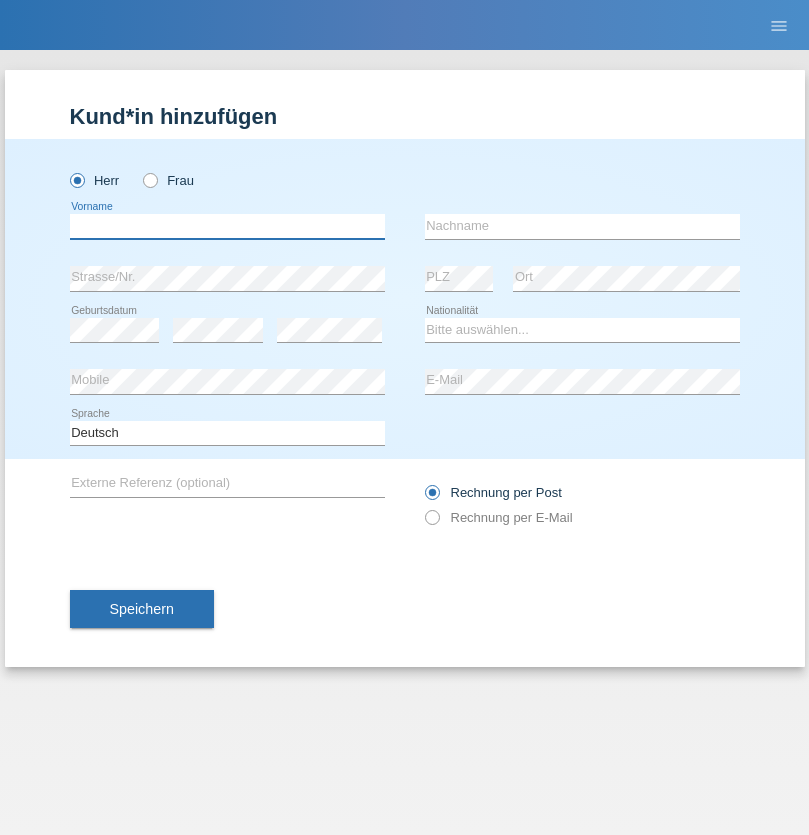 click at bounding box center (227, 226) 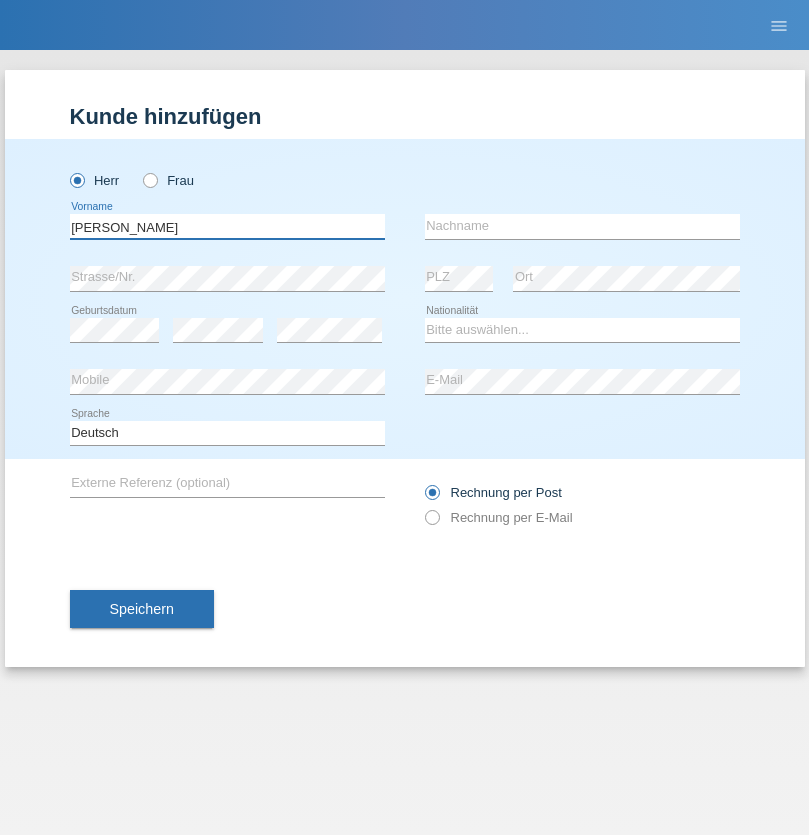 type on "Daniel" 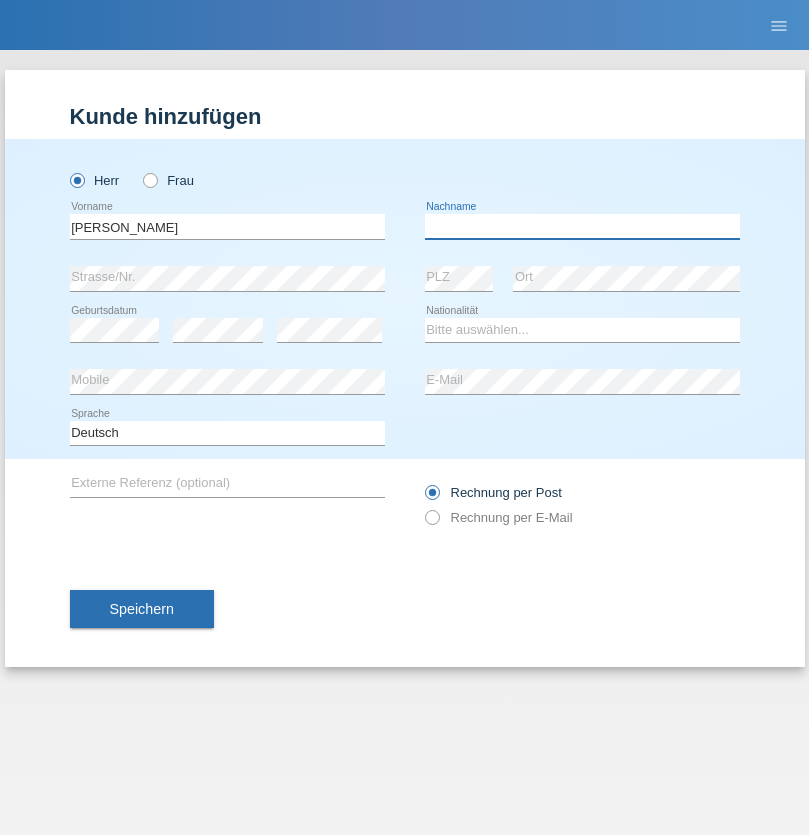 click at bounding box center (582, 226) 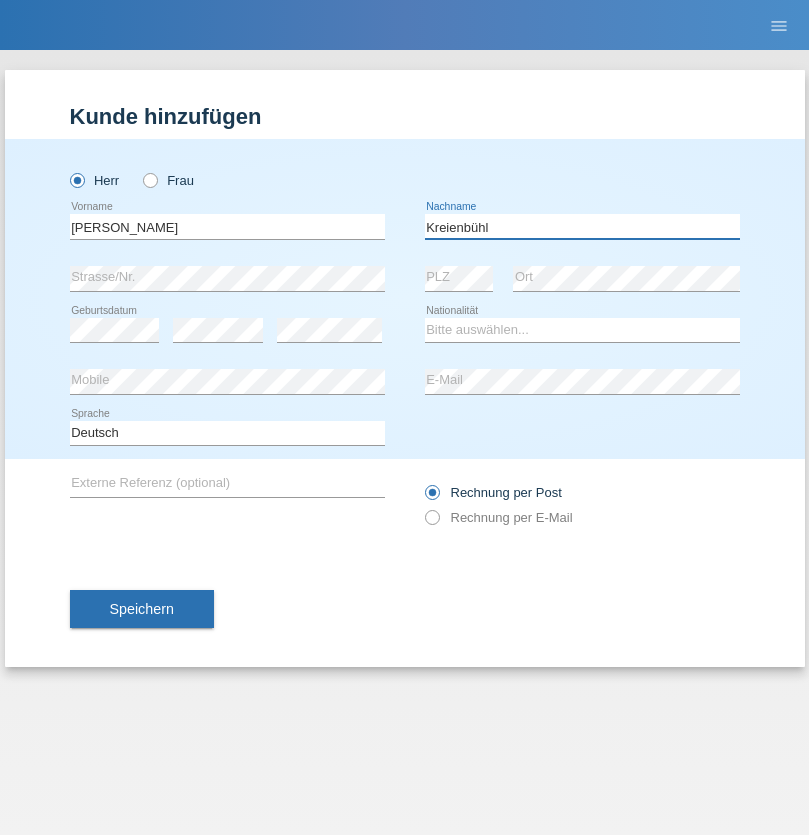 type on "Kreienbühl" 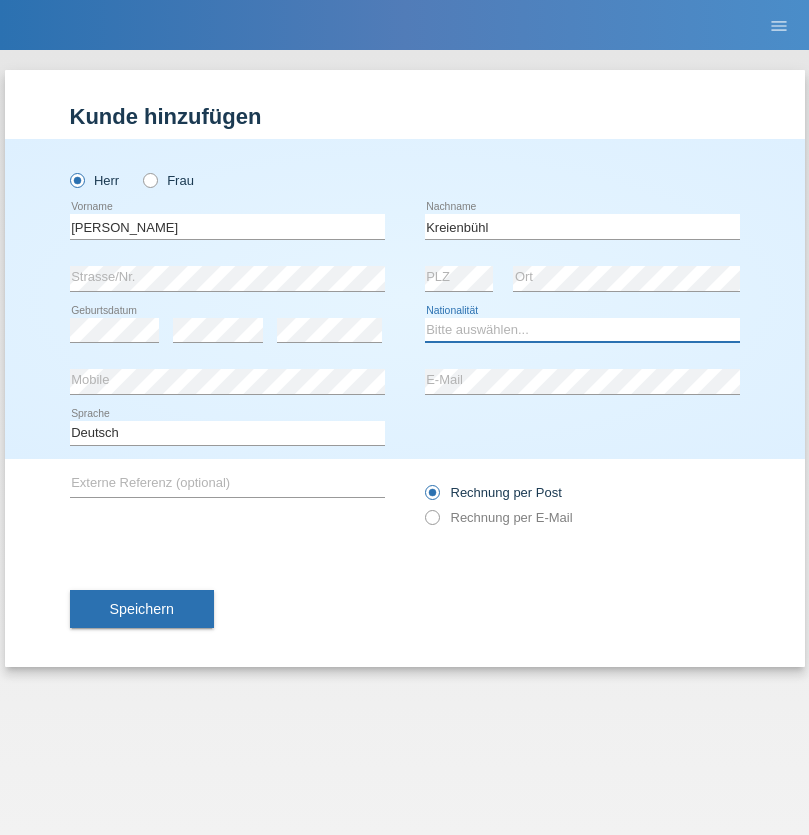 select on "CH" 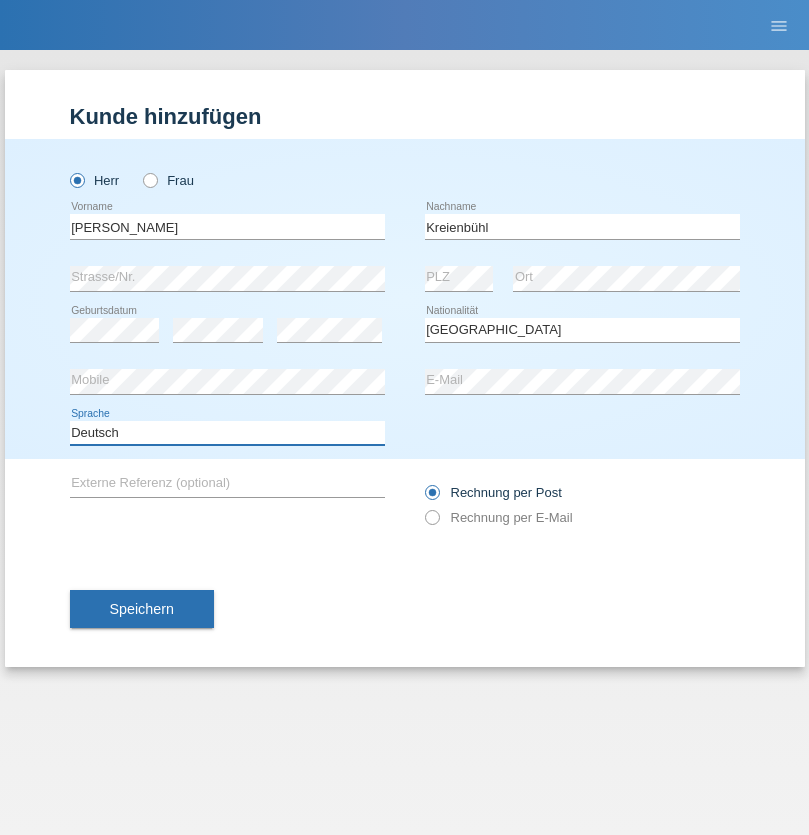 select on "en" 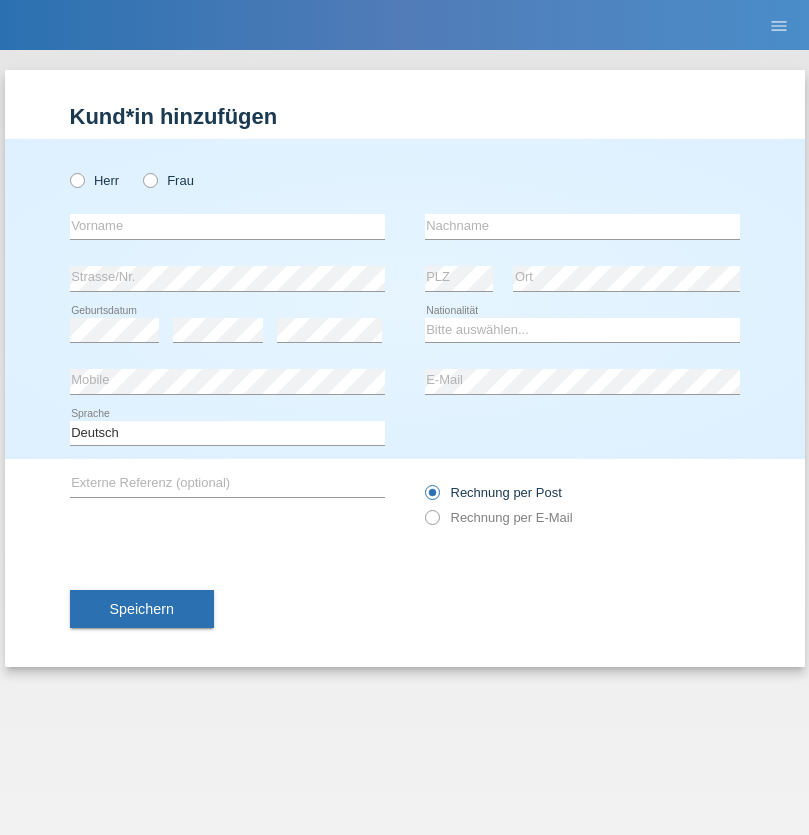 scroll, scrollTop: 0, scrollLeft: 0, axis: both 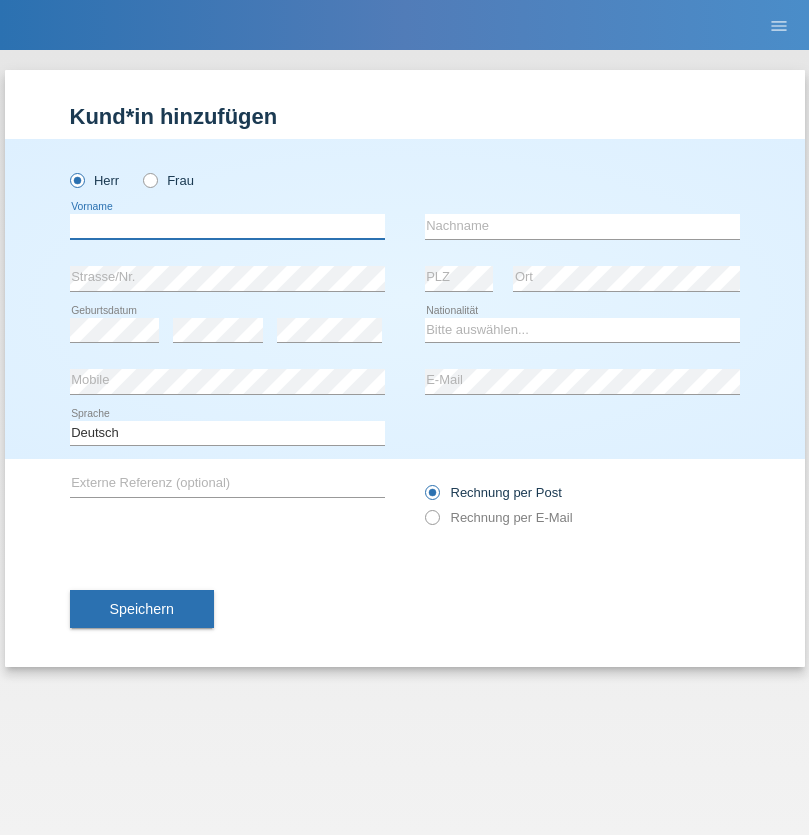 click at bounding box center [227, 226] 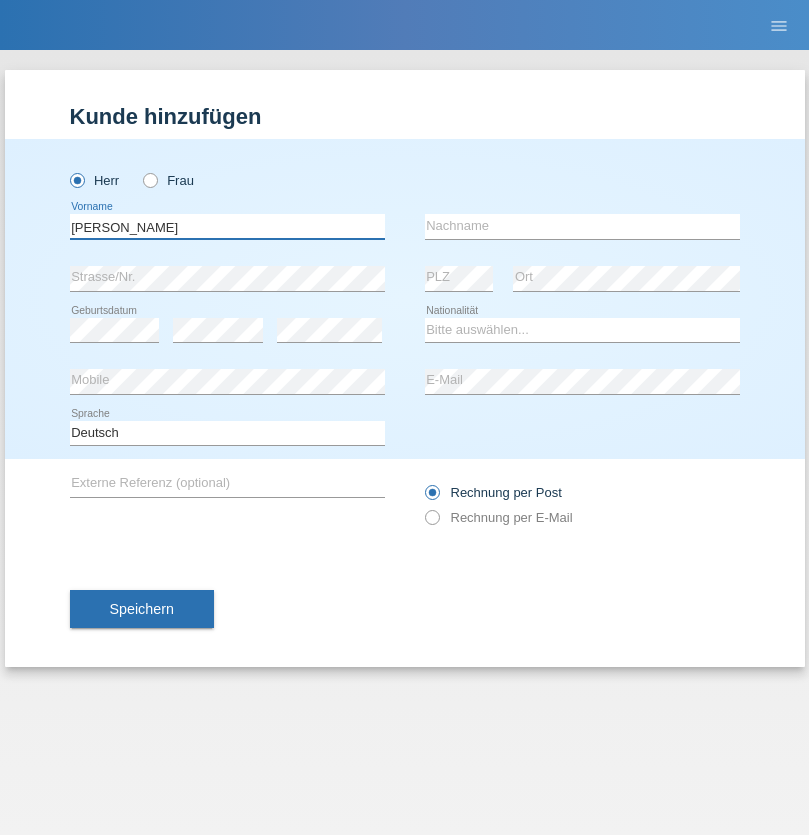 type on "Artur" 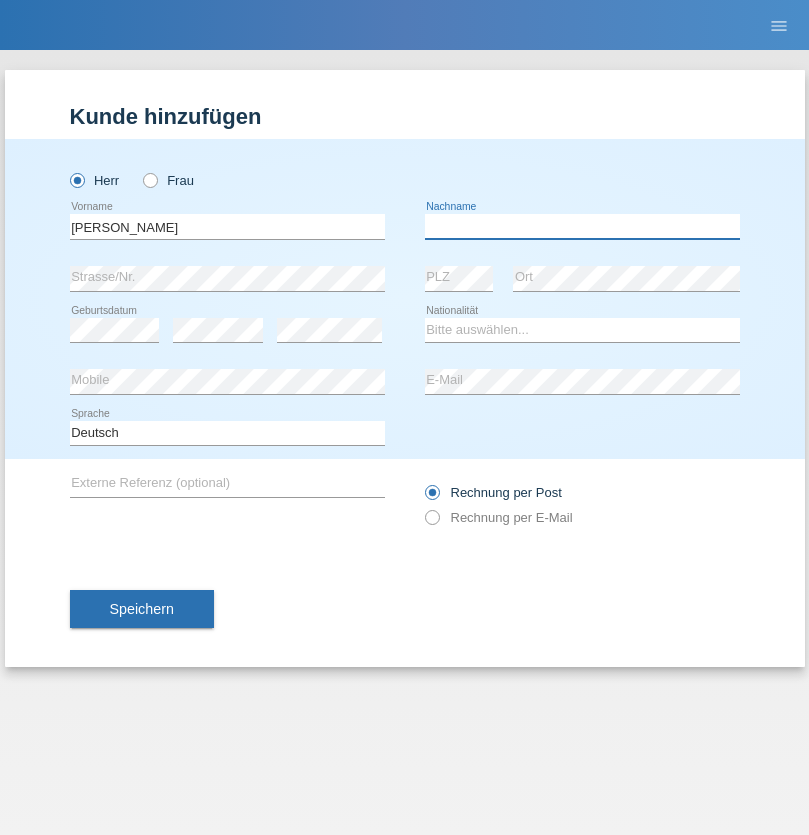 click at bounding box center [582, 226] 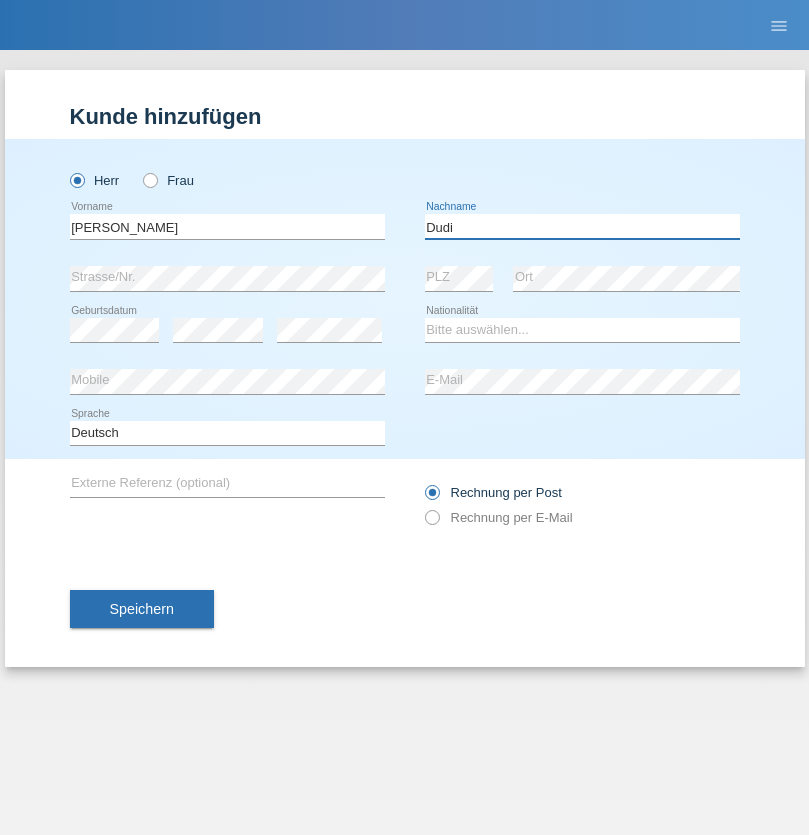 type on "Dudi" 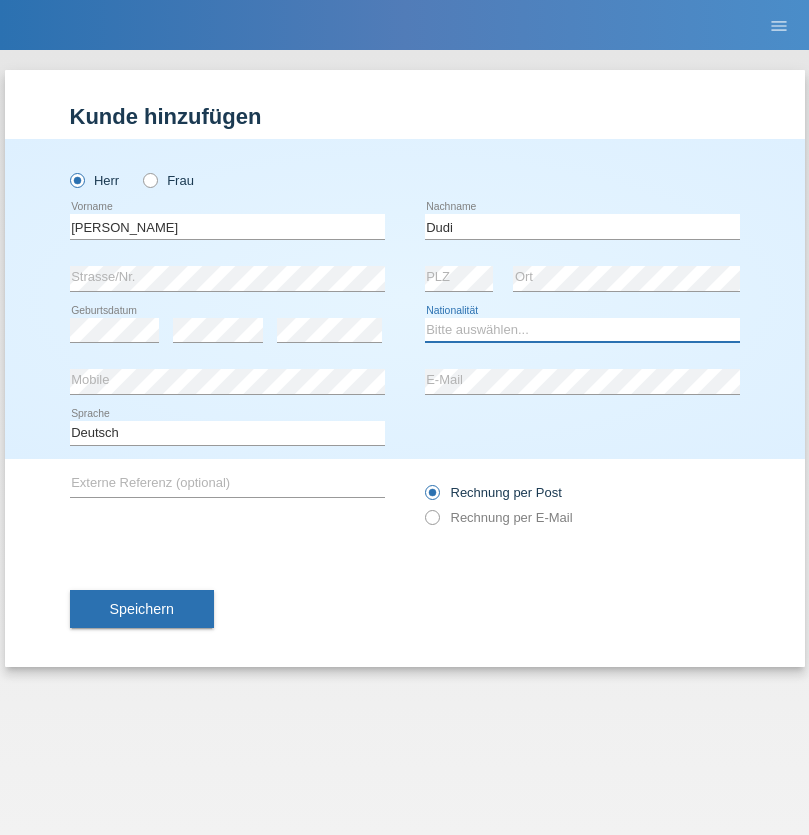 select on "SK" 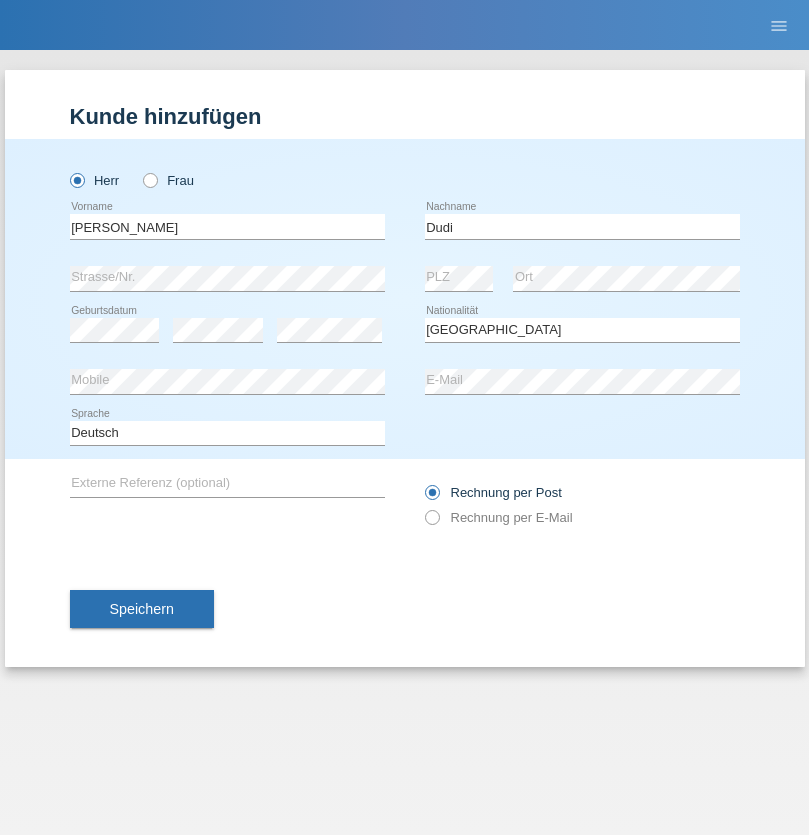 select on "C" 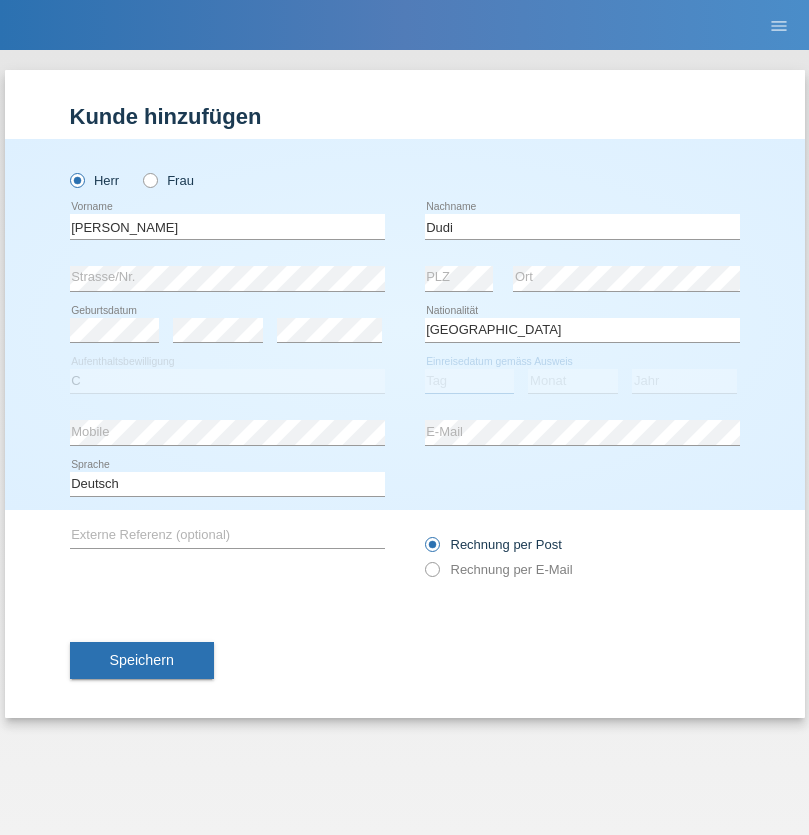 select on "25" 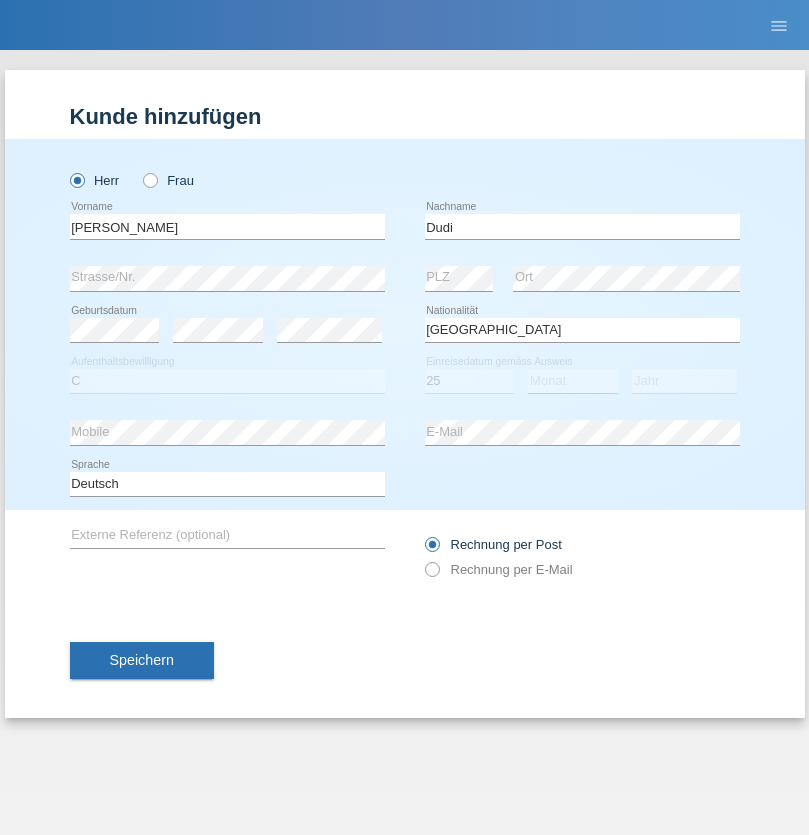 select on "05" 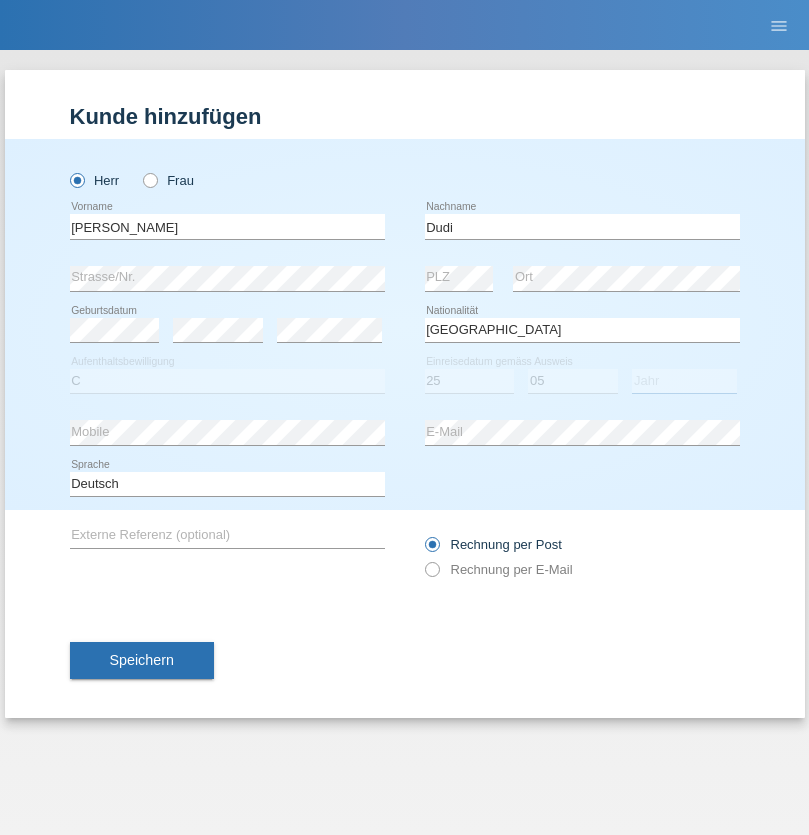select on "2021" 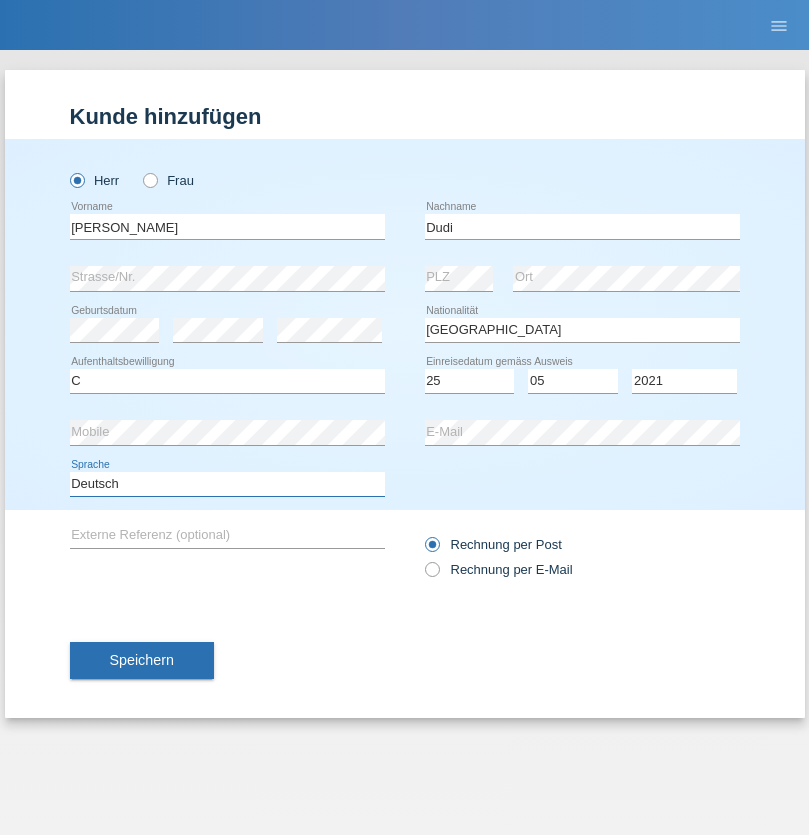 select on "en" 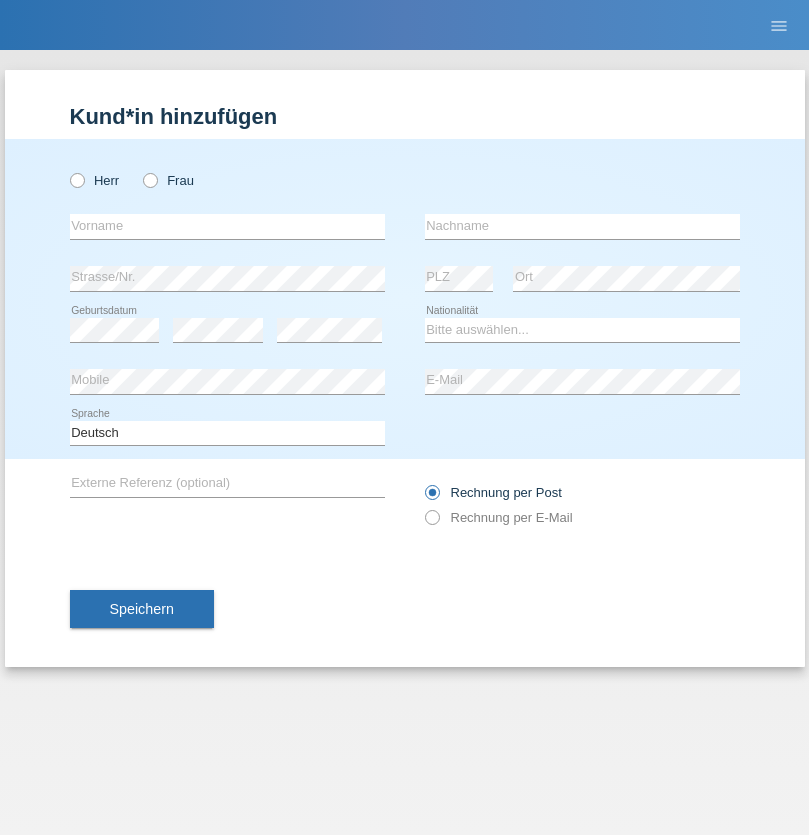 scroll, scrollTop: 0, scrollLeft: 0, axis: both 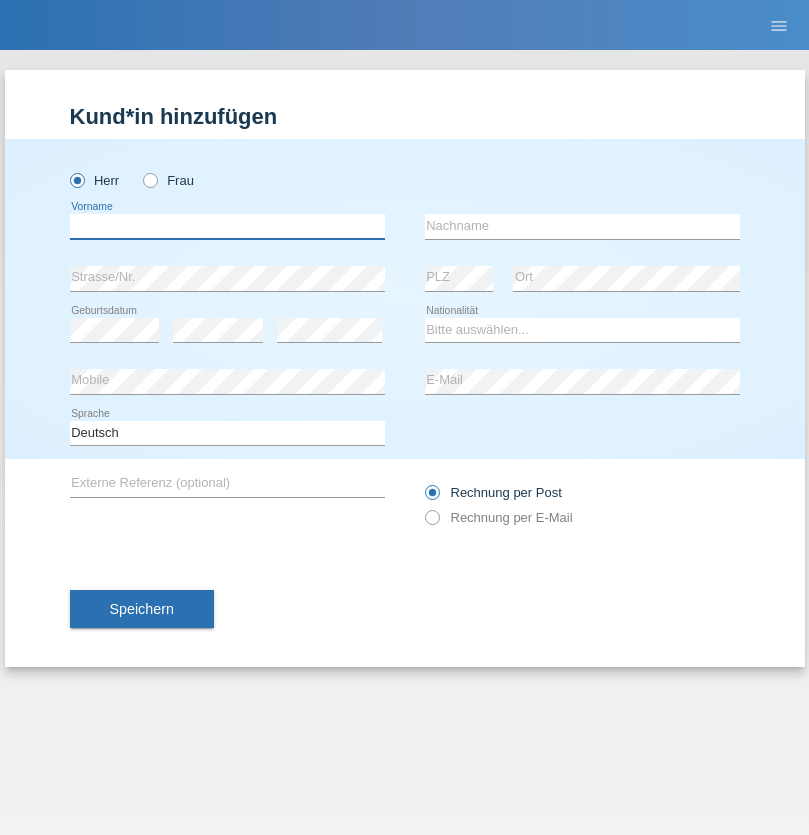 click at bounding box center [227, 226] 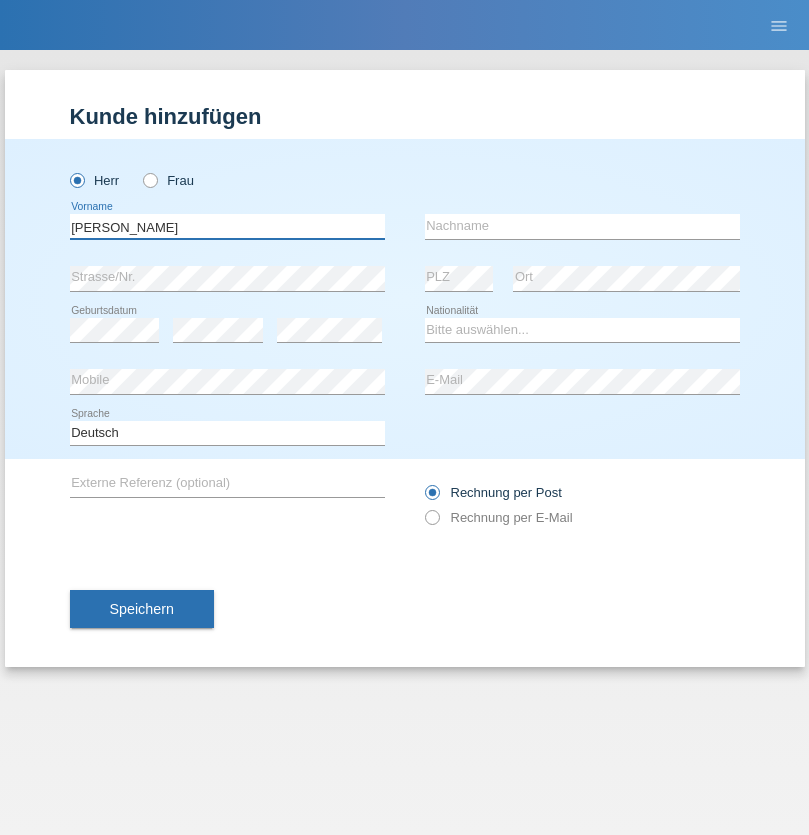 type on "[PERSON_NAME]" 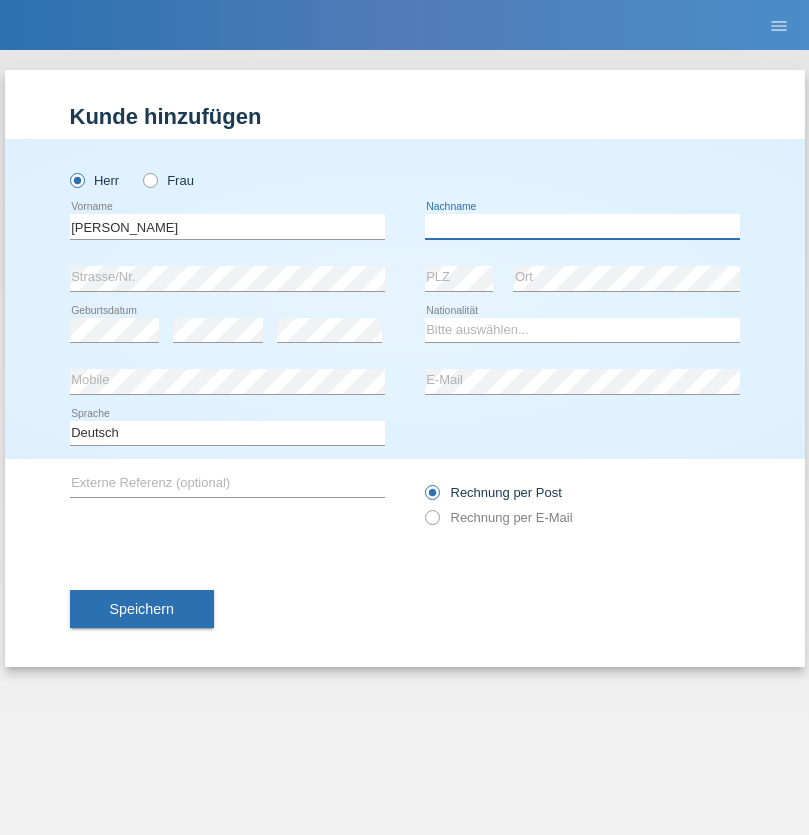 click at bounding box center [582, 226] 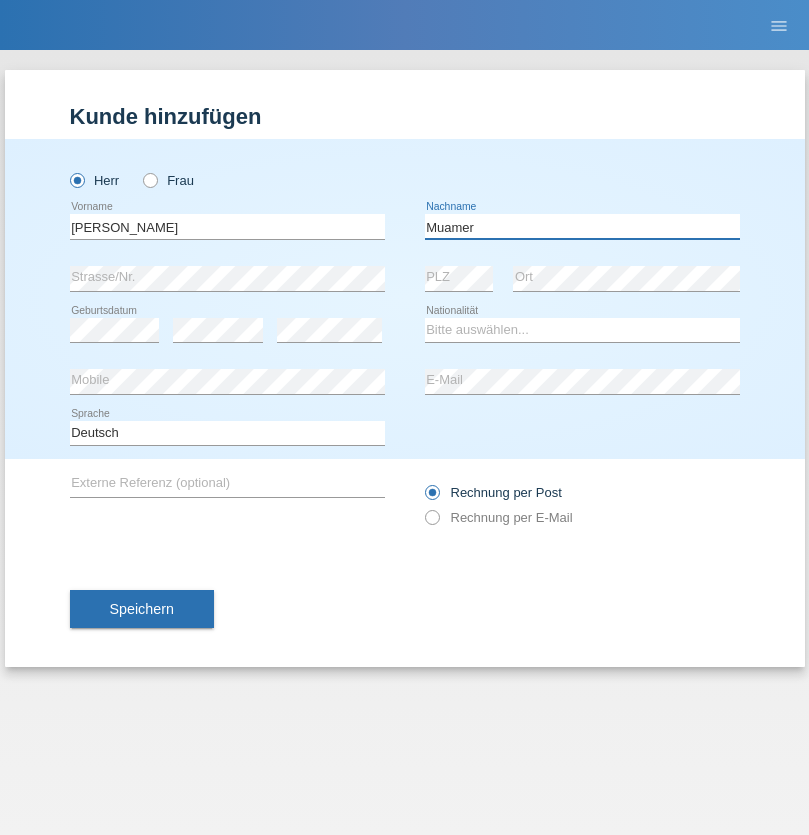 type on "Muamer" 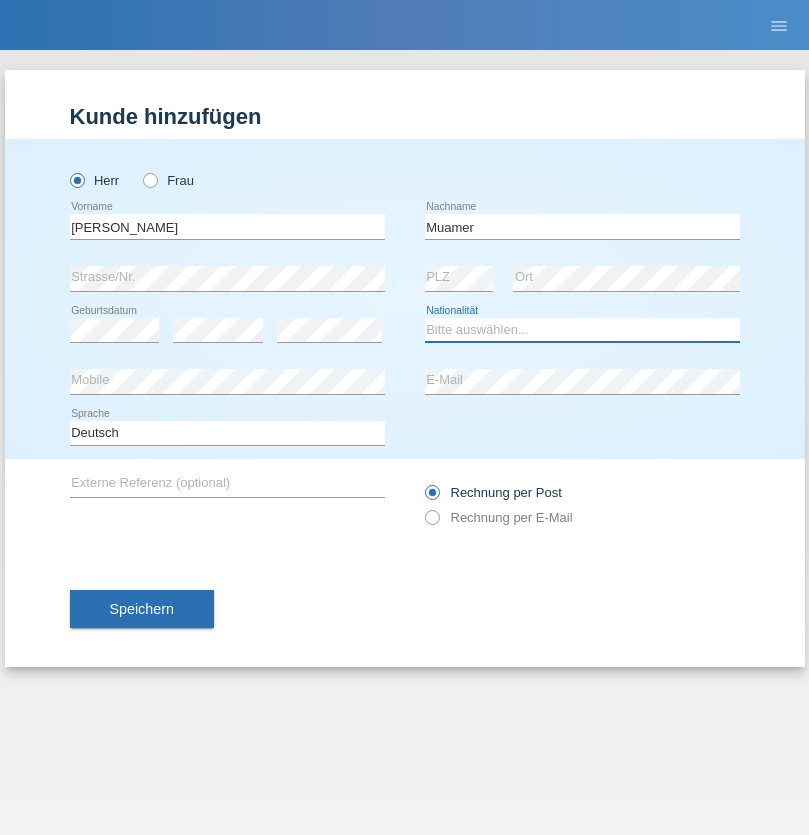 select on "CH" 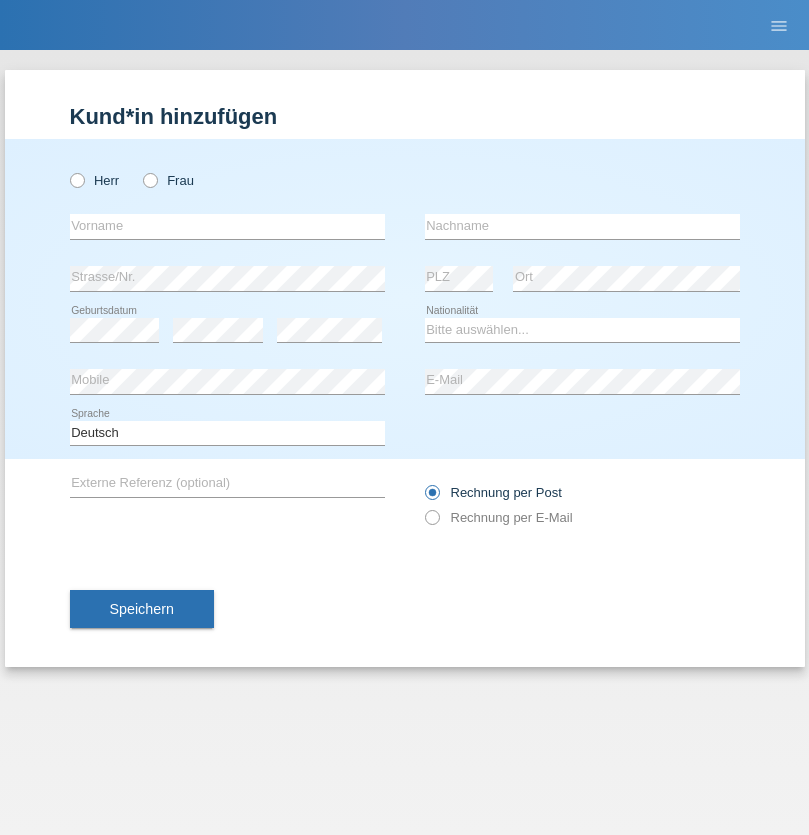scroll, scrollTop: 0, scrollLeft: 0, axis: both 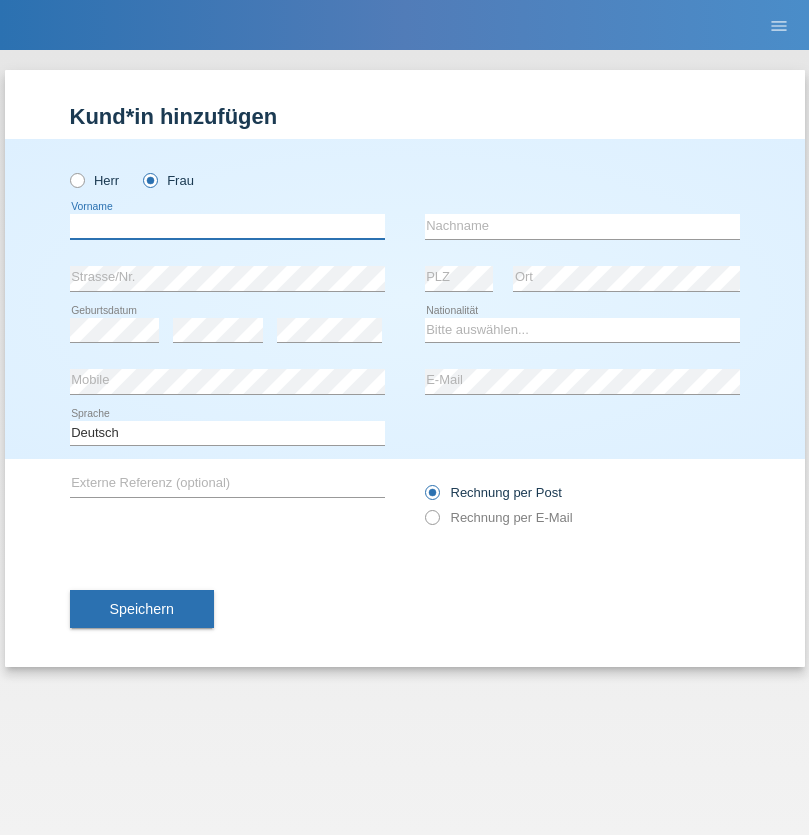 click at bounding box center [227, 226] 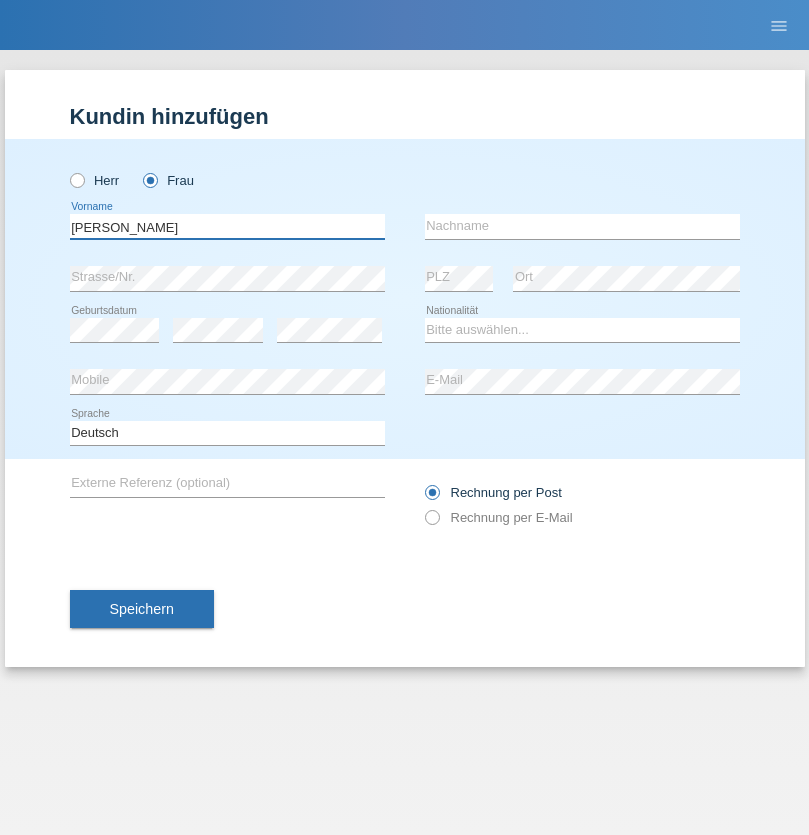 type on "Alberto" 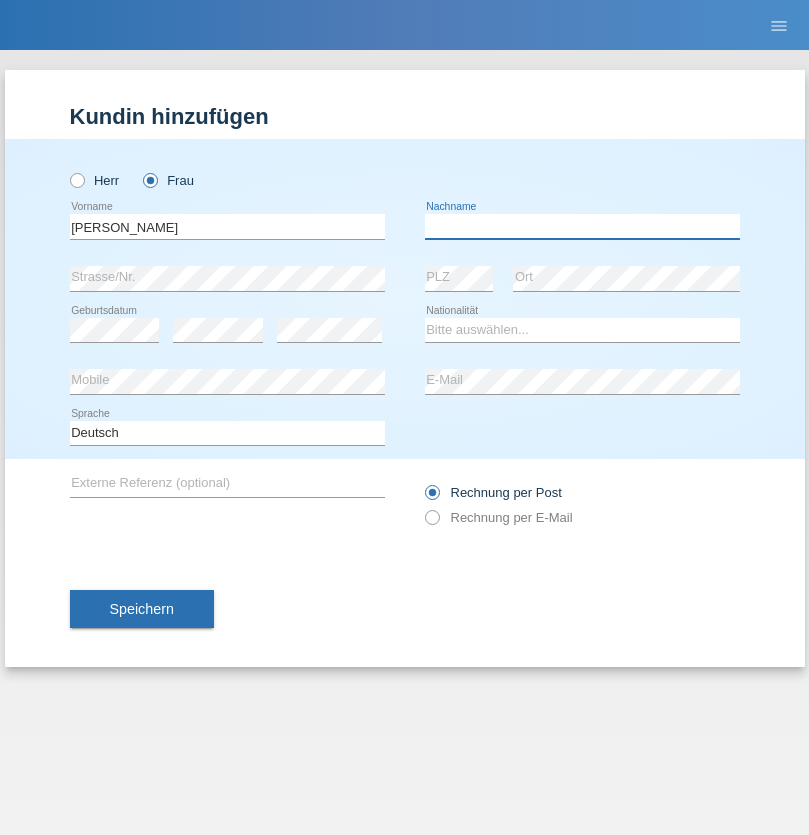 click at bounding box center (582, 226) 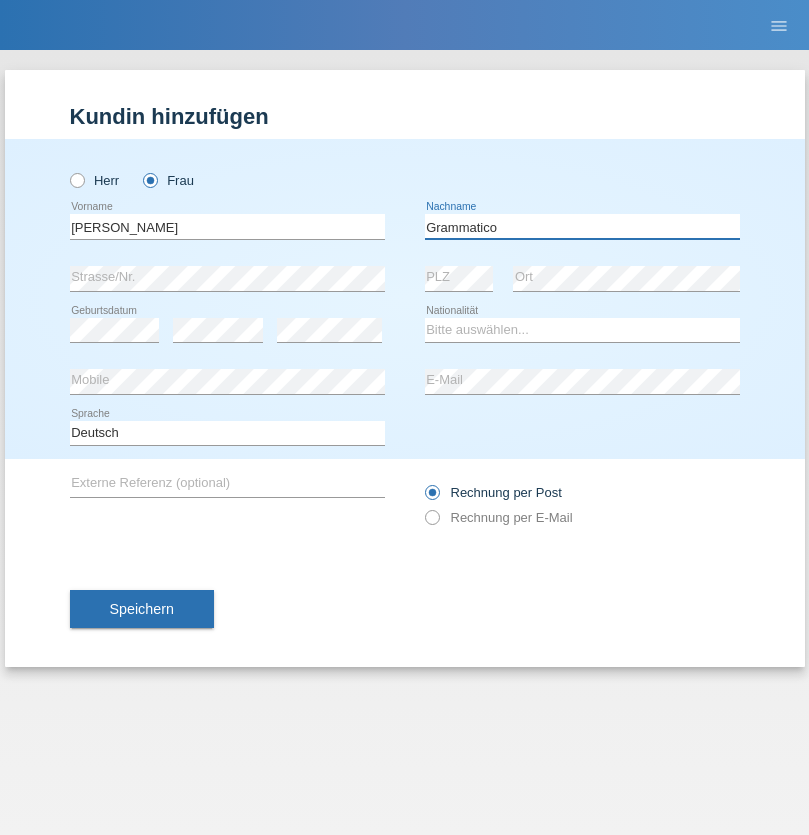 type on "Grammatico" 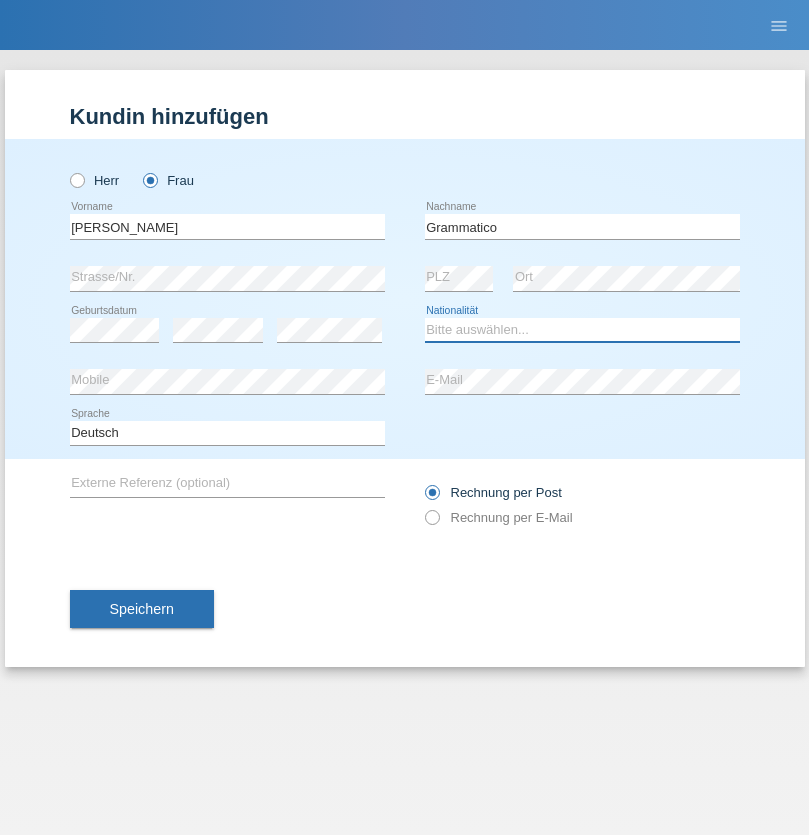 select on "CH" 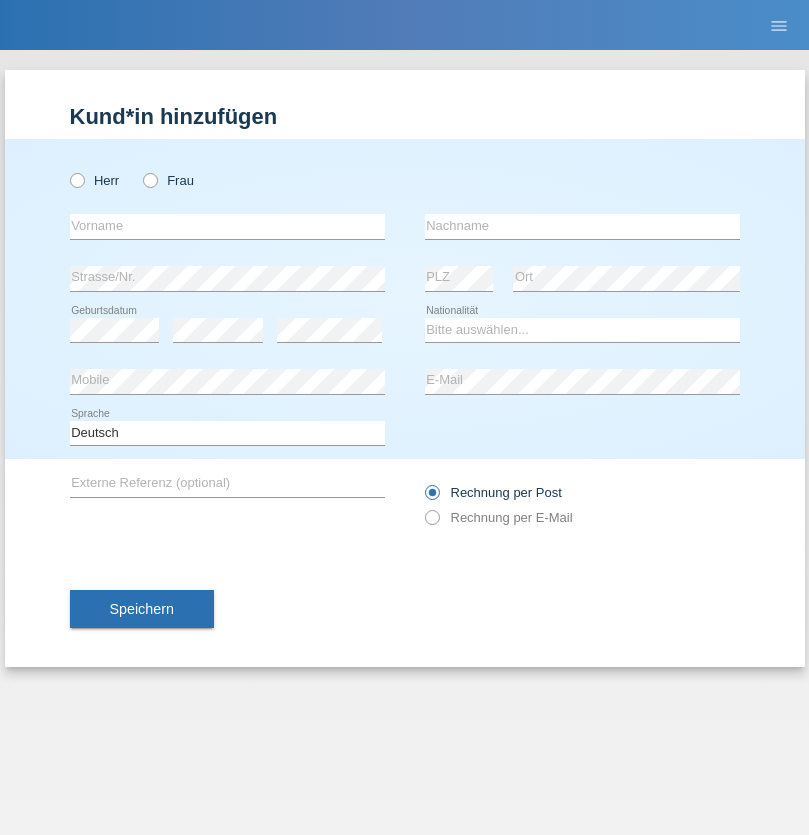 scroll, scrollTop: 0, scrollLeft: 0, axis: both 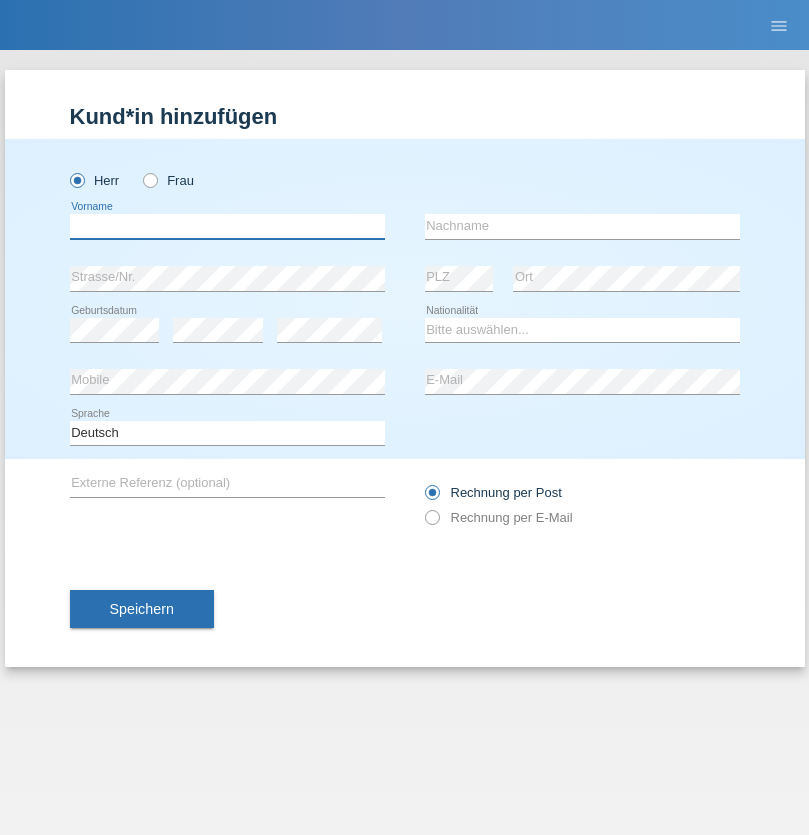 click at bounding box center [227, 226] 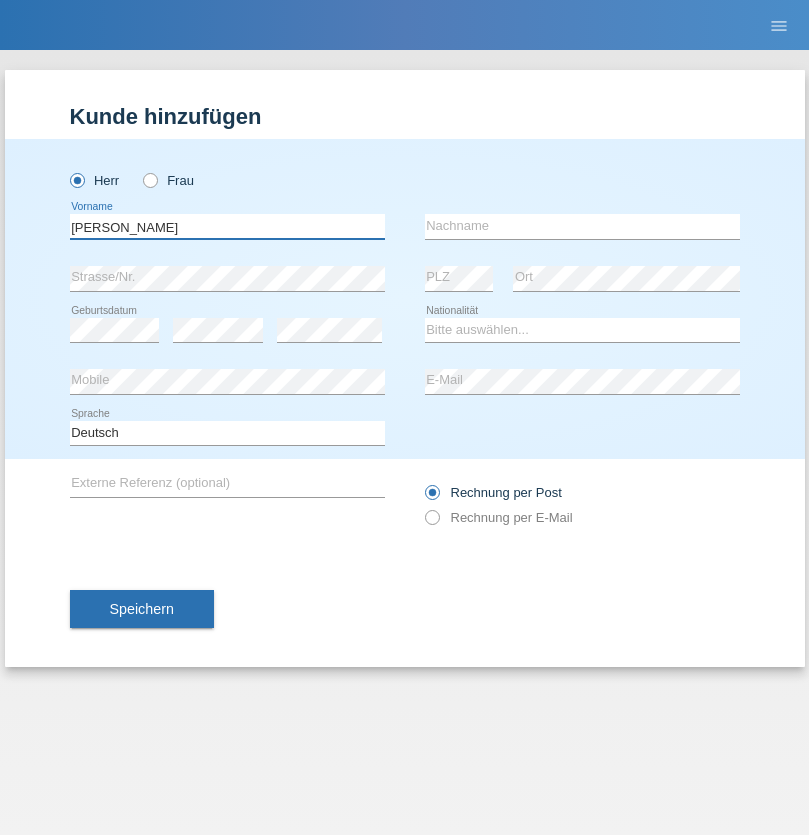 type on "[PERSON_NAME]" 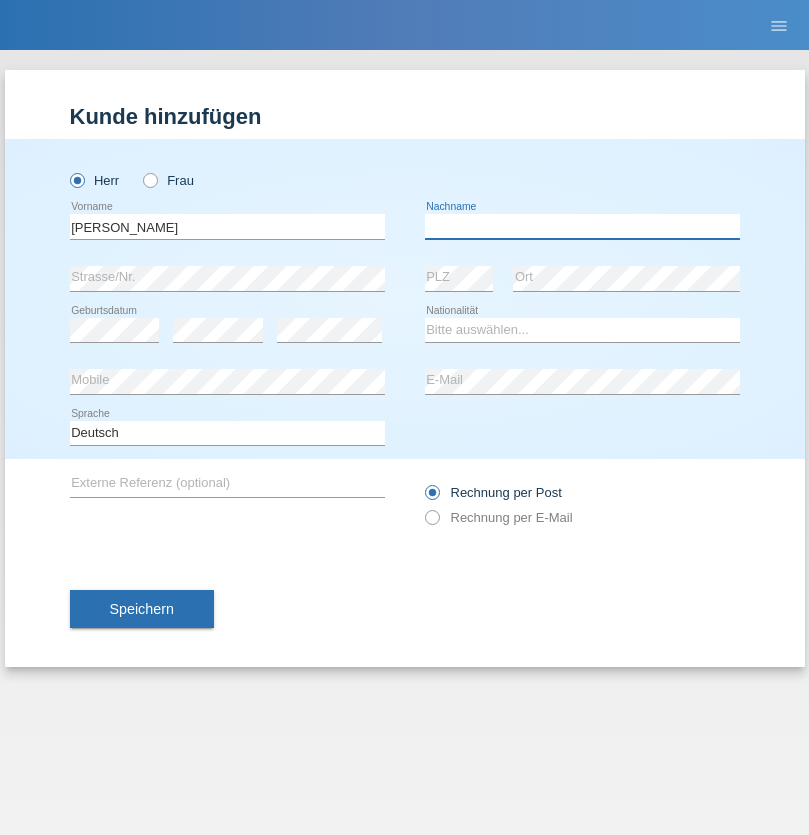 click at bounding box center (582, 226) 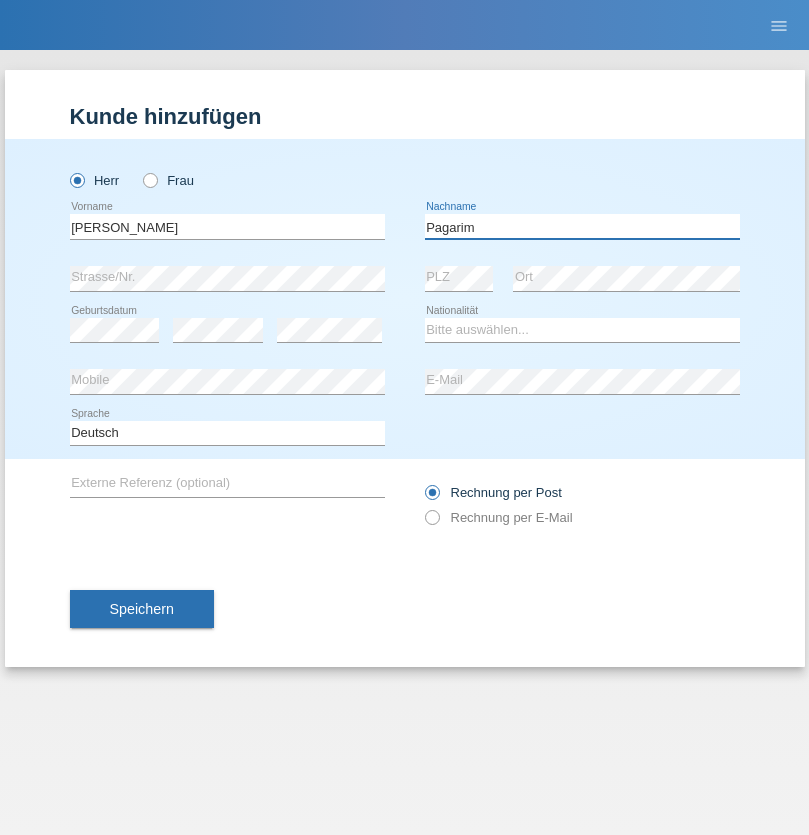 type on "Pagarim" 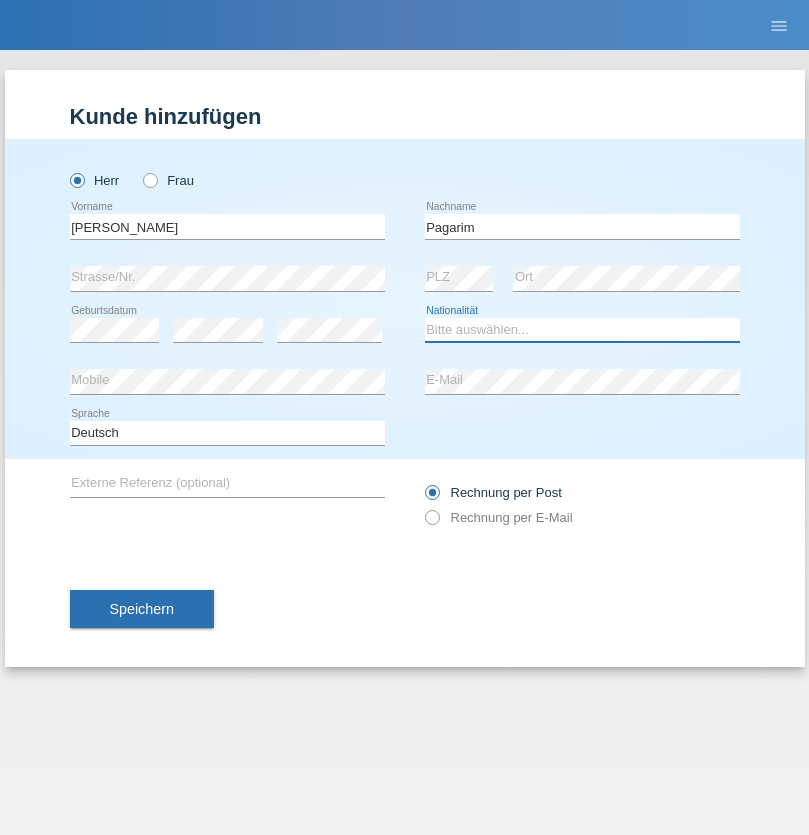select on "CH" 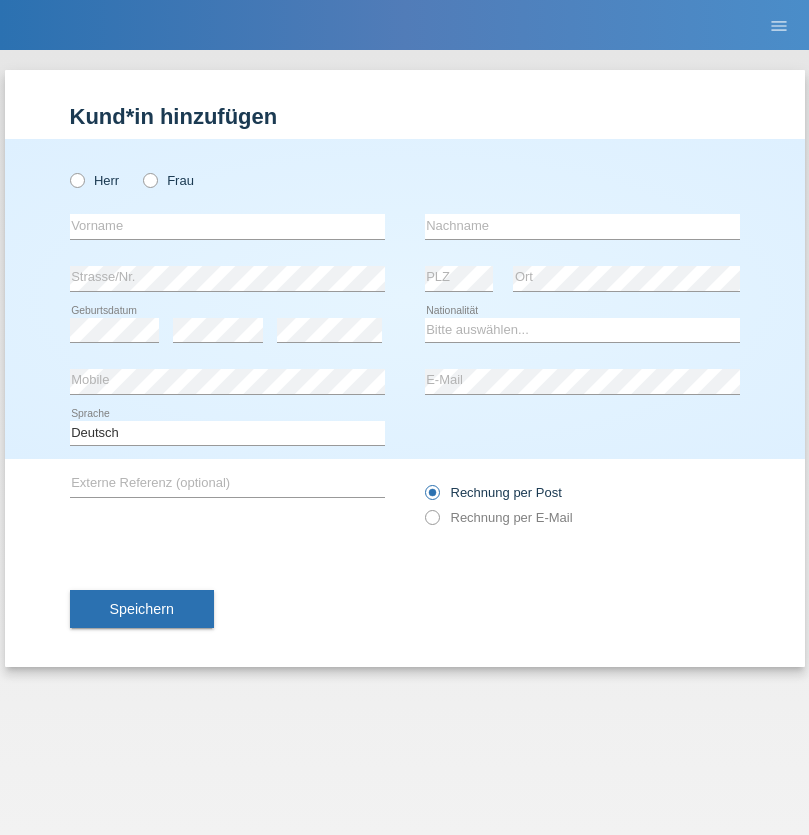 scroll, scrollTop: 0, scrollLeft: 0, axis: both 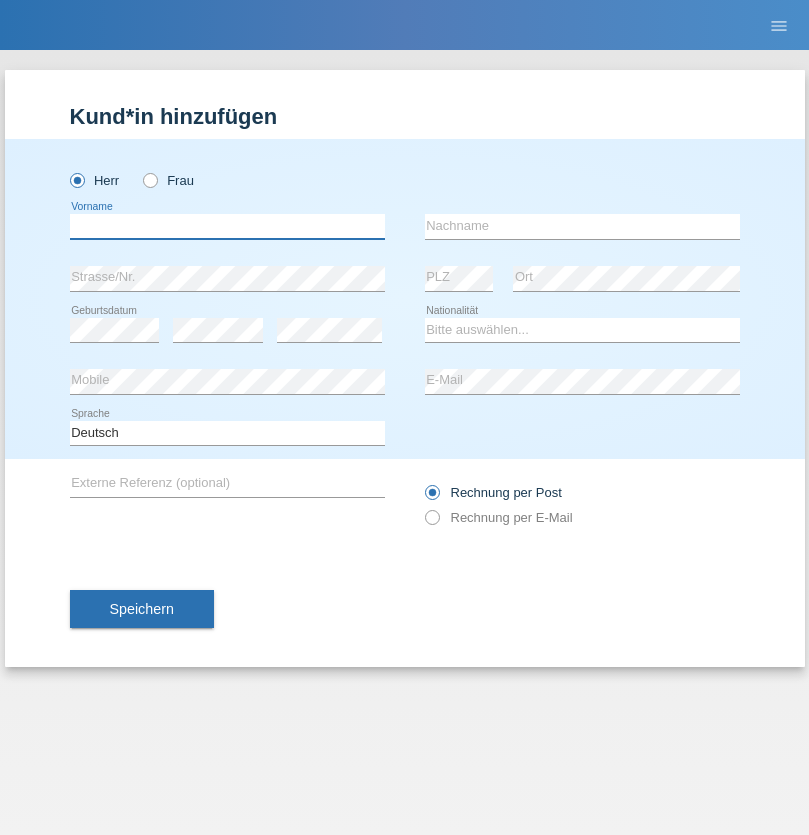 click at bounding box center (227, 226) 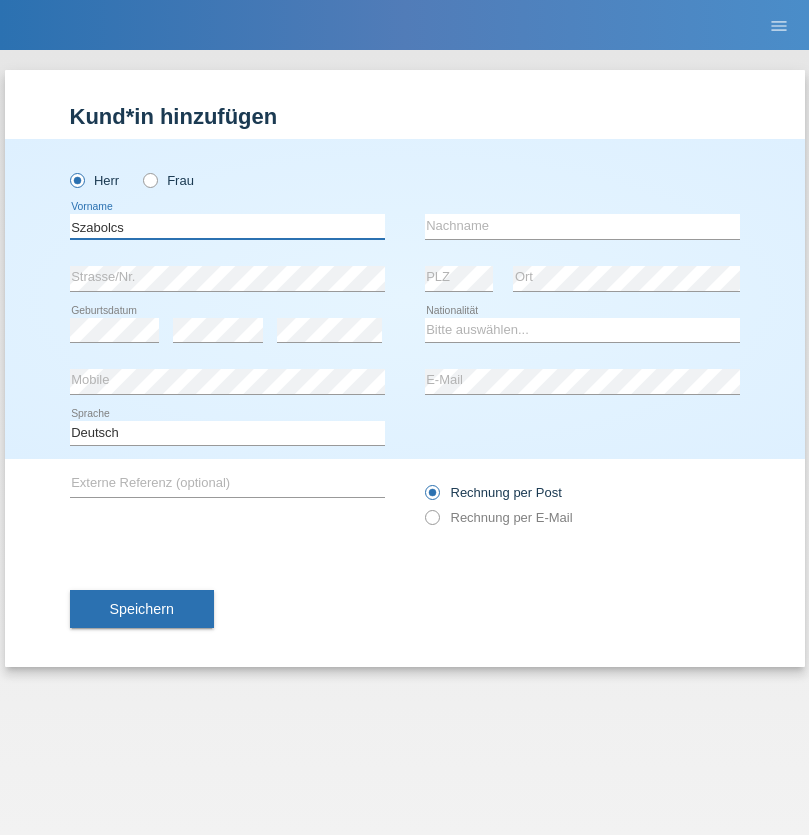 type on "Szabolcs" 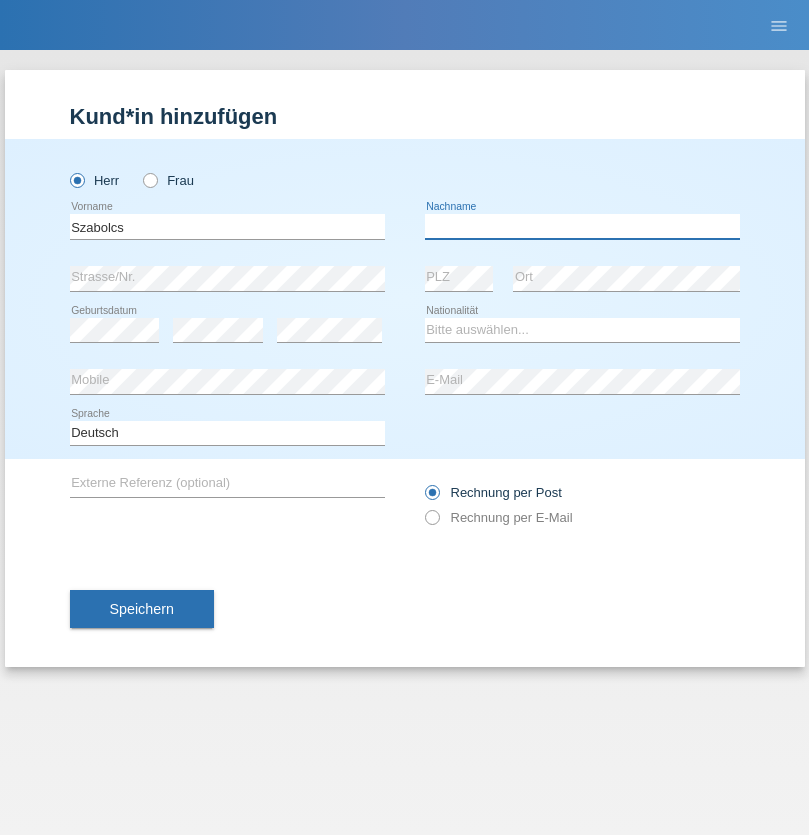 click at bounding box center [582, 226] 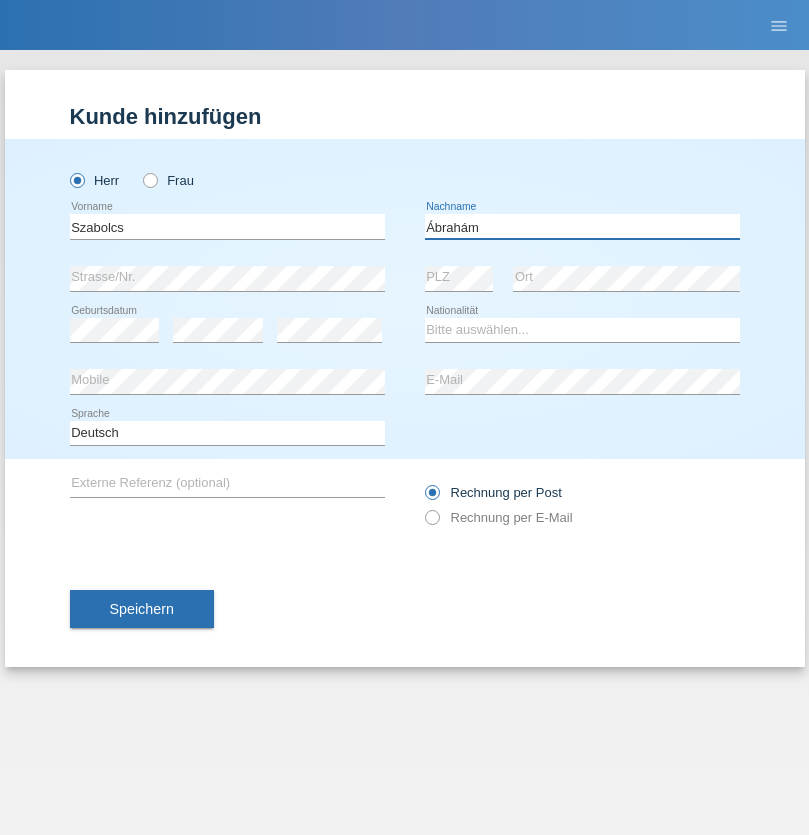 type on "Ábrahám" 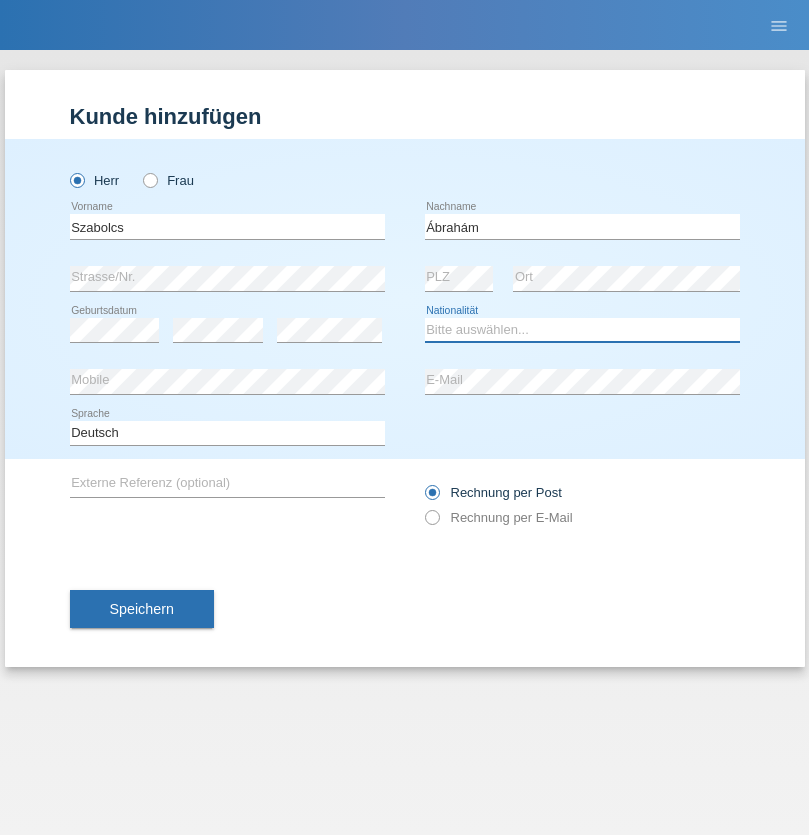 select on "HU" 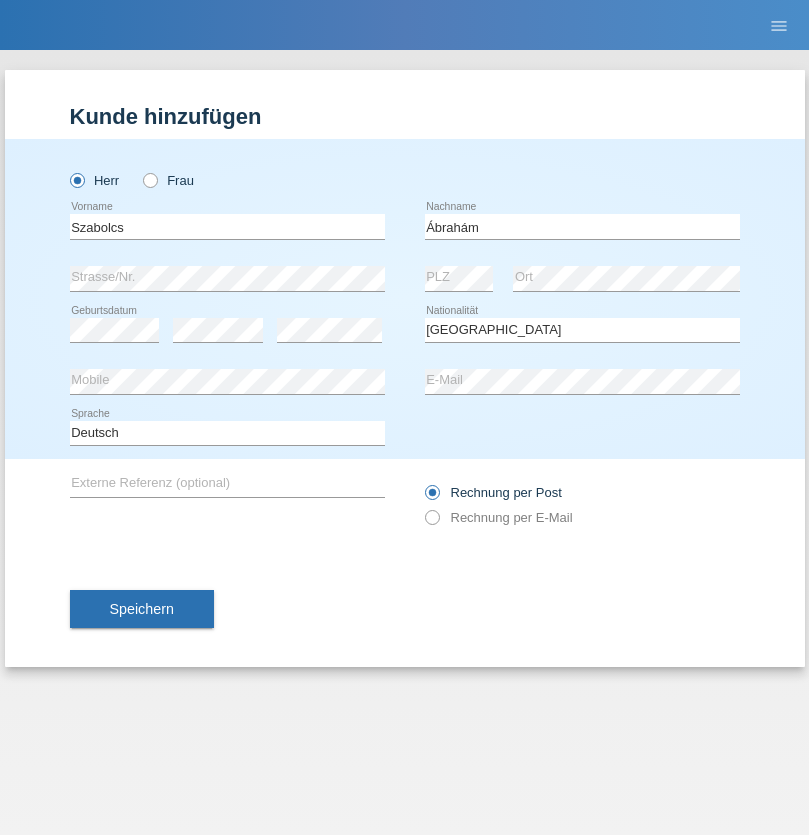 select on "C" 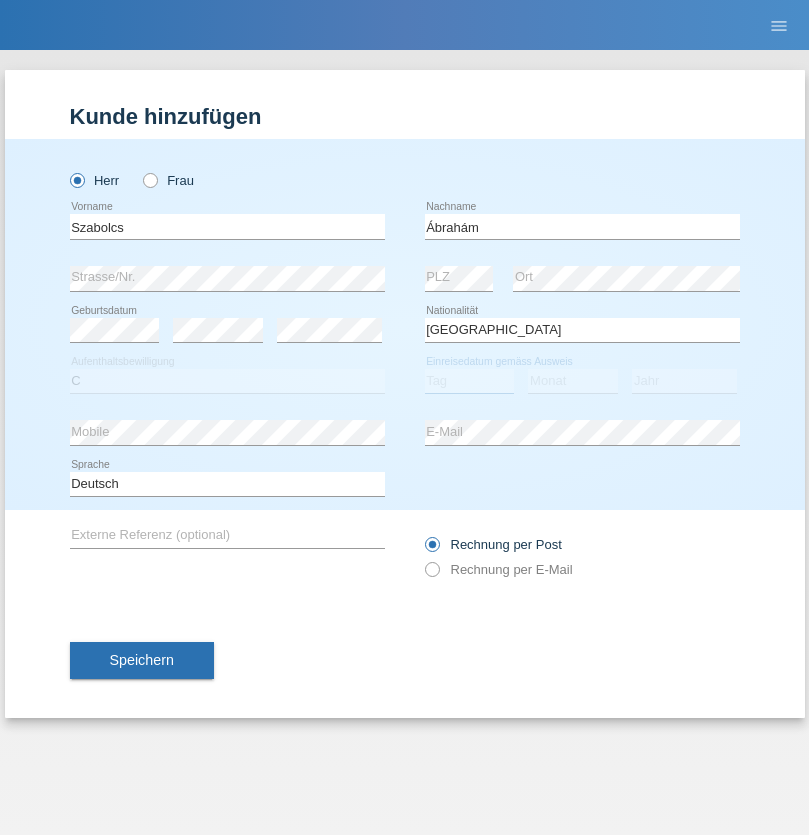 select on "09" 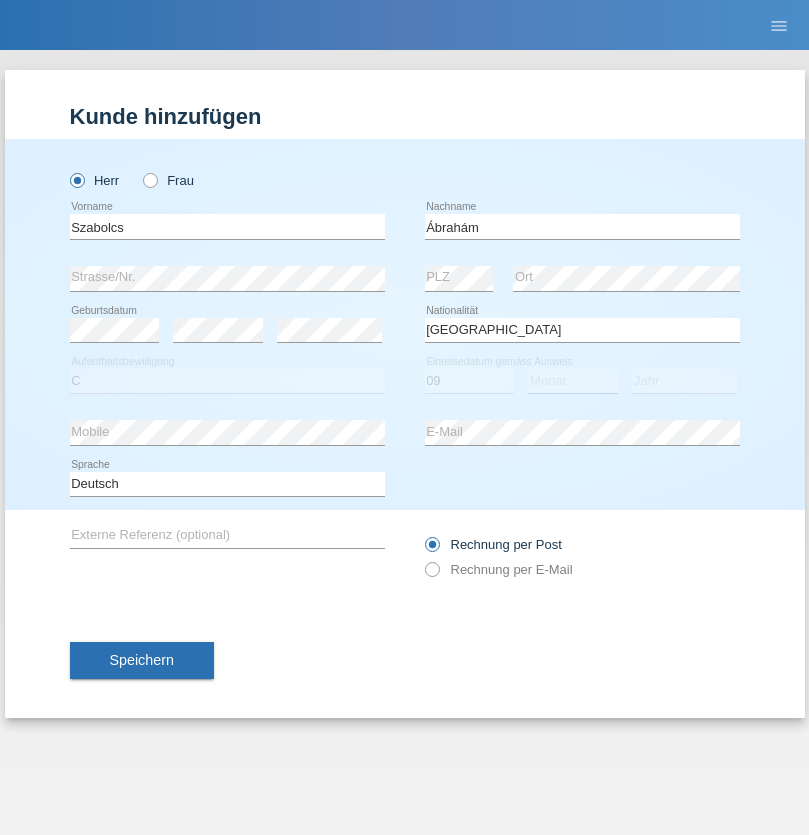 select on "12" 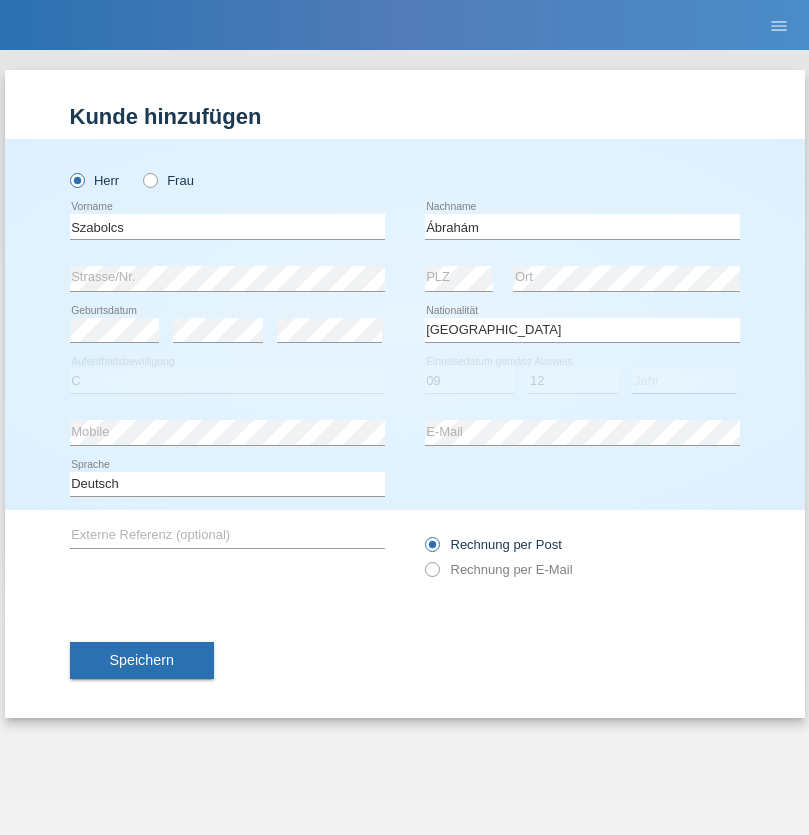 select on "2021" 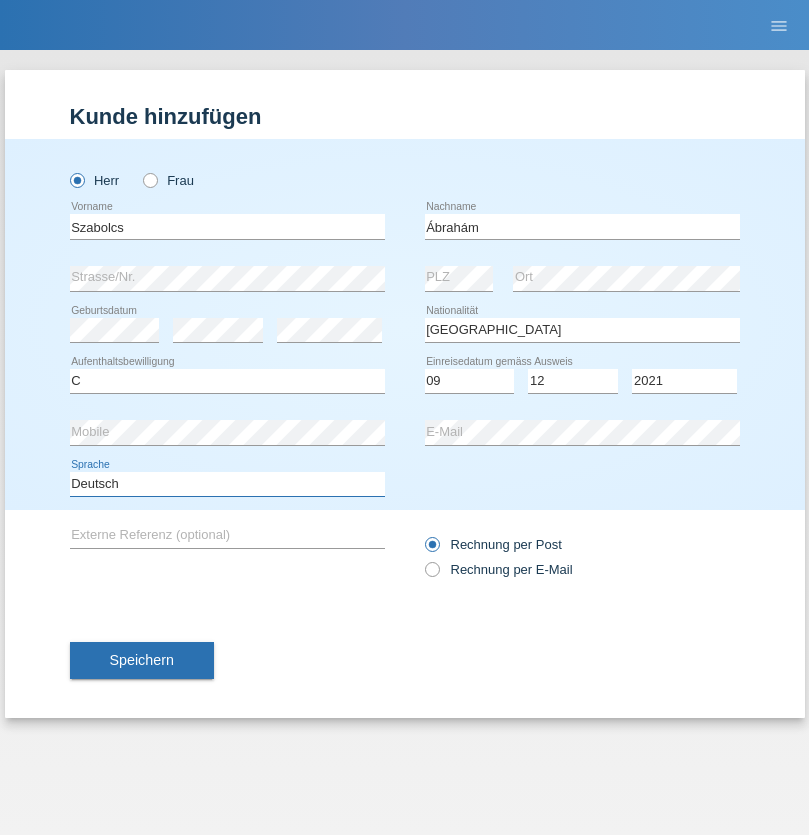 select on "en" 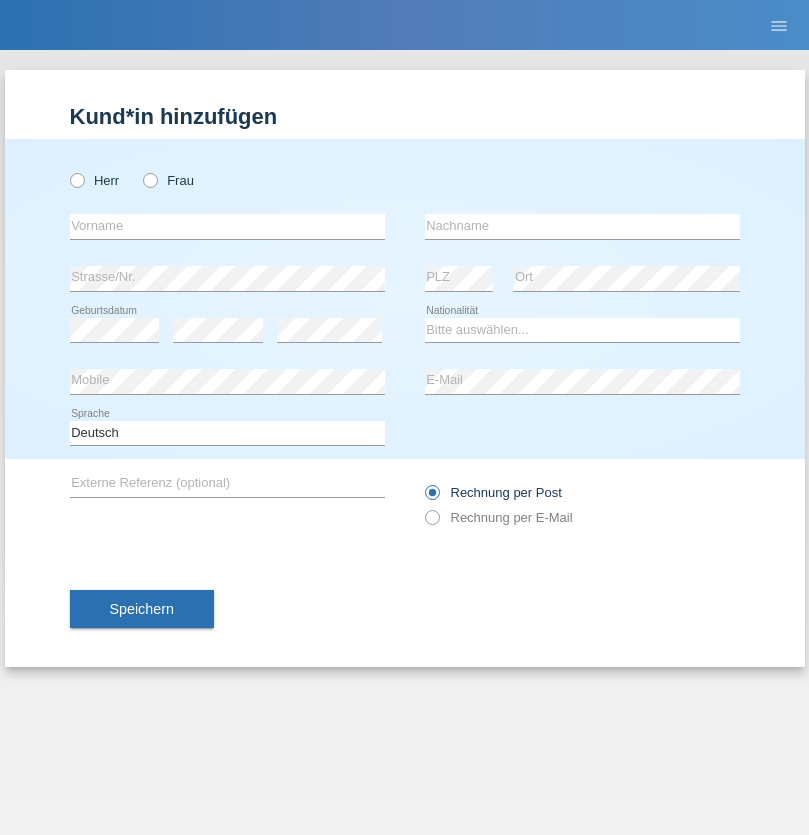 scroll, scrollTop: 0, scrollLeft: 0, axis: both 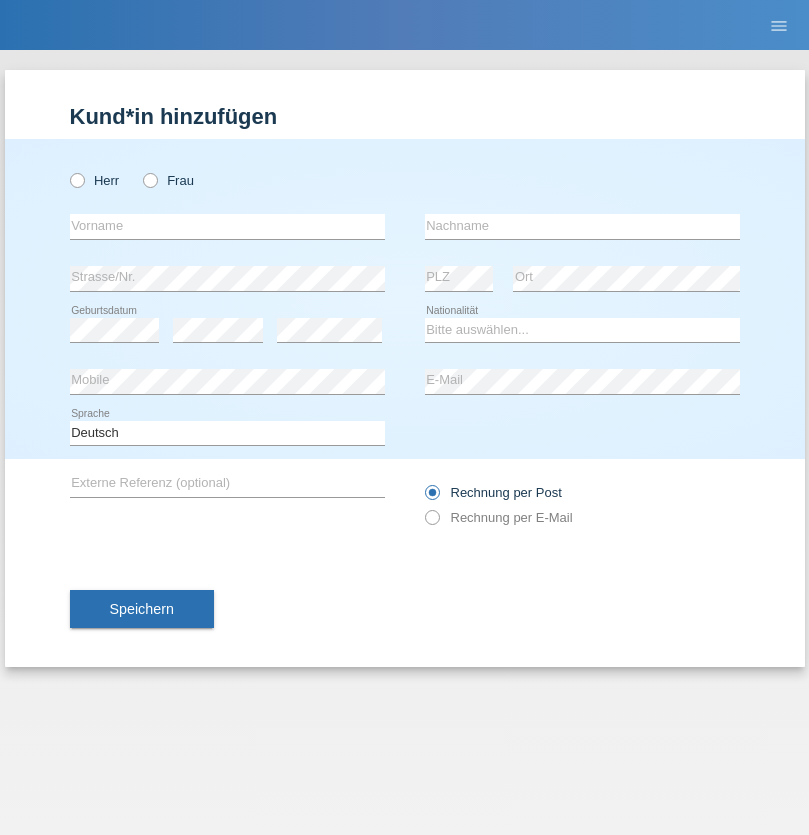 radio on "true" 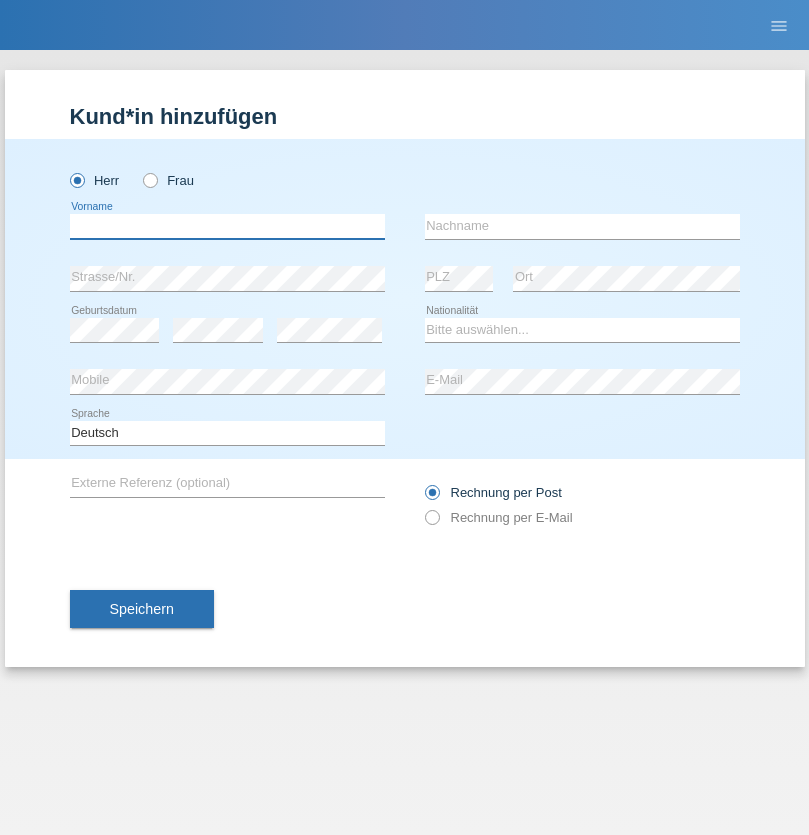 click at bounding box center [227, 226] 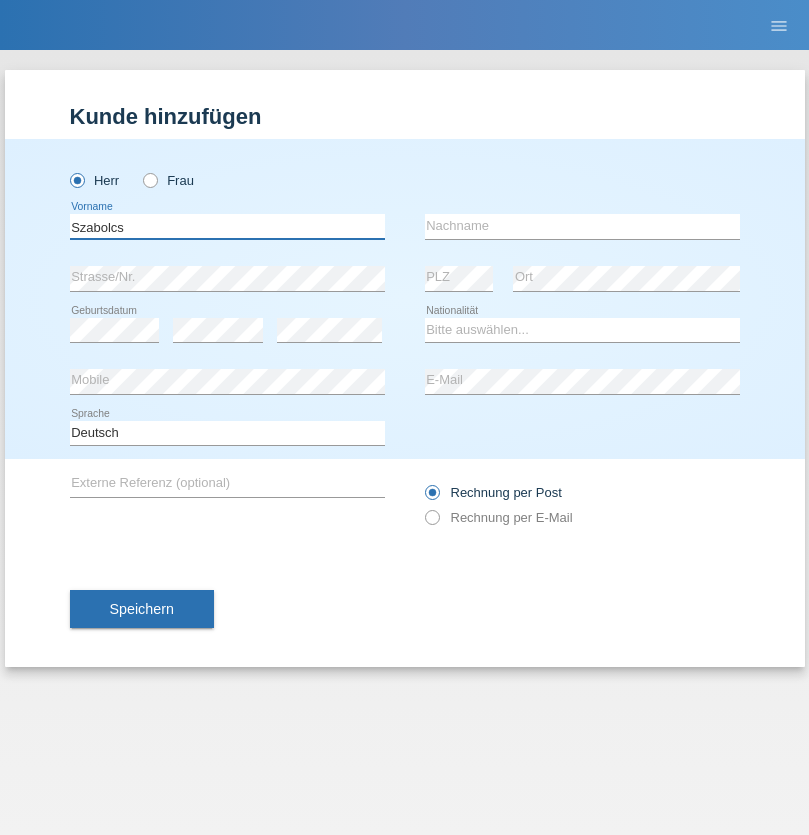 type on "Szabolcs" 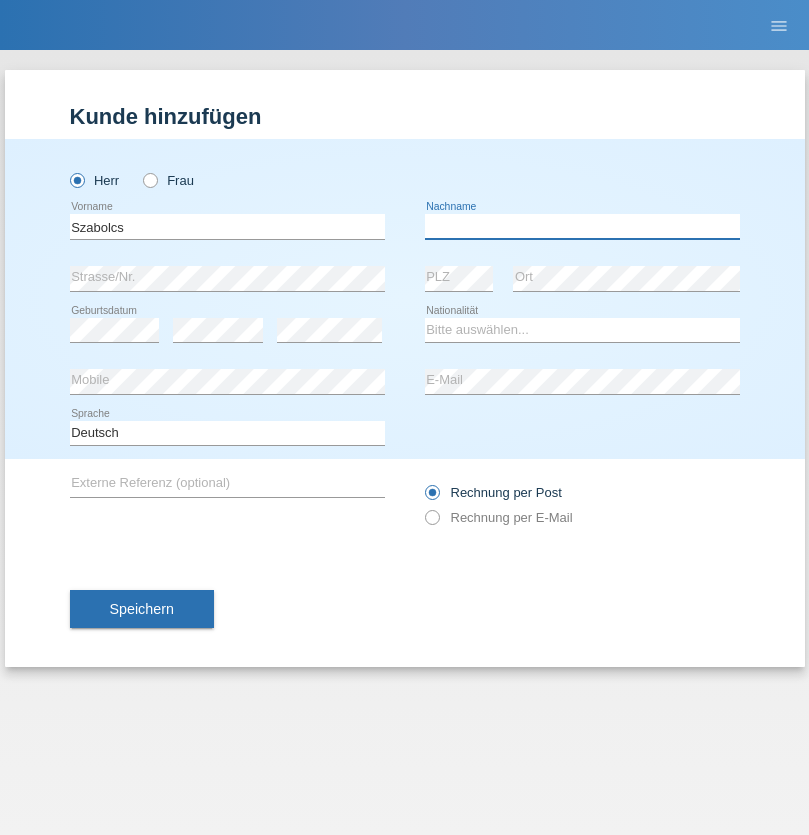 click at bounding box center [582, 226] 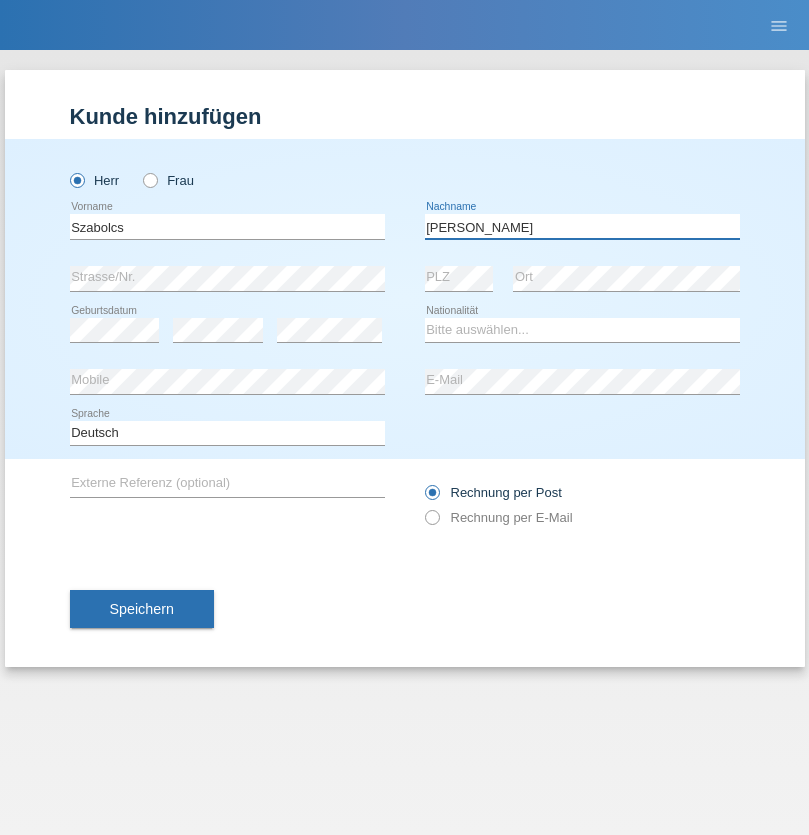 type on "Ábrahám" 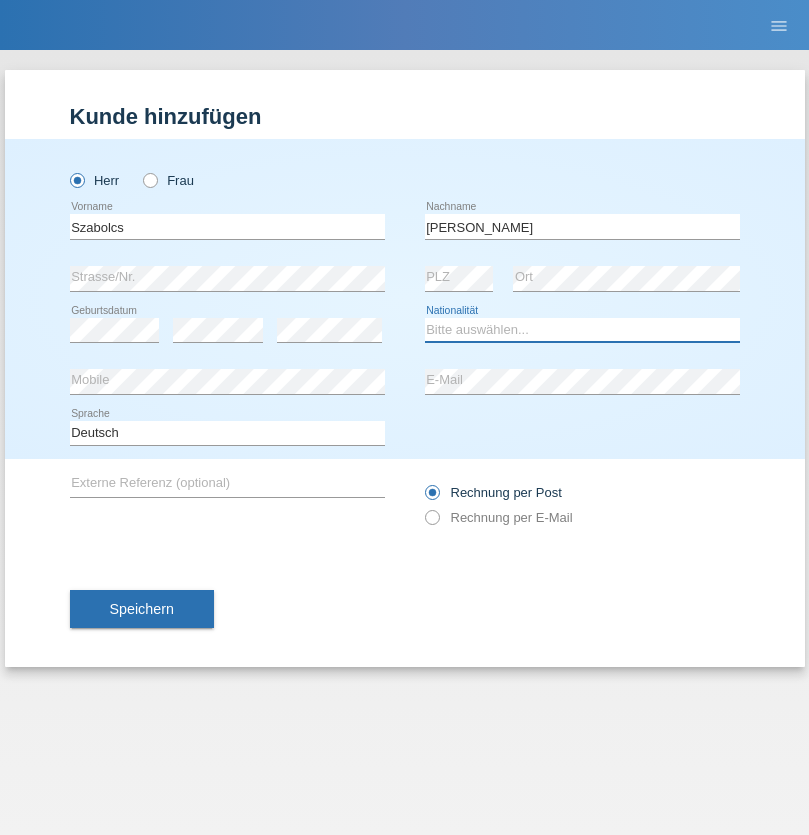 select on "HU" 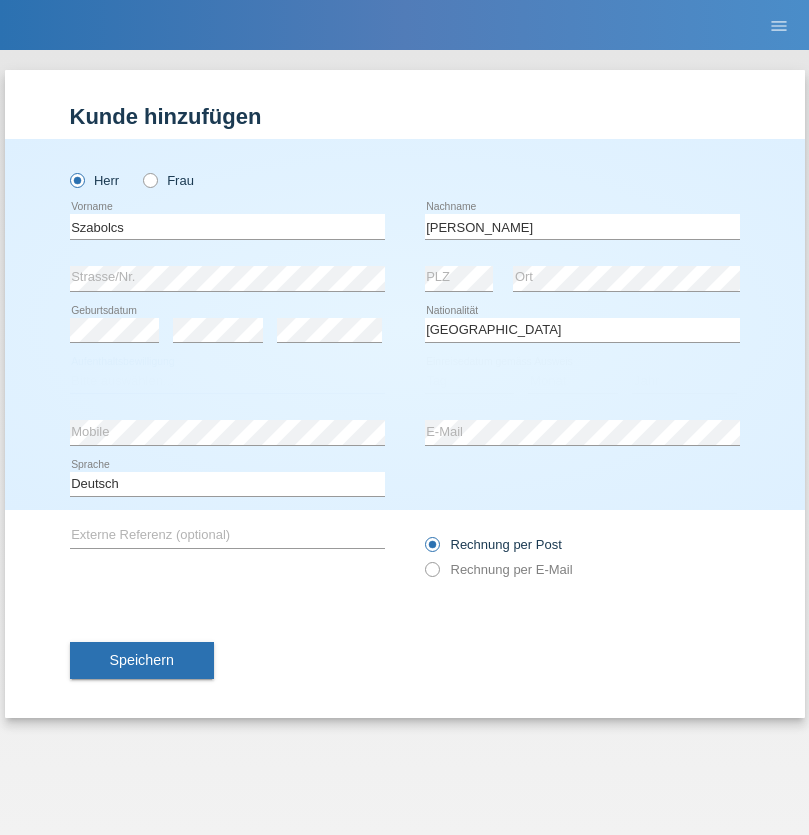 select on "C" 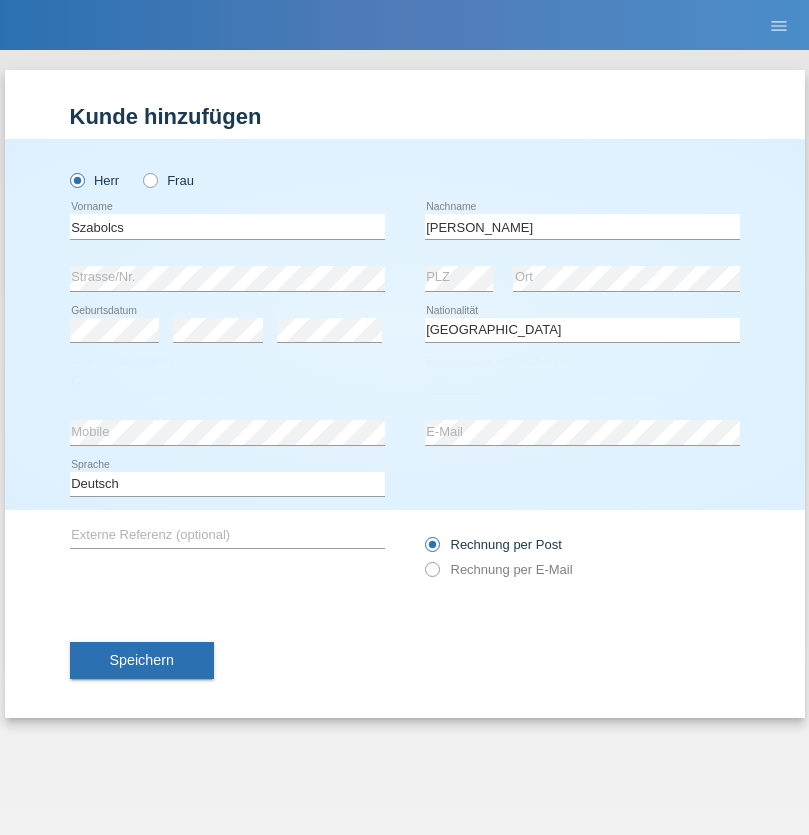 select on "09" 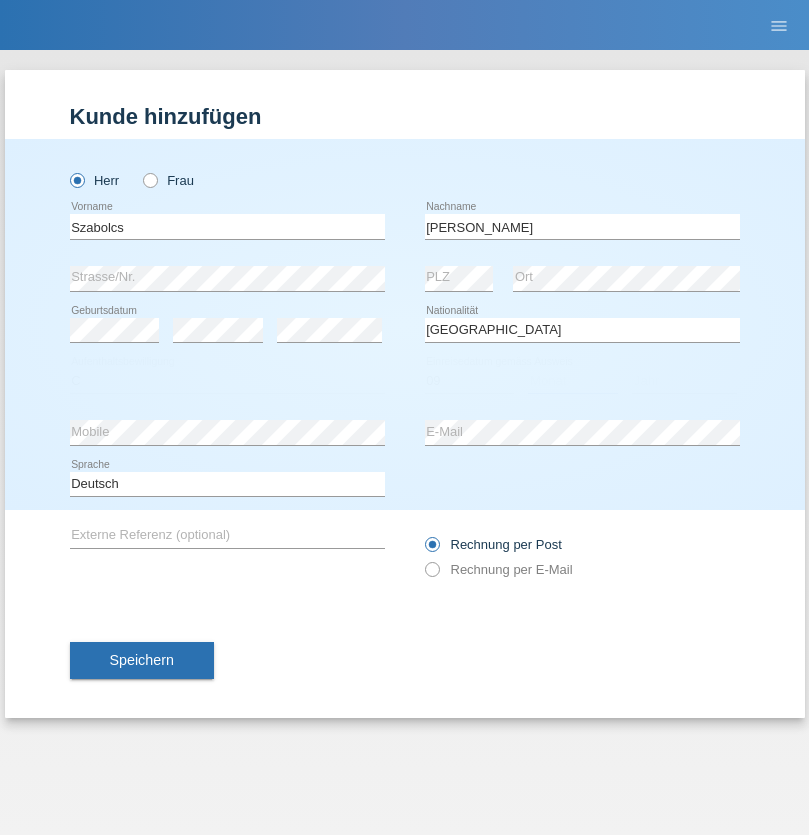select on "12" 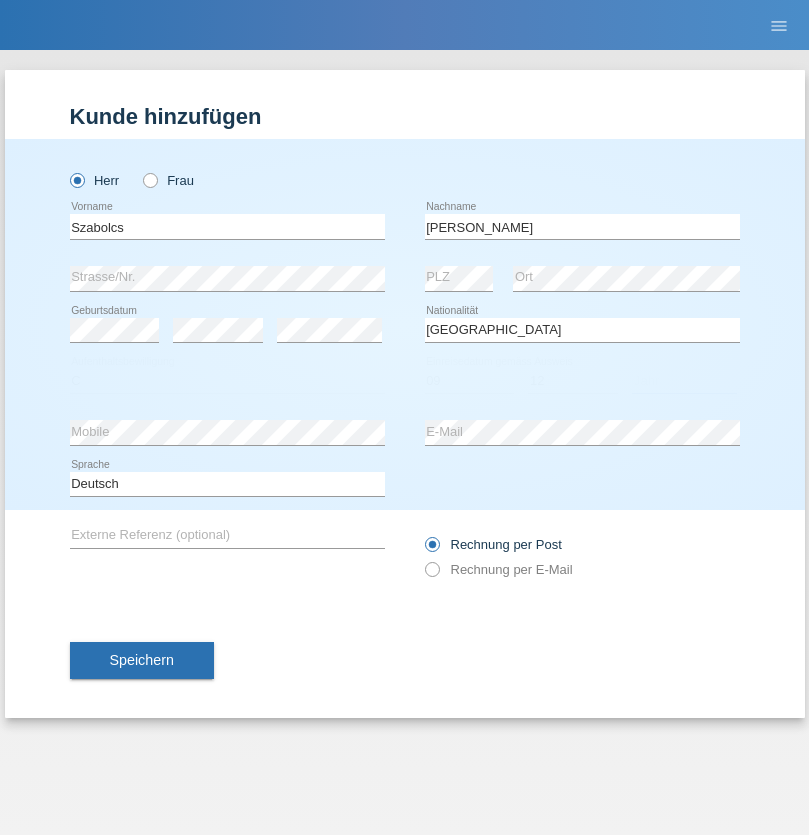 select on "2021" 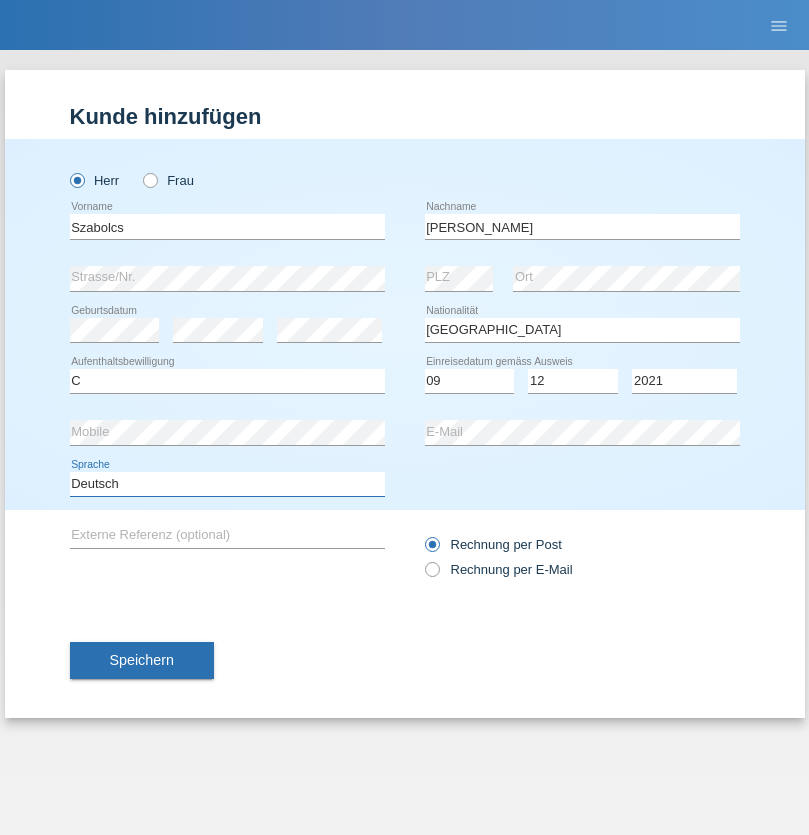 select on "en" 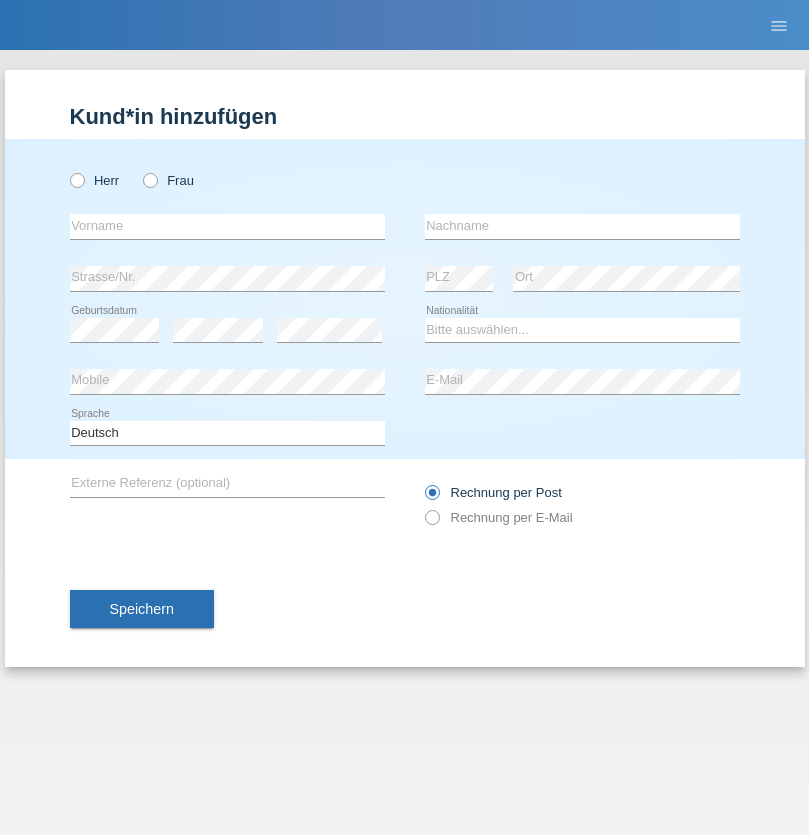 scroll, scrollTop: 0, scrollLeft: 0, axis: both 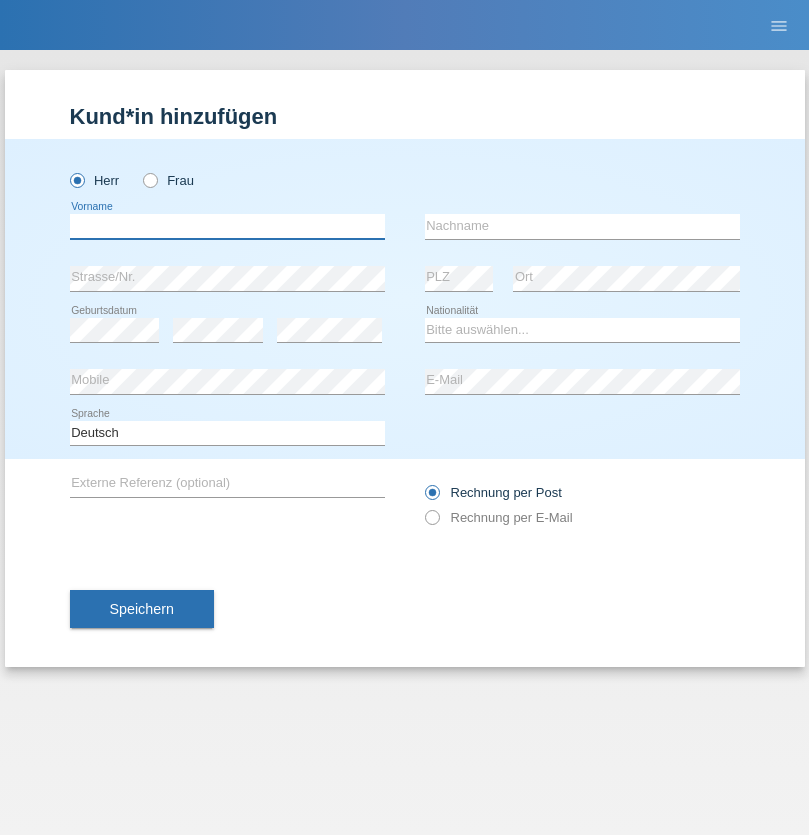 click at bounding box center (227, 226) 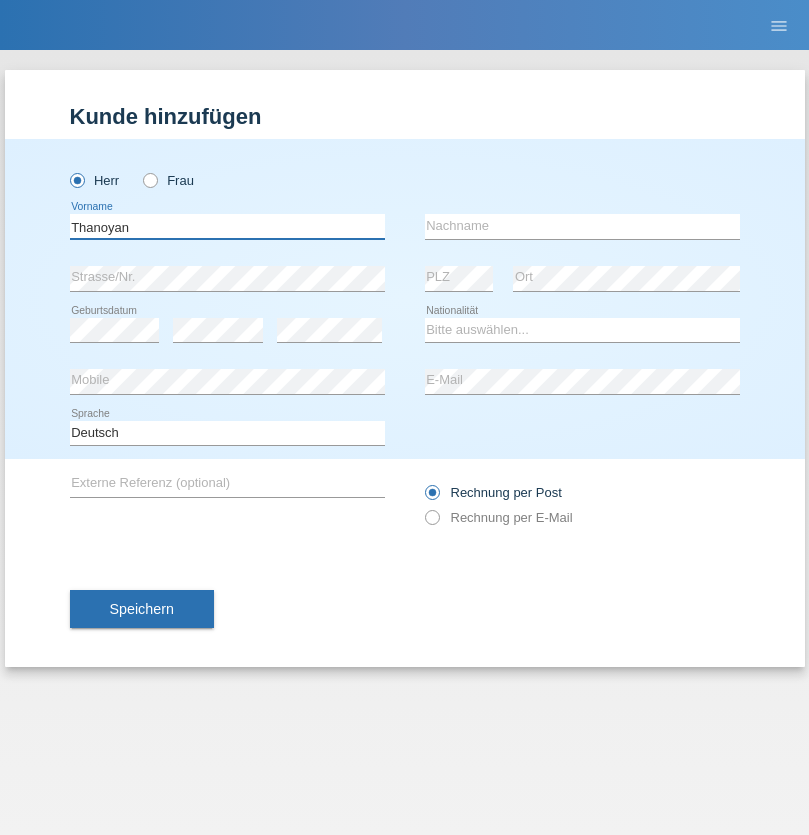 type on "Thanoyan" 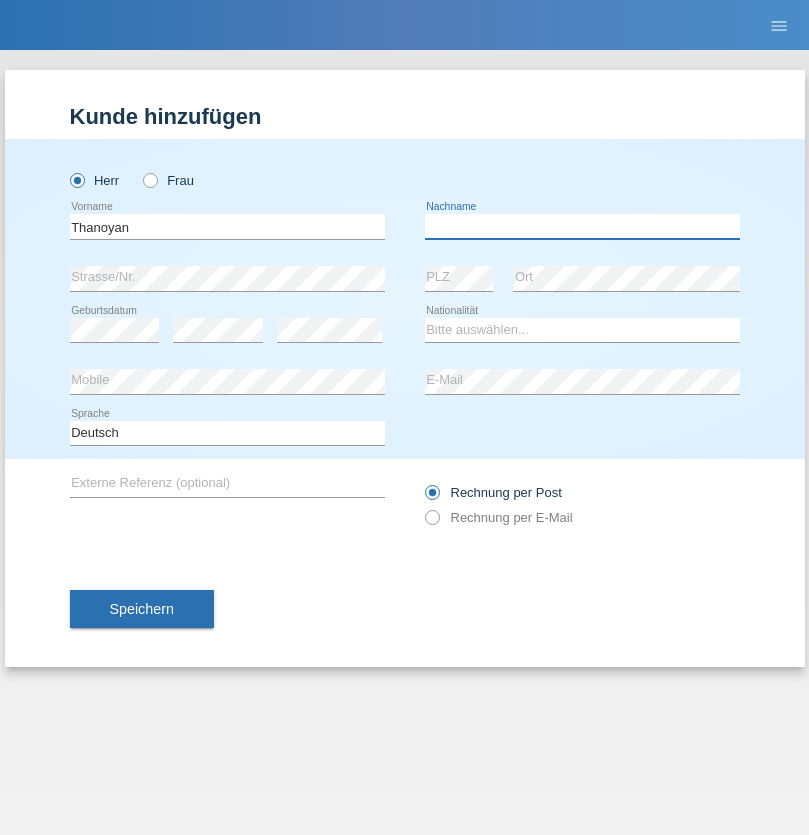 click at bounding box center [582, 226] 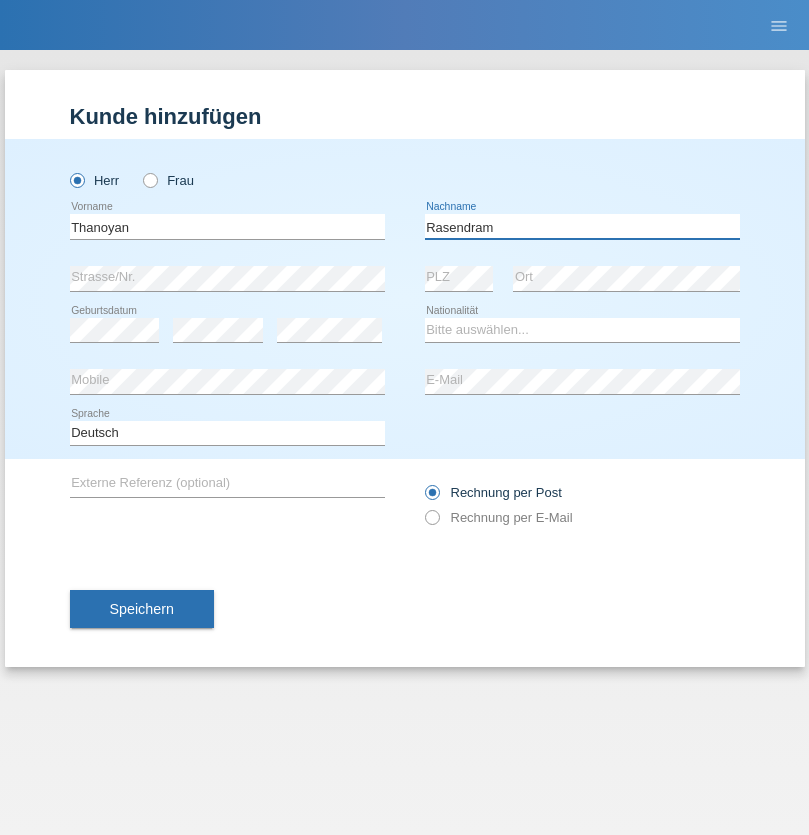 type on "Rasendram" 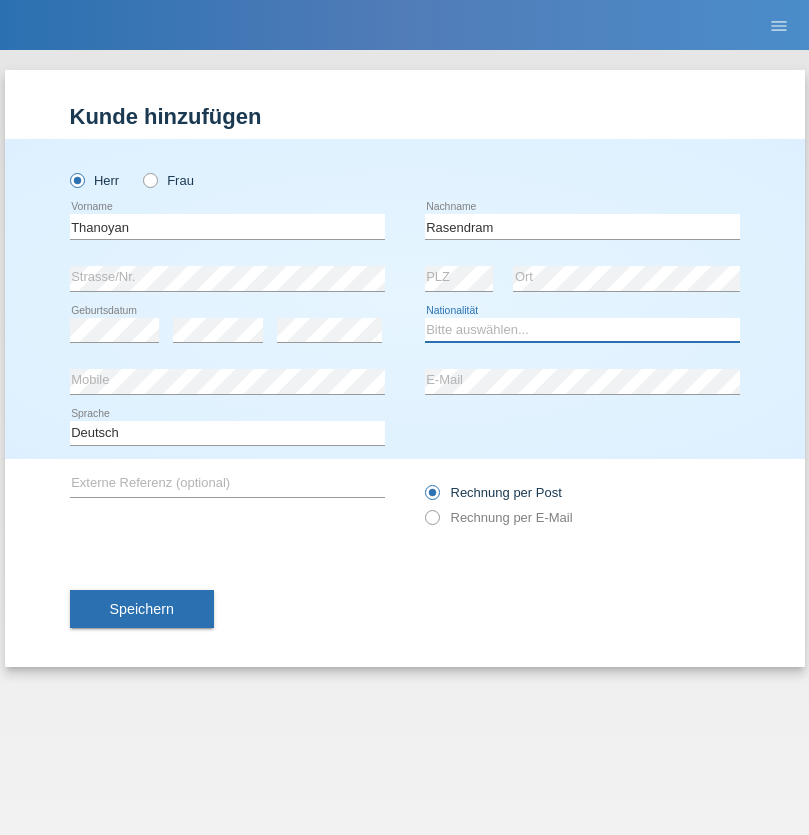 select on "LK" 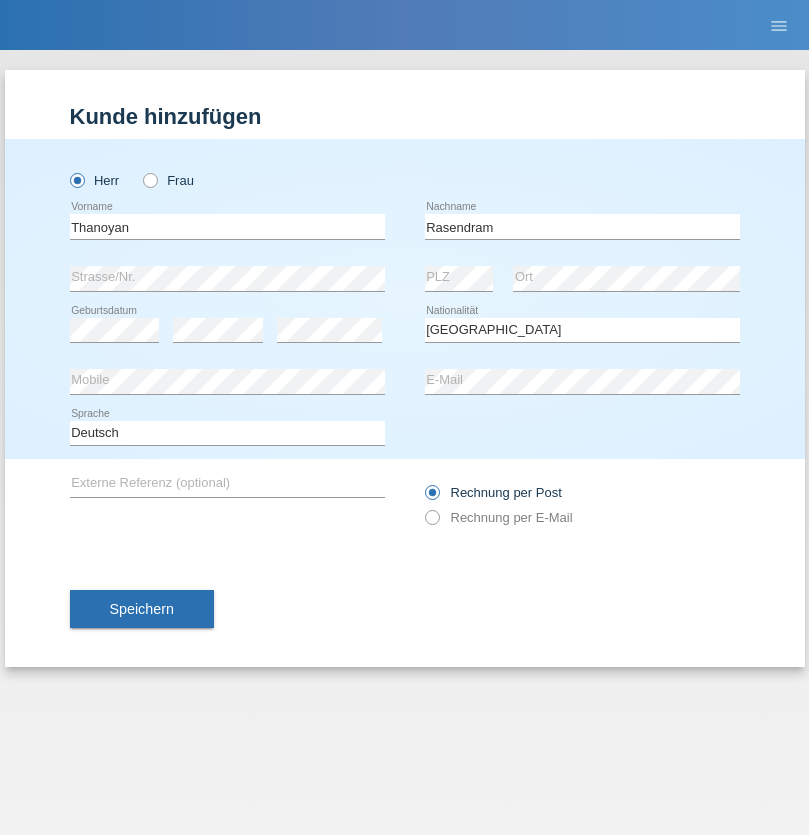 select on "C" 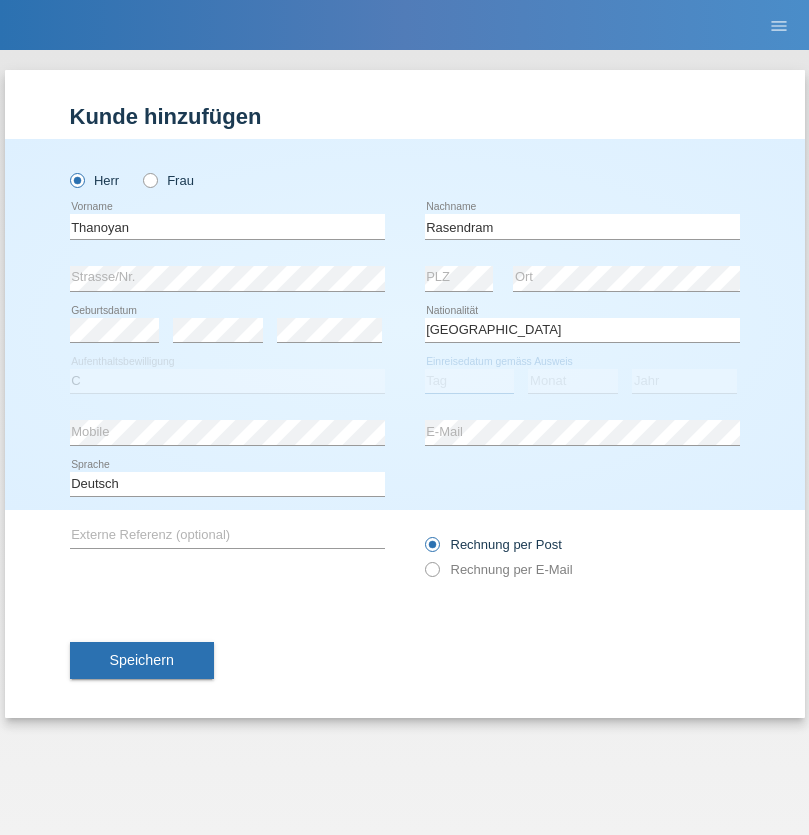 select on "23" 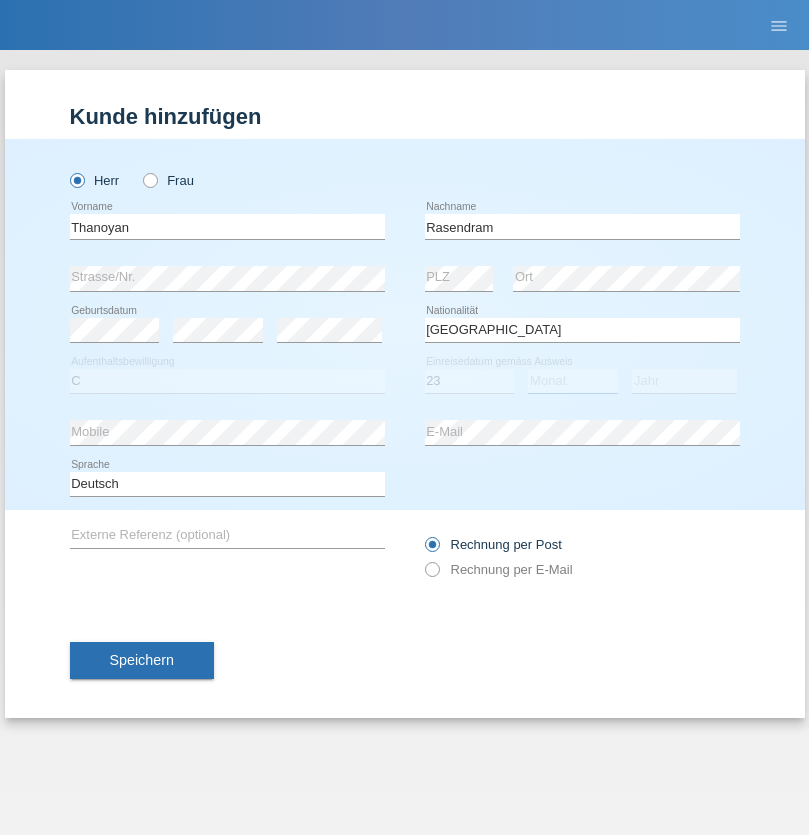 select on "02" 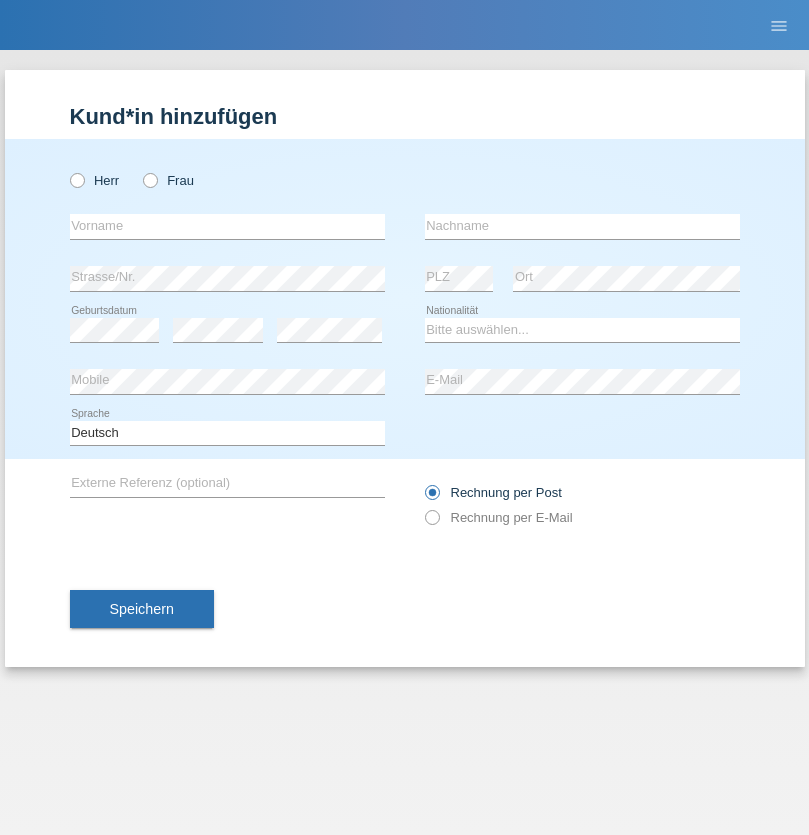 scroll, scrollTop: 0, scrollLeft: 0, axis: both 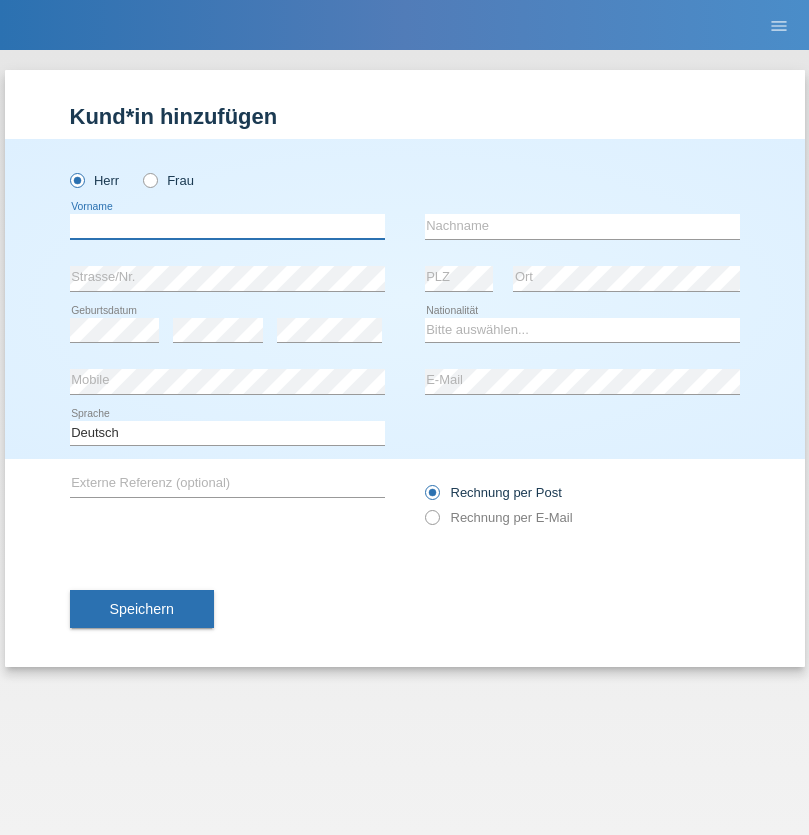 click at bounding box center (227, 226) 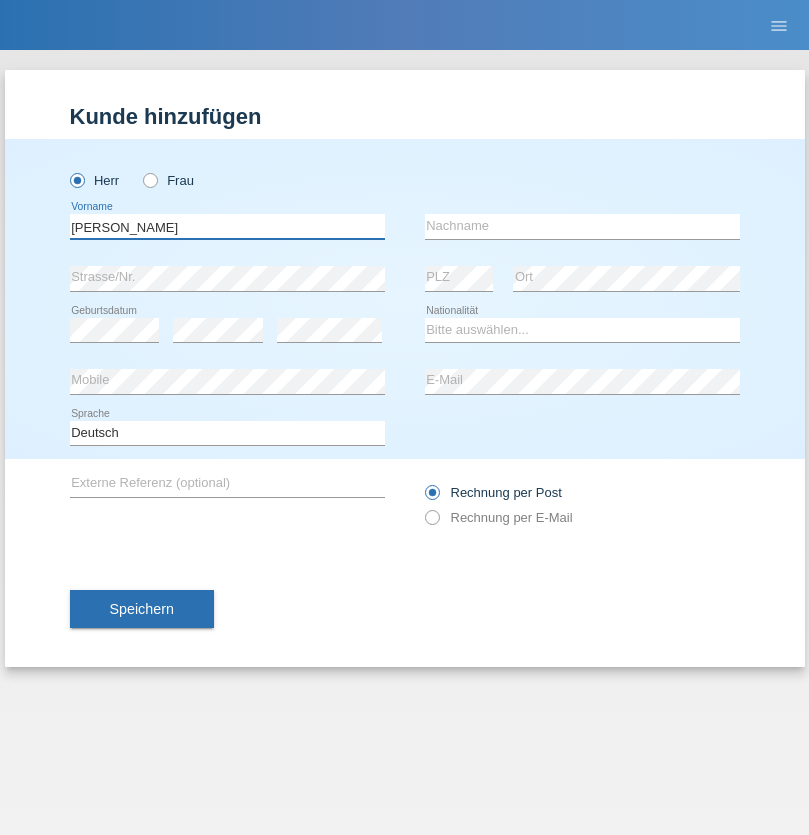 type on "[PERSON_NAME]" 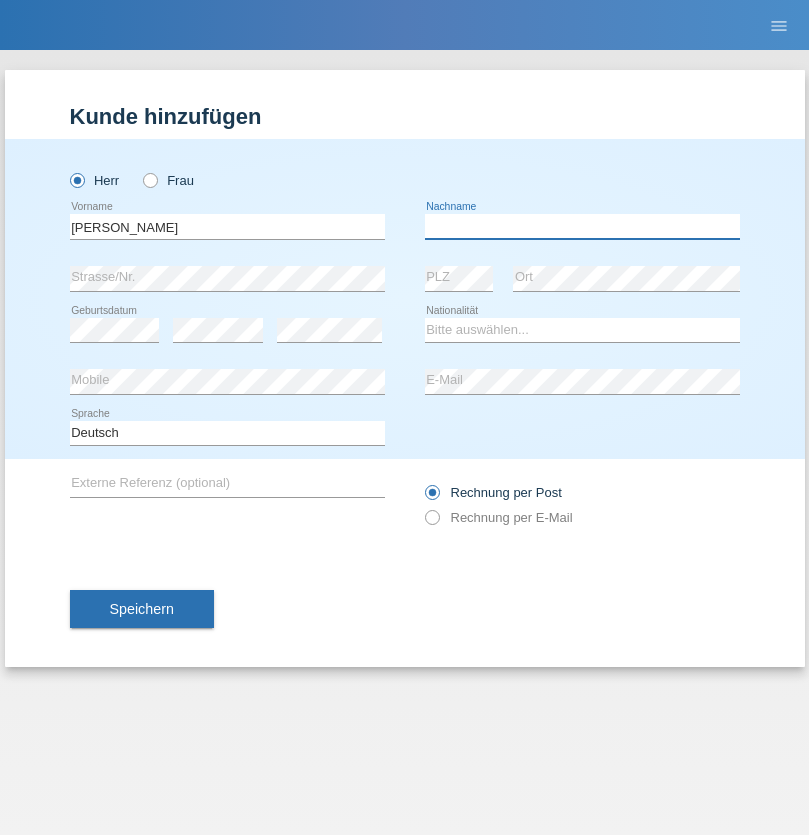 click at bounding box center [582, 226] 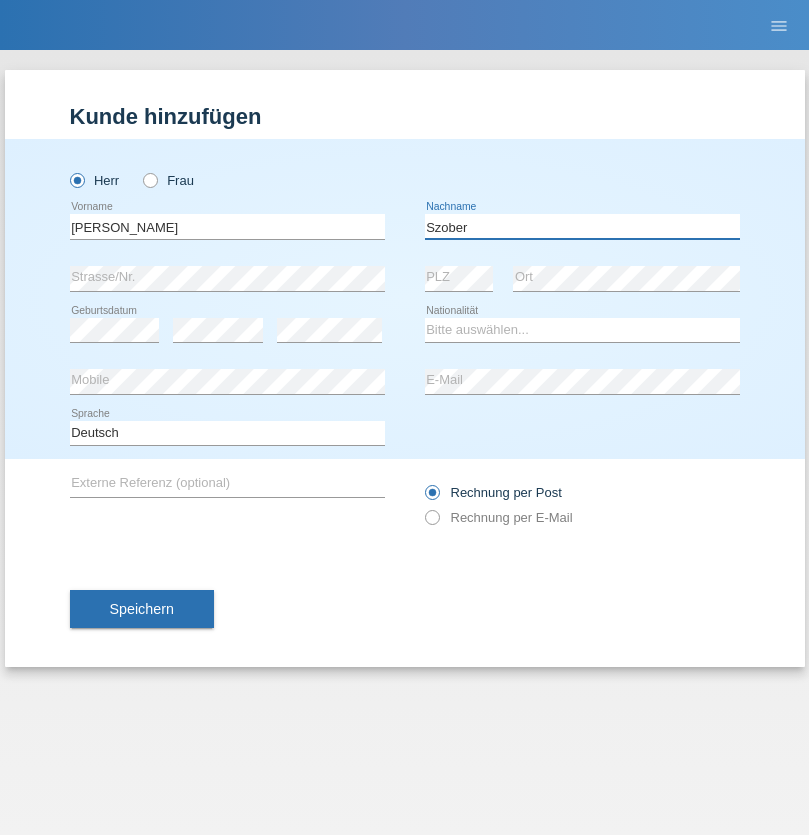type on "Szober" 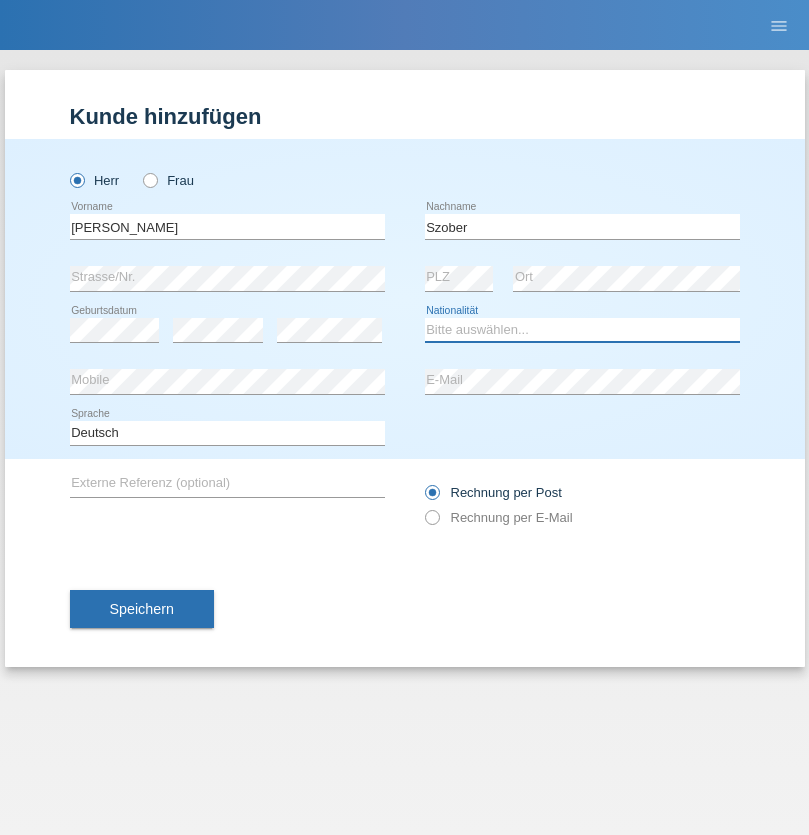 select on "PL" 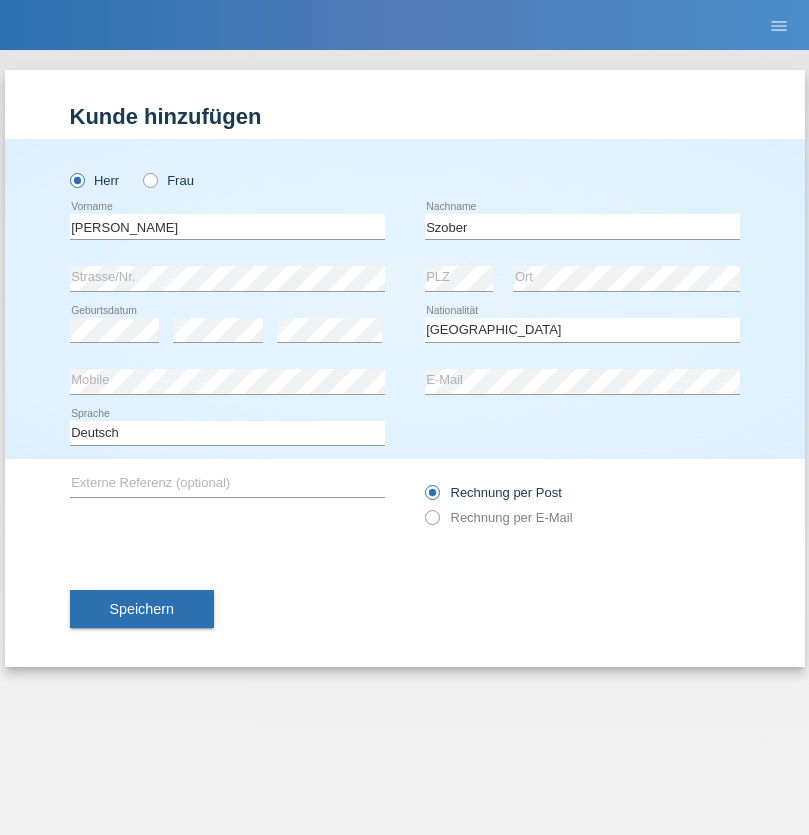 select on "C" 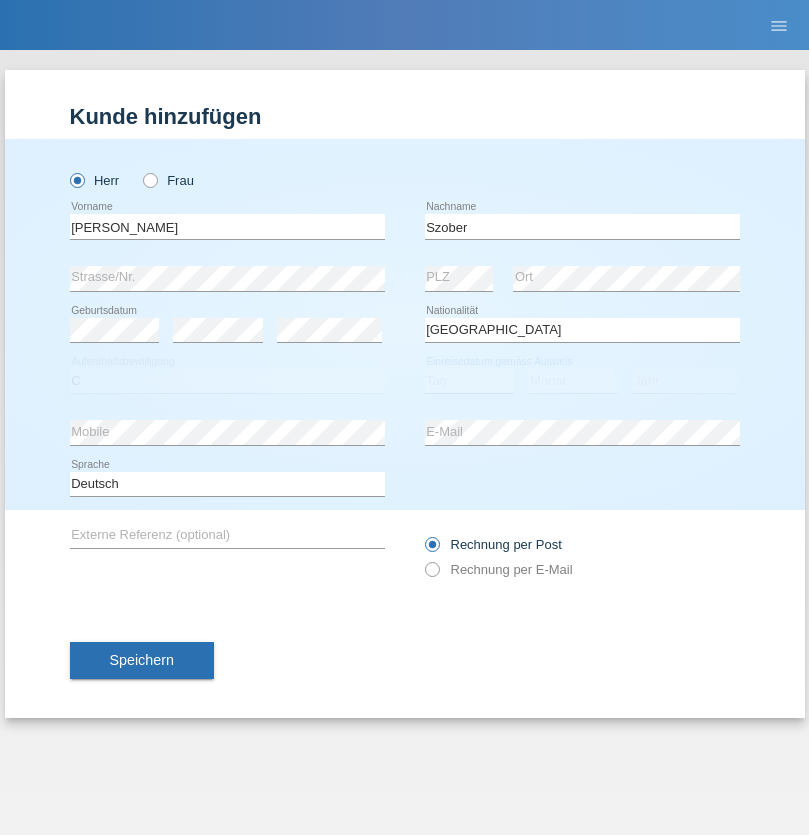 select on "01" 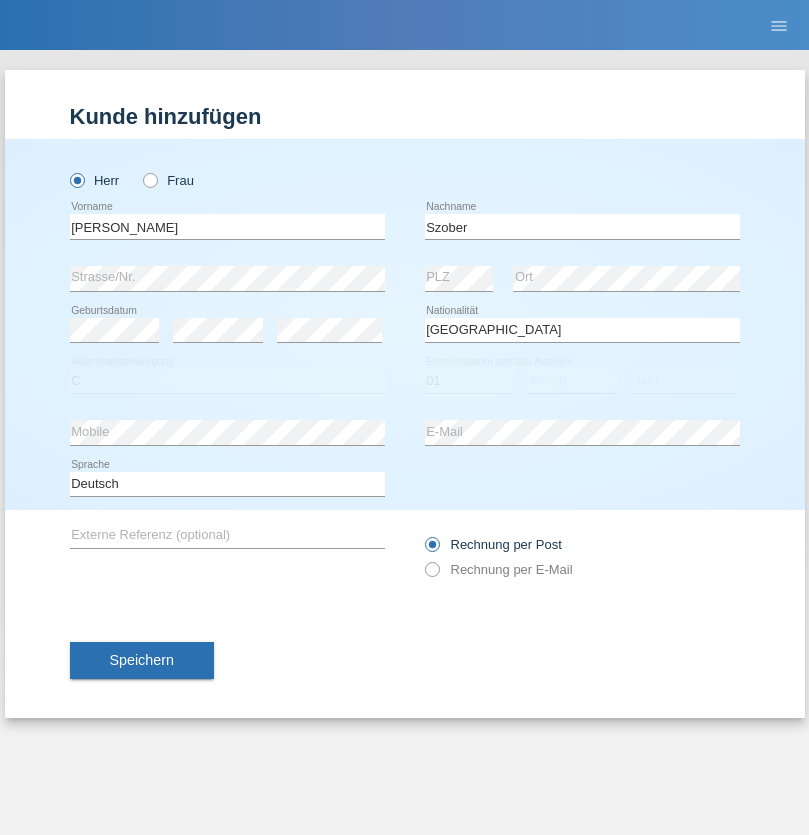 select on "05" 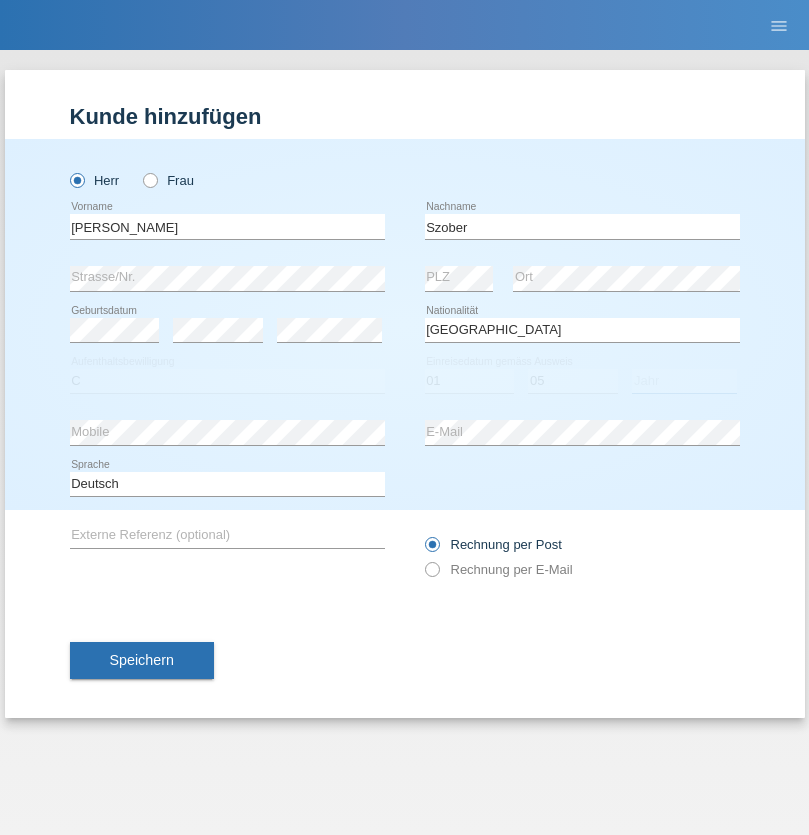 select on "2021" 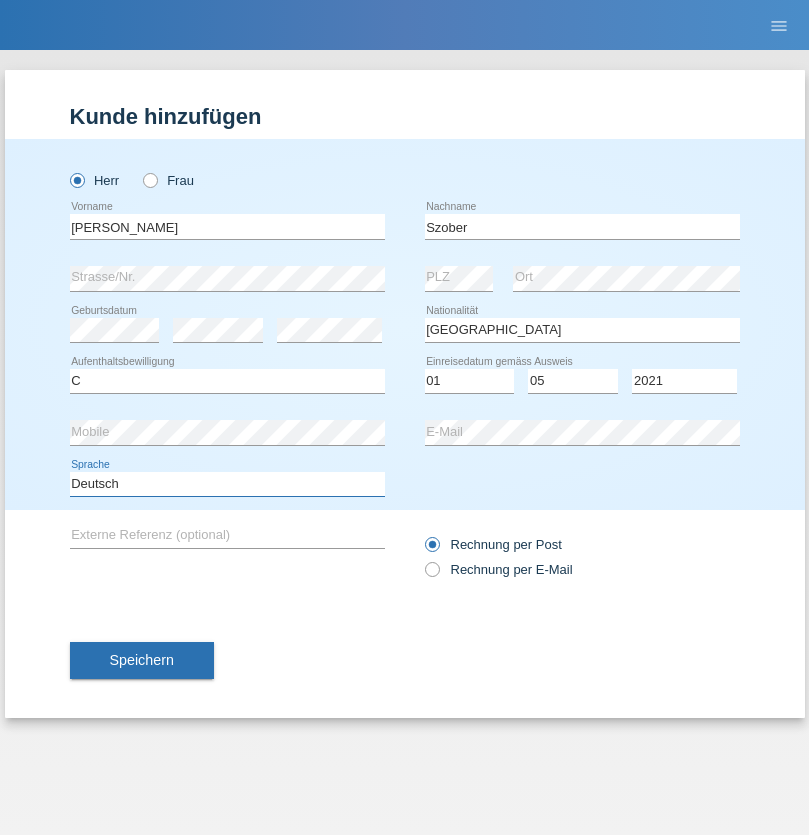 select on "en" 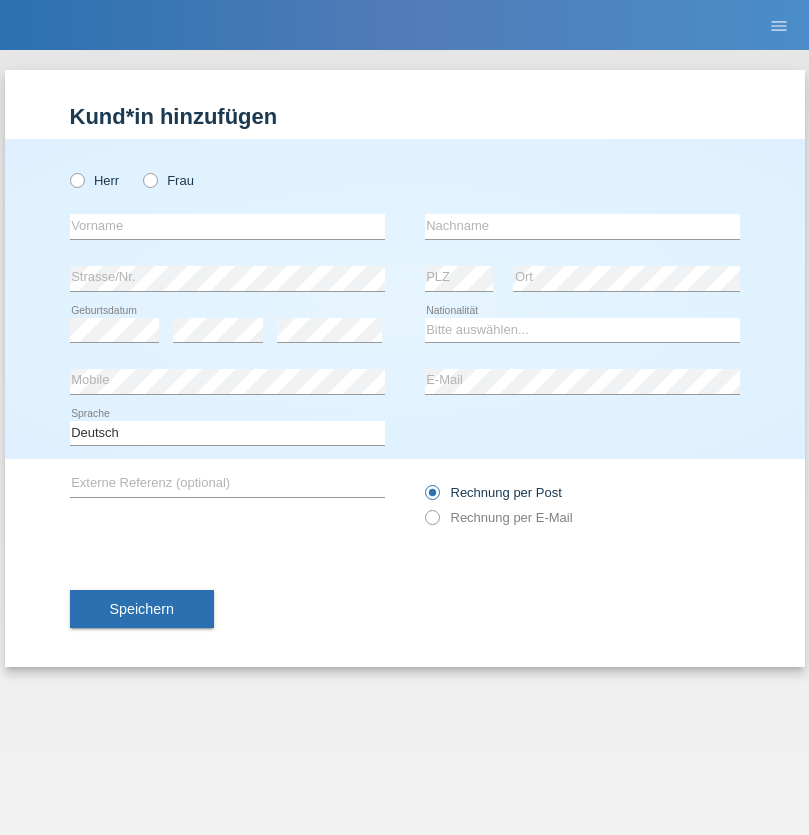 scroll, scrollTop: 0, scrollLeft: 0, axis: both 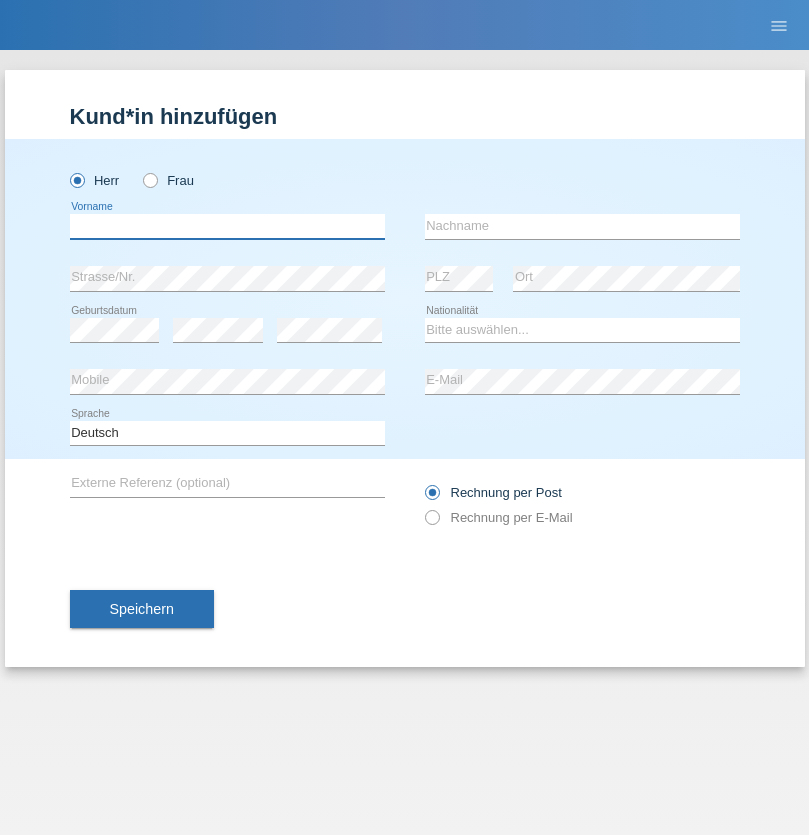 click at bounding box center [227, 226] 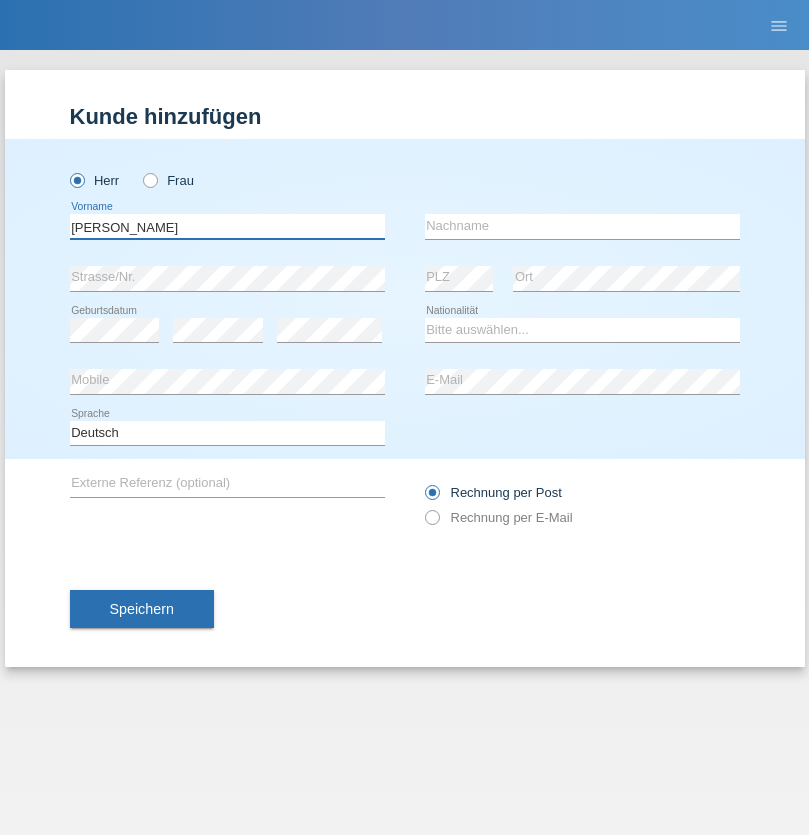 type on "[PERSON_NAME]" 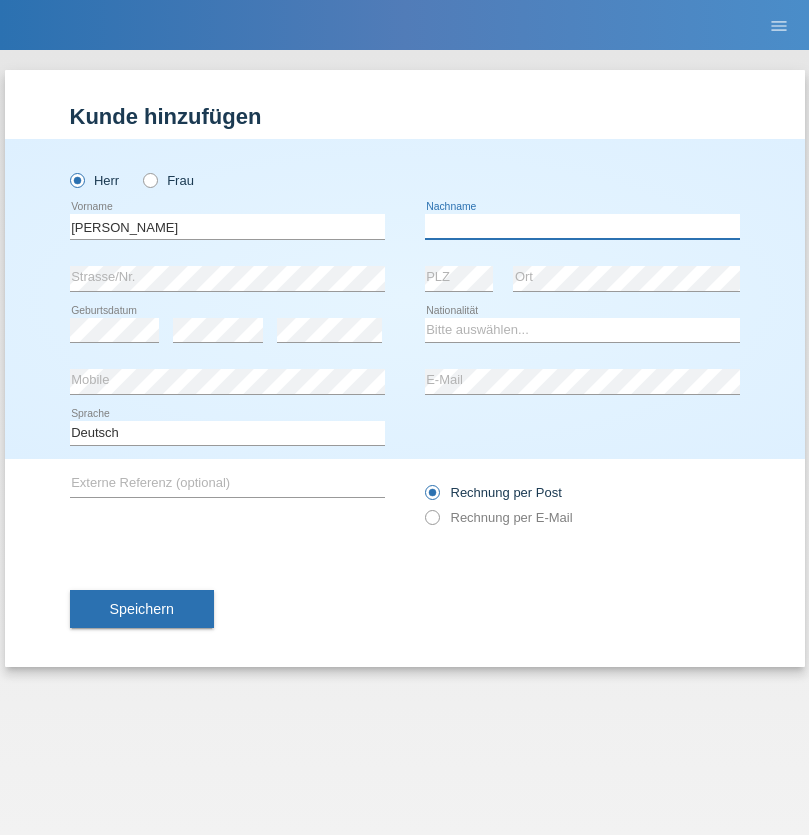 click at bounding box center (582, 226) 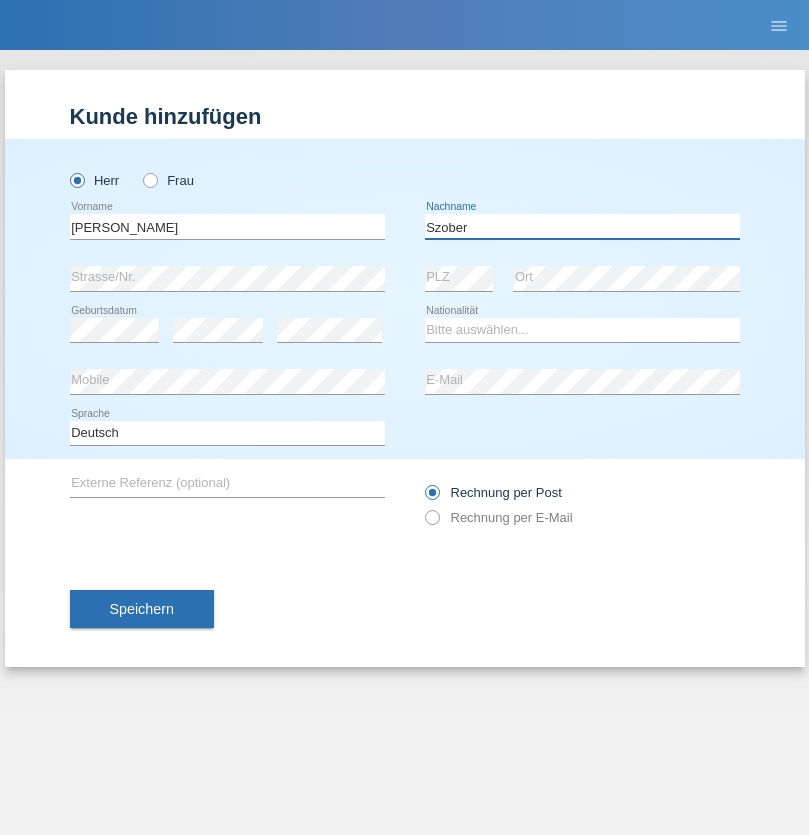 type on "Szober" 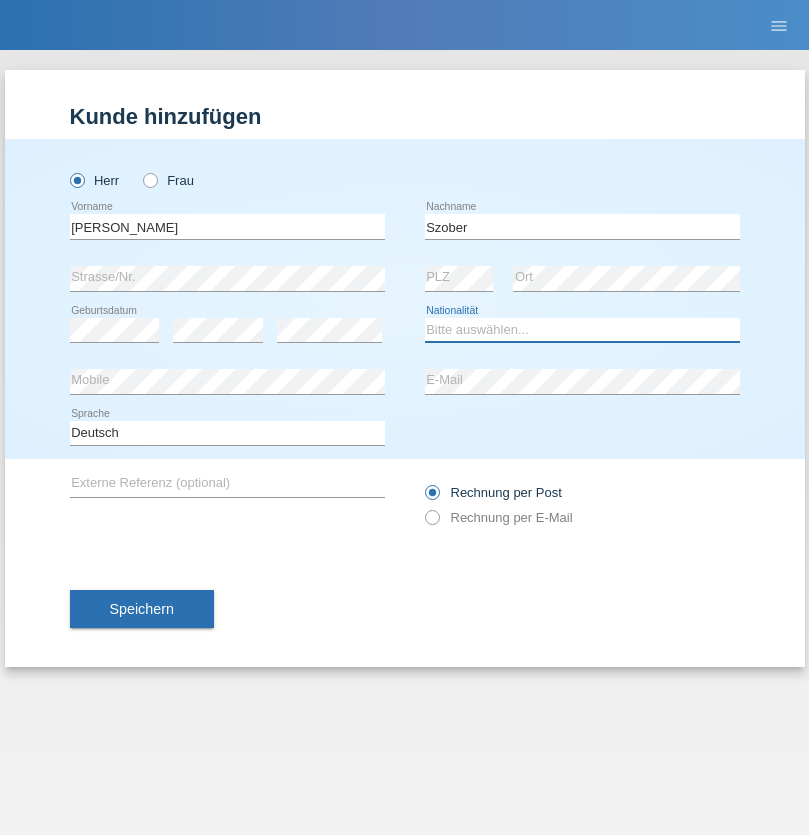 select on "PL" 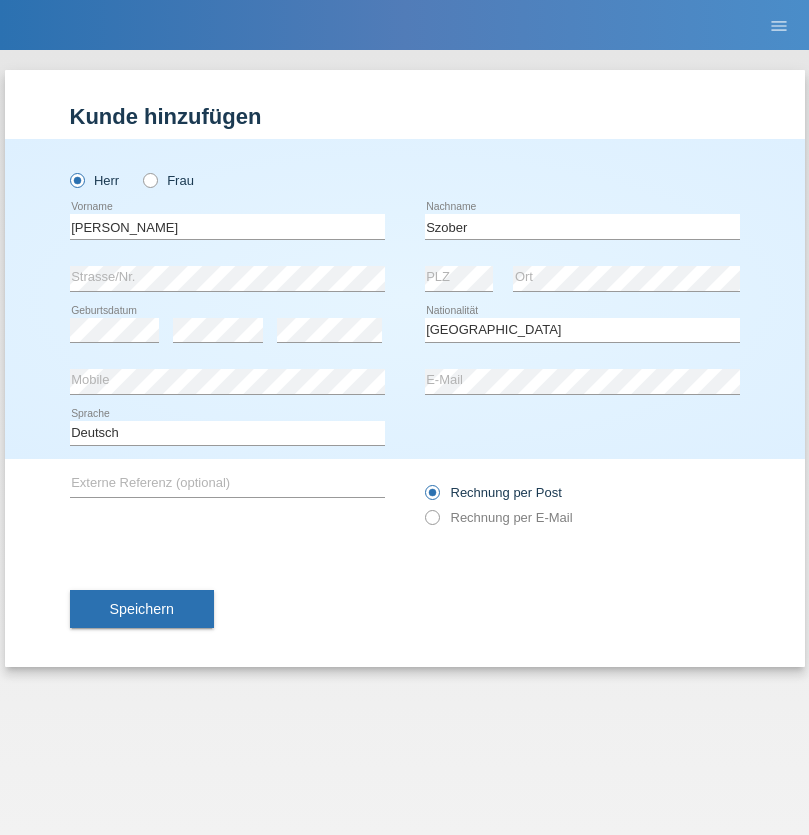 select on "C" 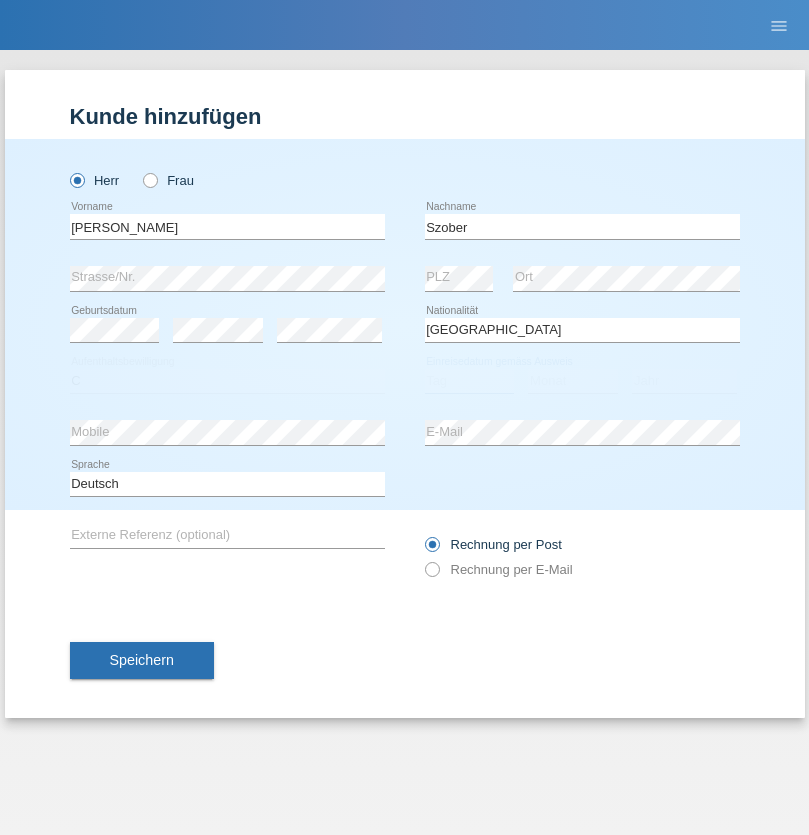 select on "01" 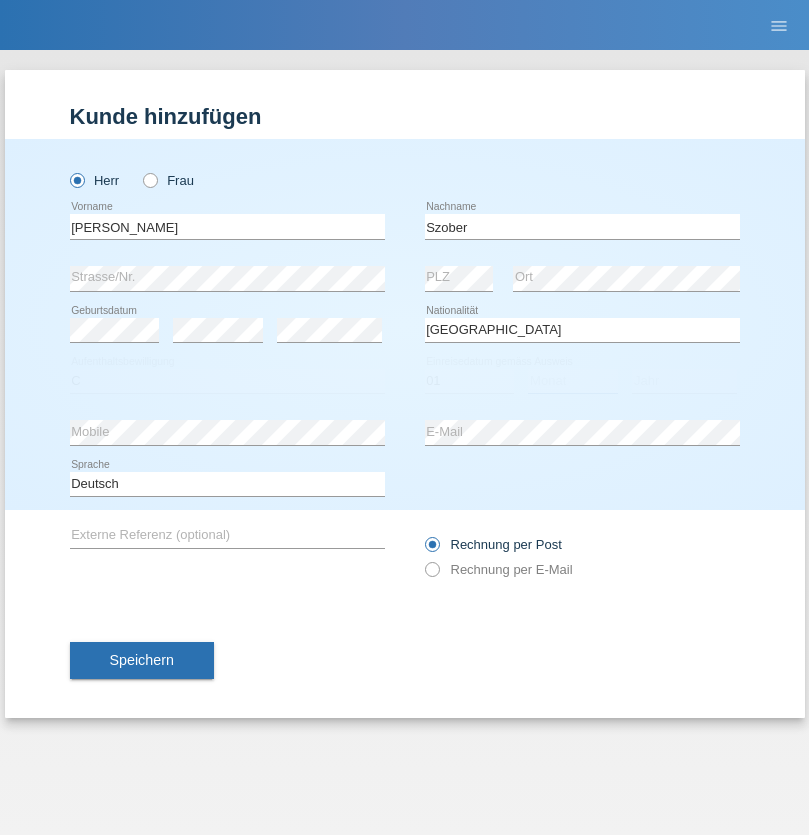 select on "05" 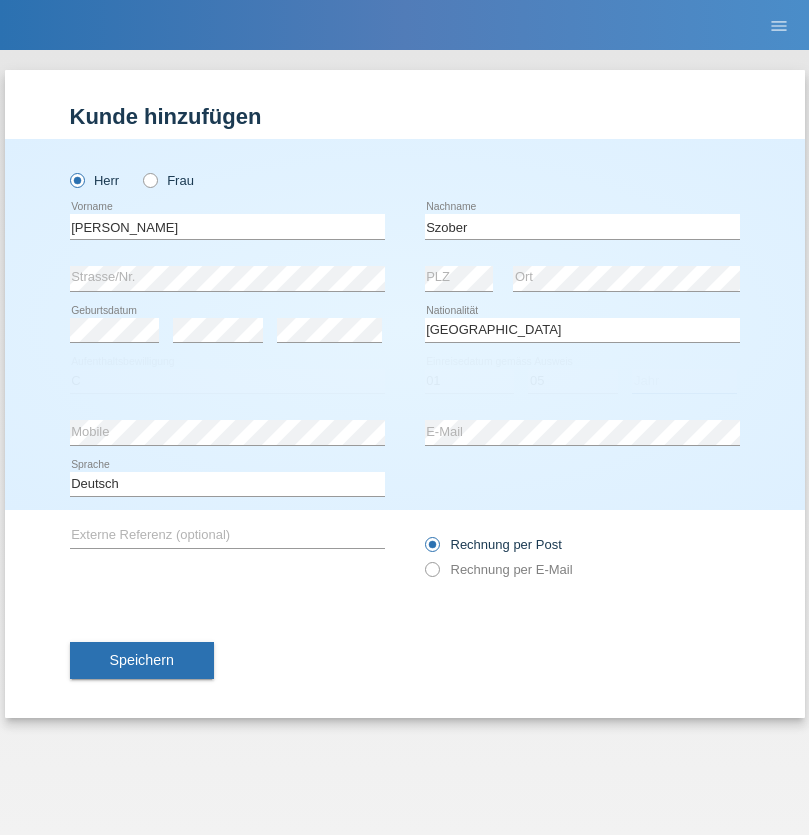 select on "2021" 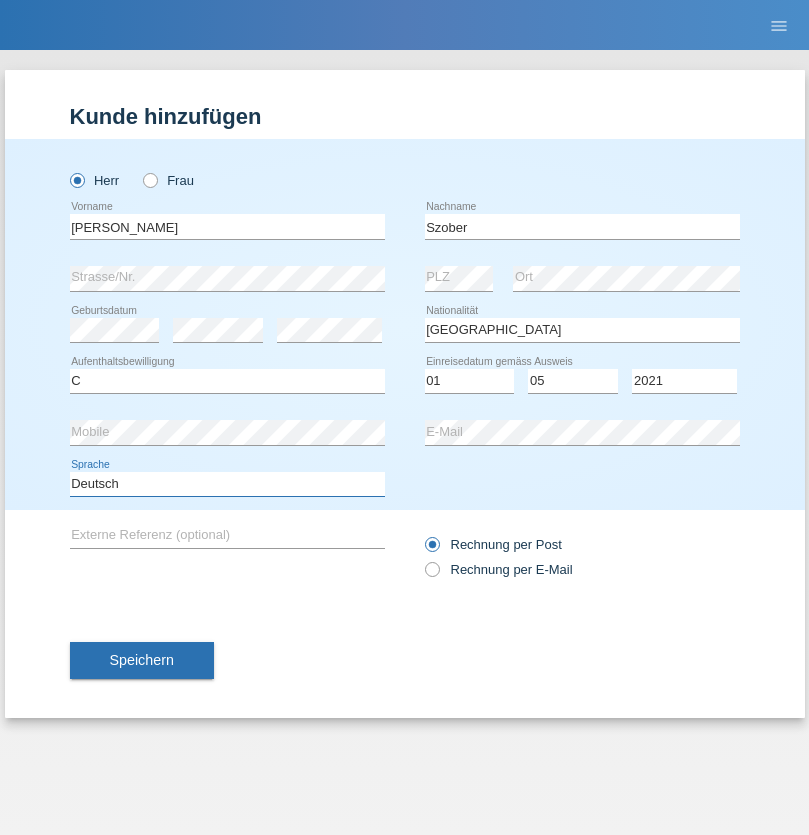 select on "en" 